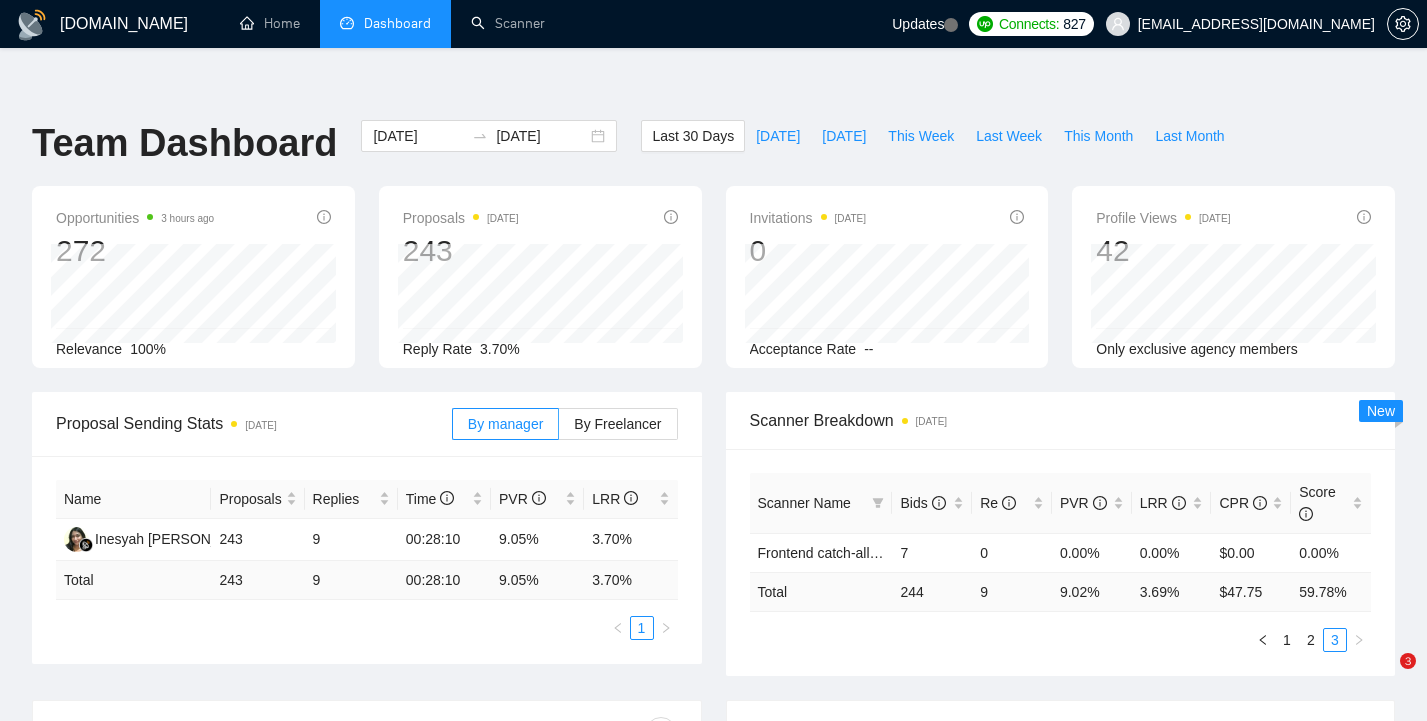 scroll, scrollTop: 0, scrollLeft: 0, axis: both 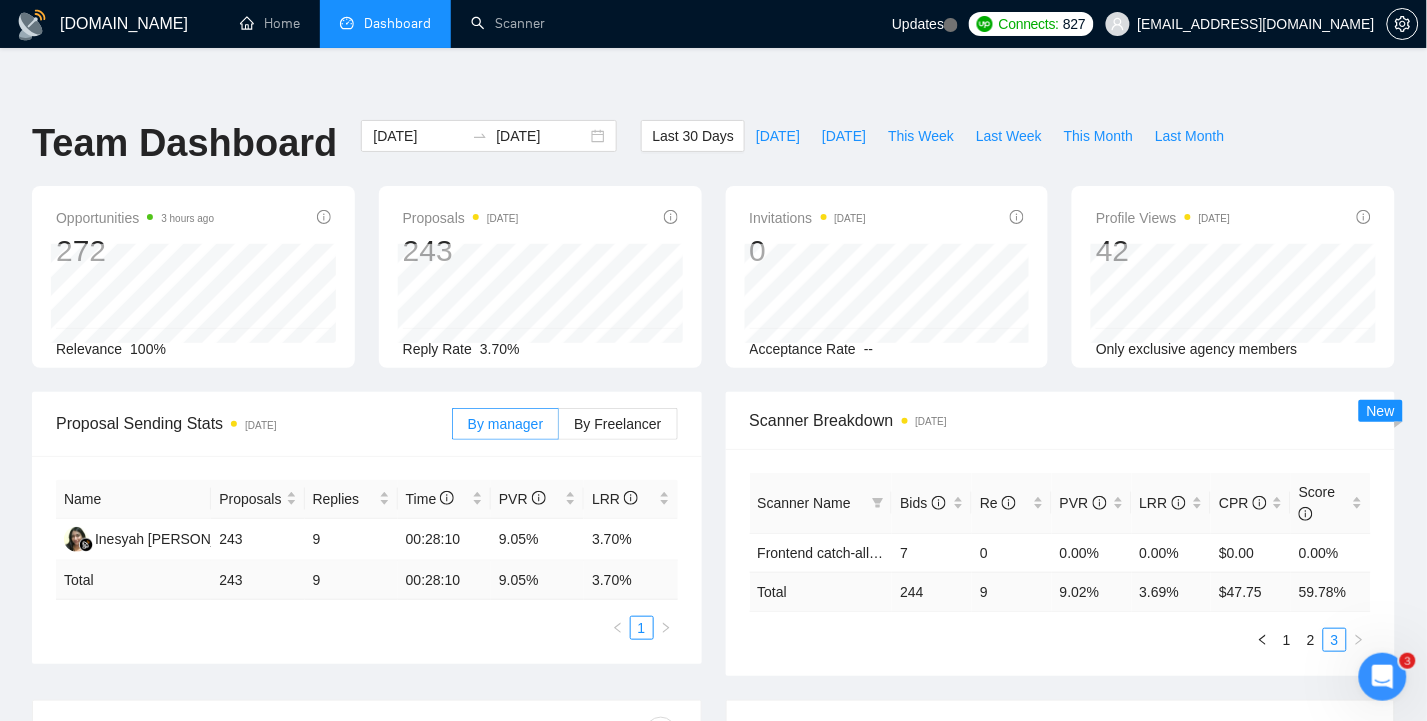 type 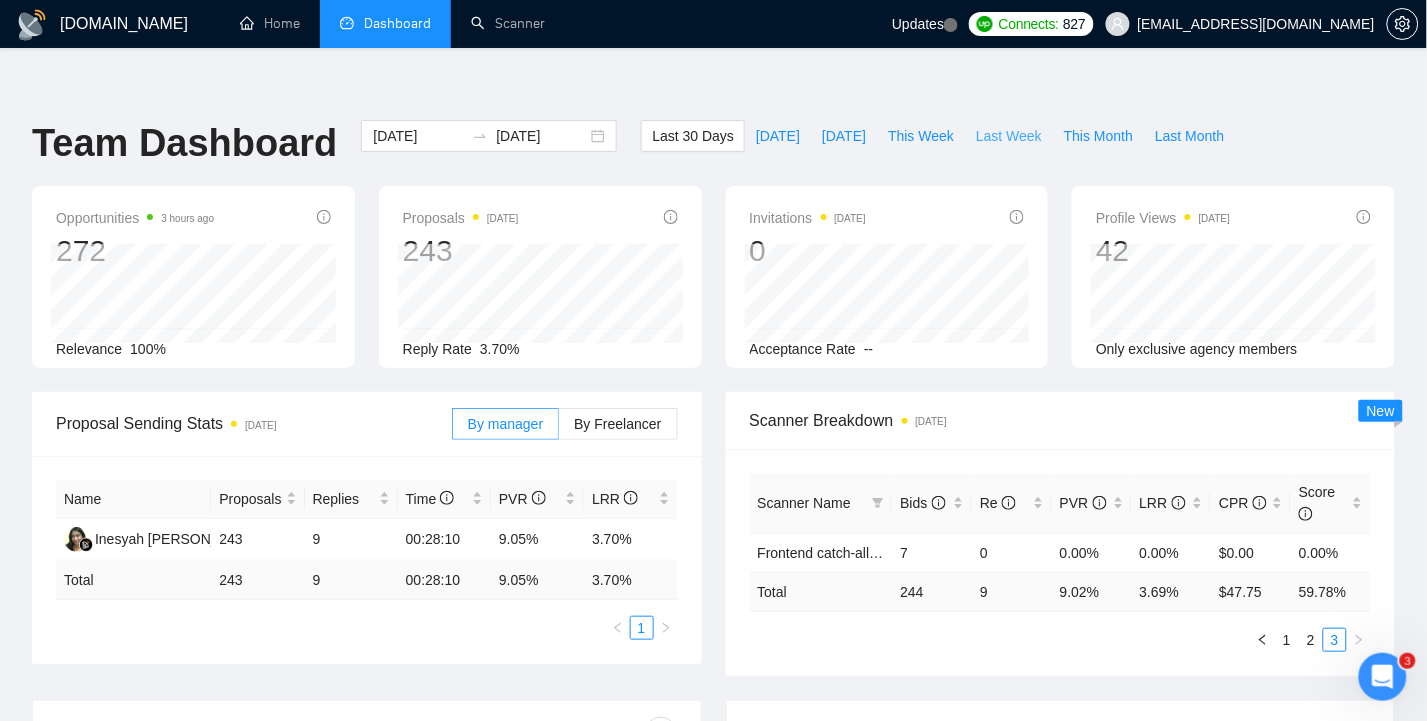 click on "Last Week" at bounding box center (1009, 136) 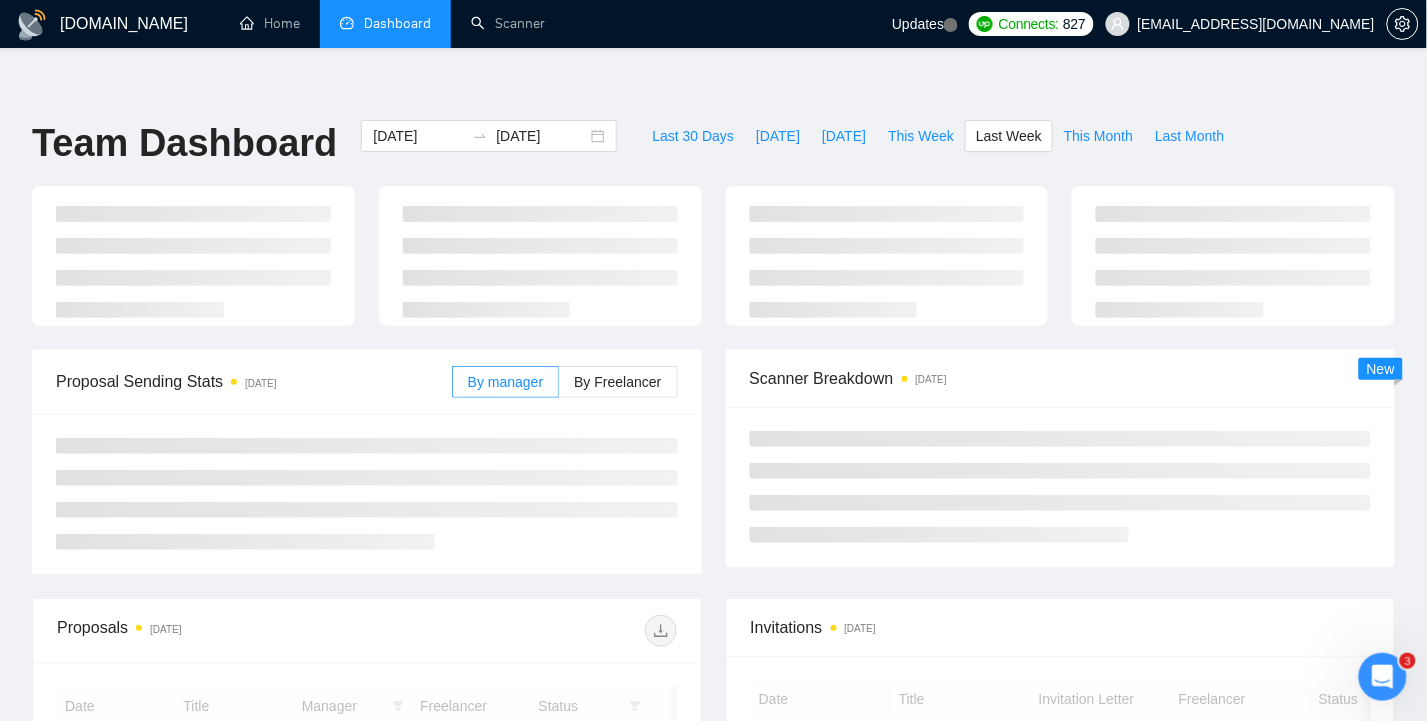 type on "[DATE]" 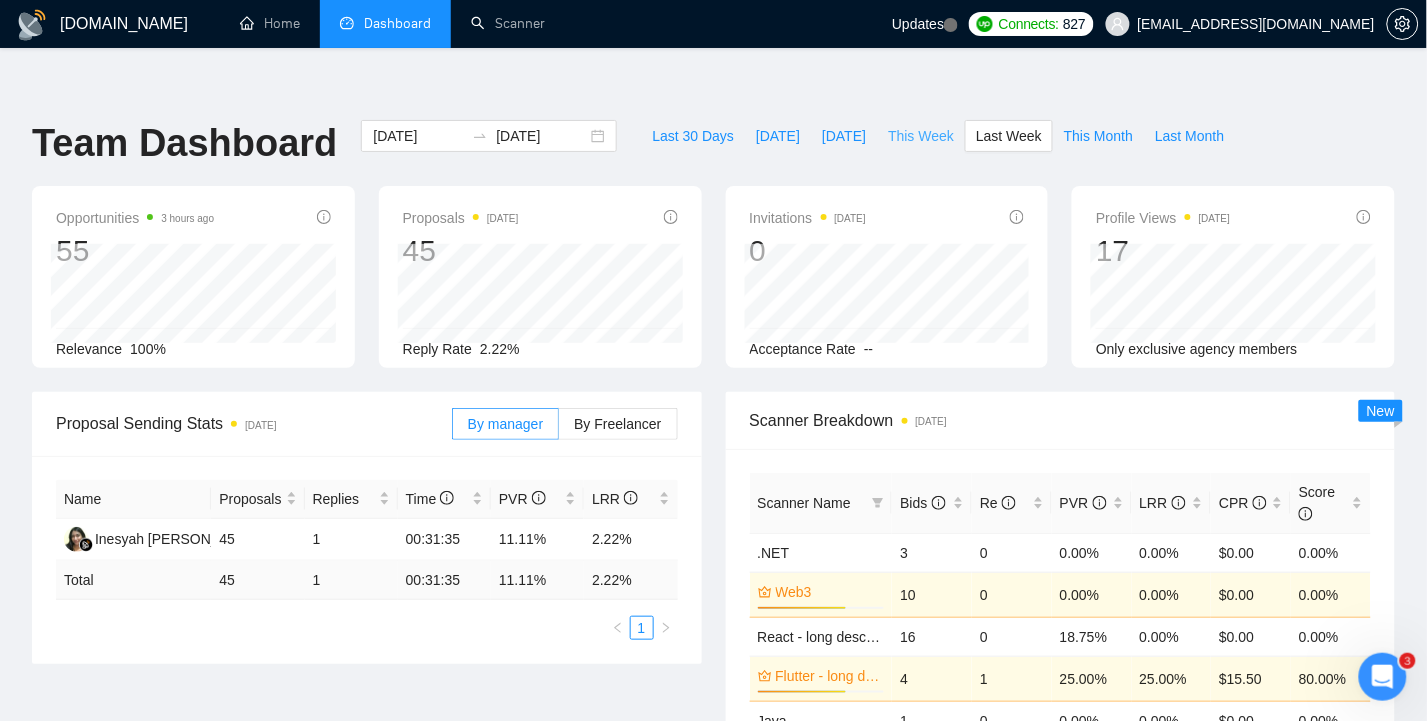click on "This Week" at bounding box center [921, 136] 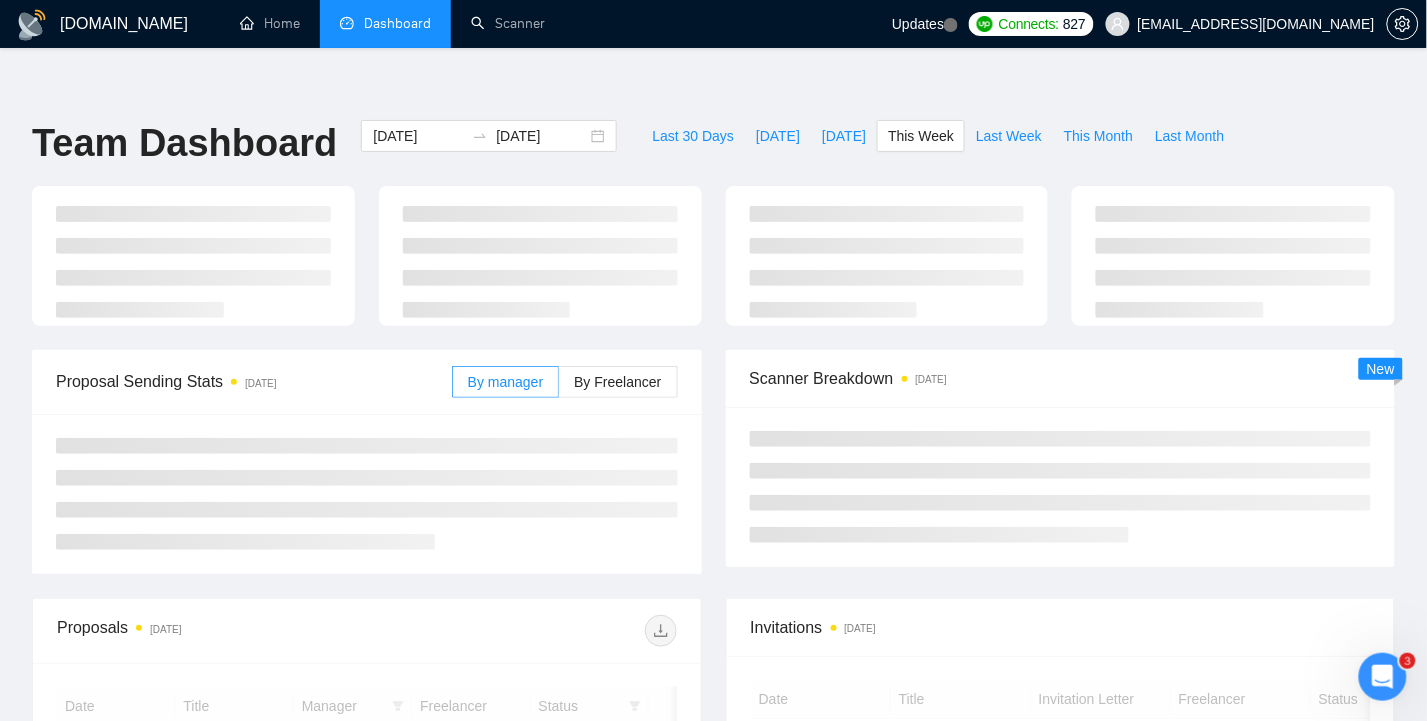 type on "[DATE]" 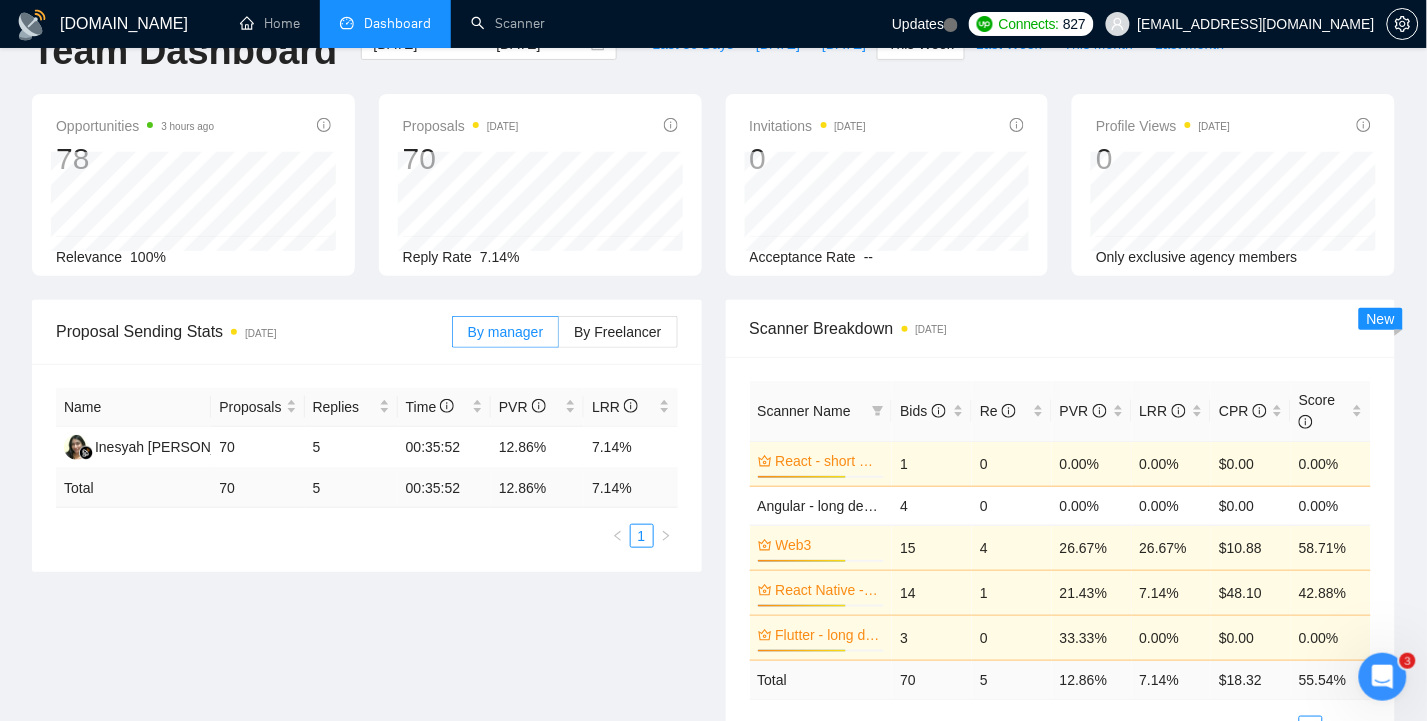 scroll, scrollTop: 133, scrollLeft: 0, axis: vertical 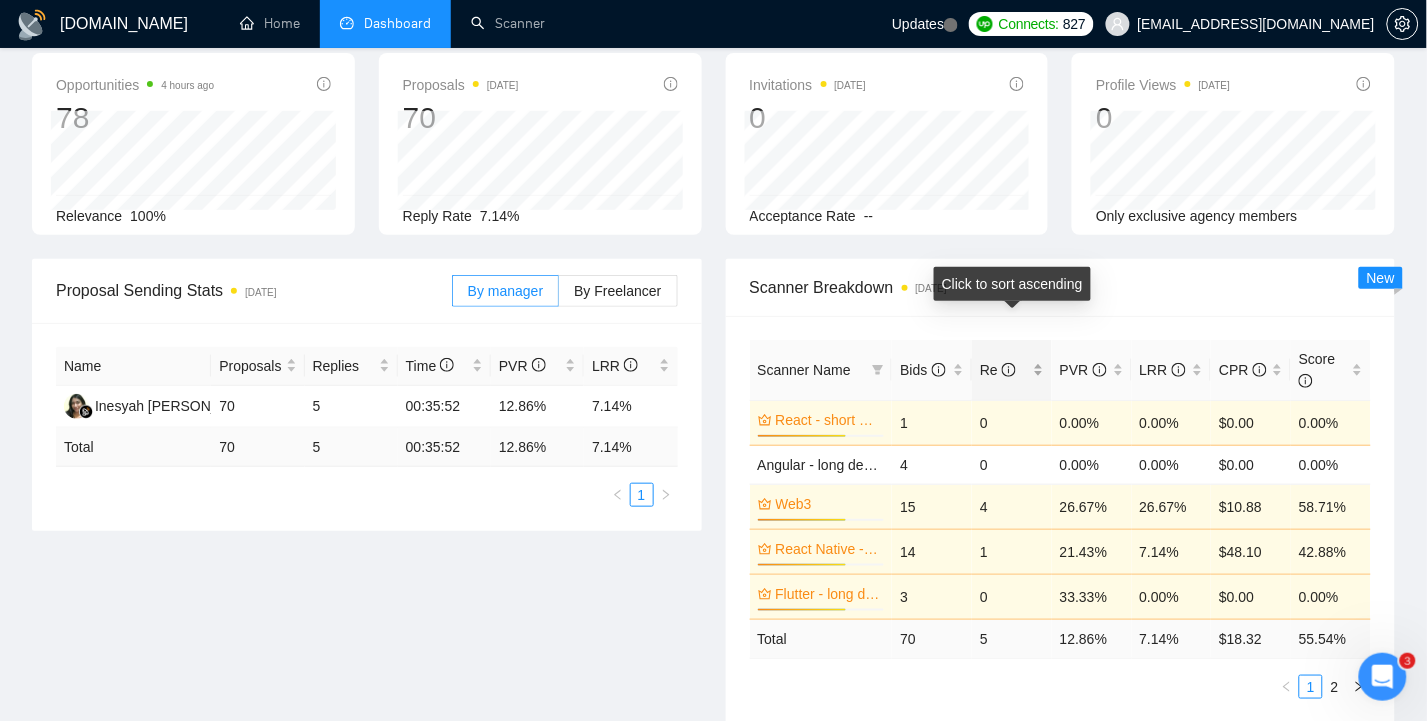 click on "Re" at bounding box center (1012, 370) 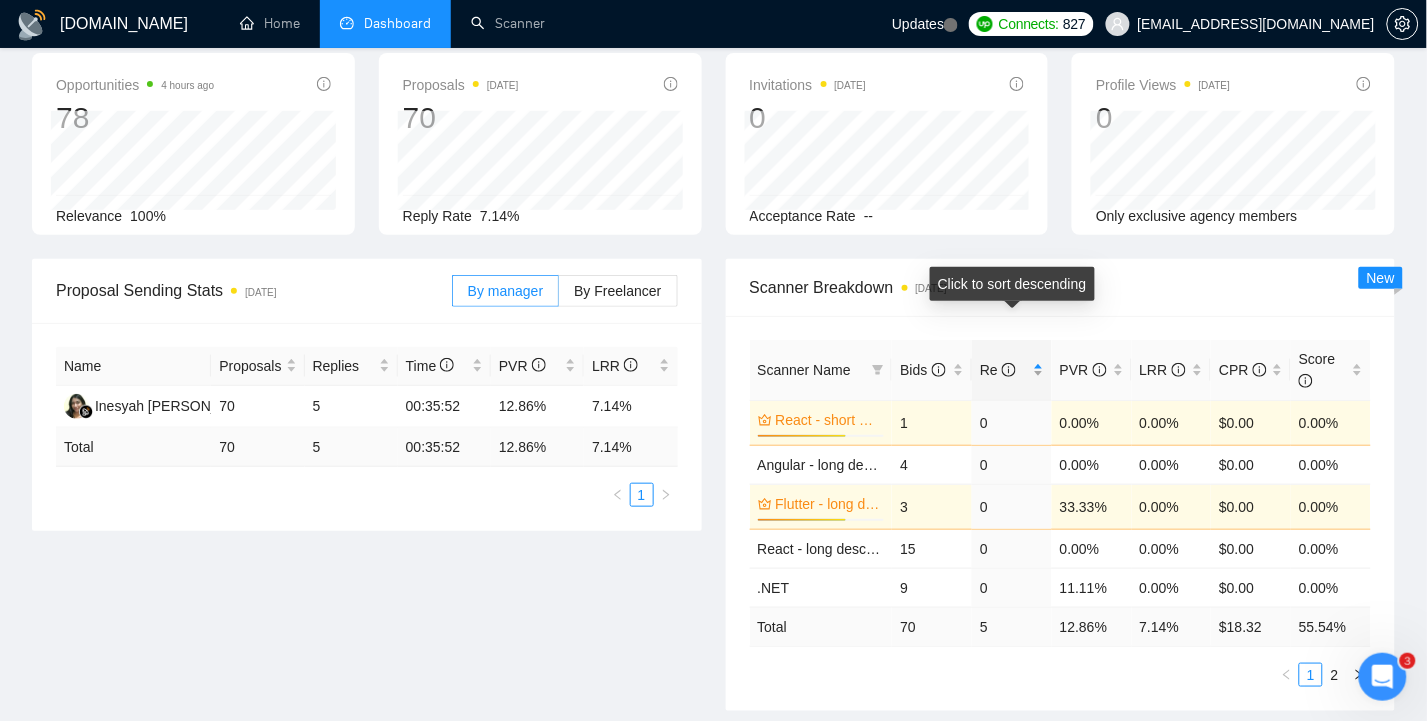 click on "Re" at bounding box center (1012, 370) 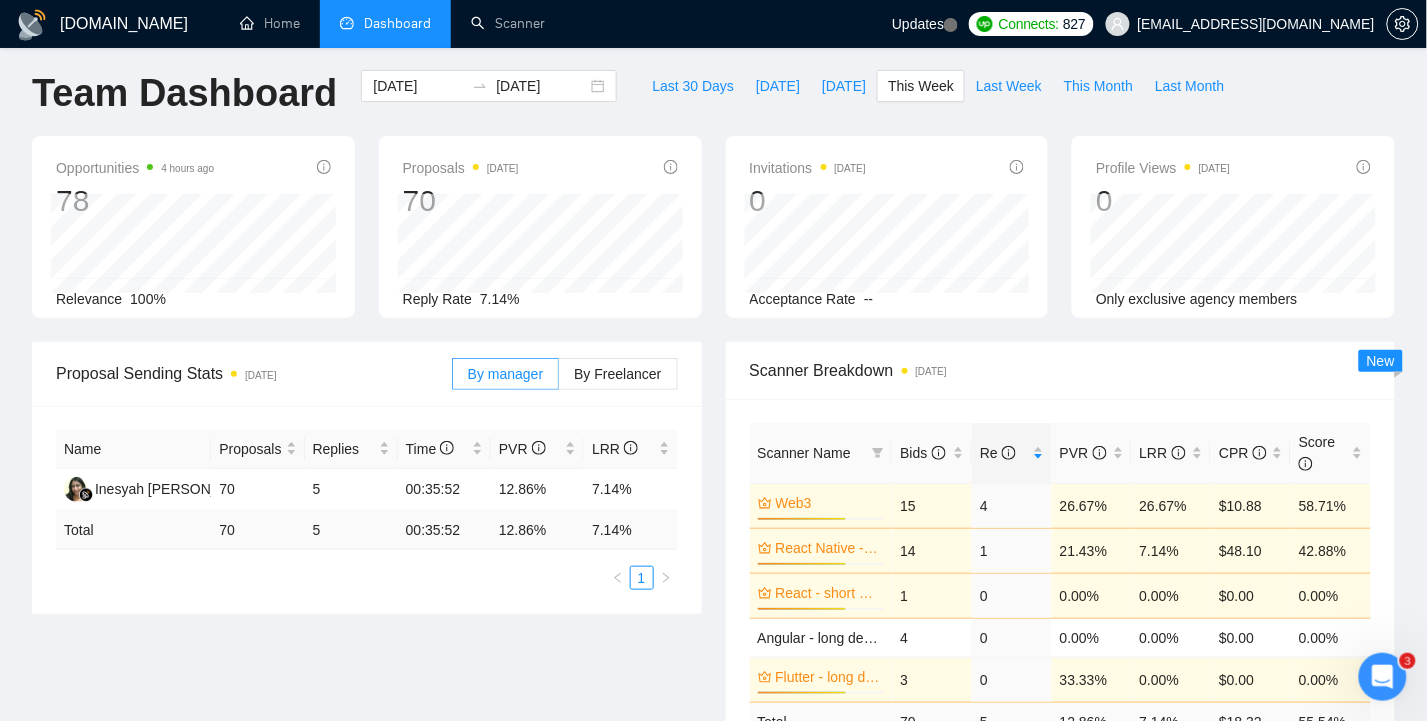 scroll, scrollTop: 0, scrollLeft: 0, axis: both 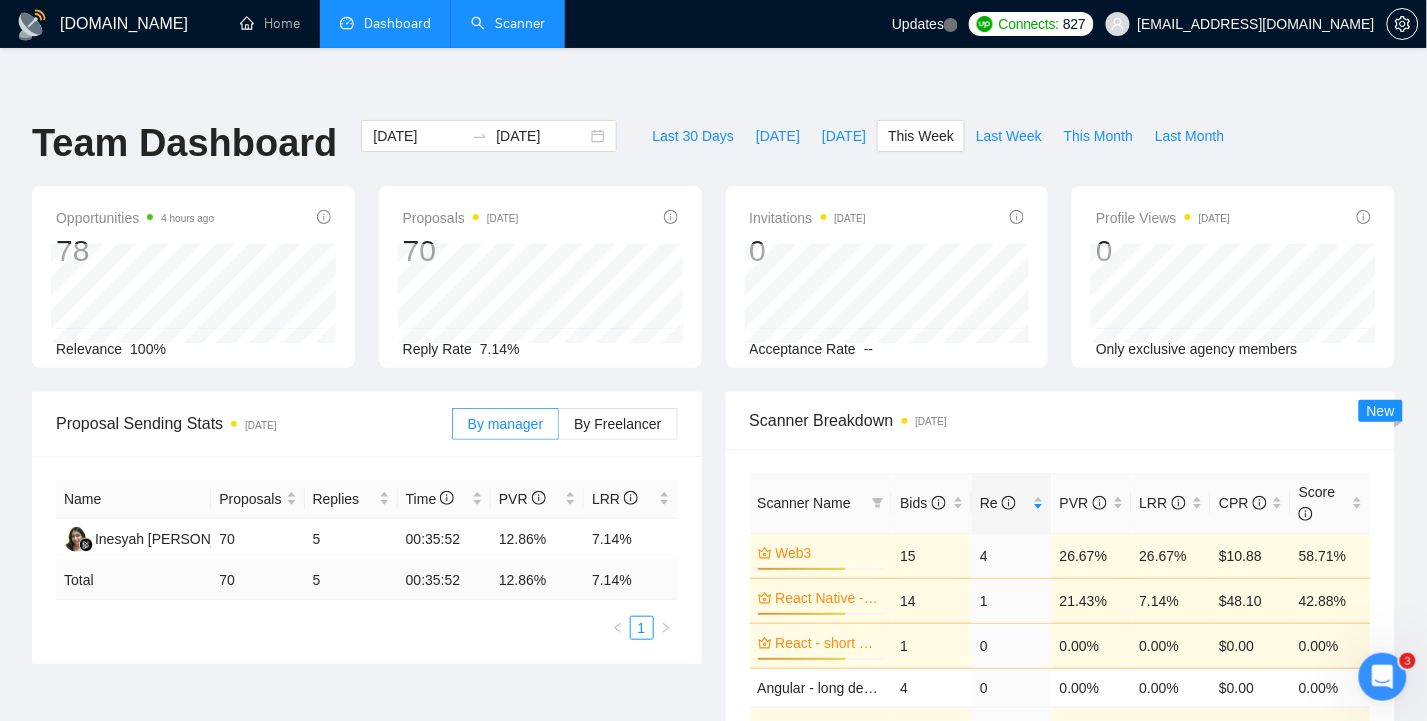 click on "Scanner" at bounding box center (508, 23) 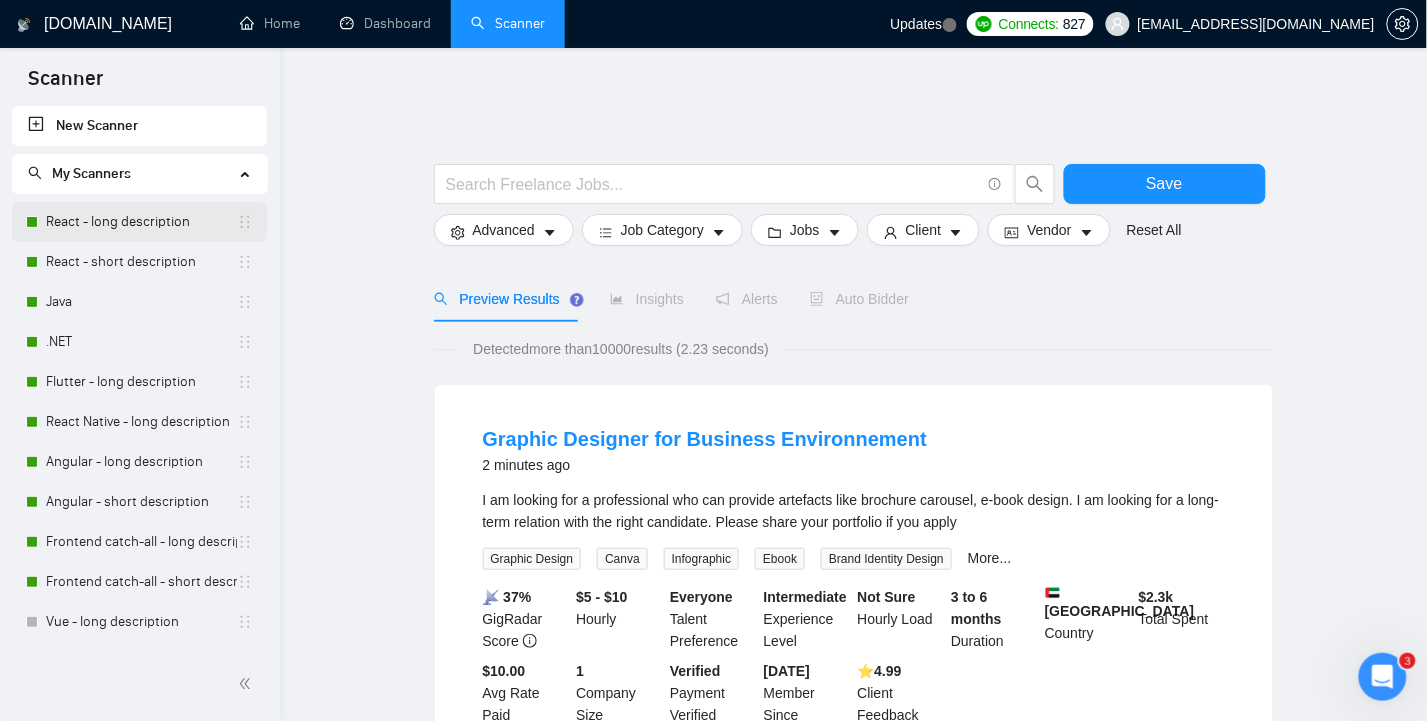 click on "React - long description" at bounding box center (141, 222) 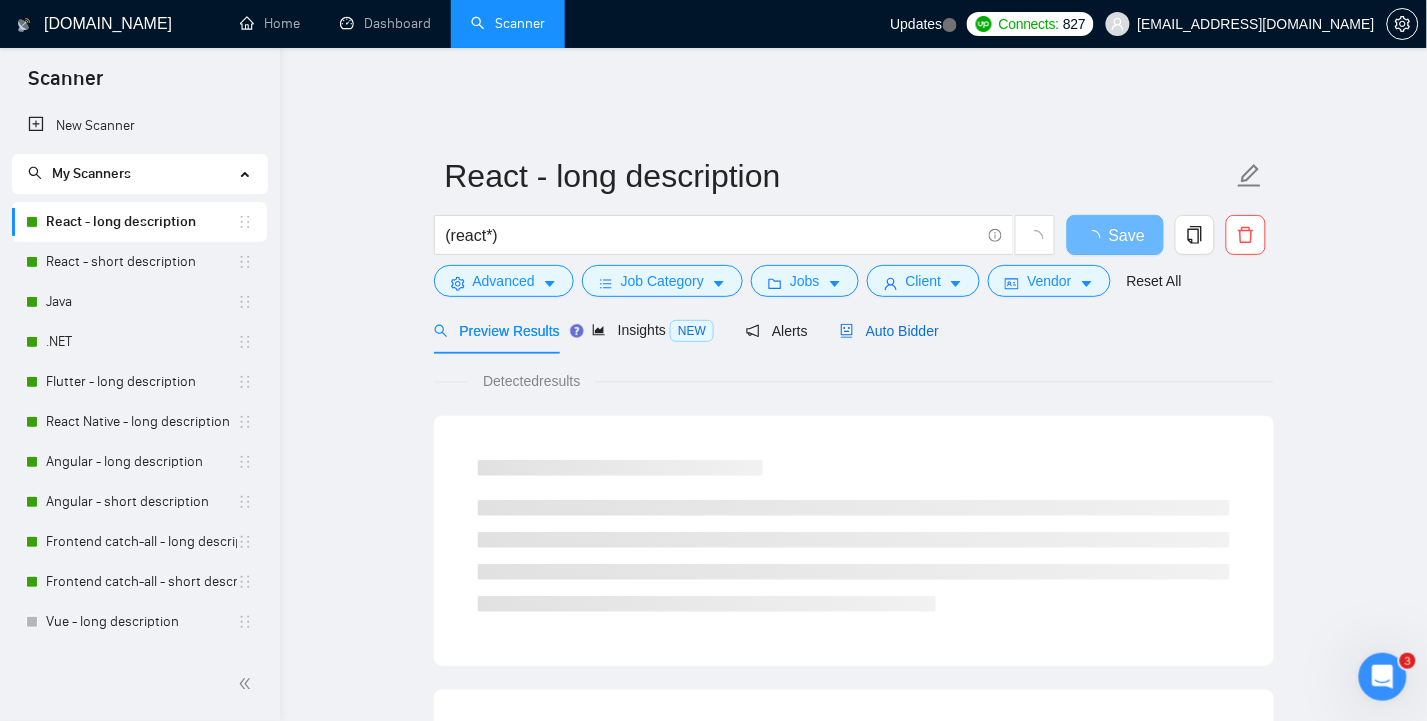 click on "Auto Bidder" at bounding box center (889, 331) 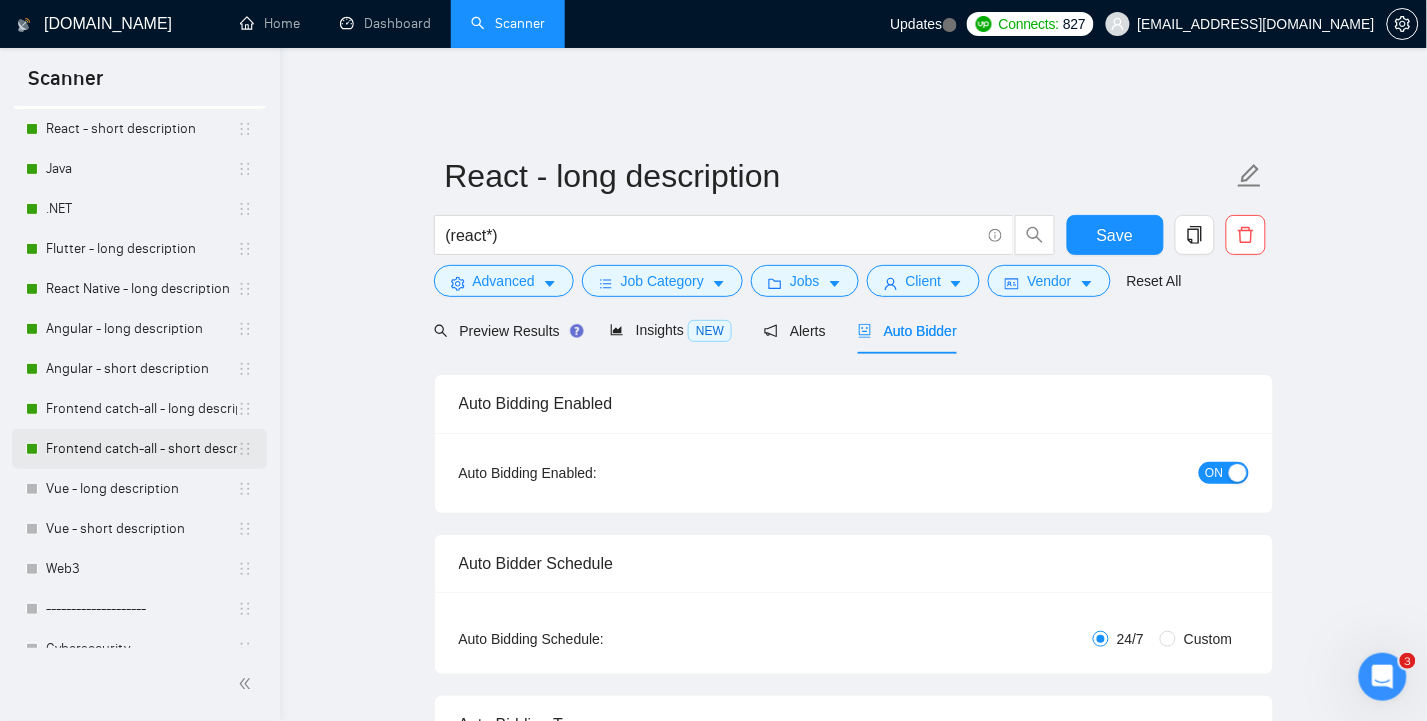 scroll, scrollTop: 0, scrollLeft: 0, axis: both 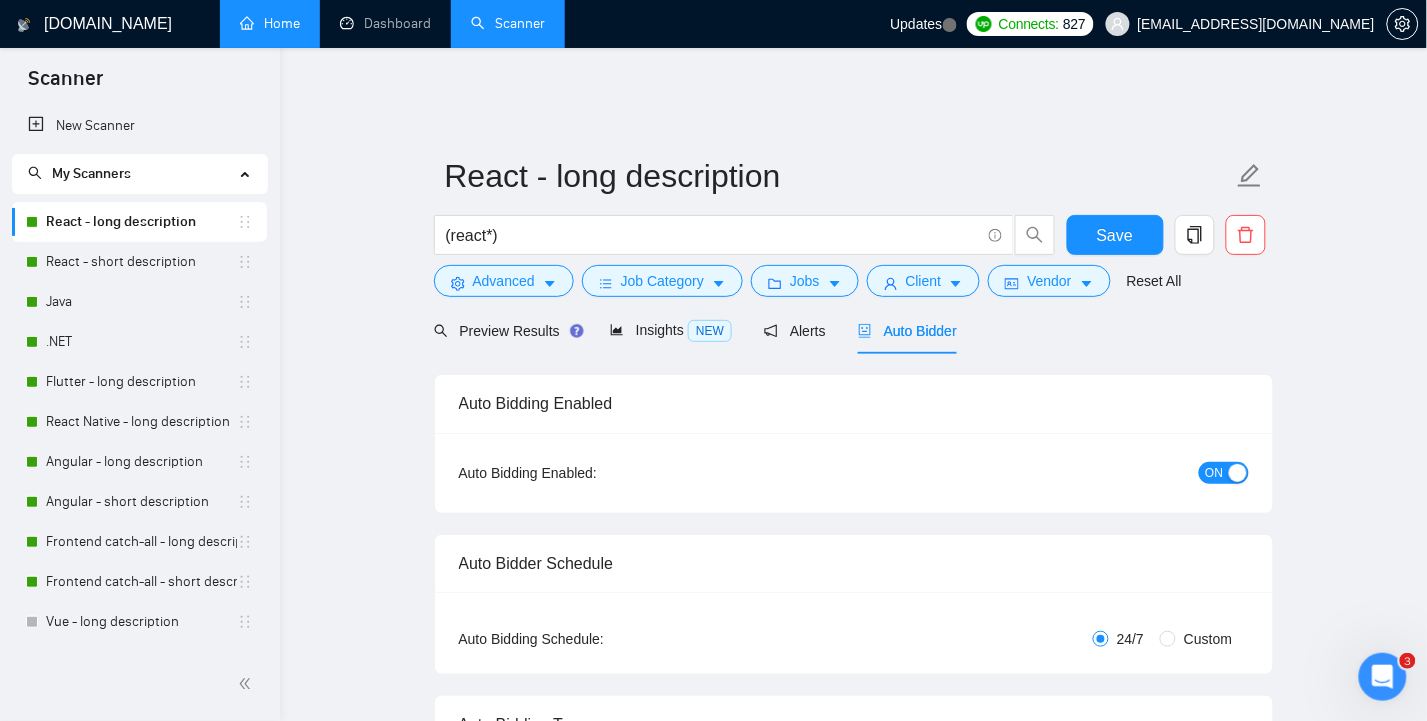 click on "Home" at bounding box center [270, 23] 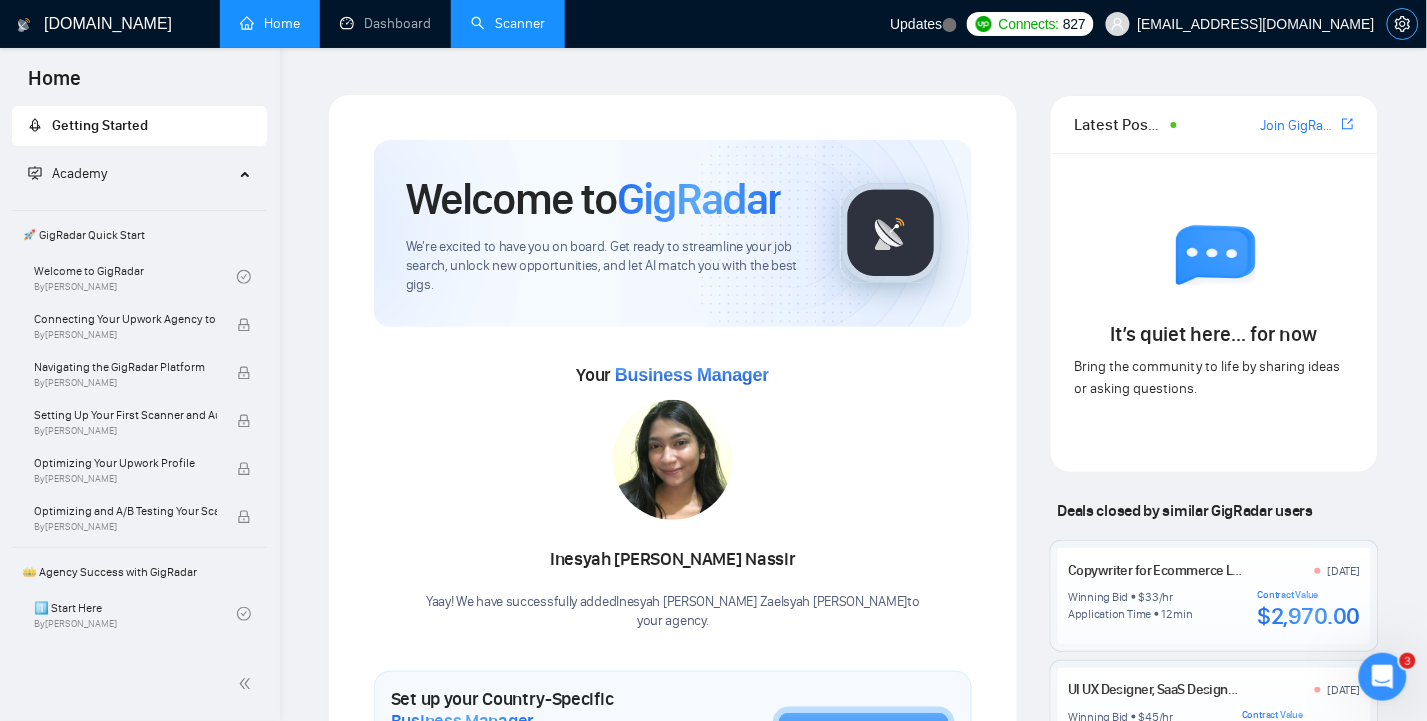 click 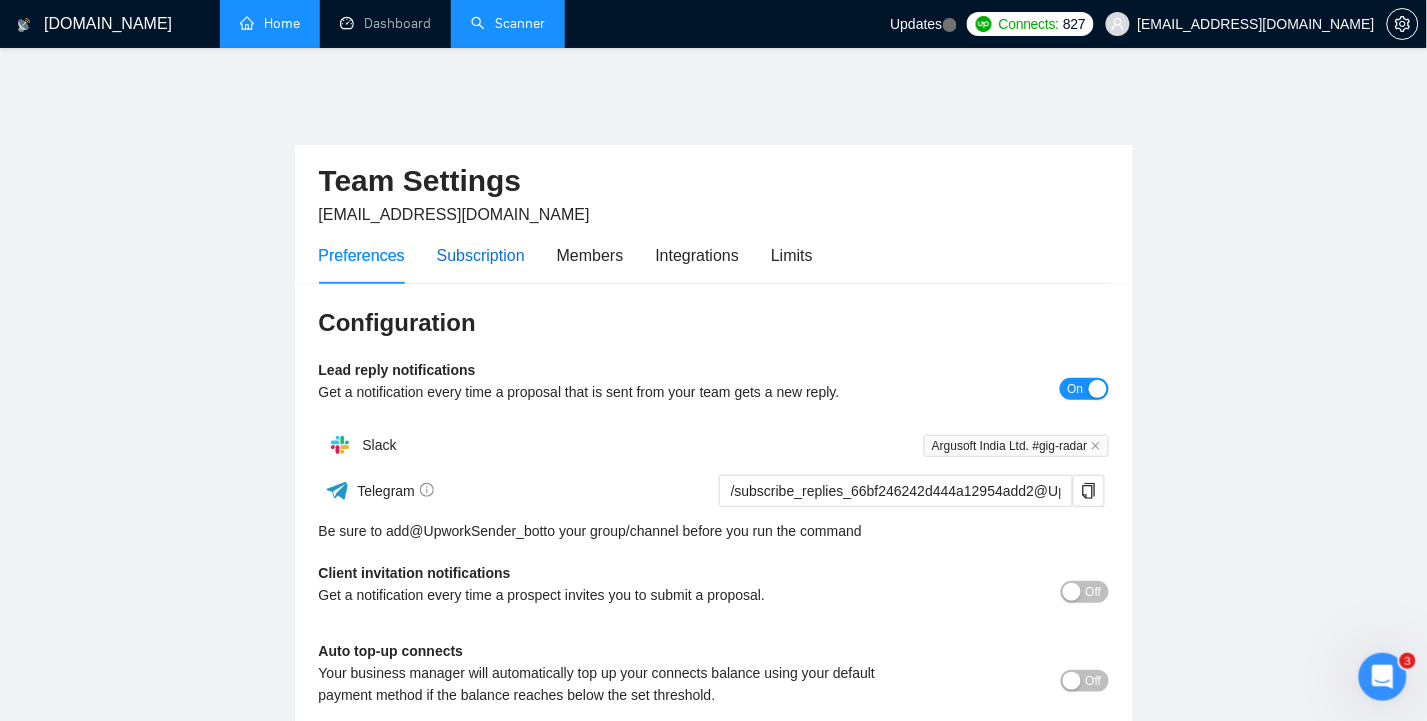 click on "Subscription" at bounding box center (481, 255) 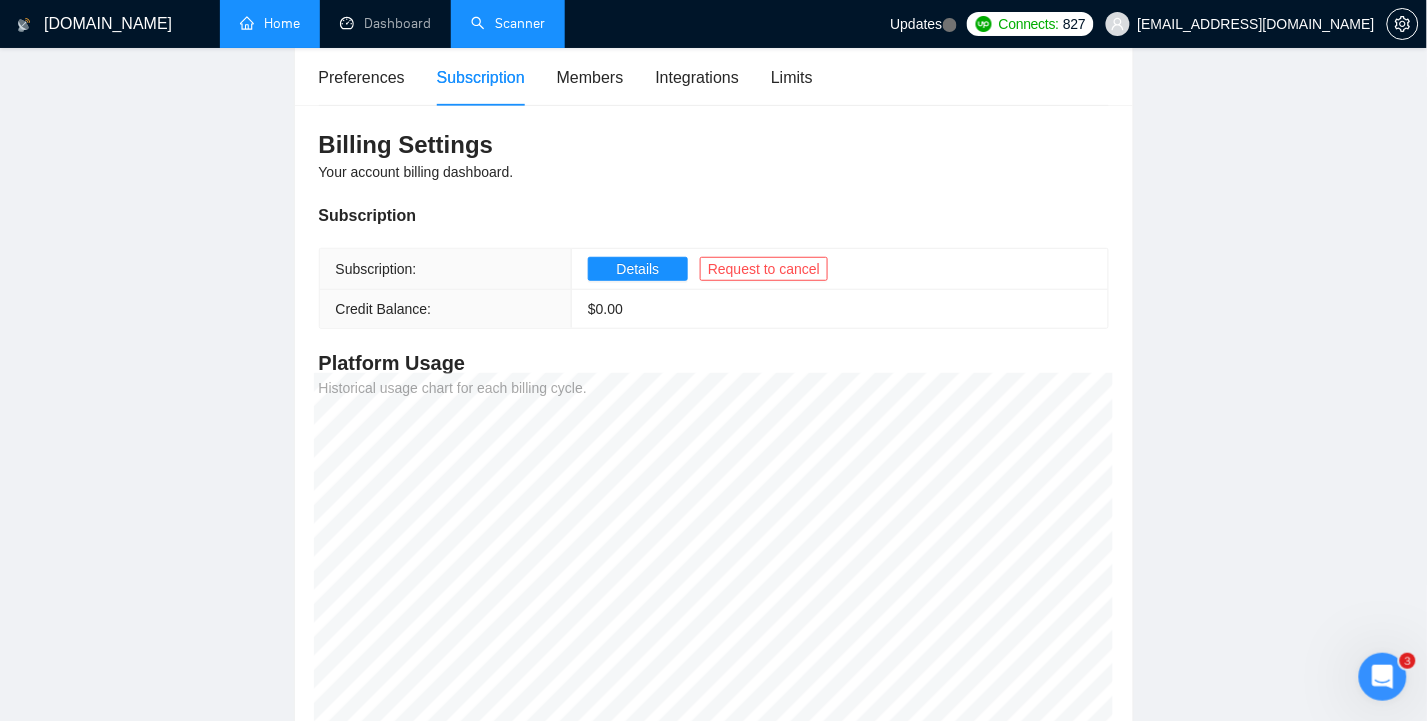 scroll, scrollTop: 0, scrollLeft: 0, axis: both 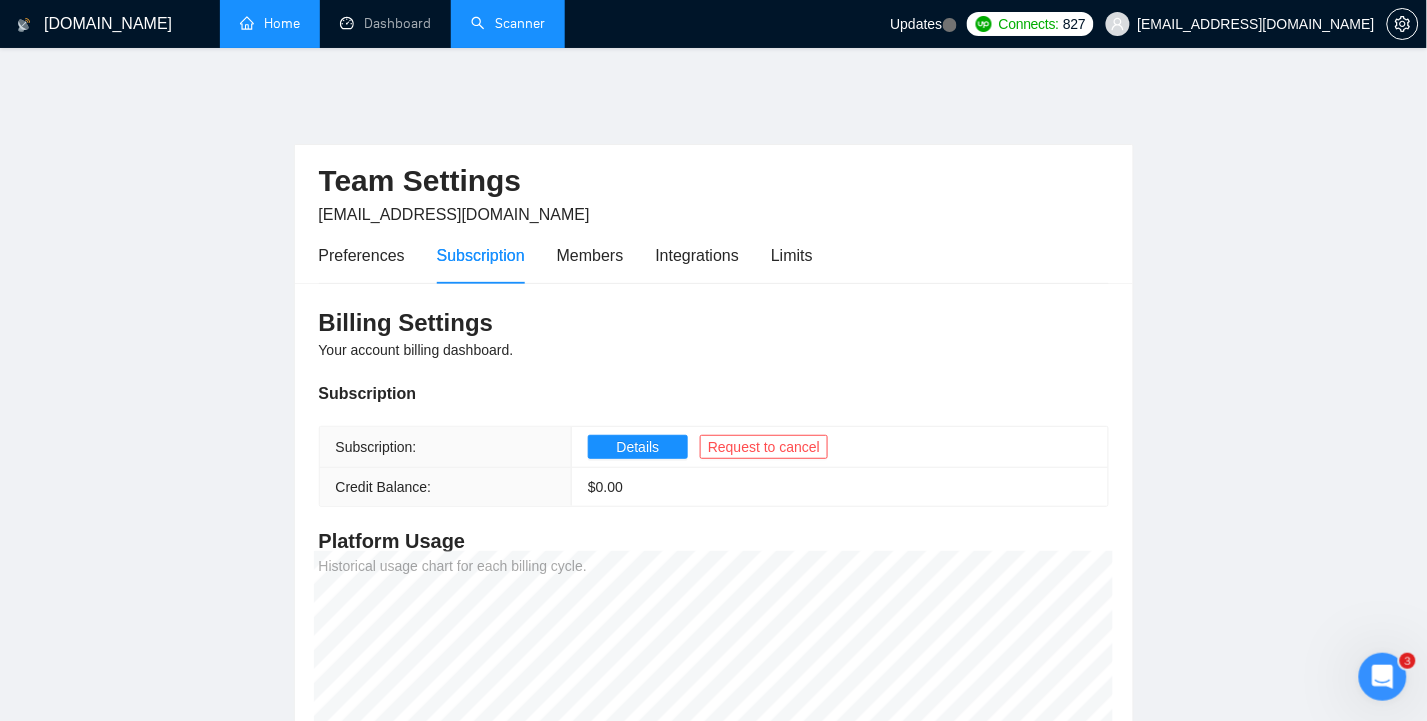 click on "Scanner" at bounding box center [508, 23] 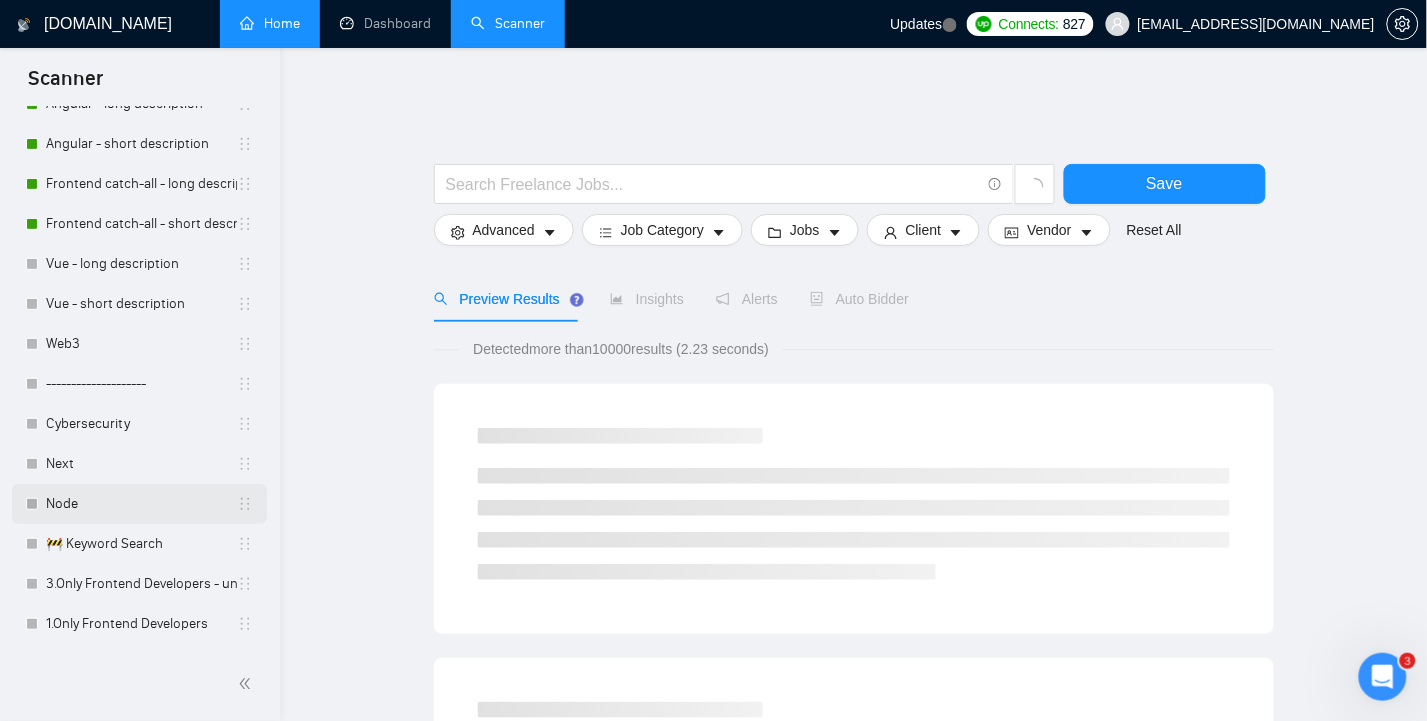 scroll, scrollTop: 400, scrollLeft: 0, axis: vertical 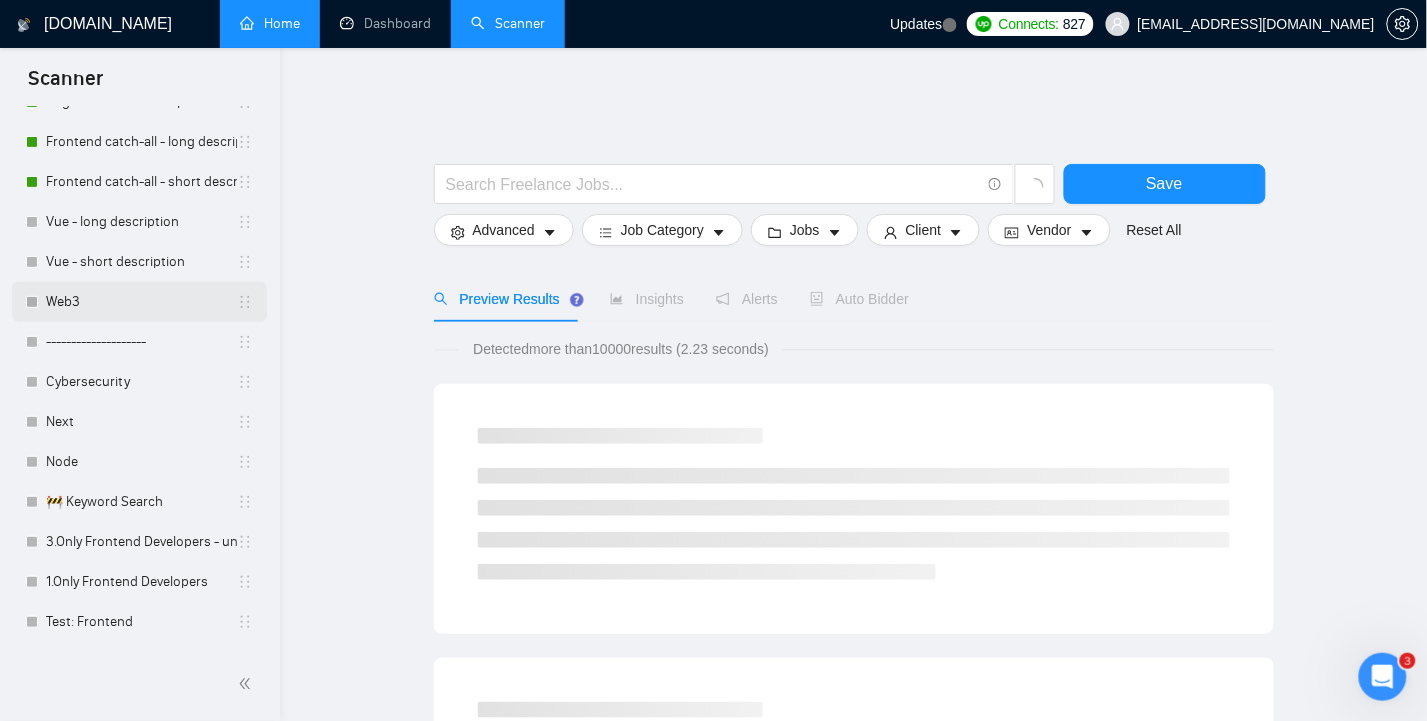 click on "Web3" at bounding box center [141, 302] 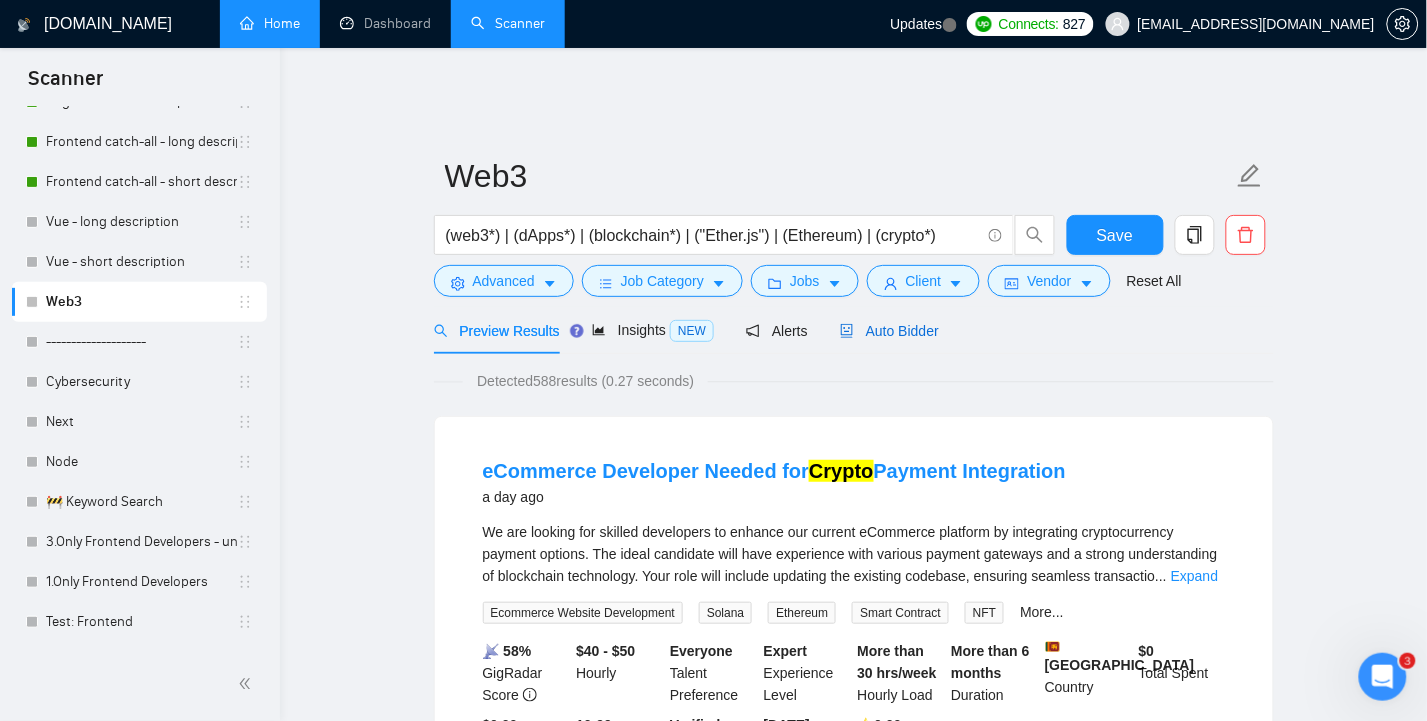 click on "Auto Bidder" at bounding box center [889, 331] 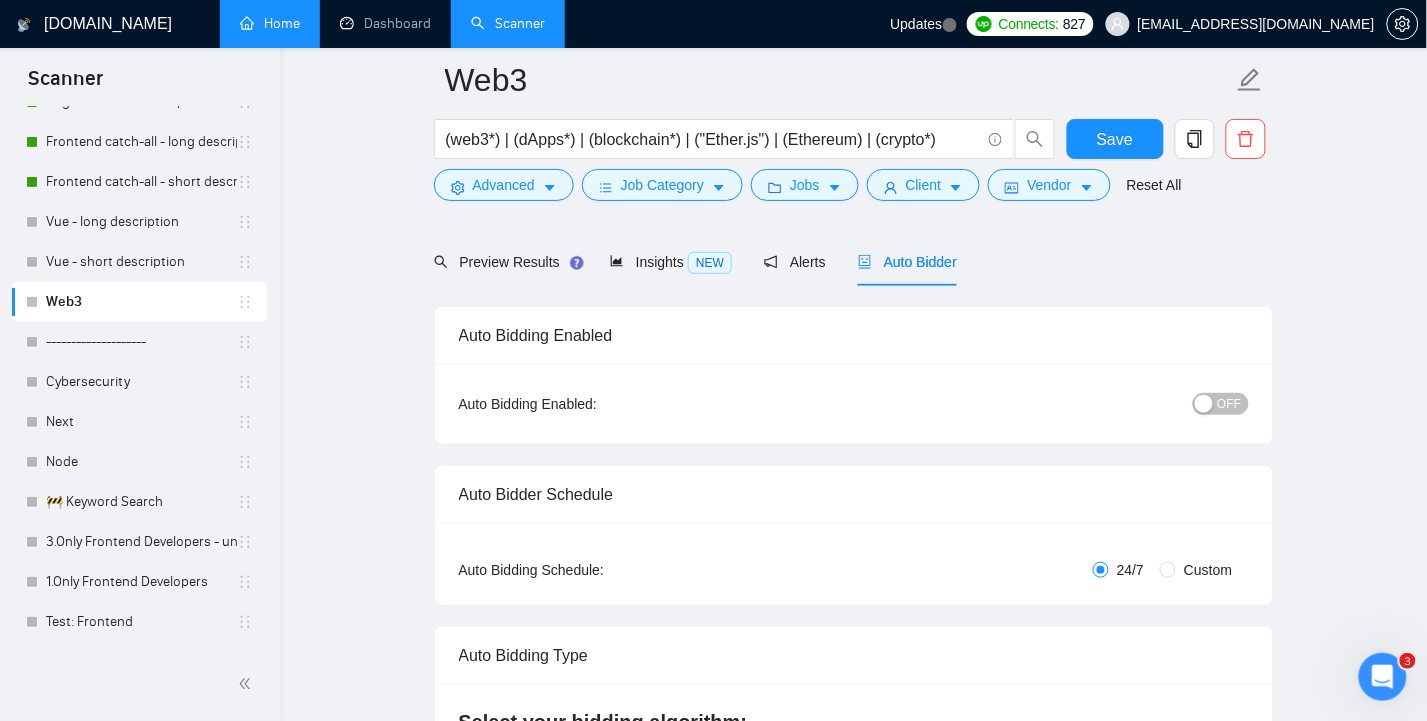 scroll, scrollTop: 133, scrollLeft: 0, axis: vertical 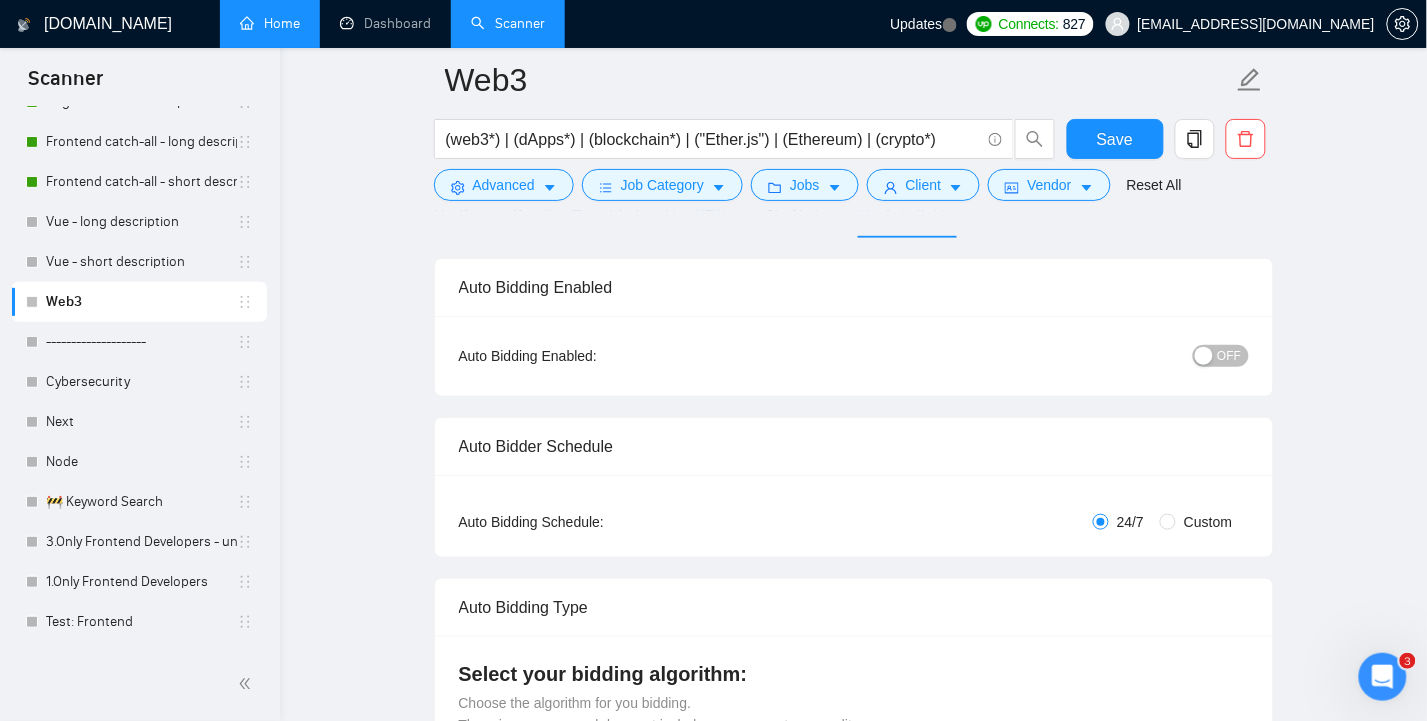 click on "OFF" at bounding box center (1230, 356) 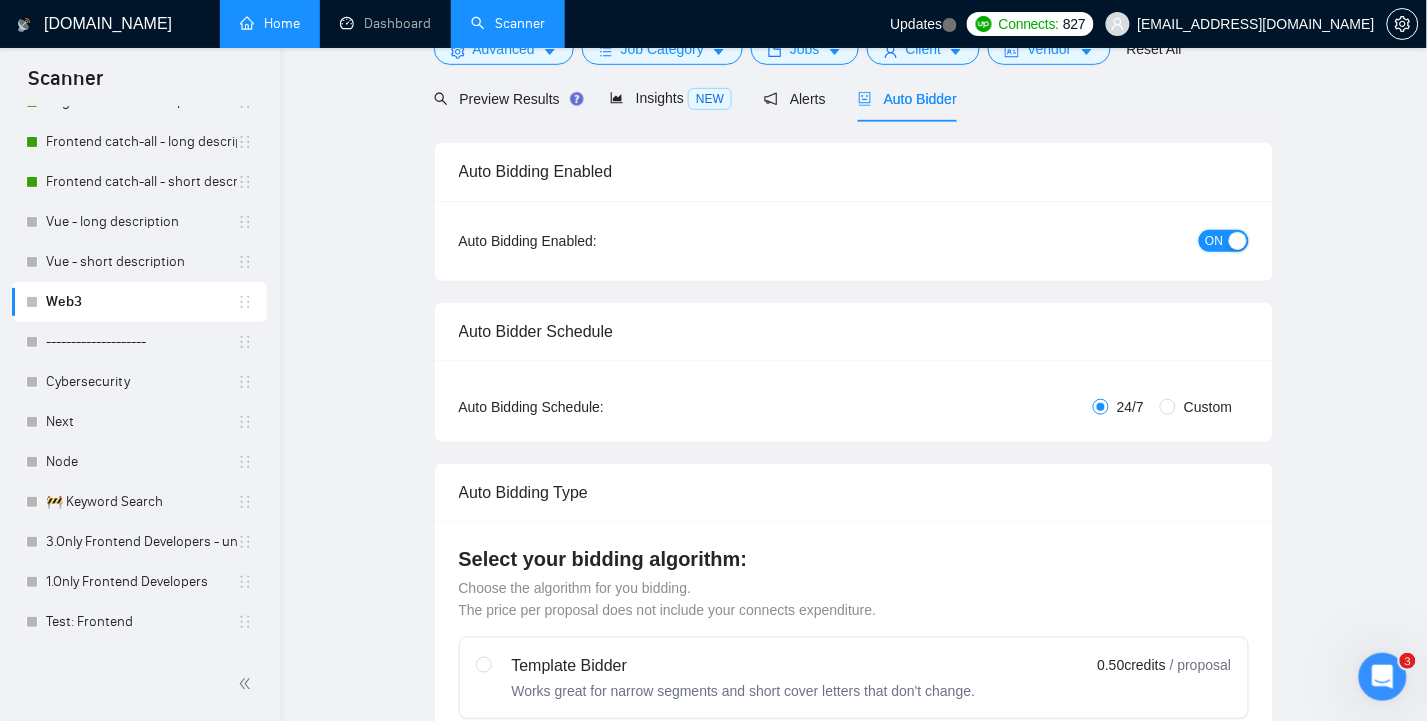 scroll, scrollTop: 0, scrollLeft: 0, axis: both 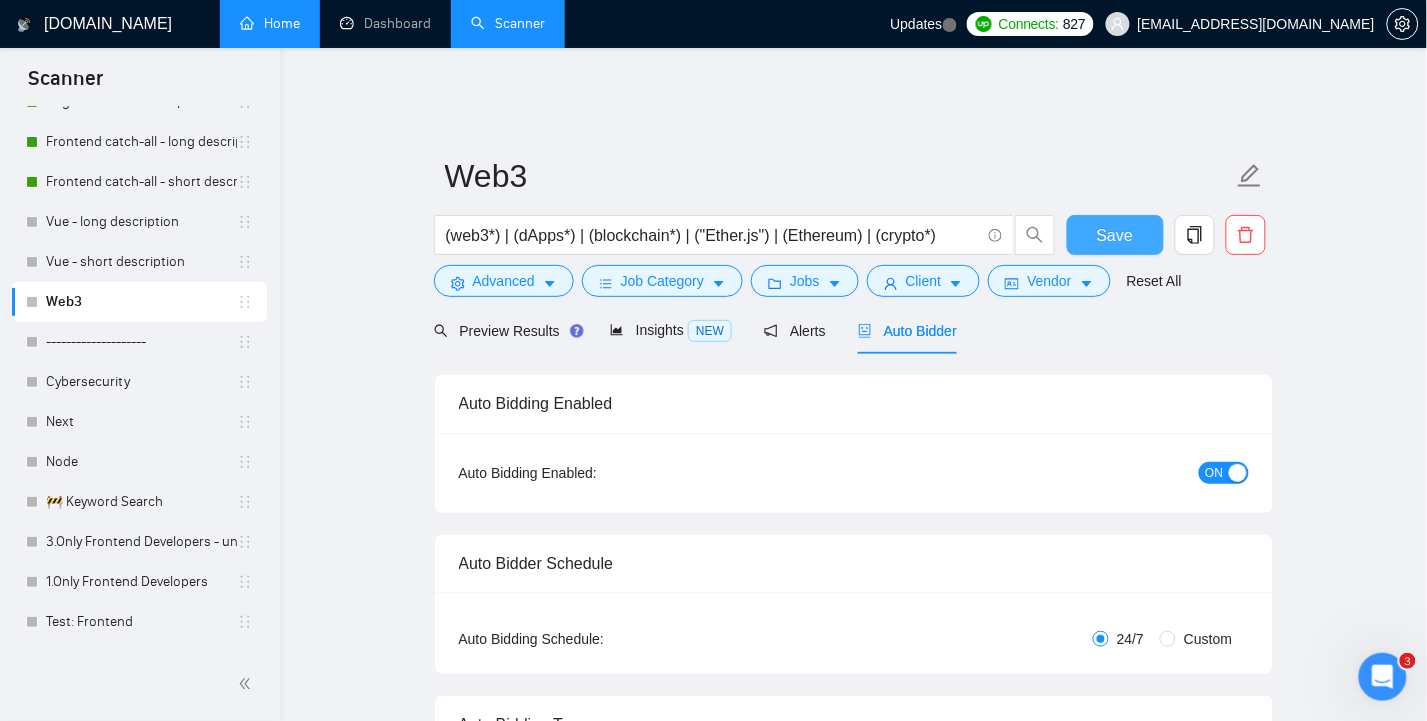 drag, startPoint x: 1122, startPoint y: 222, endPoint x: 1120, endPoint y: 253, distance: 31.06445 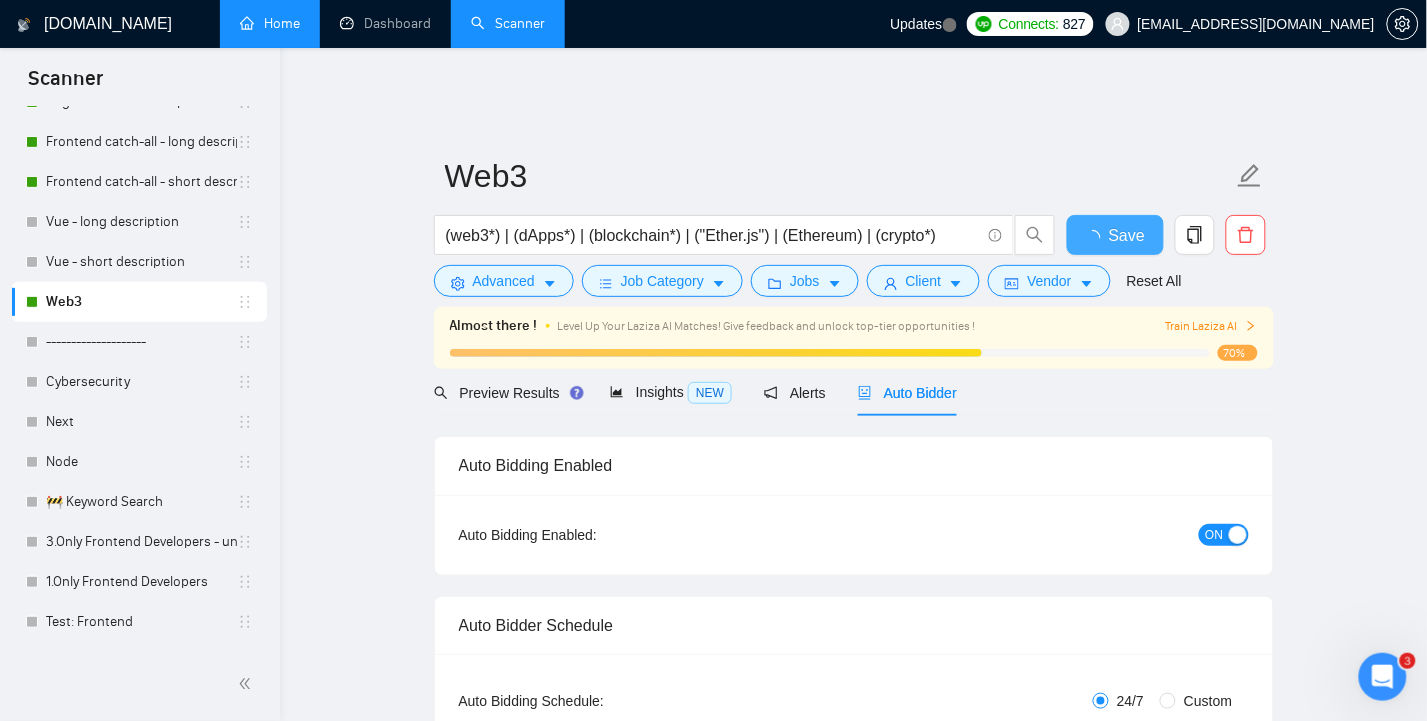 type 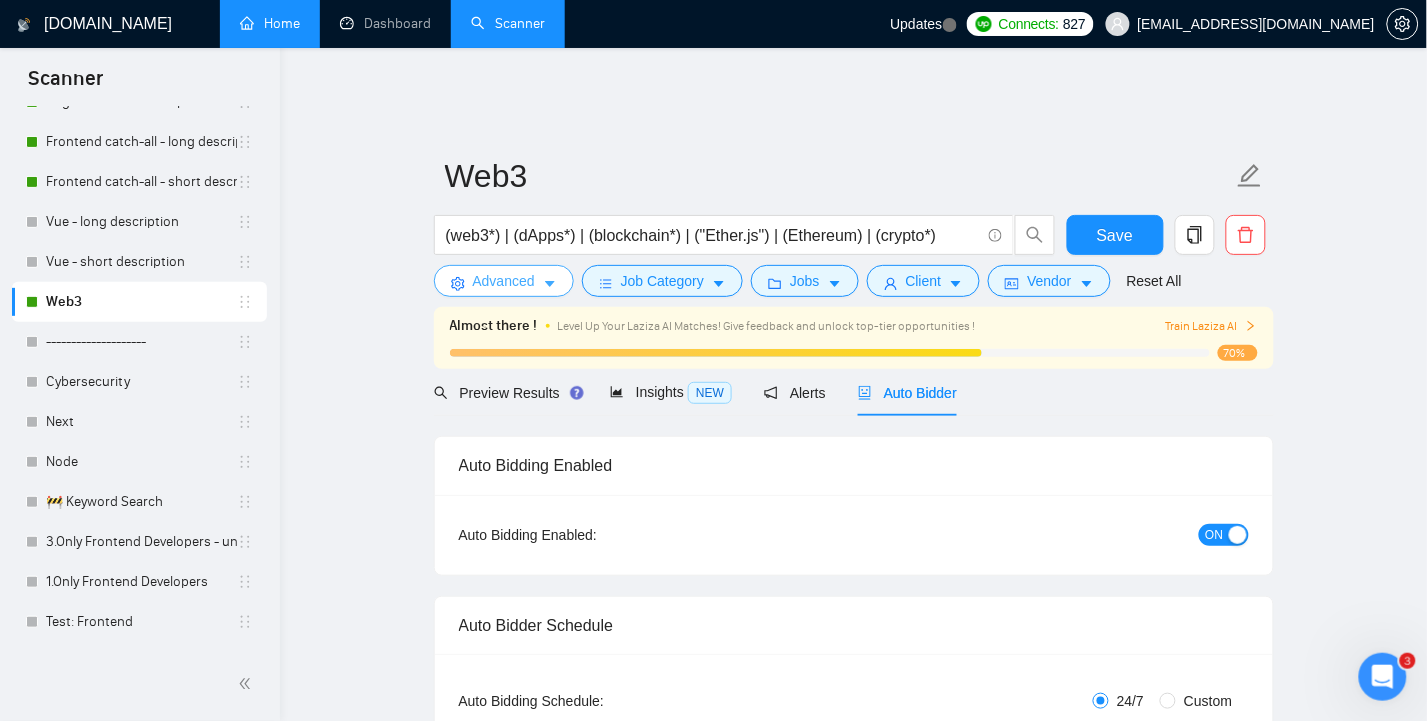 click on "Advanced" at bounding box center (504, 281) 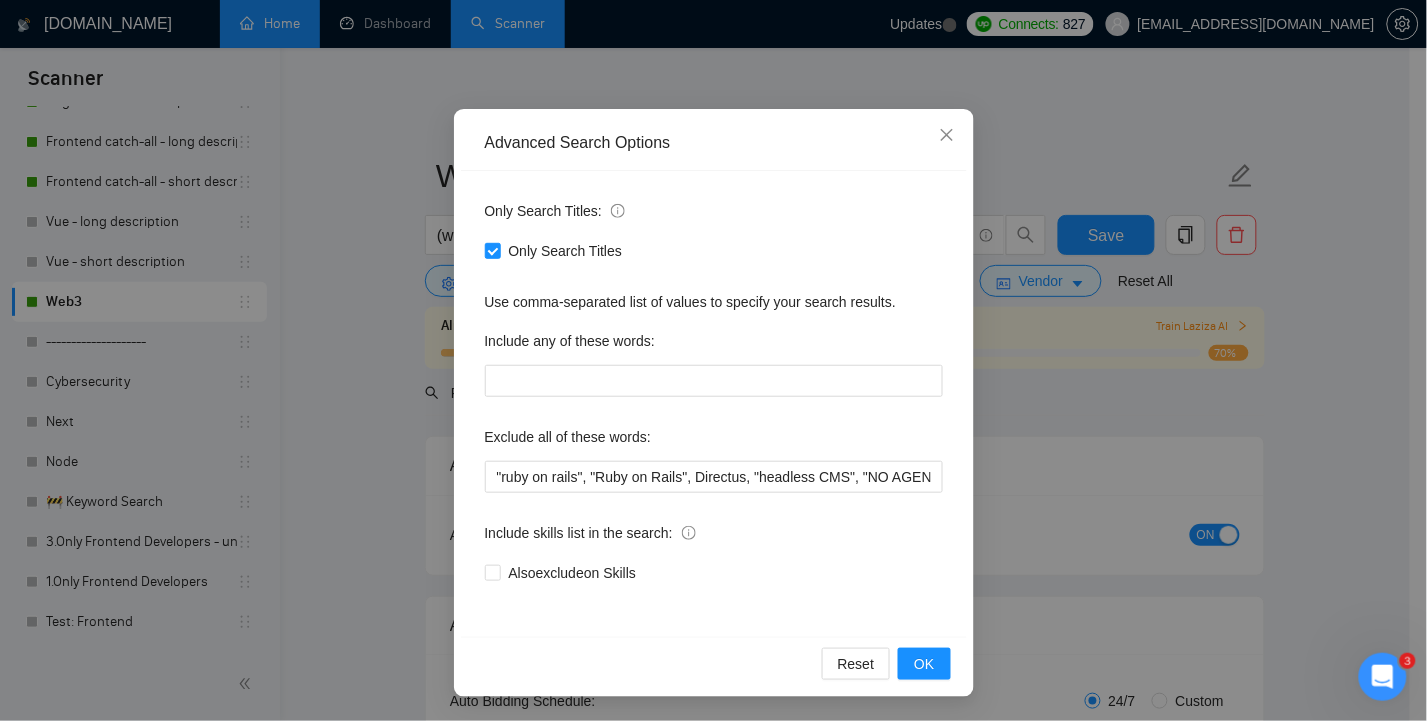 scroll, scrollTop: 0, scrollLeft: 0, axis: both 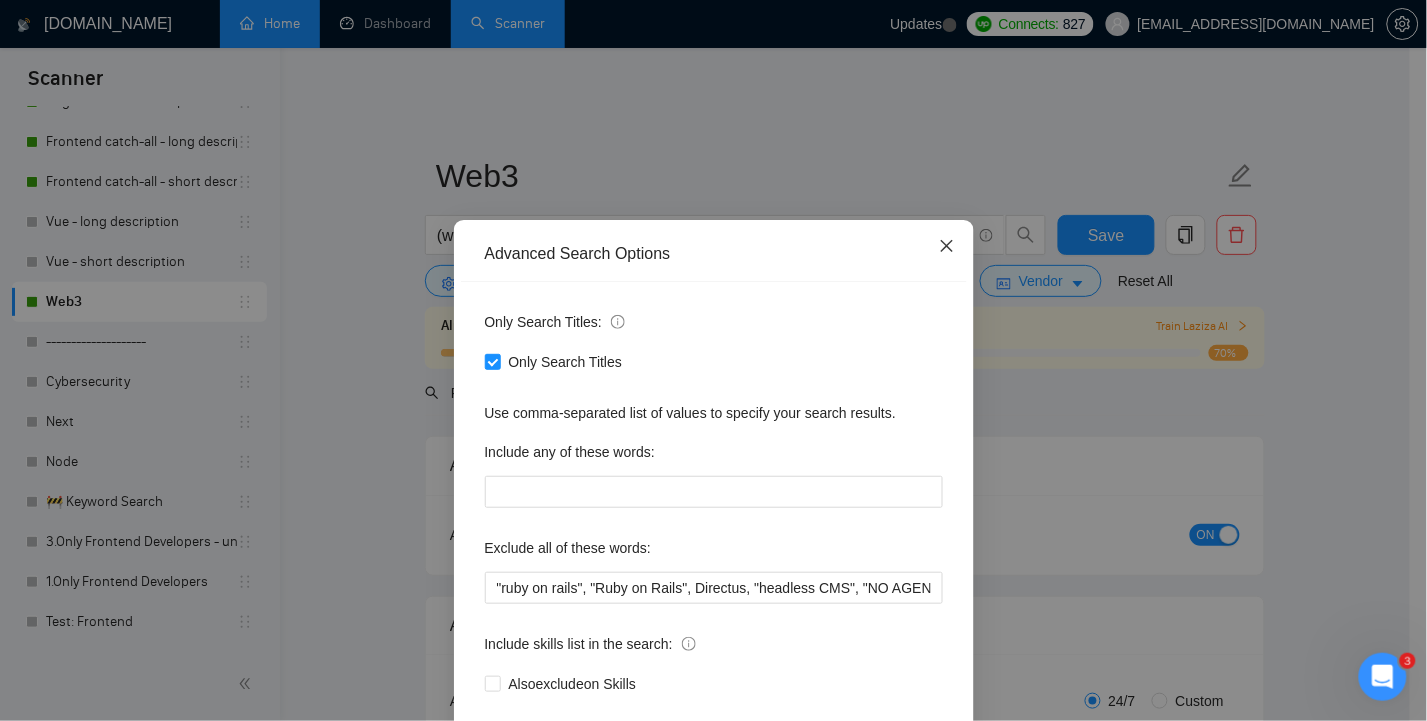click 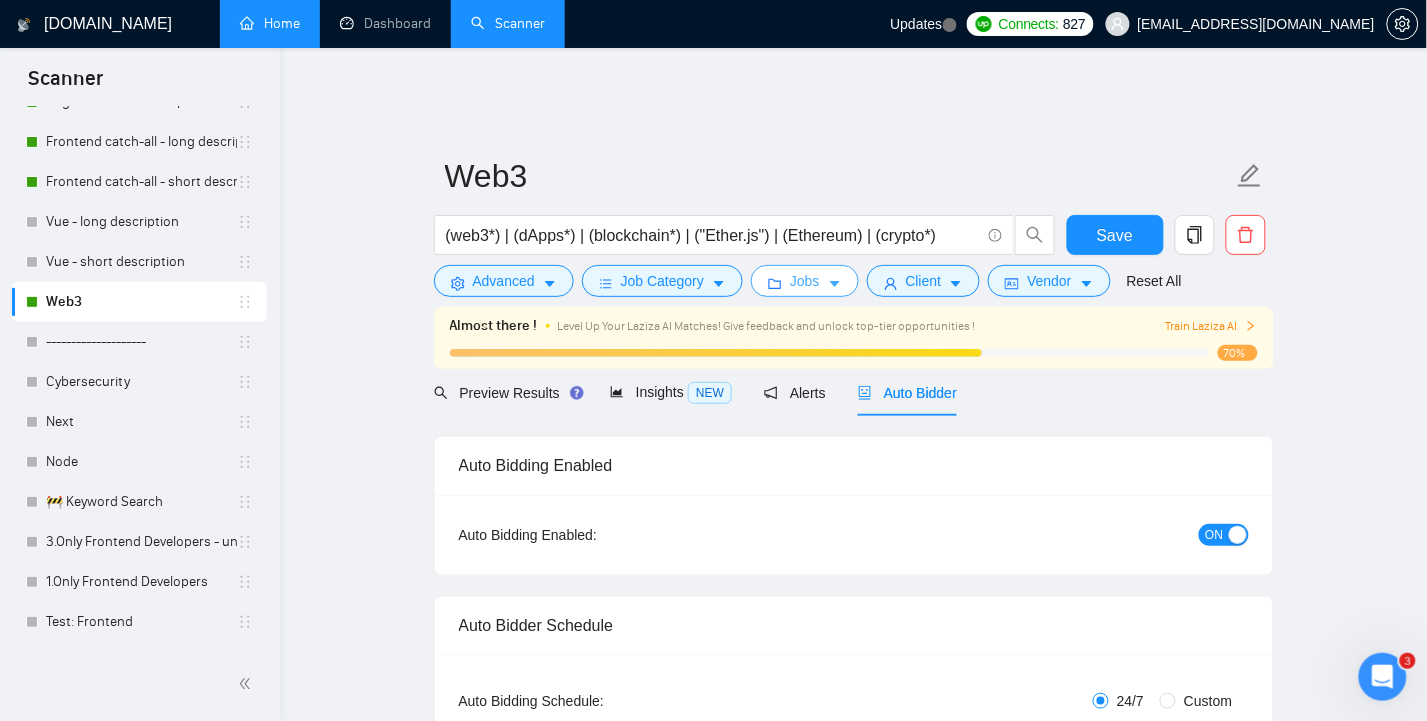 click on "Jobs" at bounding box center [805, 281] 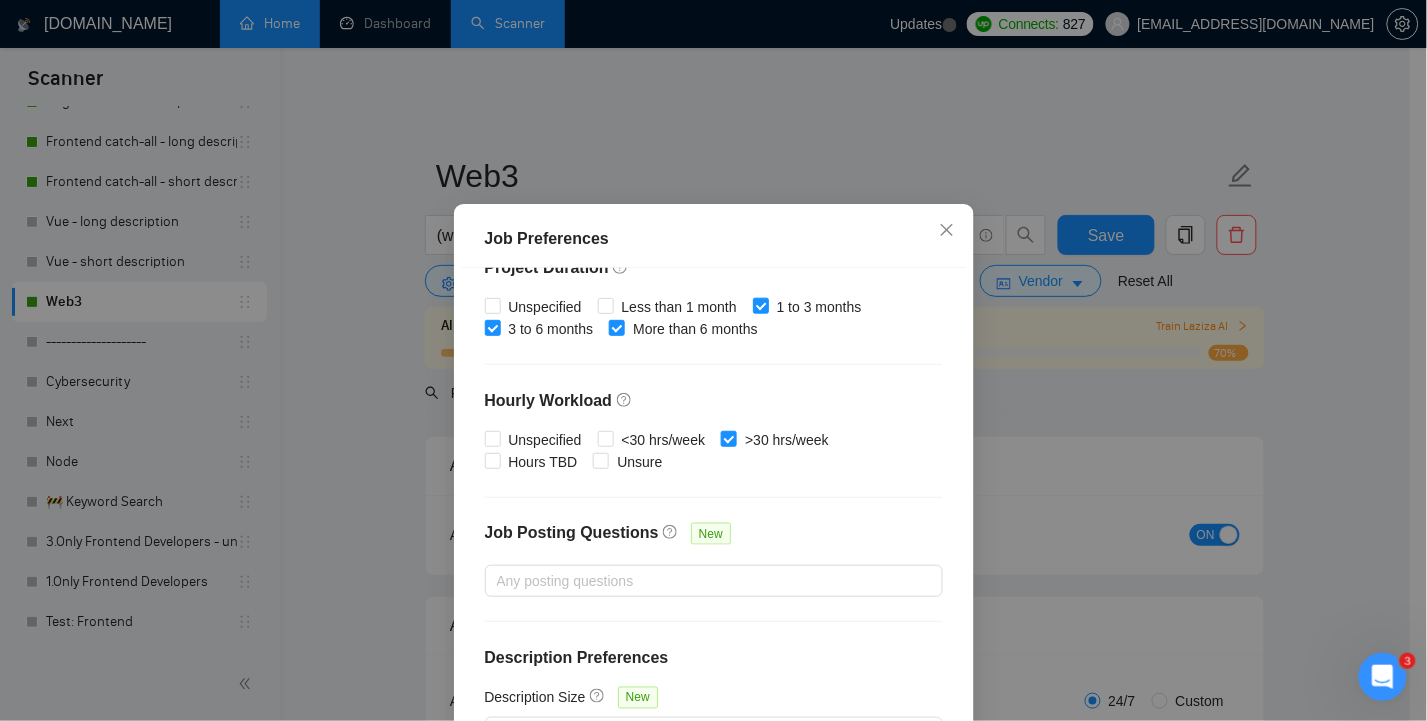 scroll, scrollTop: 631, scrollLeft: 0, axis: vertical 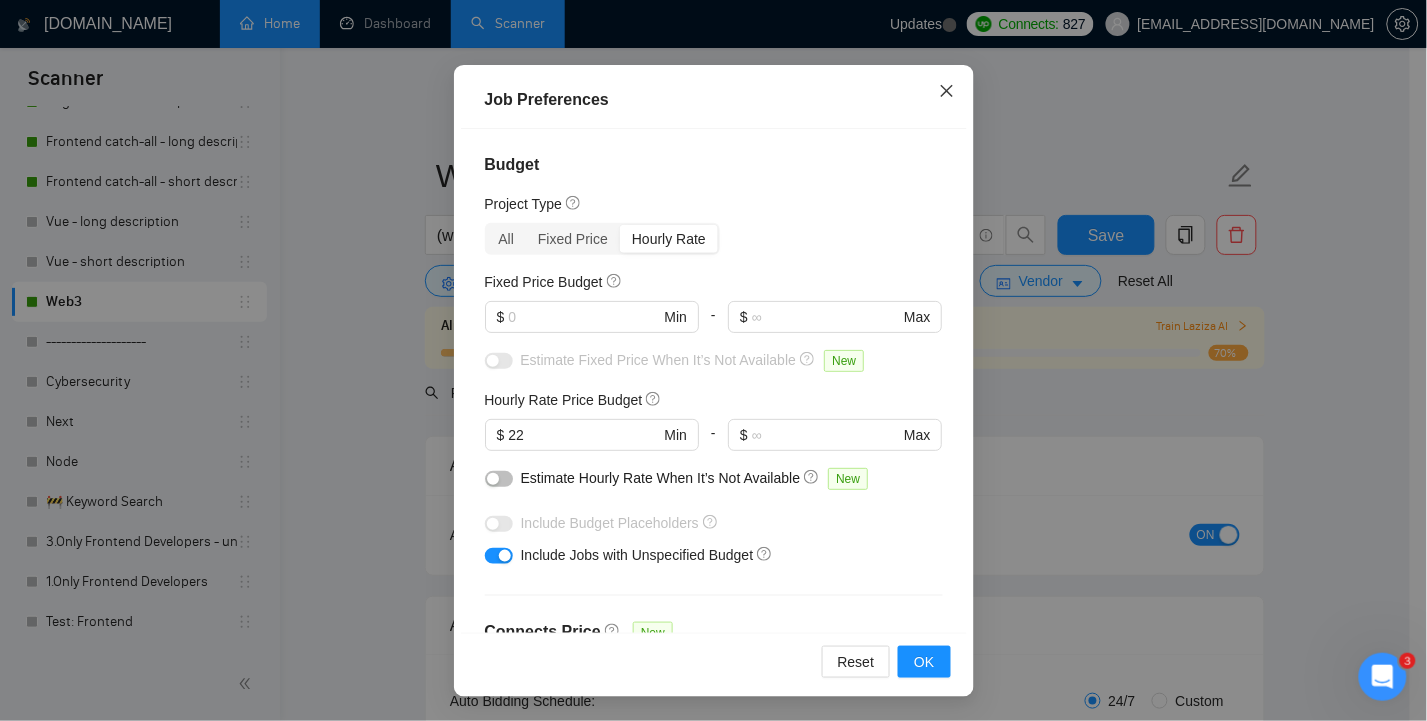 click 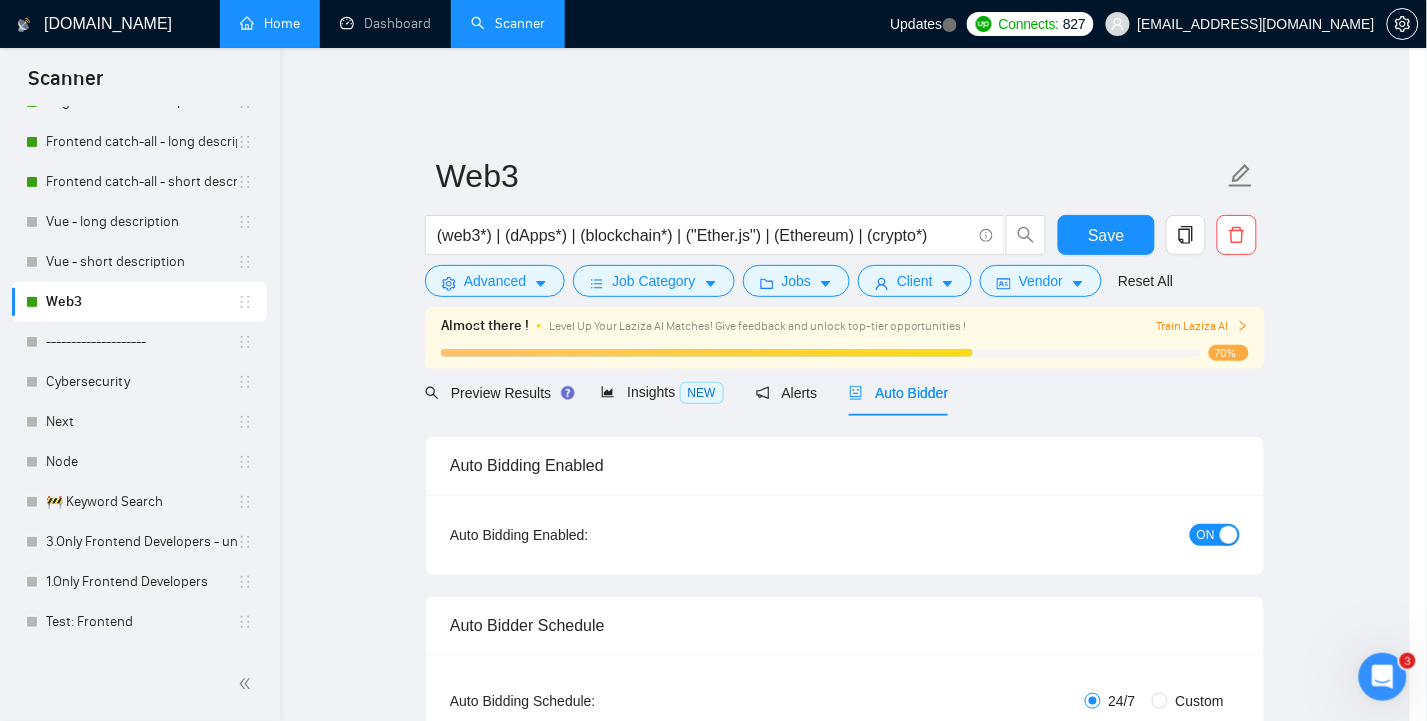 scroll, scrollTop: 55, scrollLeft: 0, axis: vertical 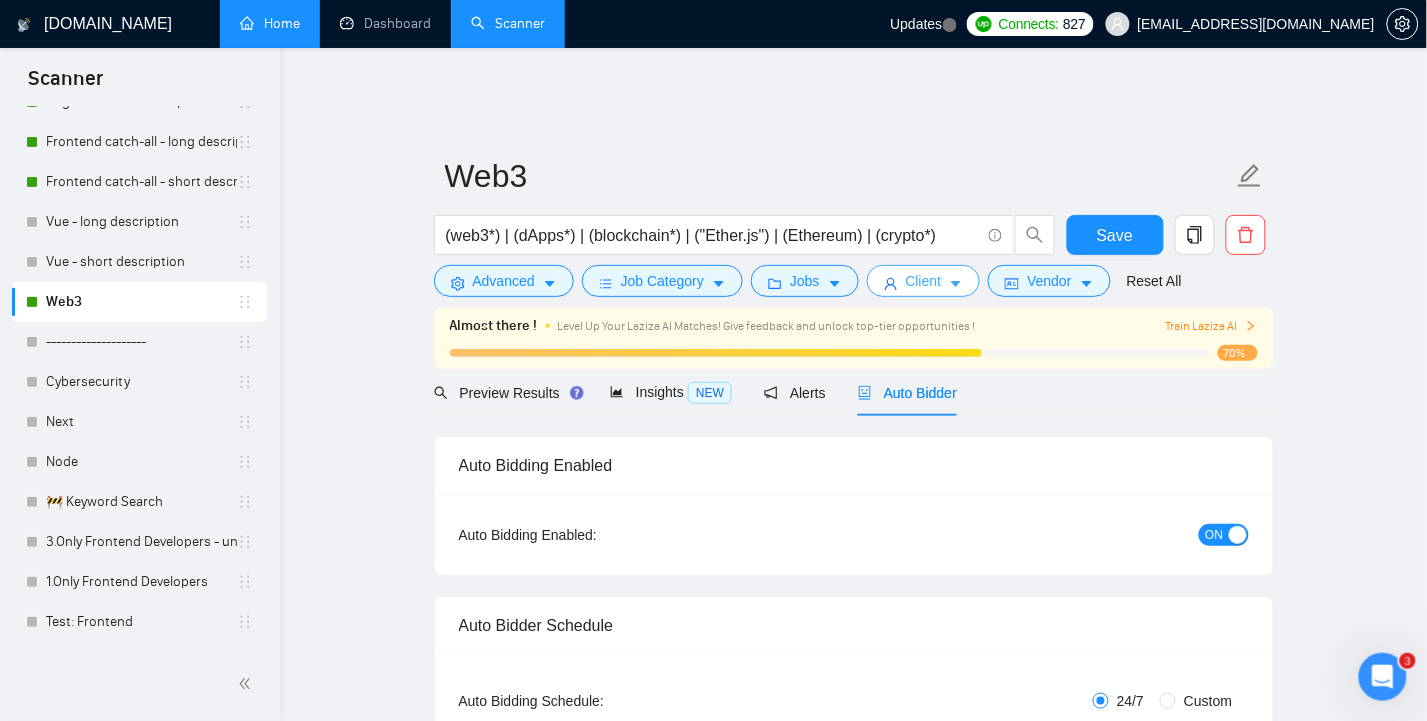 click on "Client" at bounding box center (924, 281) 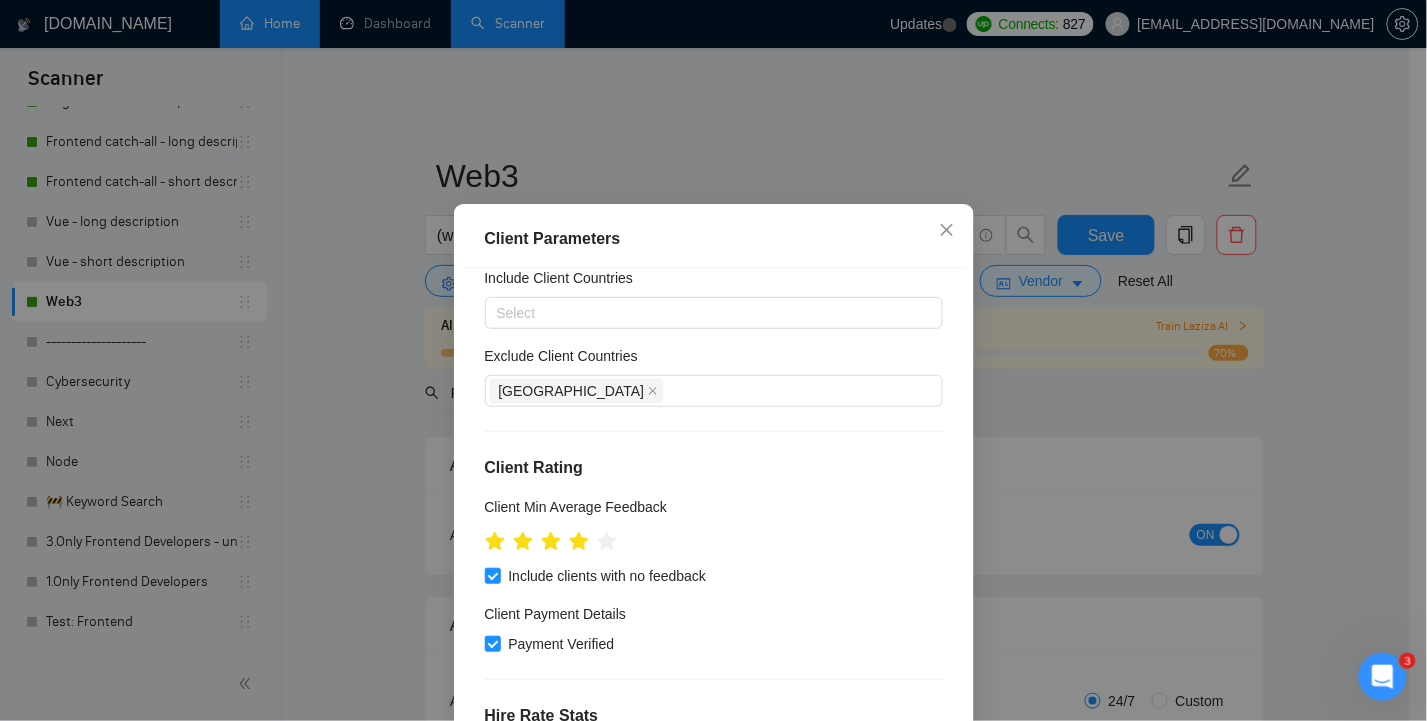 scroll, scrollTop: 133, scrollLeft: 0, axis: vertical 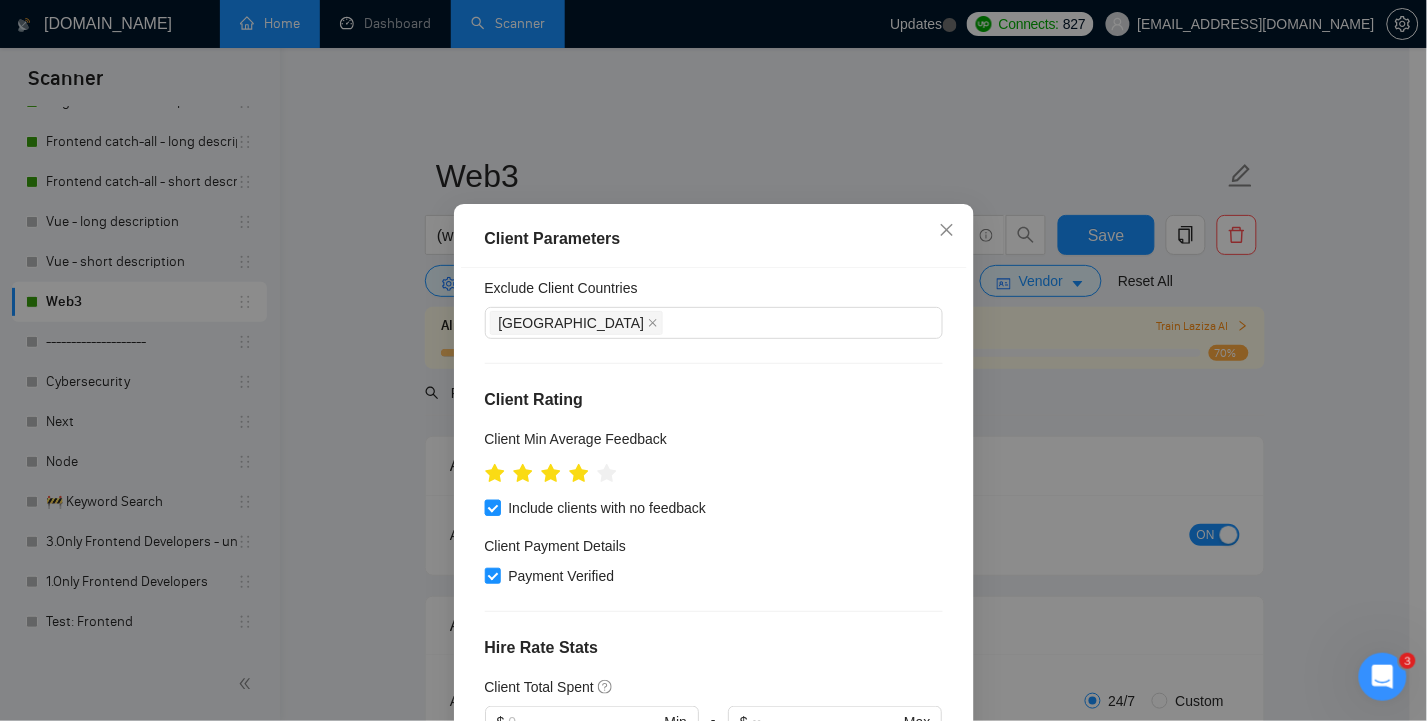 click on "Include clients with no feedback" at bounding box center [492, 507] 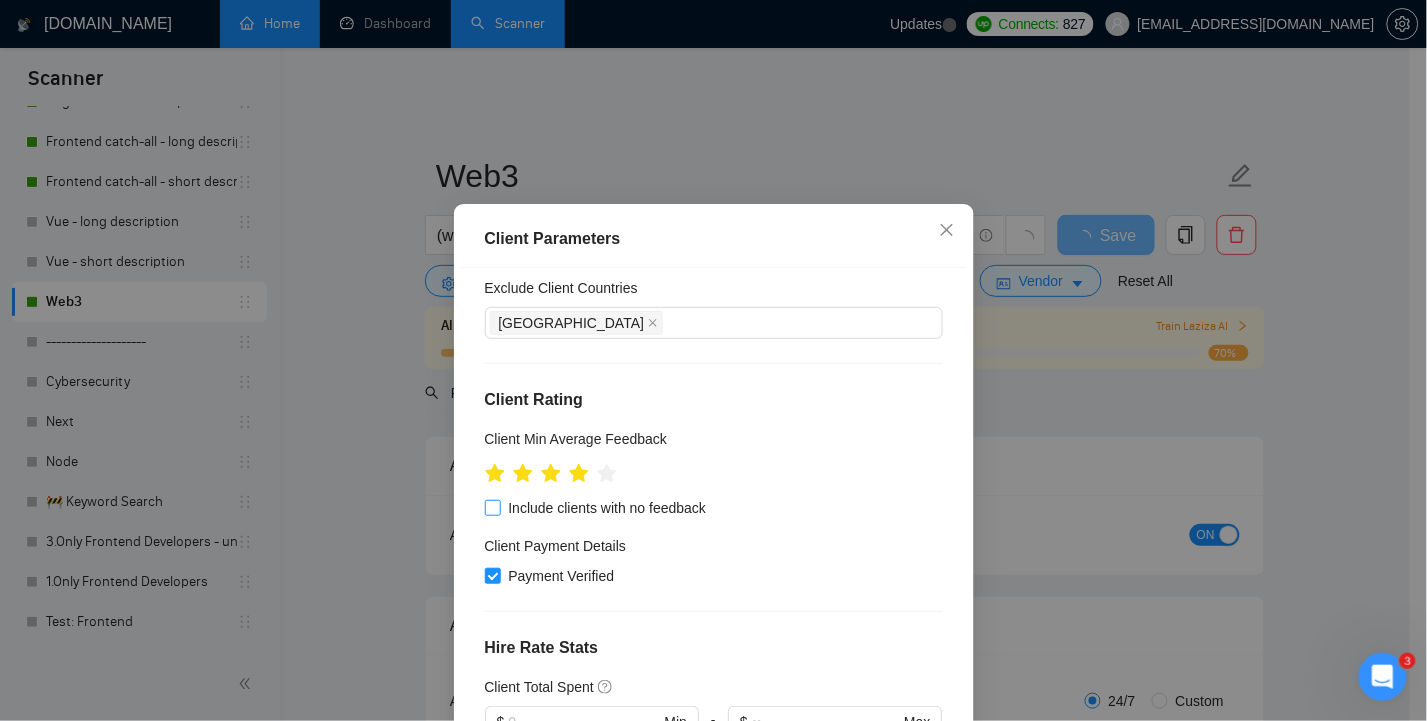 scroll, scrollTop: 266, scrollLeft: 0, axis: vertical 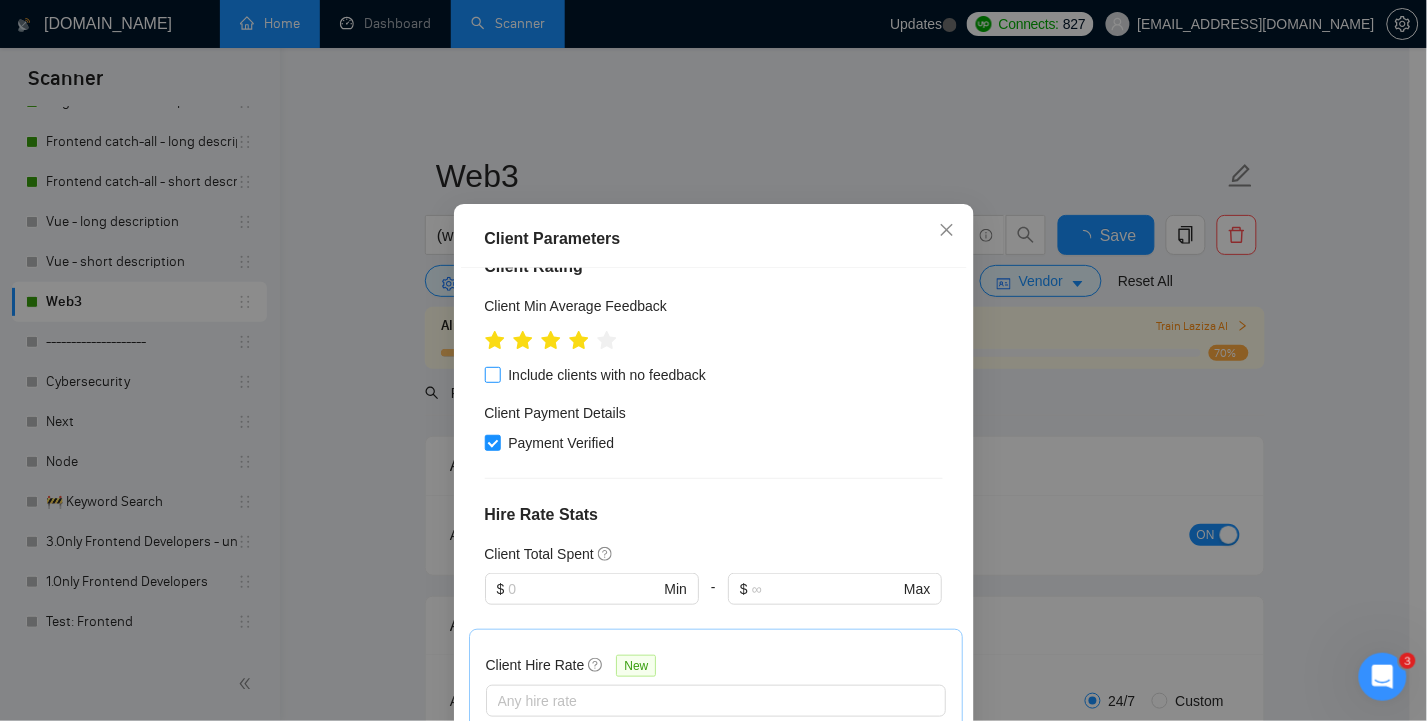 type 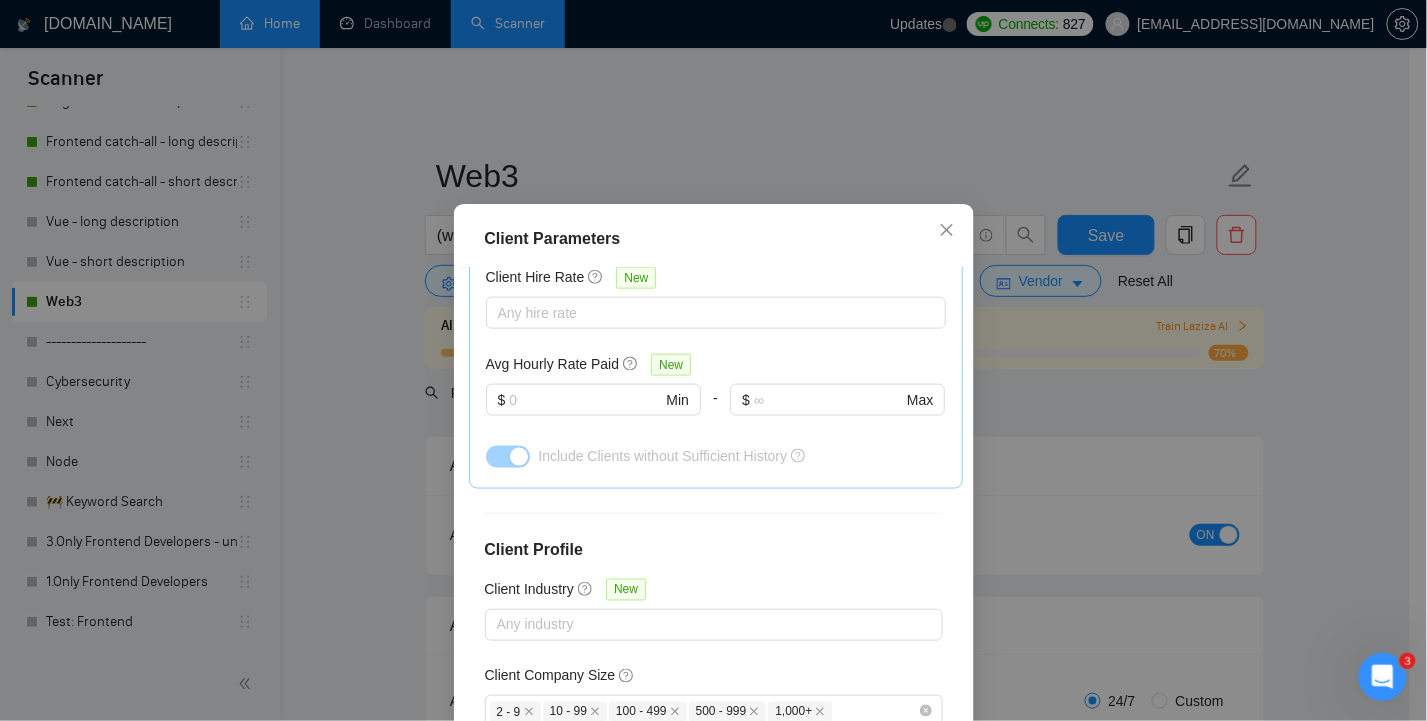 scroll, scrollTop: 748, scrollLeft: 0, axis: vertical 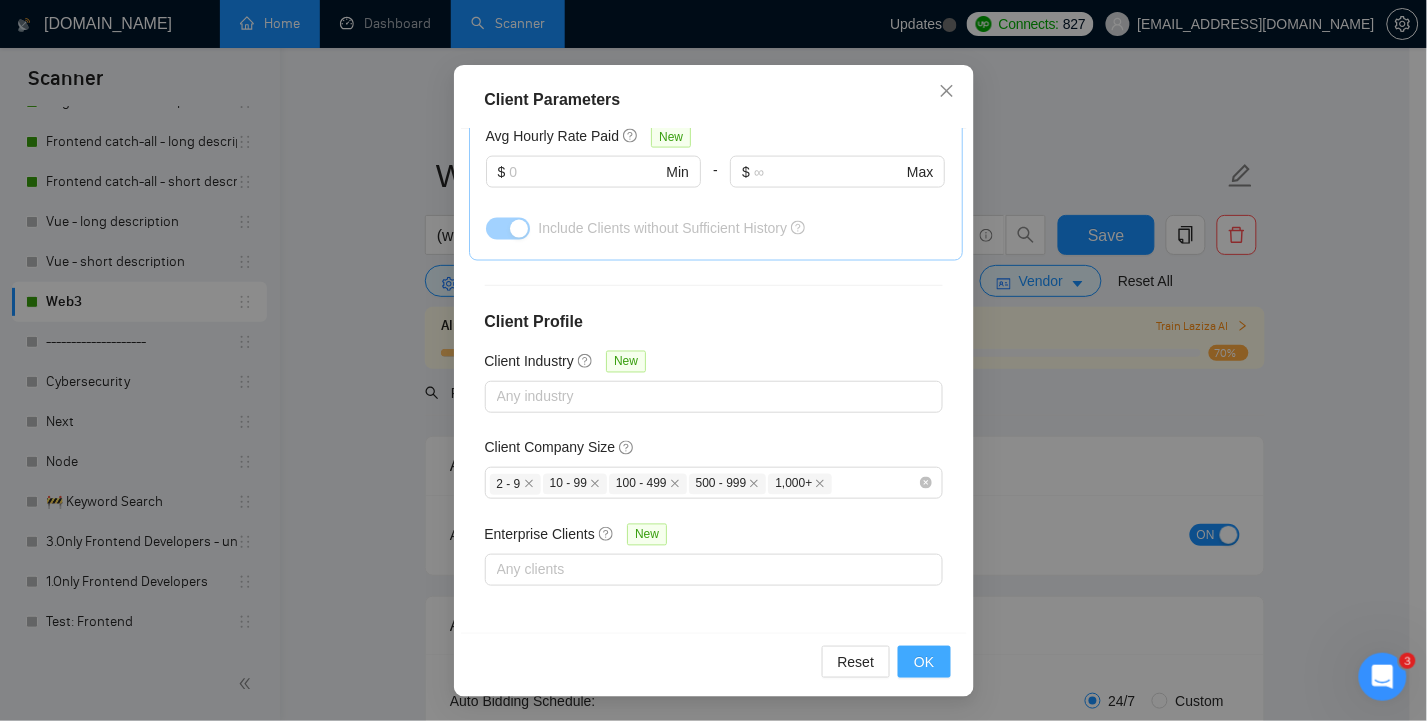 click on "OK" at bounding box center (924, 662) 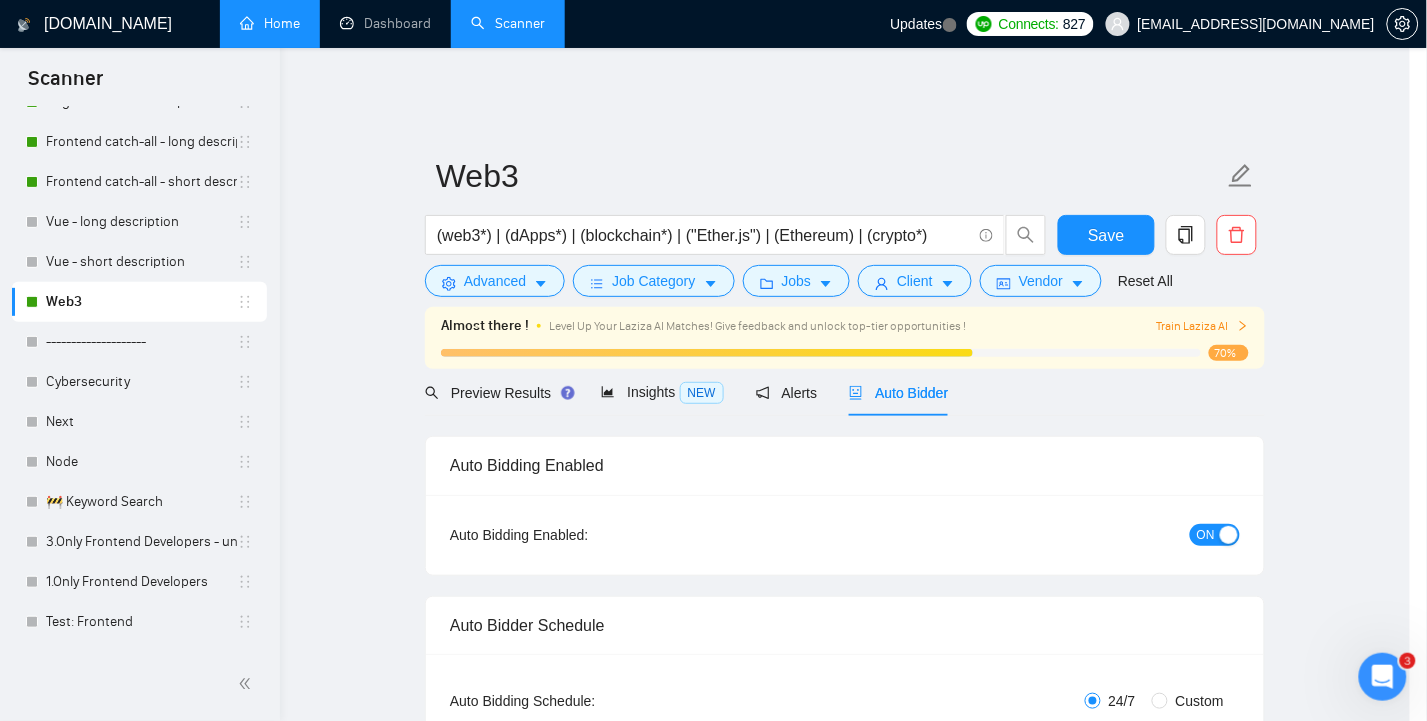 scroll, scrollTop: 55, scrollLeft: 0, axis: vertical 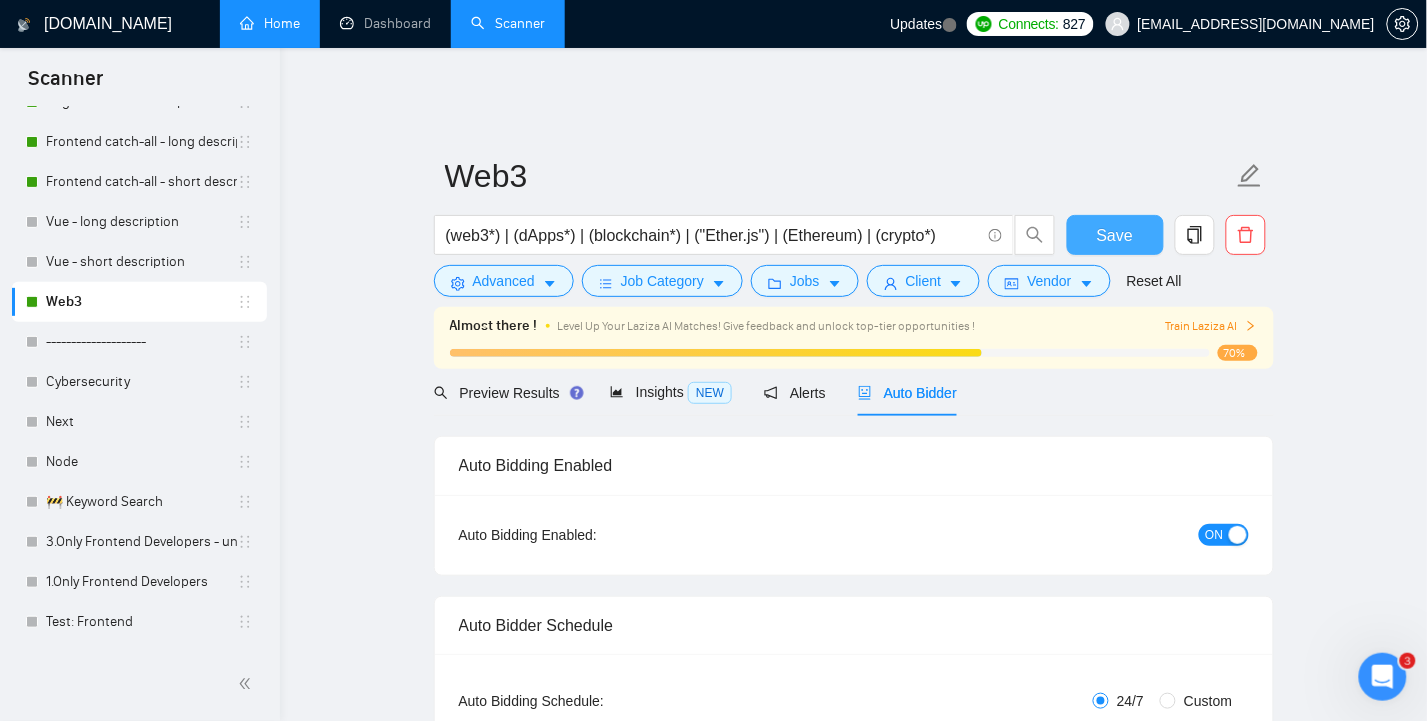 click on "Save" at bounding box center [1115, 235] 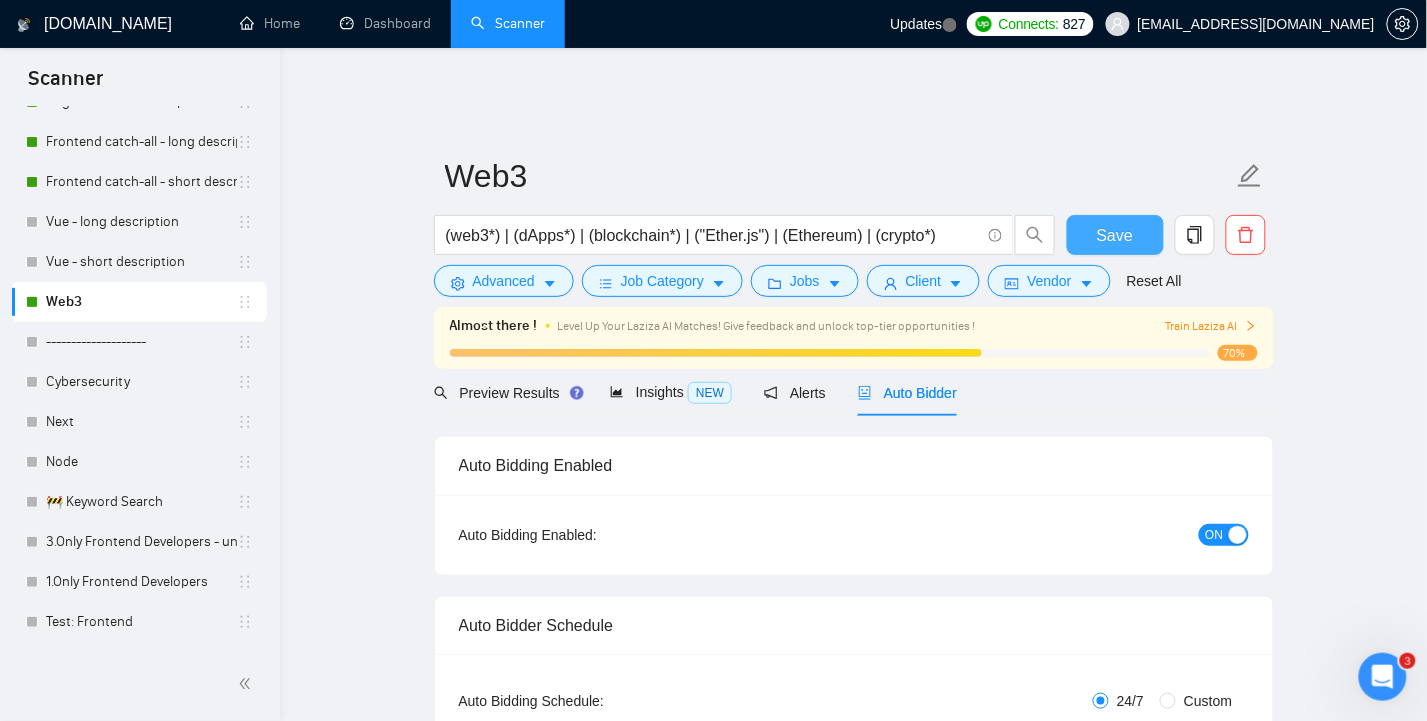 click on "Save" at bounding box center (1115, 235) 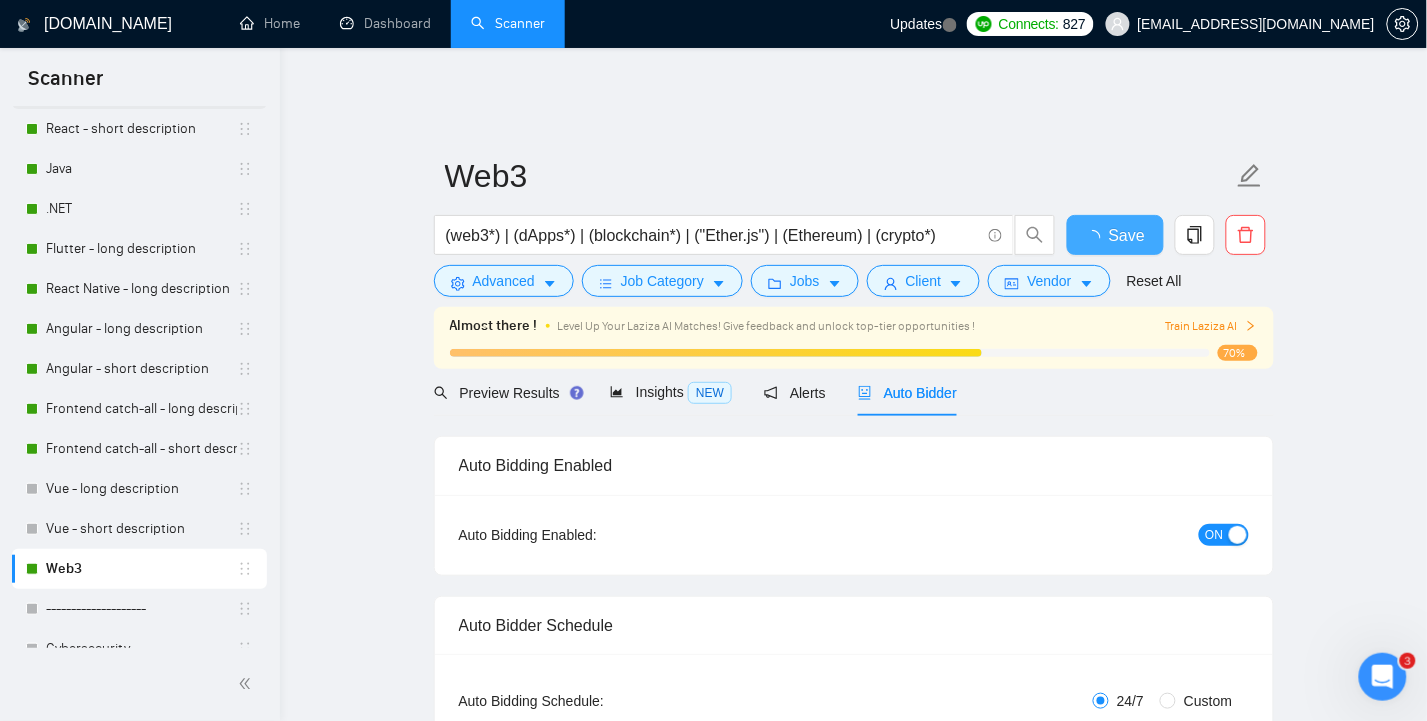 scroll, scrollTop: 0, scrollLeft: 0, axis: both 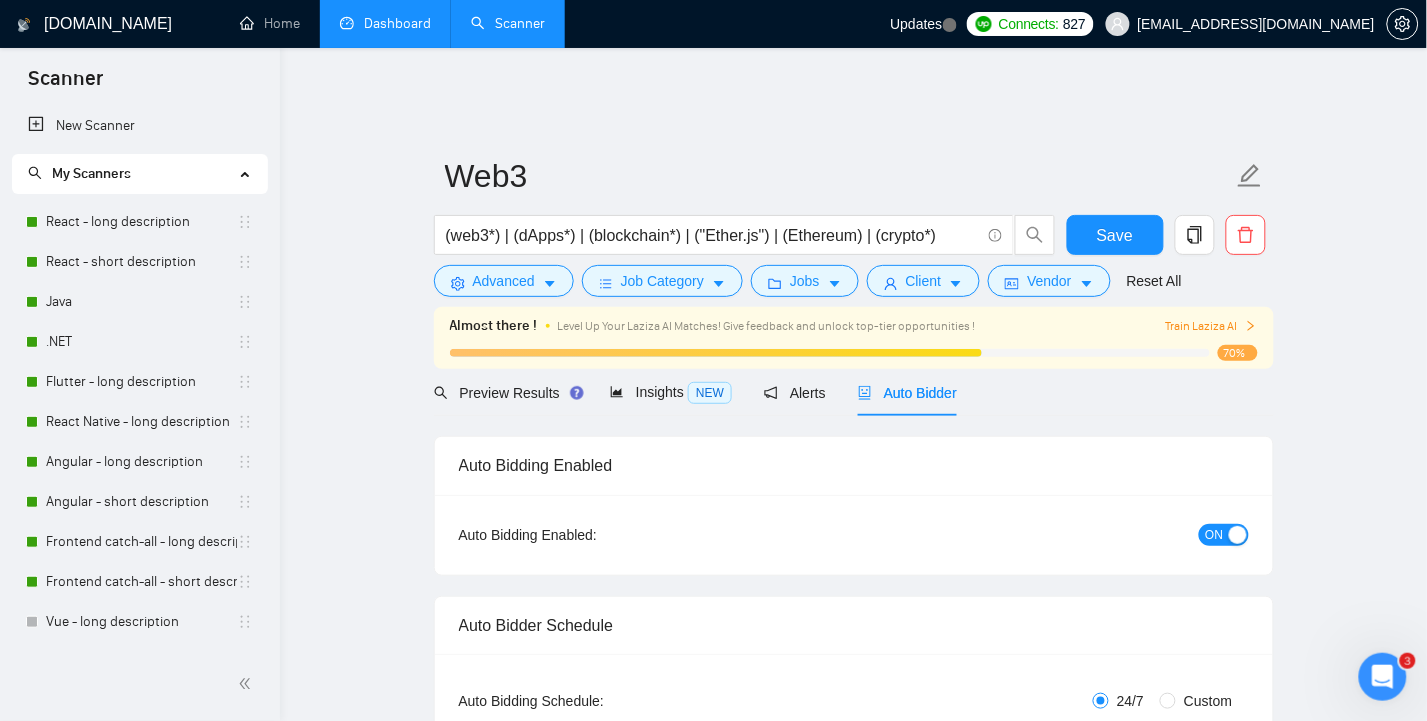 click on "Dashboard" at bounding box center [385, 23] 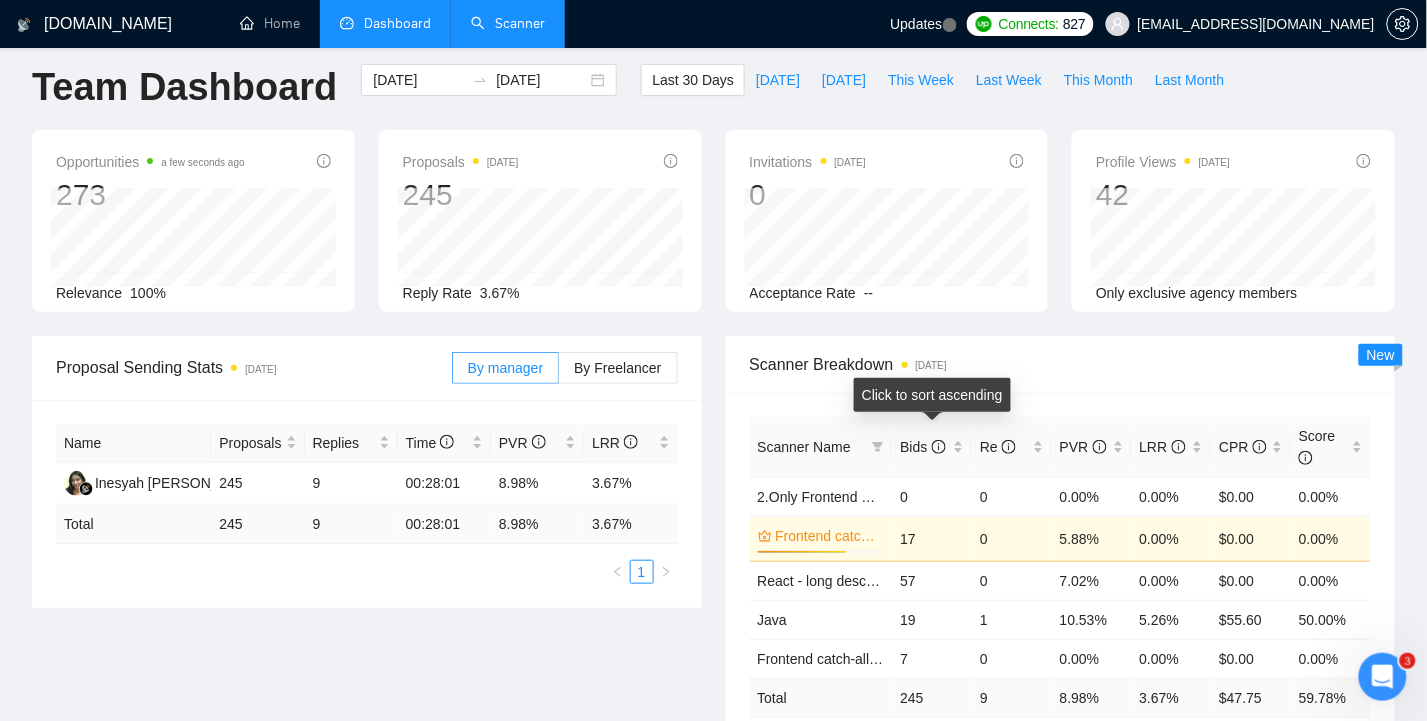 scroll, scrollTop: 0, scrollLeft: 0, axis: both 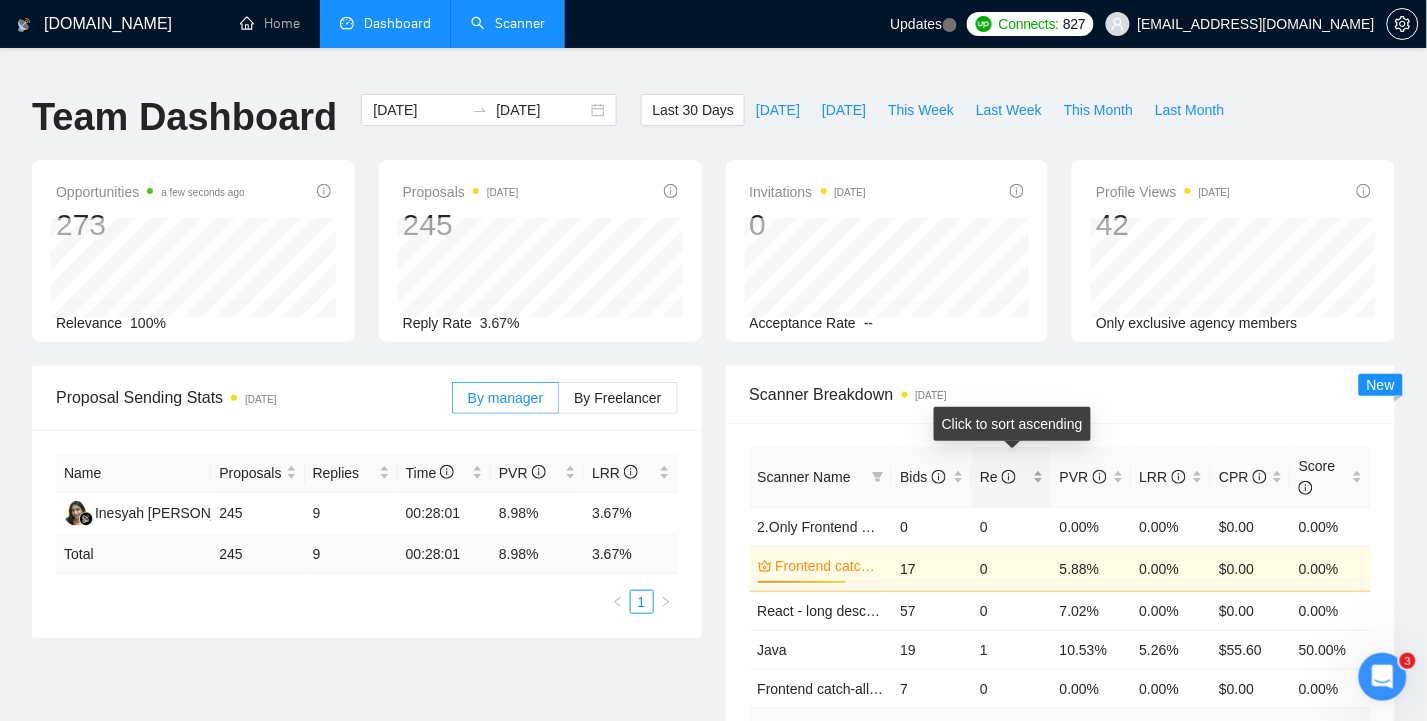 click on "Re" at bounding box center [1012, 477] 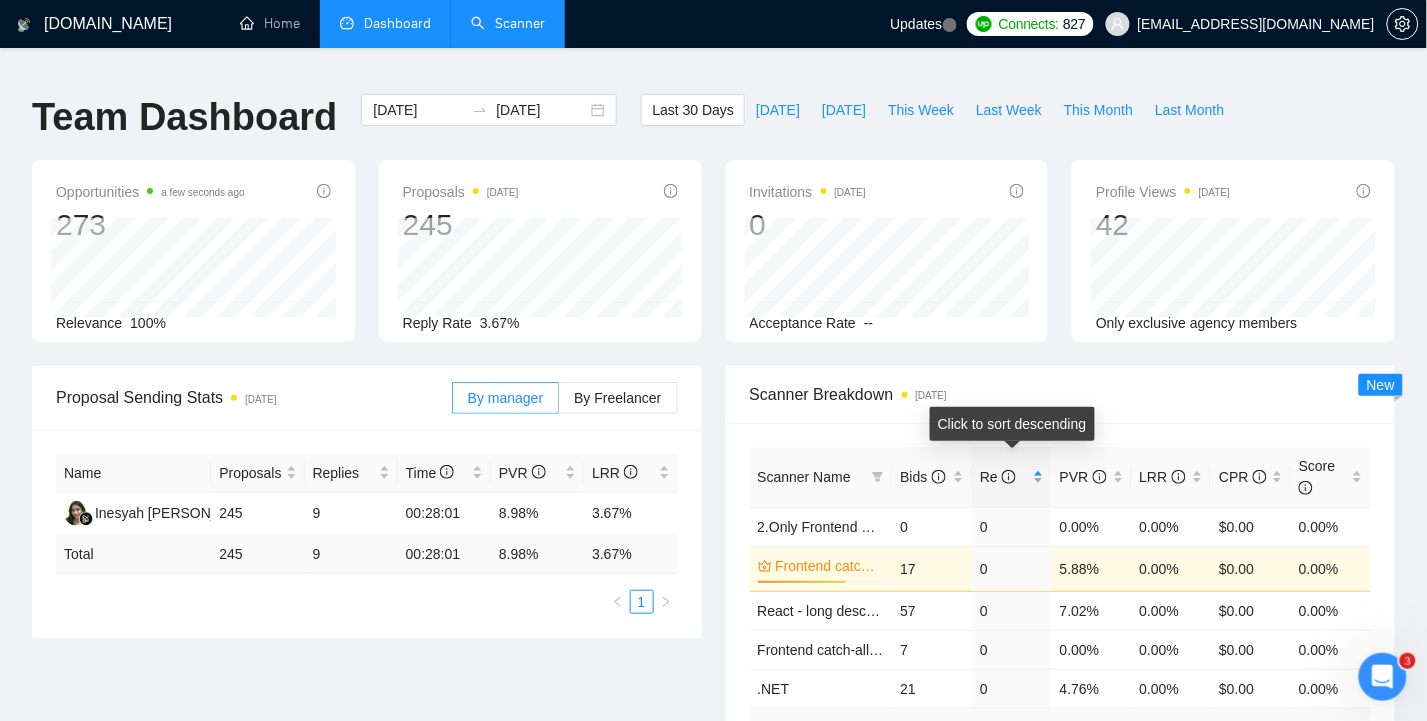 click on "Re" at bounding box center (1012, 477) 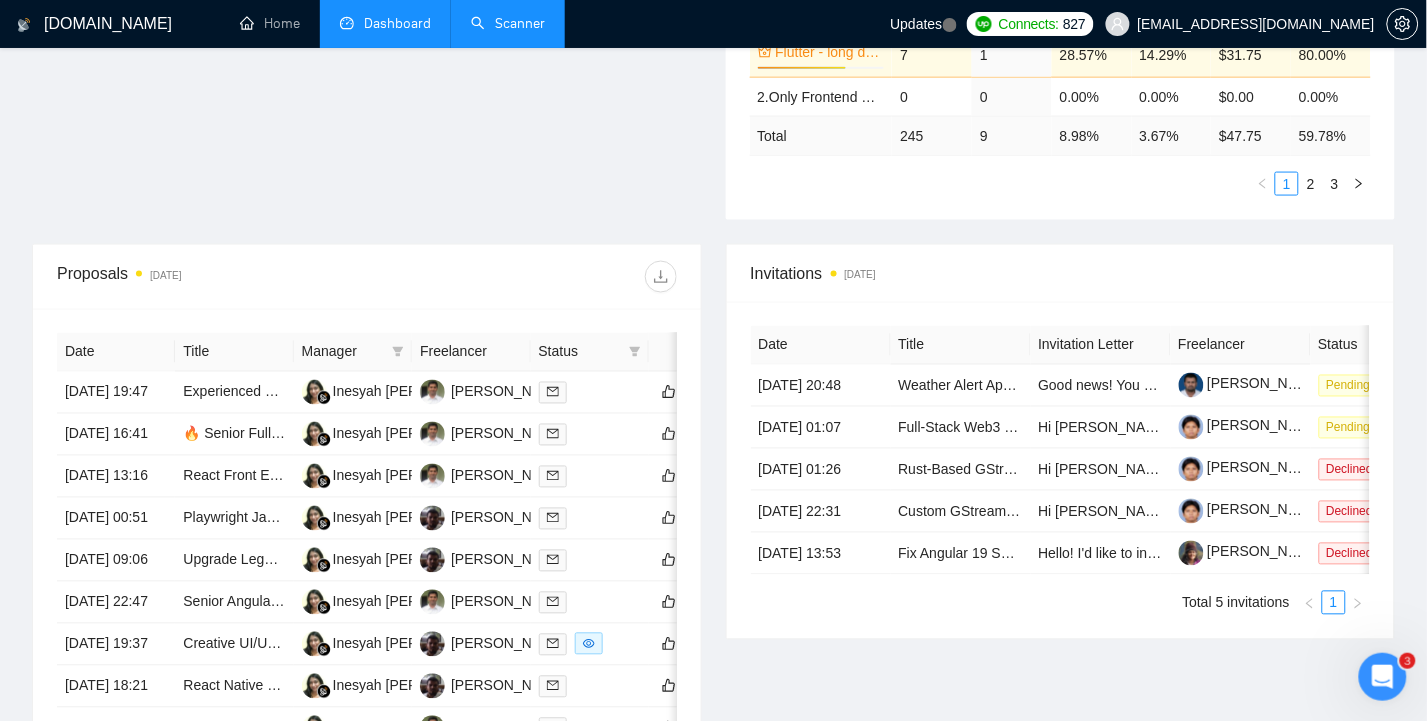 scroll, scrollTop: 666, scrollLeft: 0, axis: vertical 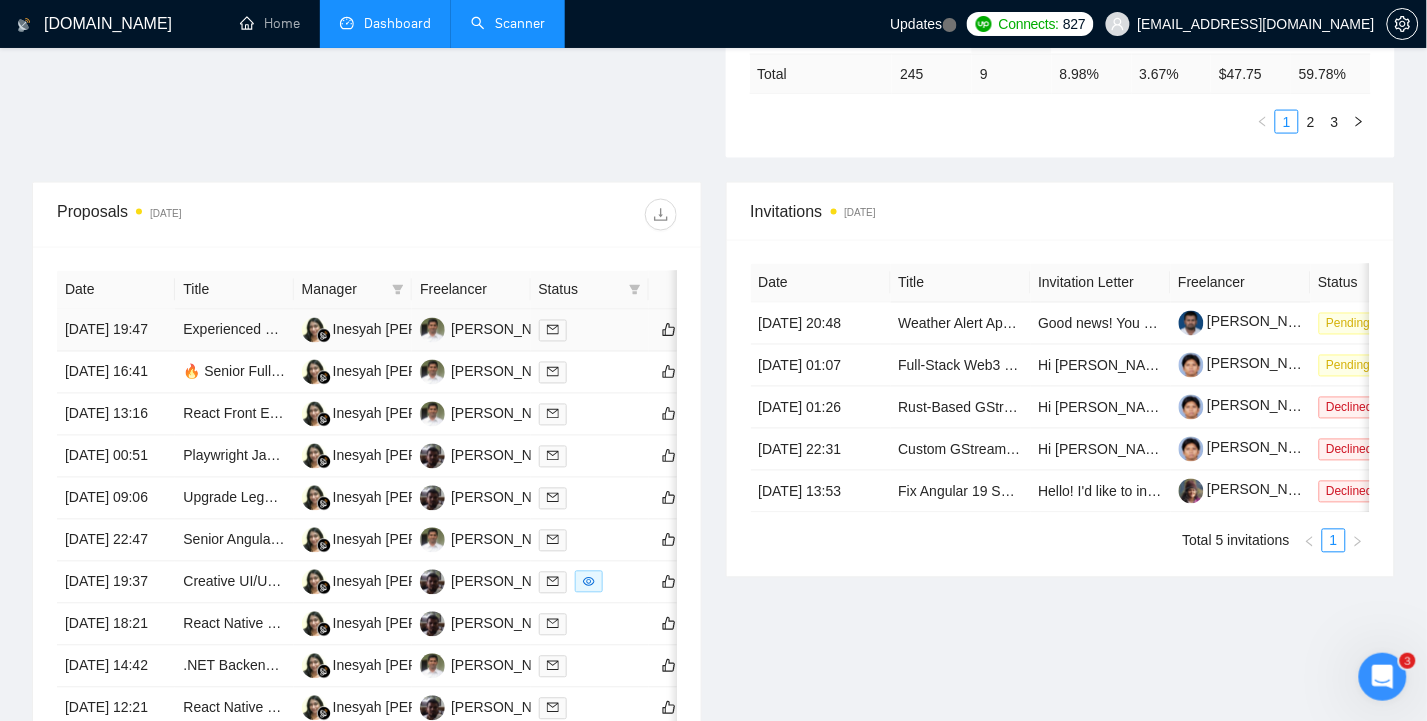 click on "[DATE] 19:47" at bounding box center (116, 331) 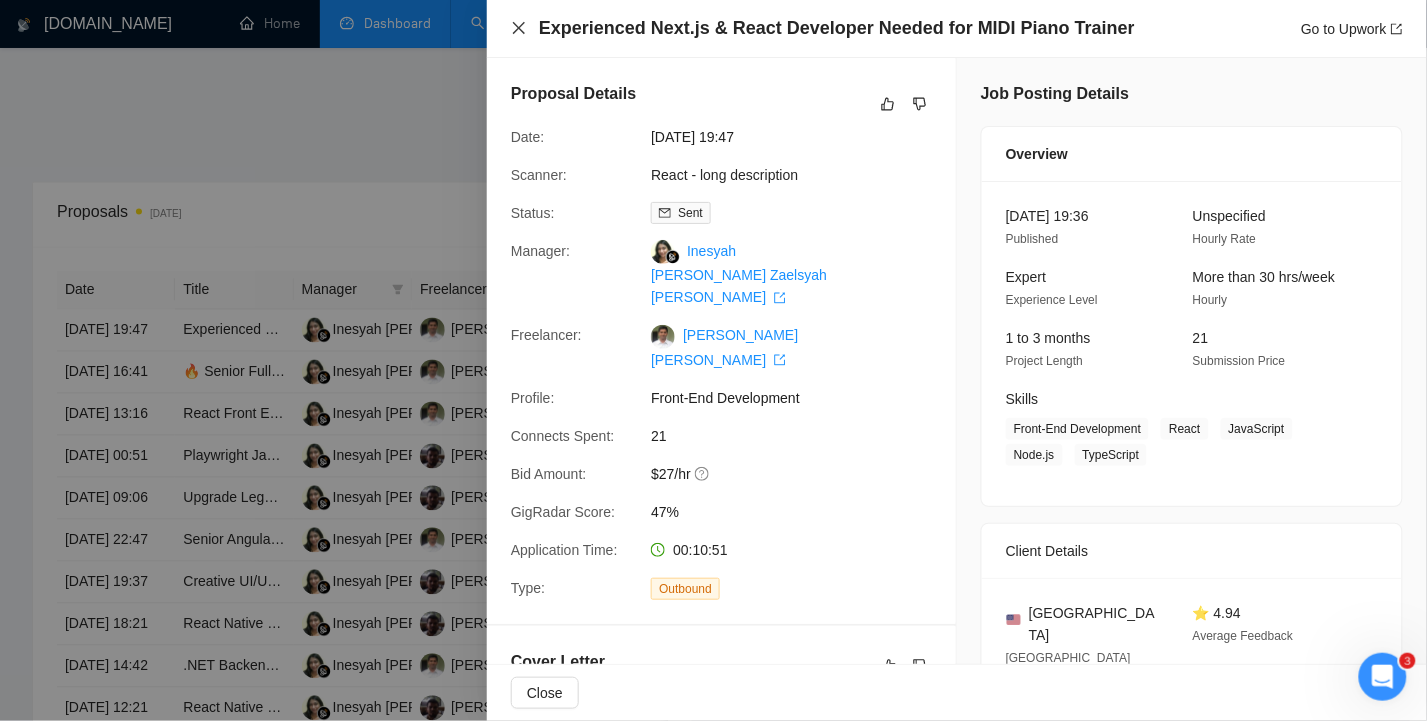 drag, startPoint x: 521, startPoint y: 23, endPoint x: 511, endPoint y: 37, distance: 17.20465 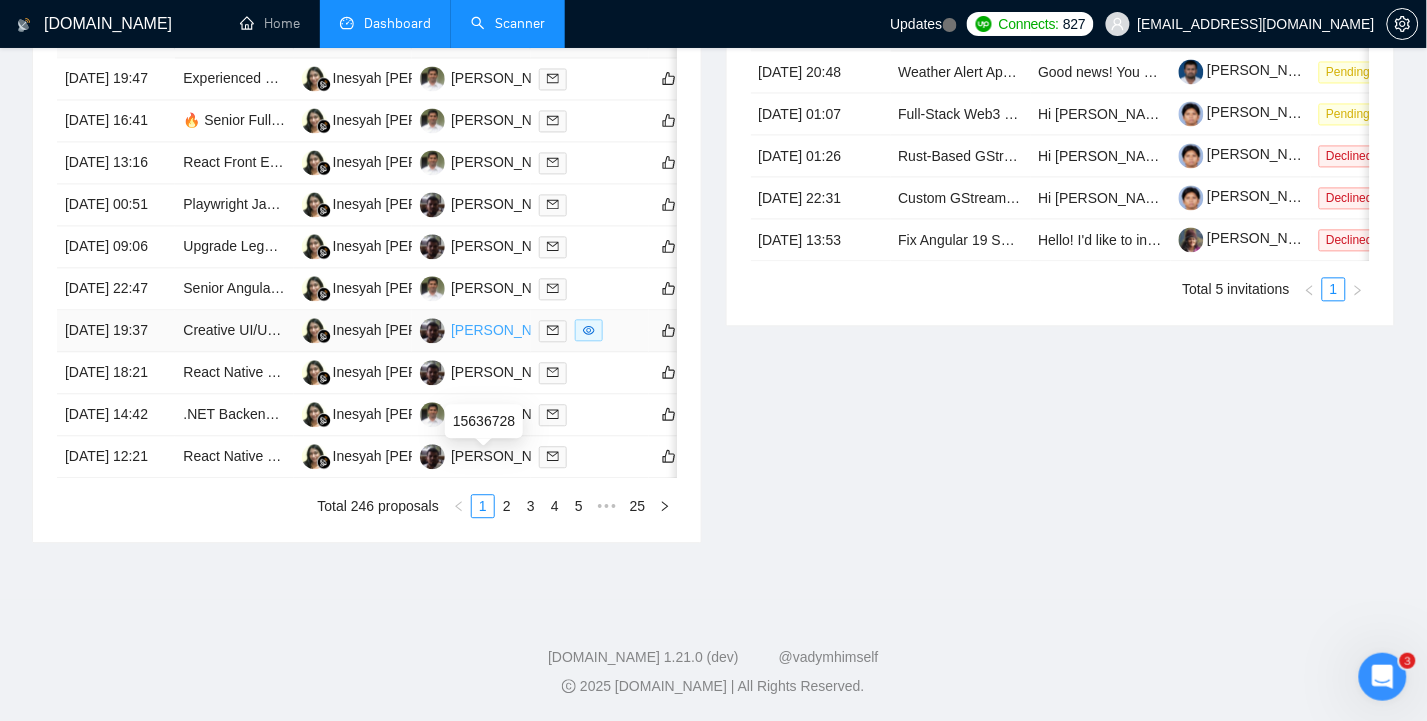 scroll, scrollTop: 1066, scrollLeft: 0, axis: vertical 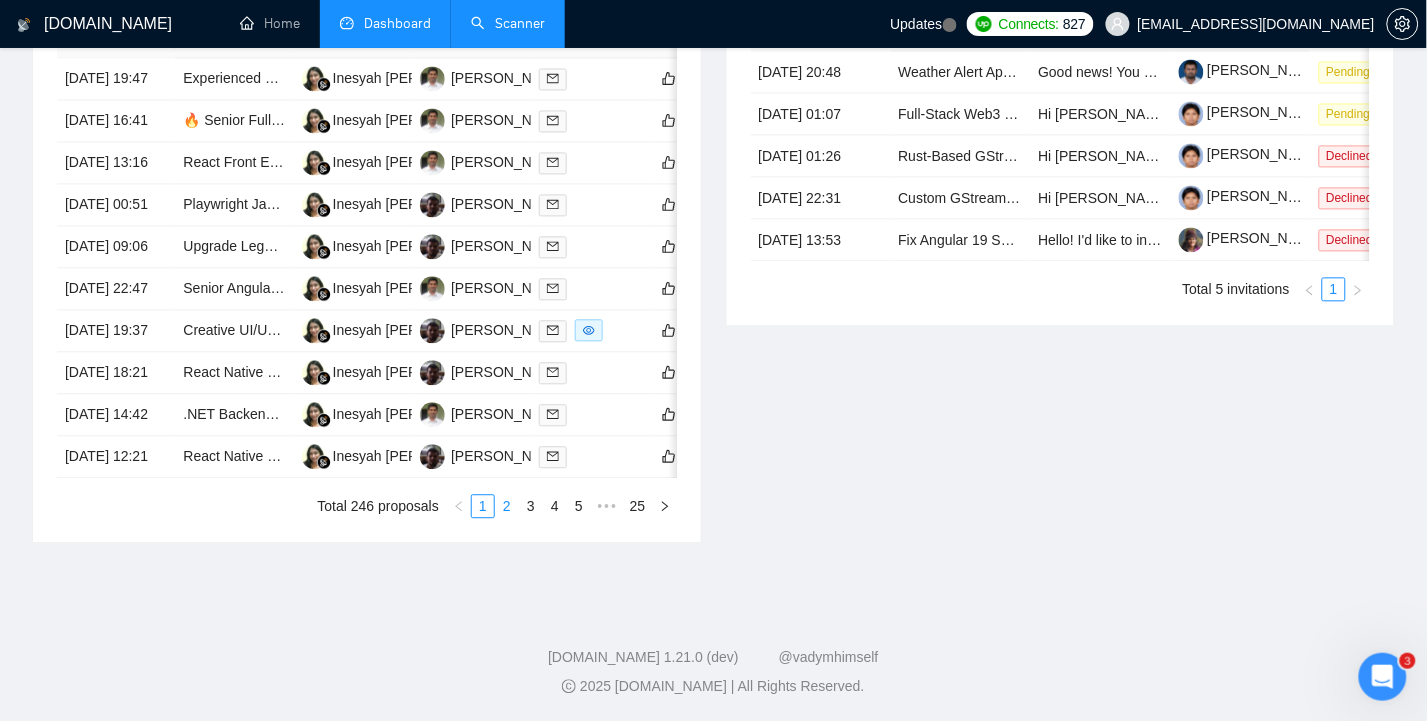 click on "2" at bounding box center (507, 506) 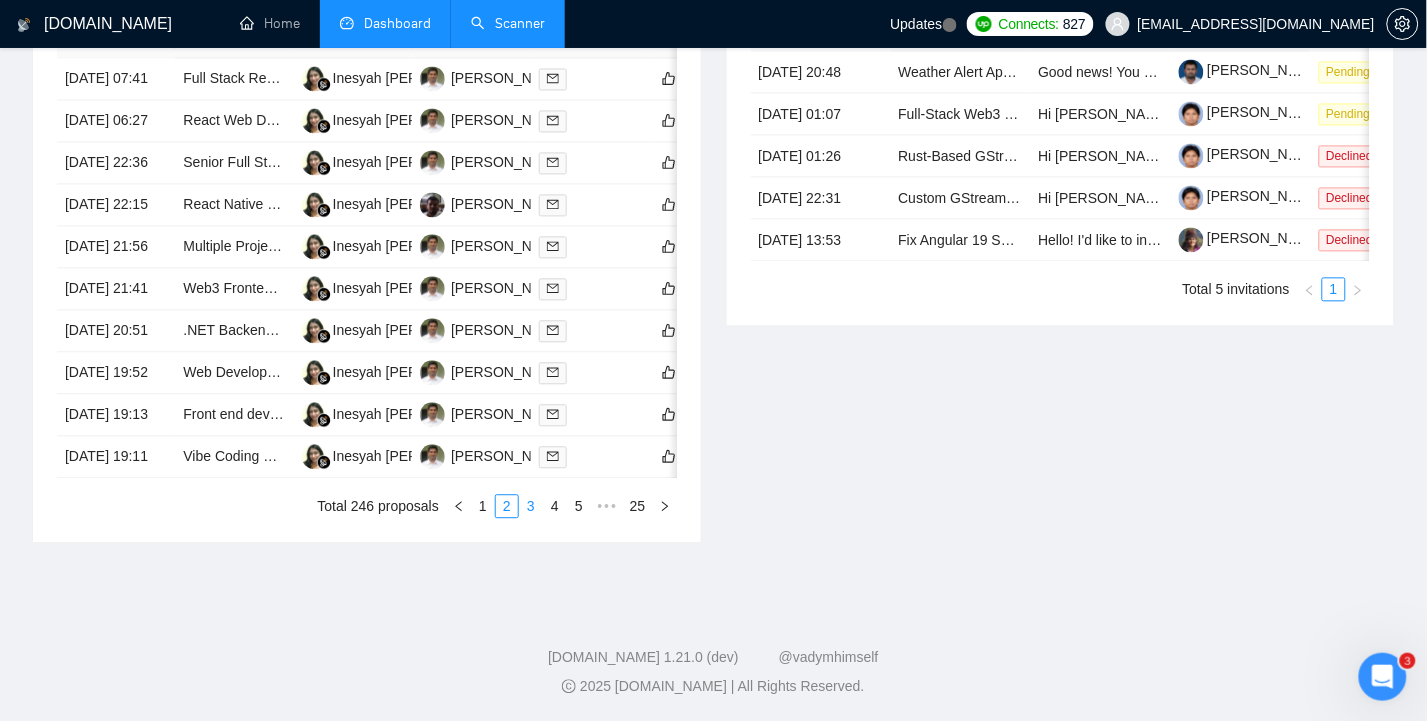 click on "3" at bounding box center (531, 506) 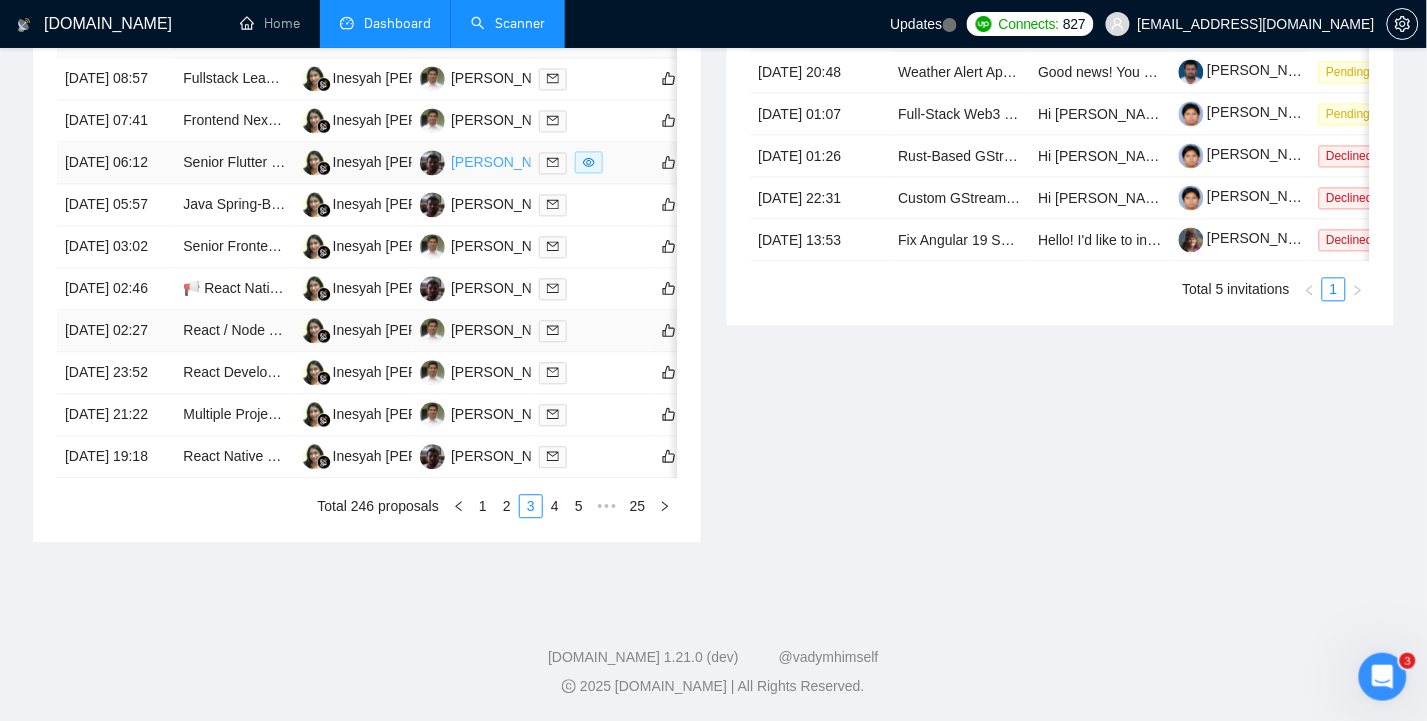 scroll, scrollTop: 1066, scrollLeft: 0, axis: vertical 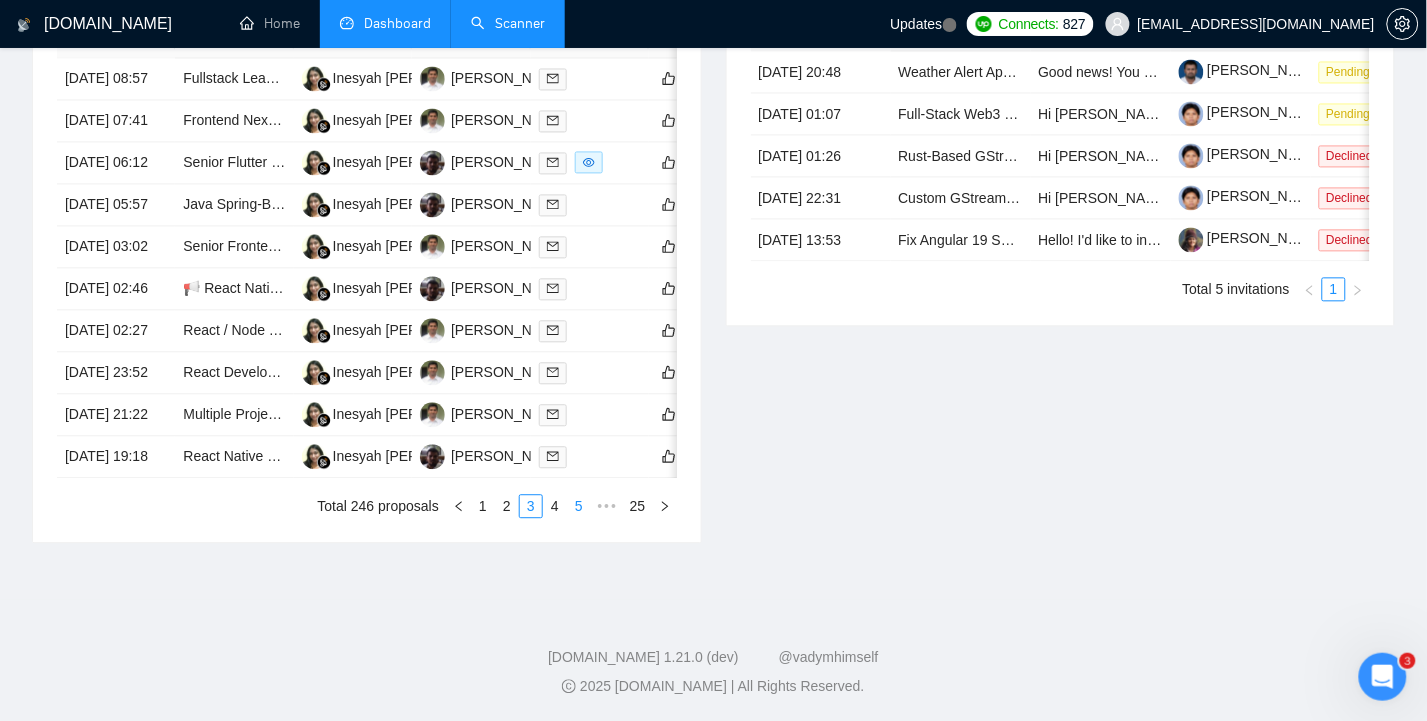click on "4" at bounding box center (555, 506) 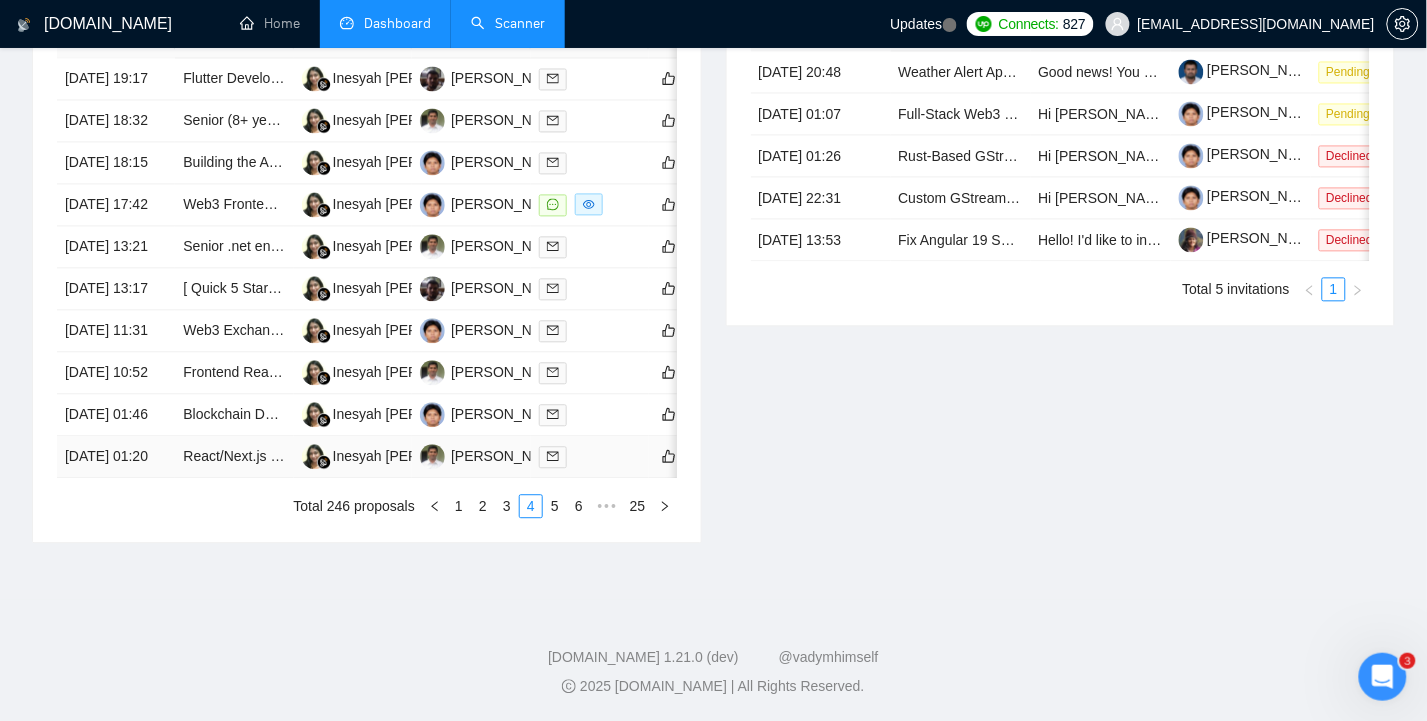 scroll, scrollTop: 1066, scrollLeft: 0, axis: vertical 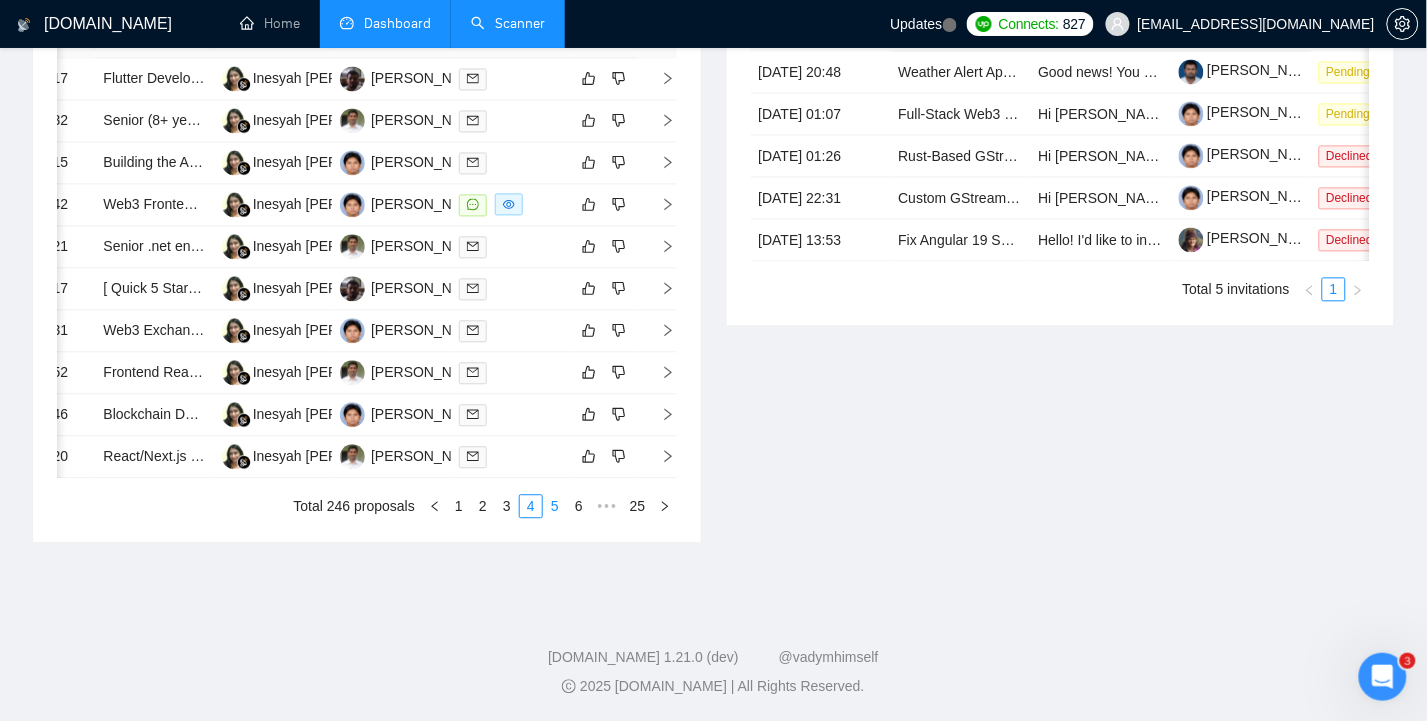 click on "5" at bounding box center [555, 506] 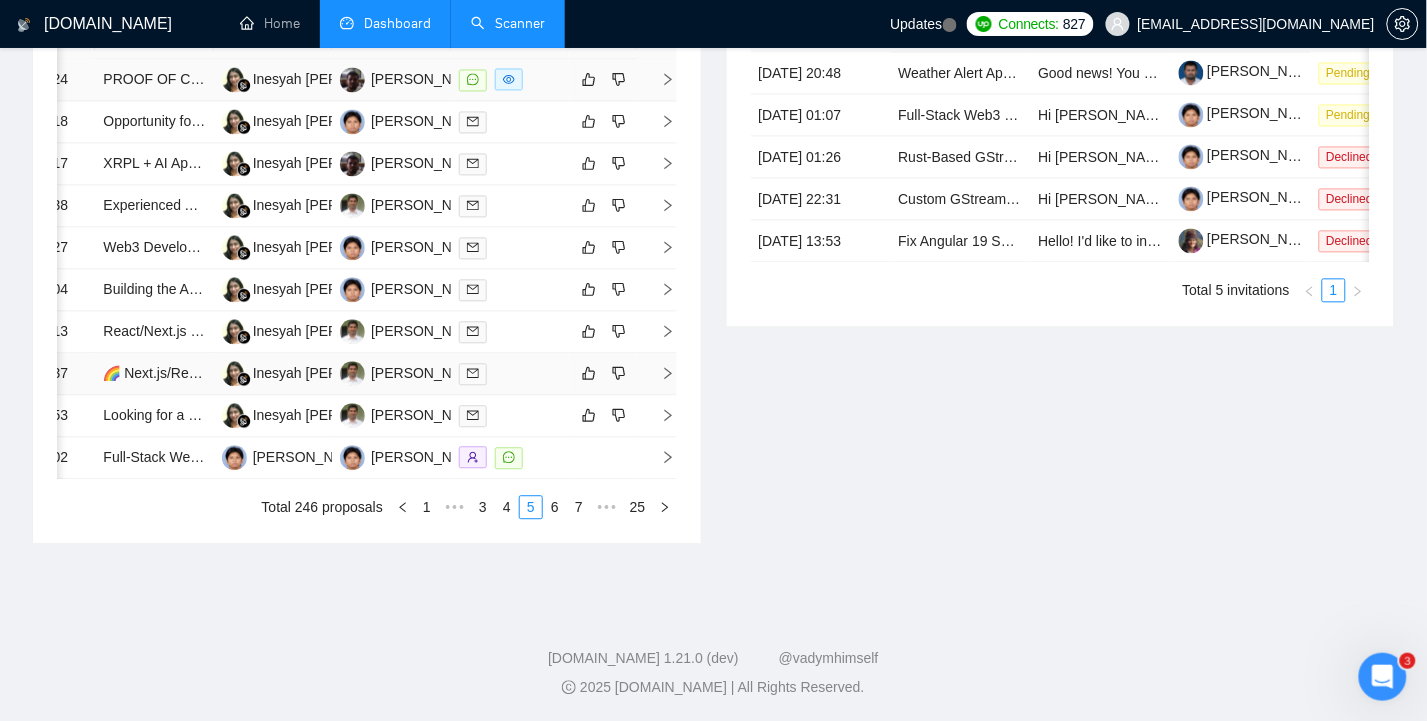 scroll, scrollTop: 977, scrollLeft: 0, axis: vertical 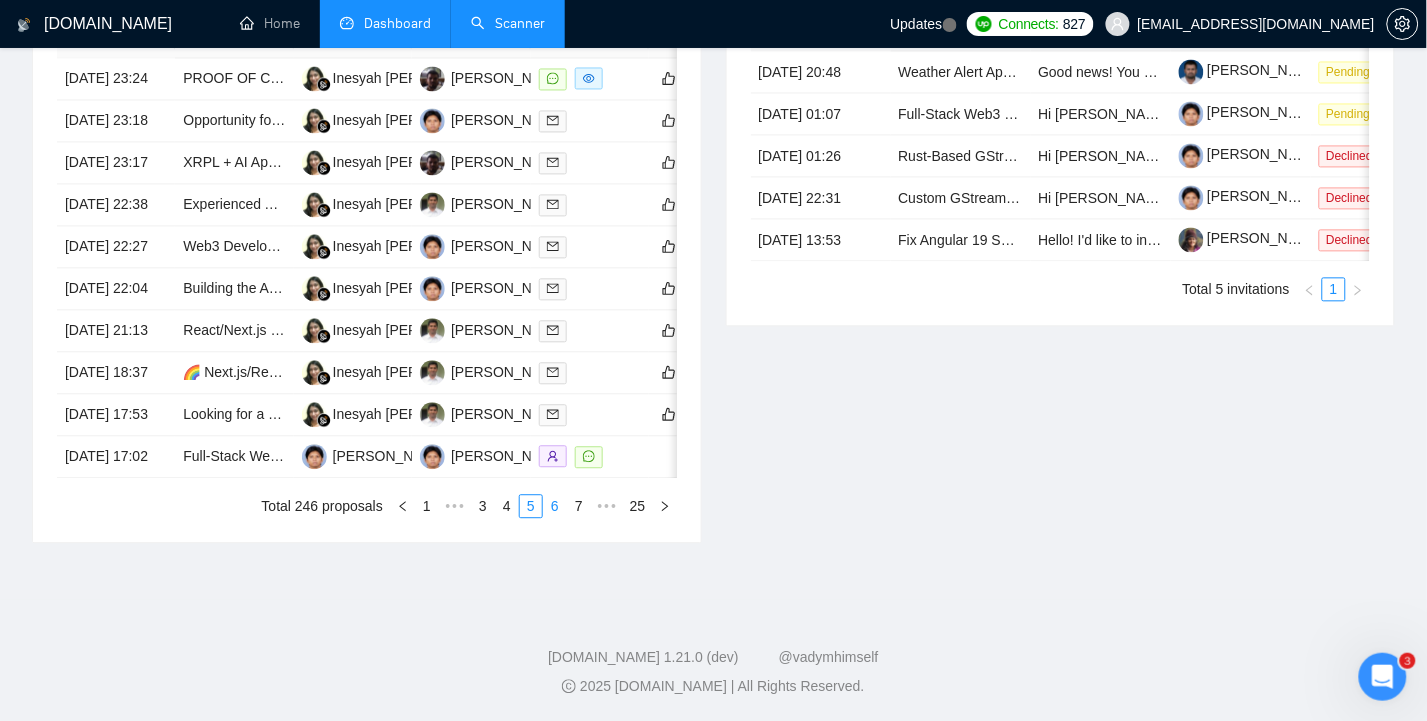 click on "6" at bounding box center (555, 506) 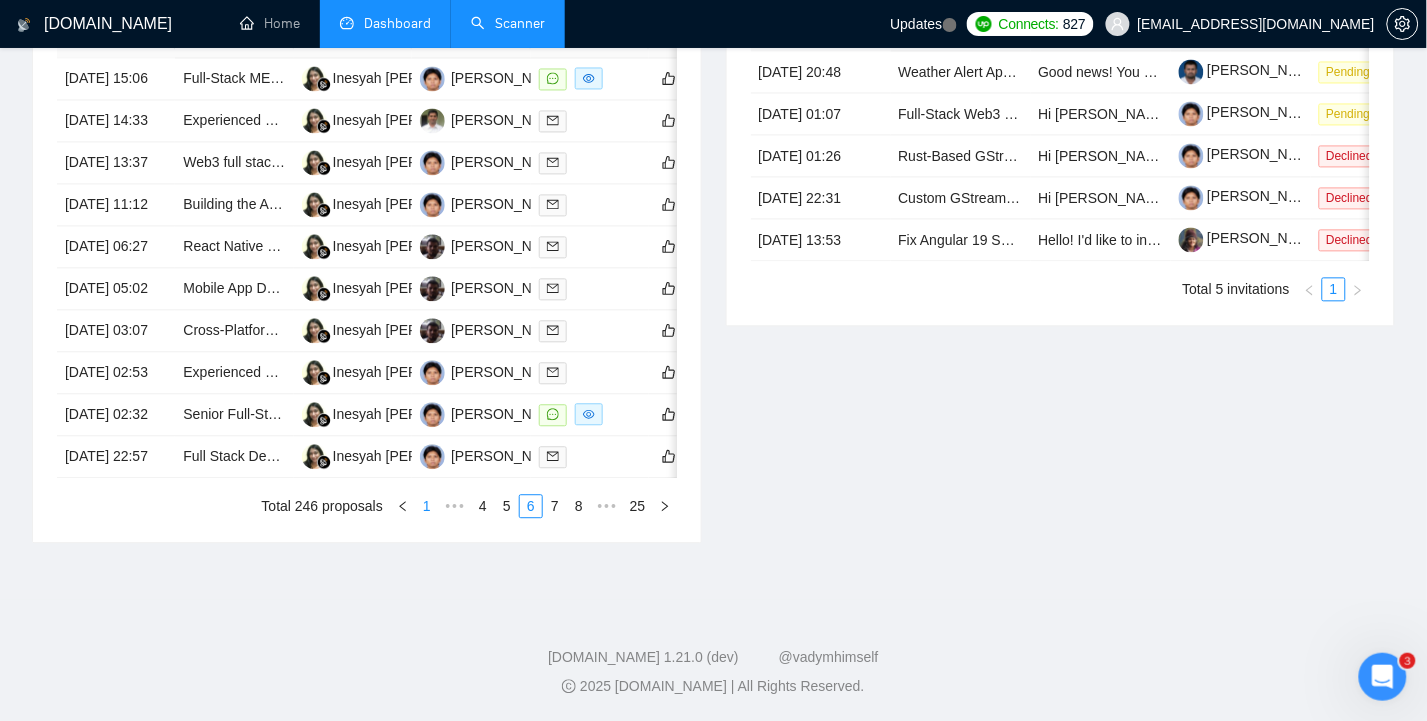 click on "1" at bounding box center [427, 506] 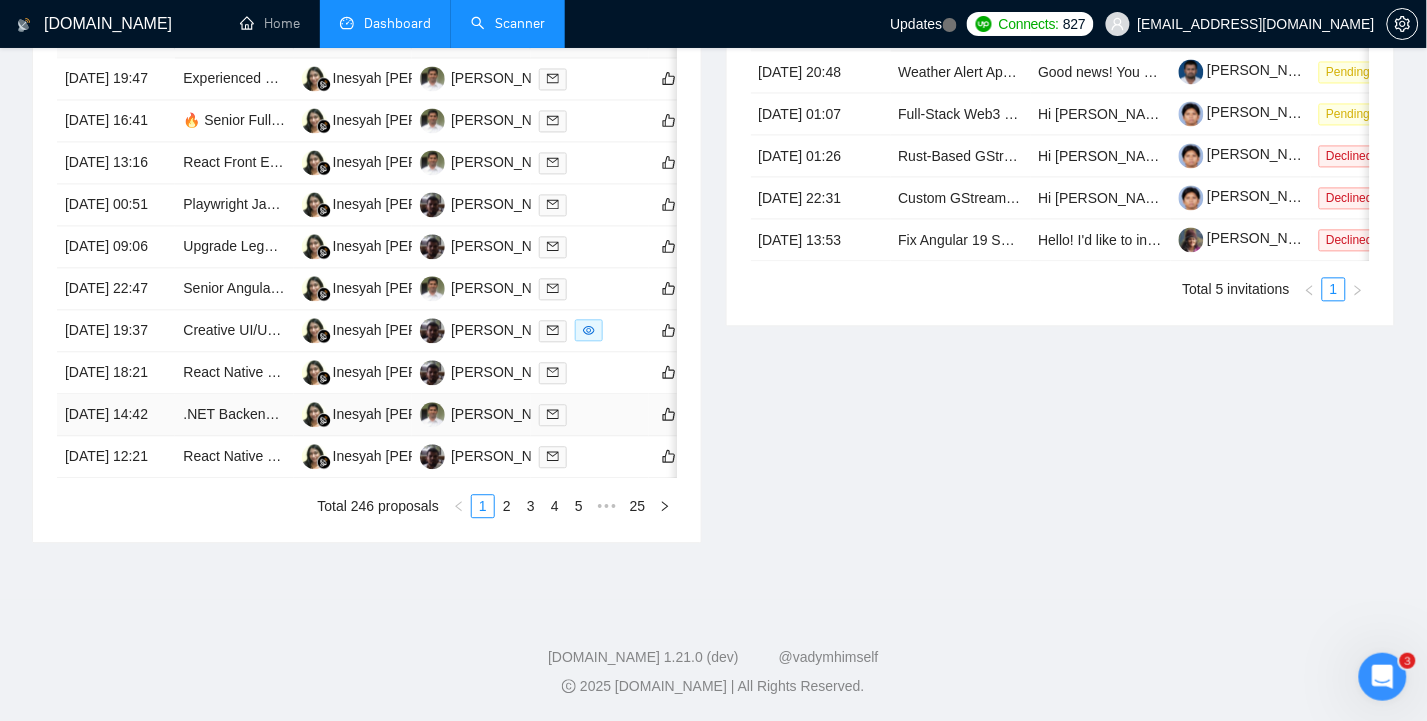 scroll, scrollTop: 1111, scrollLeft: 0, axis: vertical 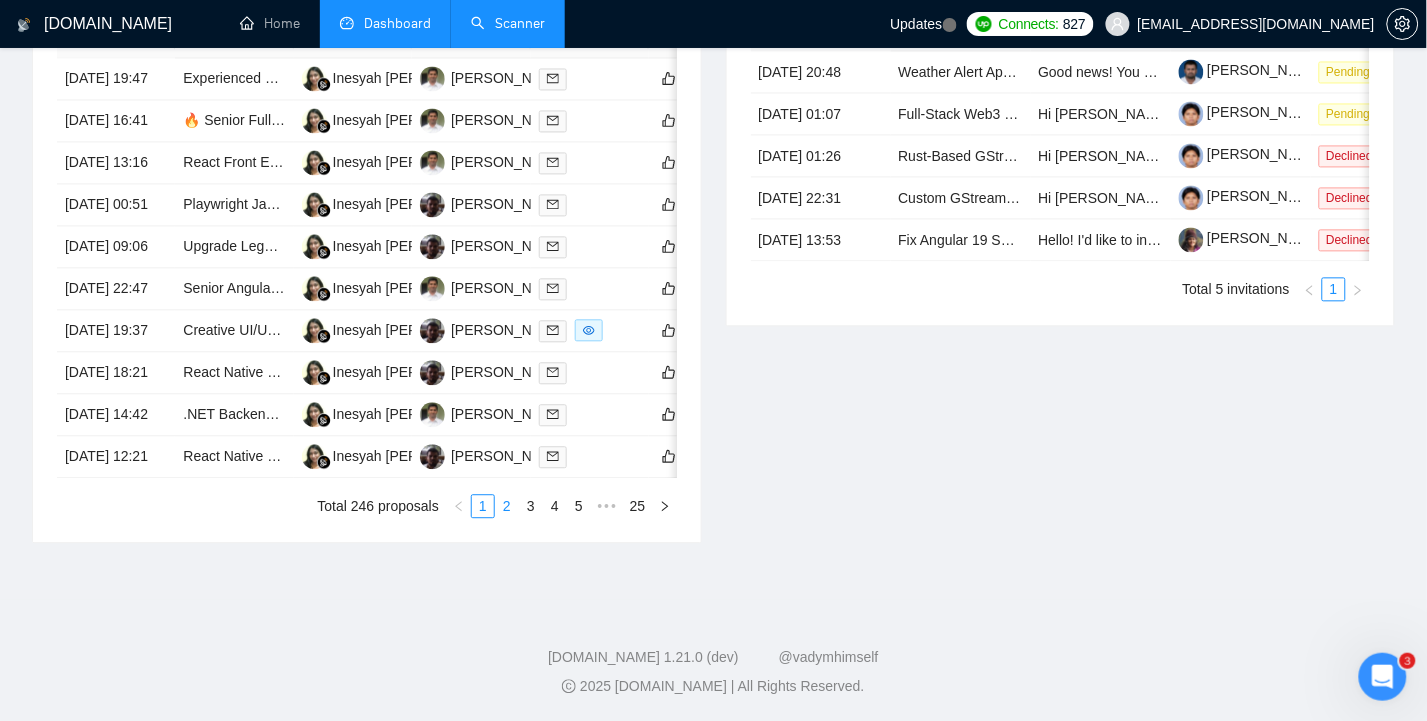 click on "2" at bounding box center [507, 506] 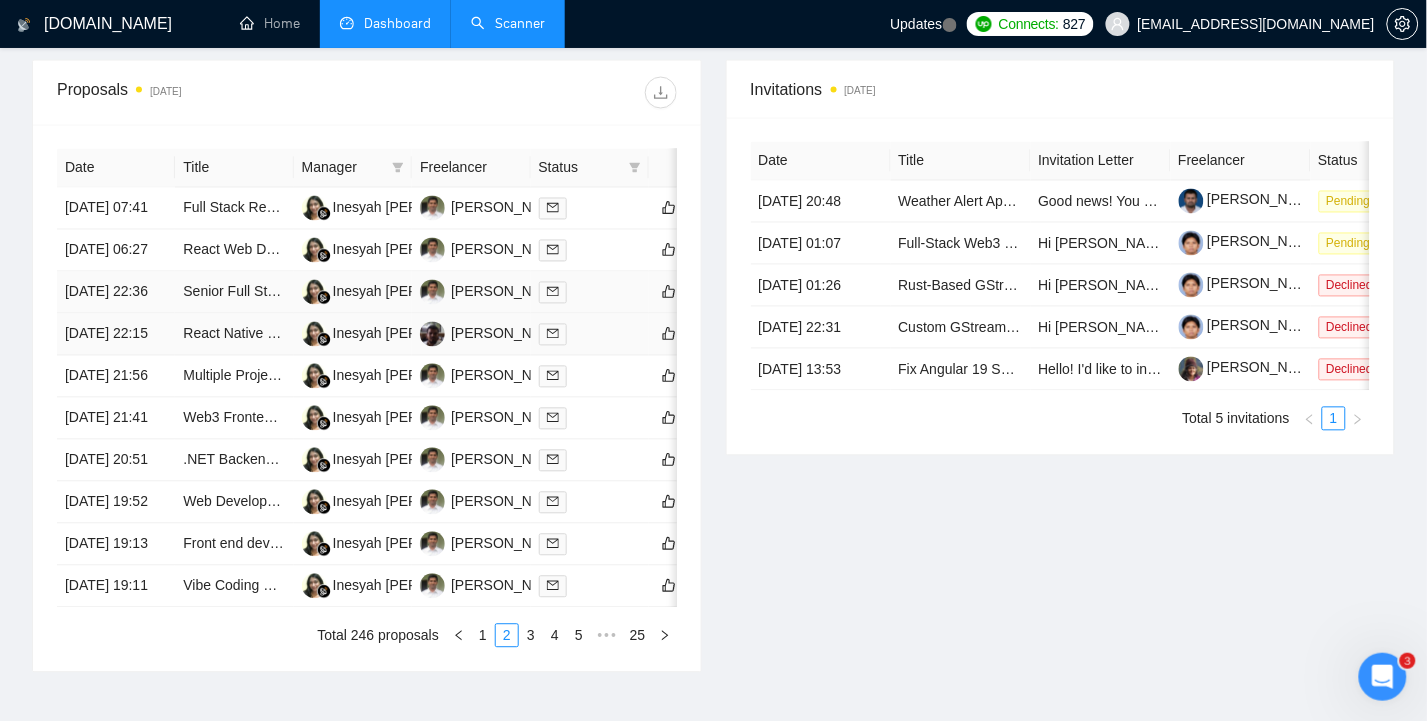 scroll, scrollTop: 844, scrollLeft: 0, axis: vertical 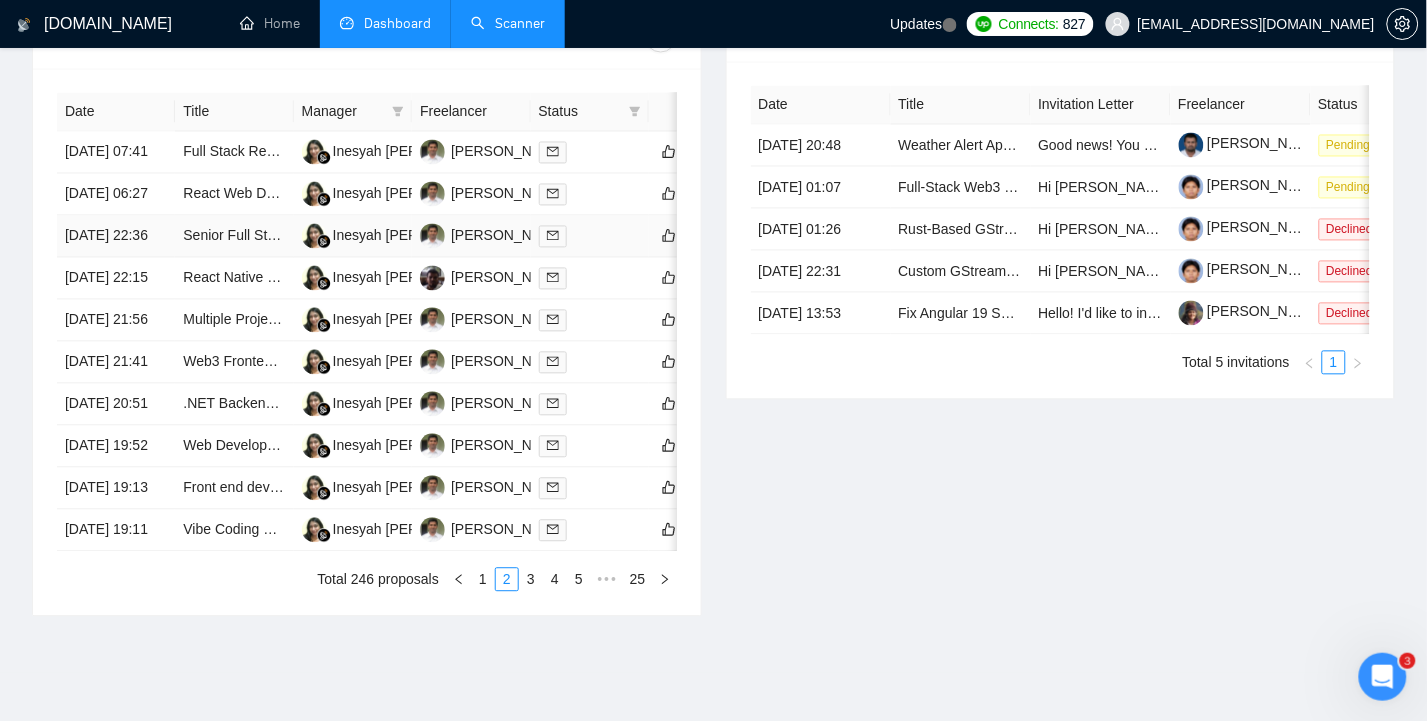 click on "[DATE] 22:36" at bounding box center [116, 237] 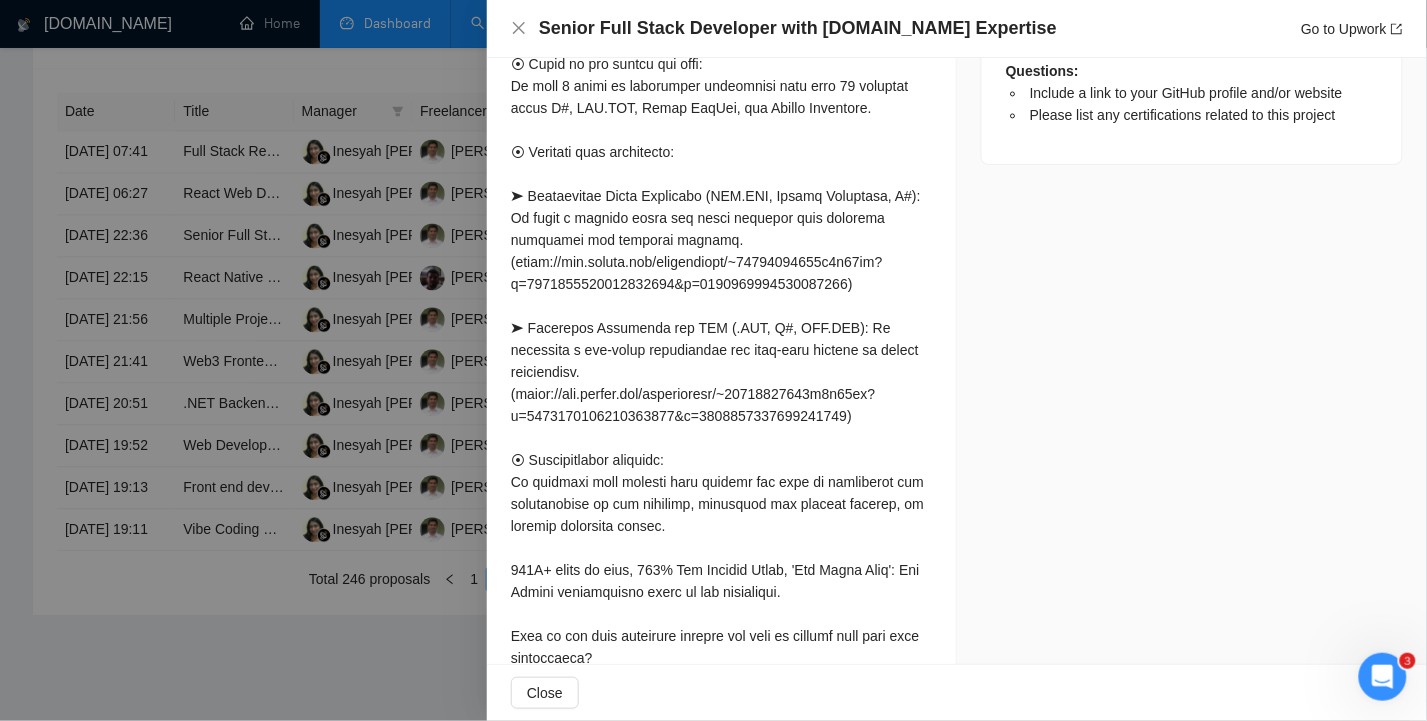 scroll, scrollTop: 1166, scrollLeft: 0, axis: vertical 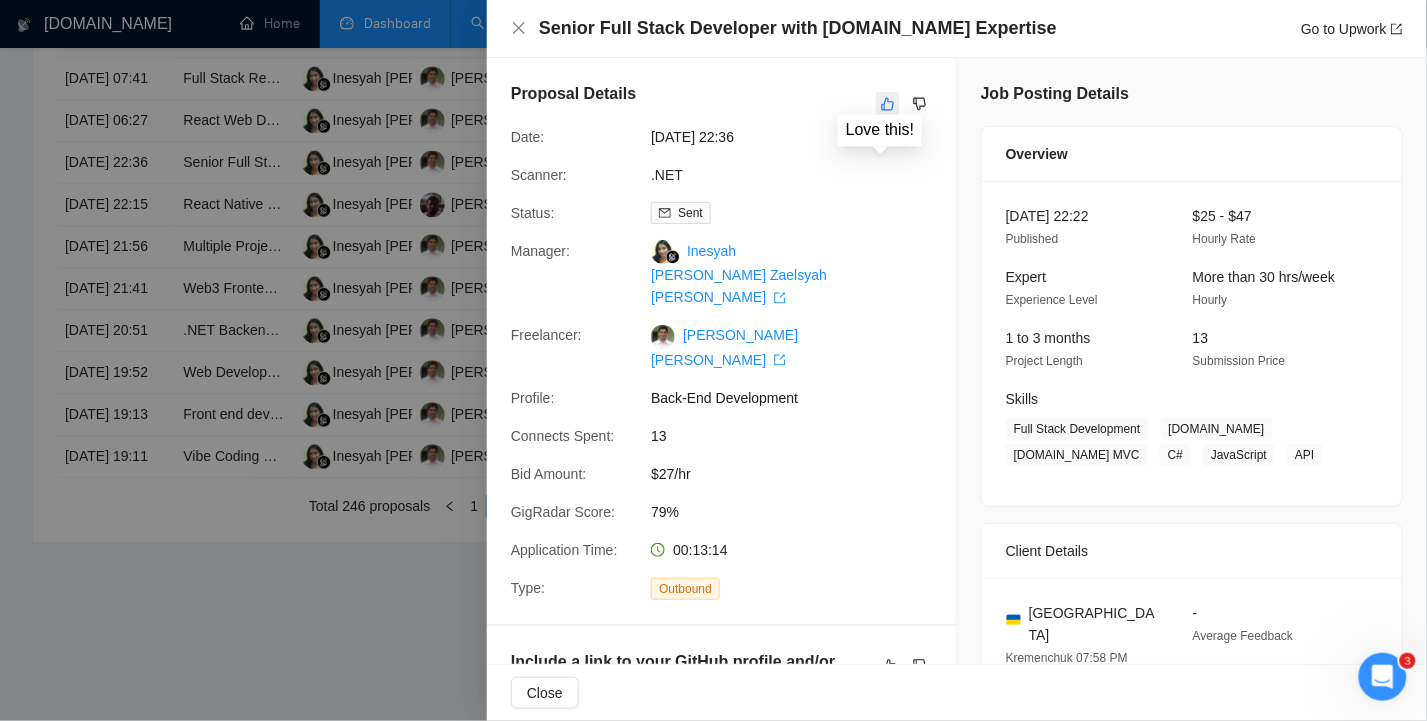 click 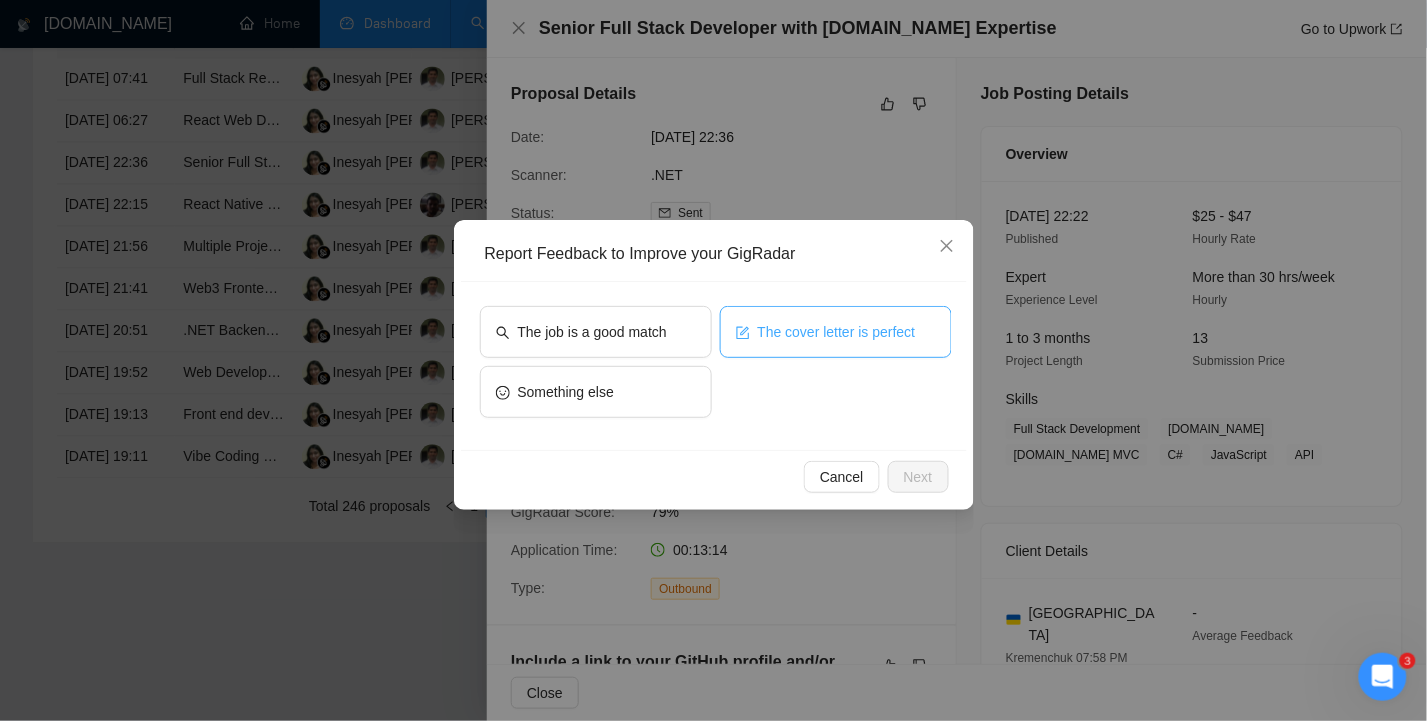 click on "The cover letter is perfect" at bounding box center (837, 332) 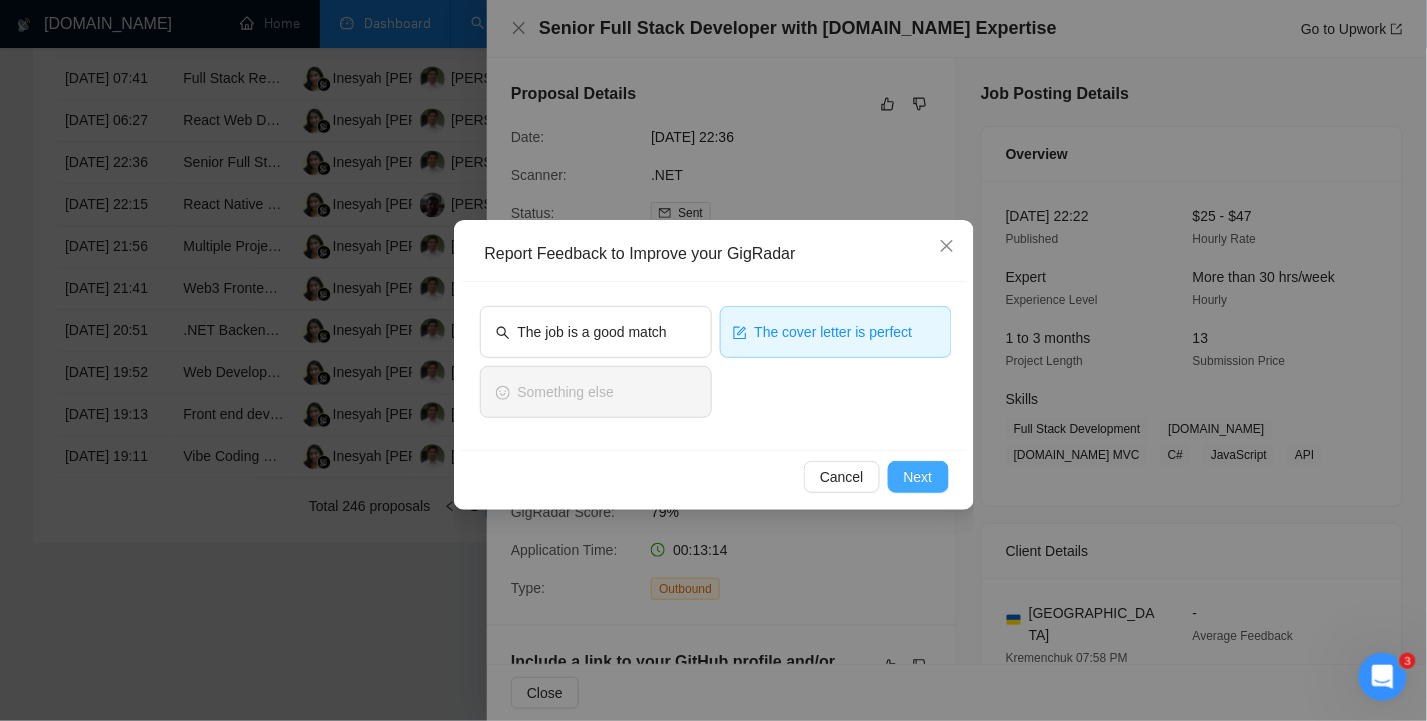 click on "Next" at bounding box center (918, 477) 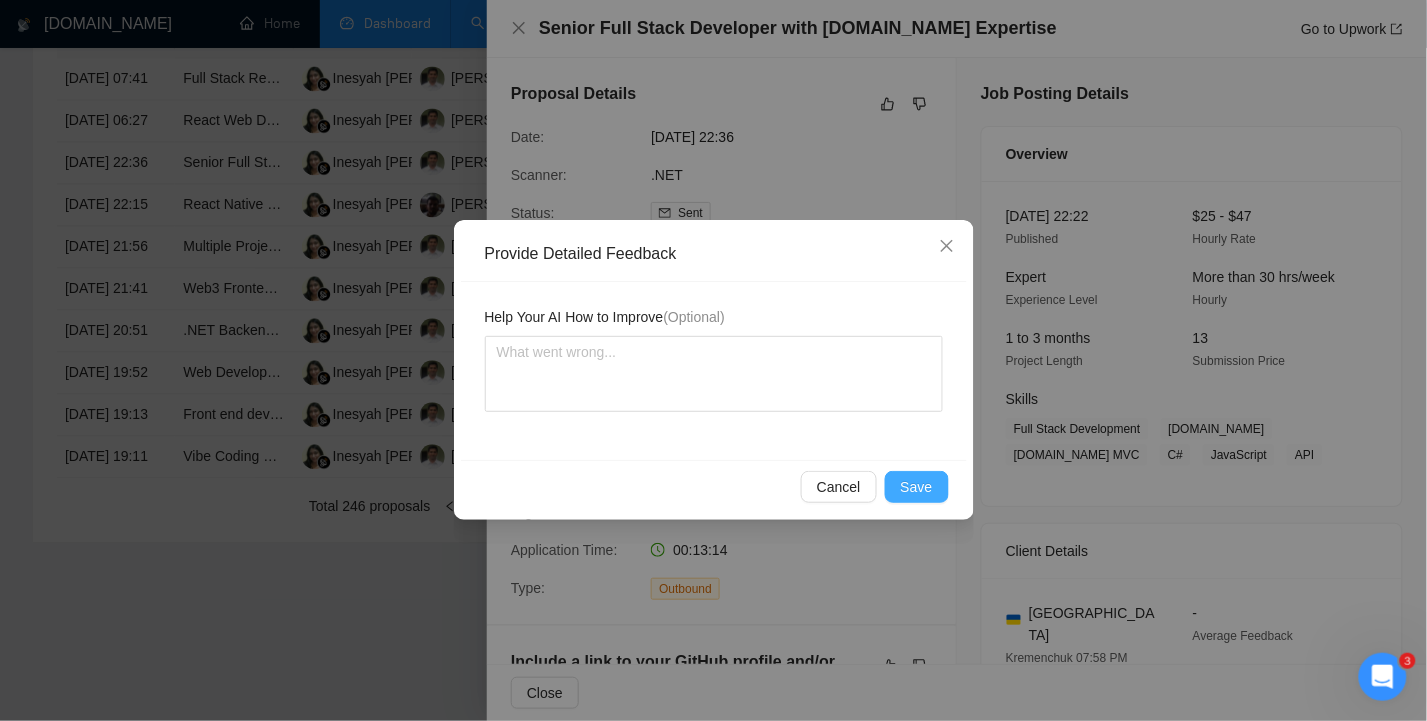 click on "Save" at bounding box center (917, 487) 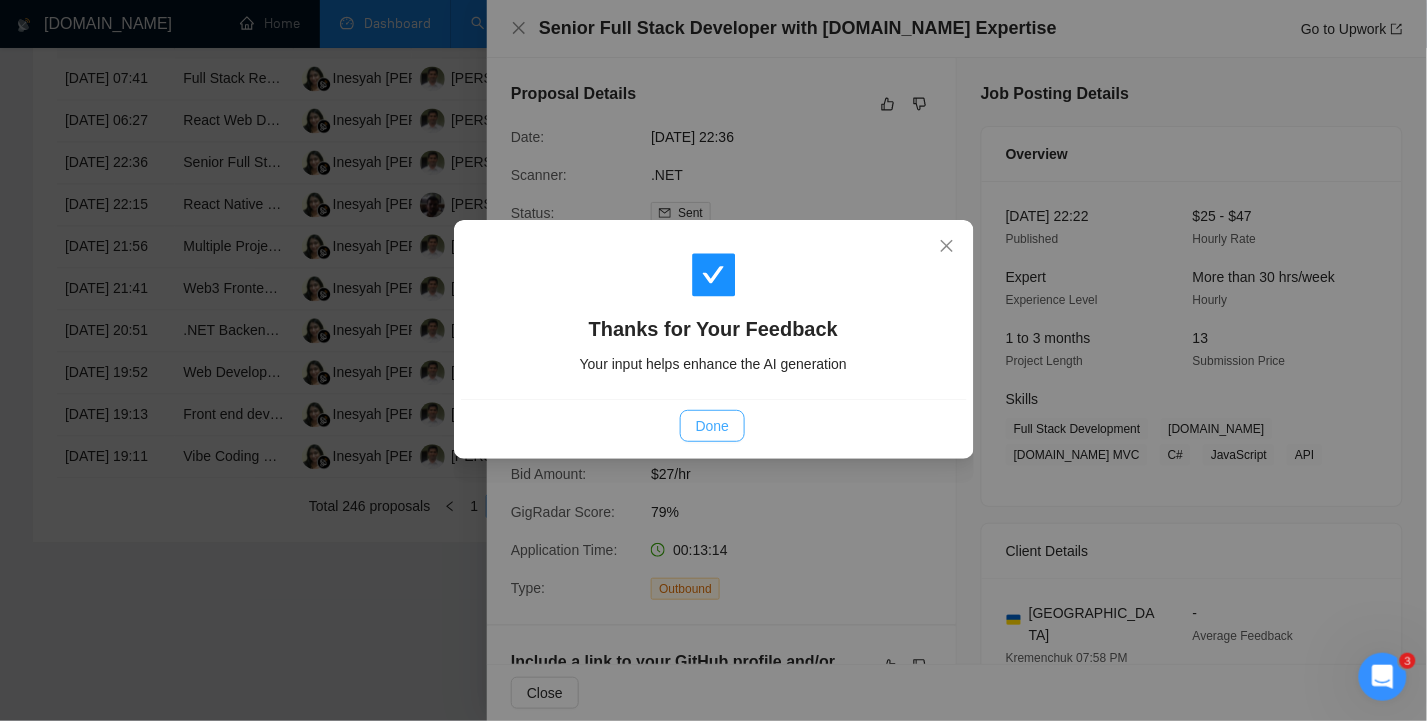 click on "Done" at bounding box center [712, 426] 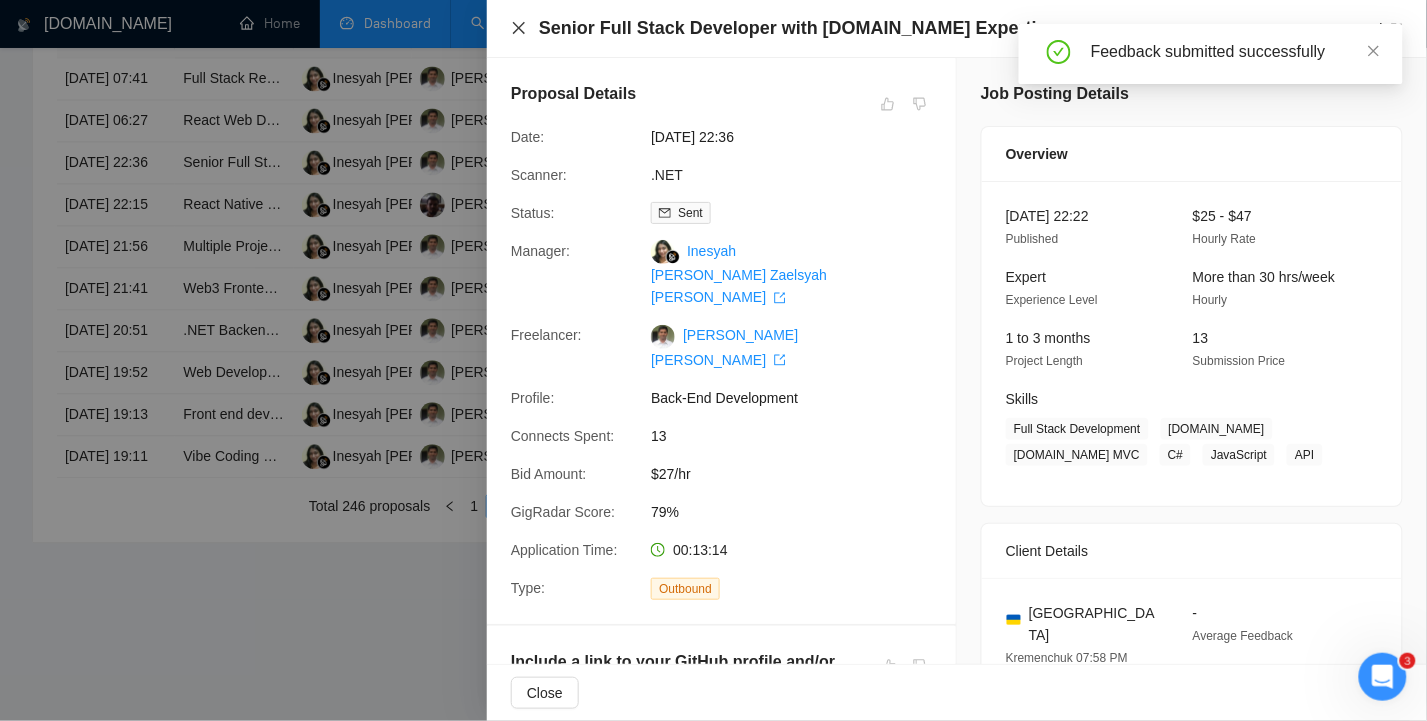 click 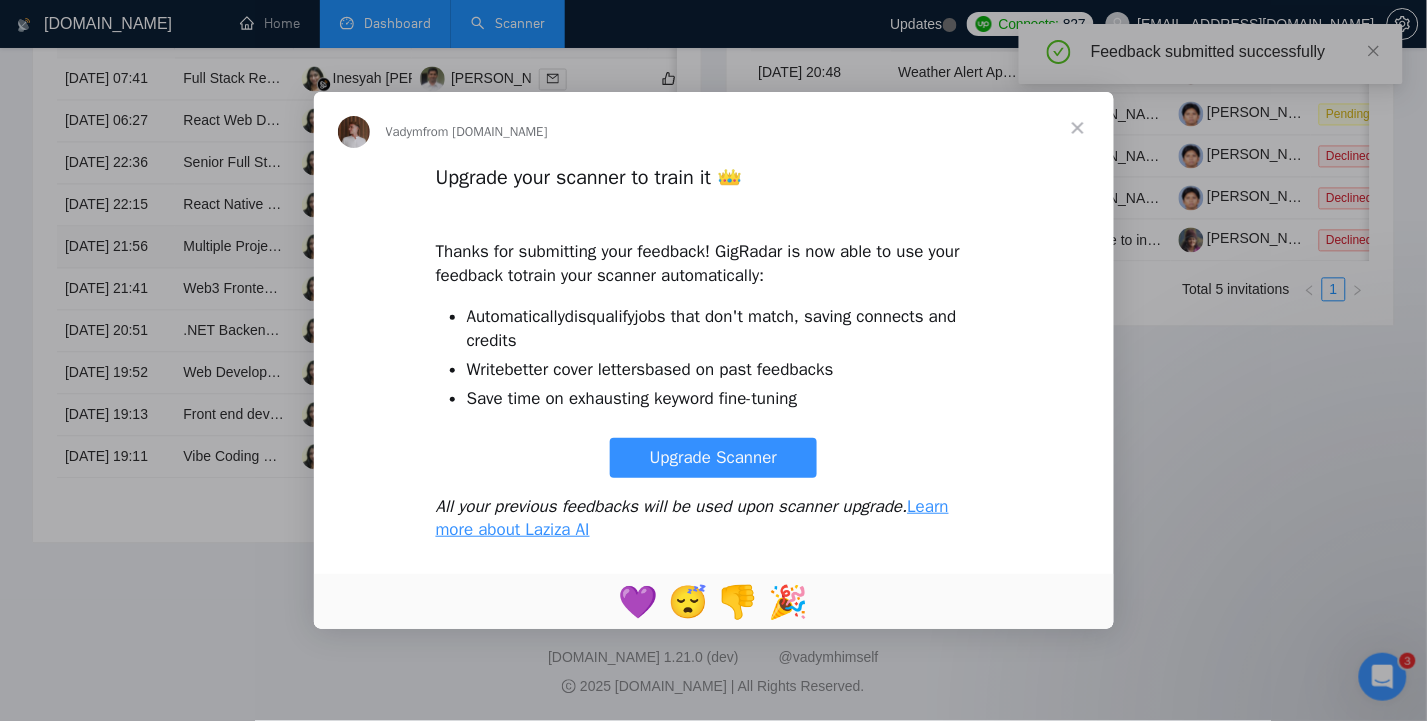 scroll, scrollTop: 0, scrollLeft: 0, axis: both 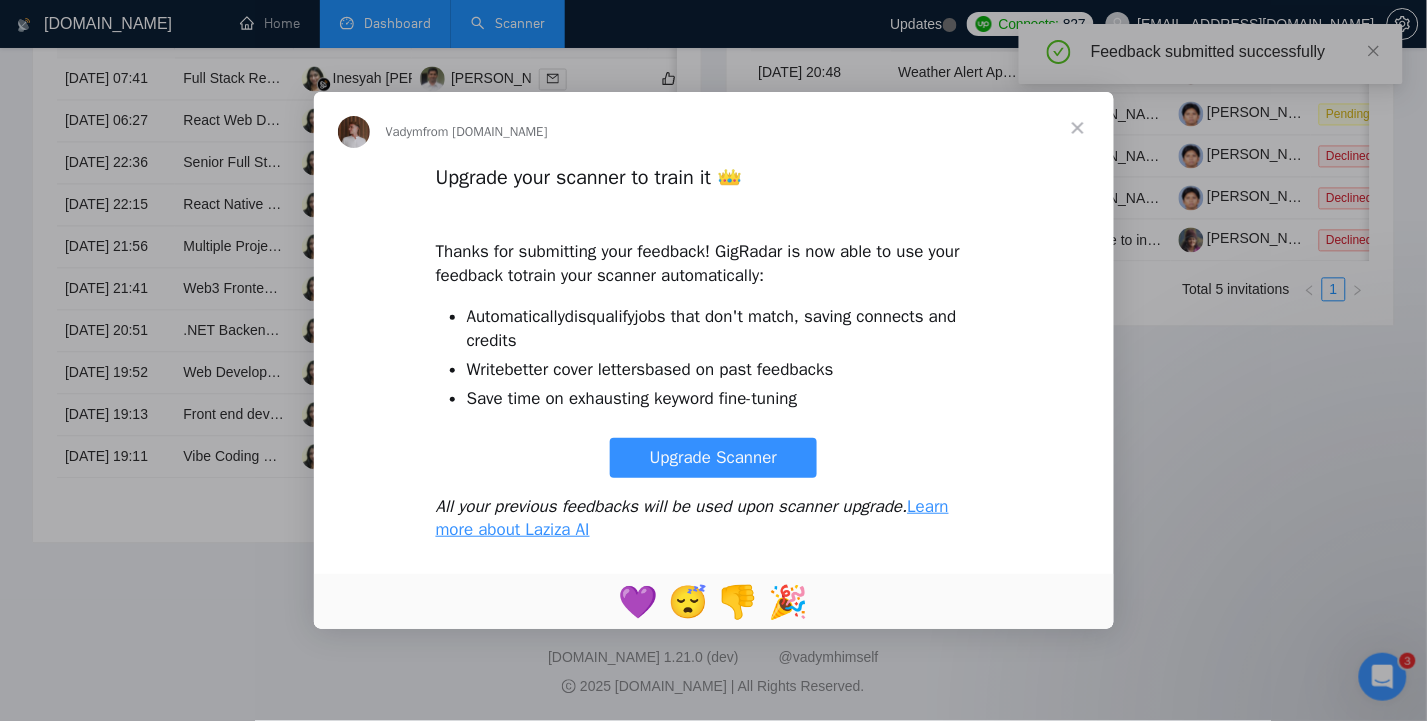 click at bounding box center [1078, 128] 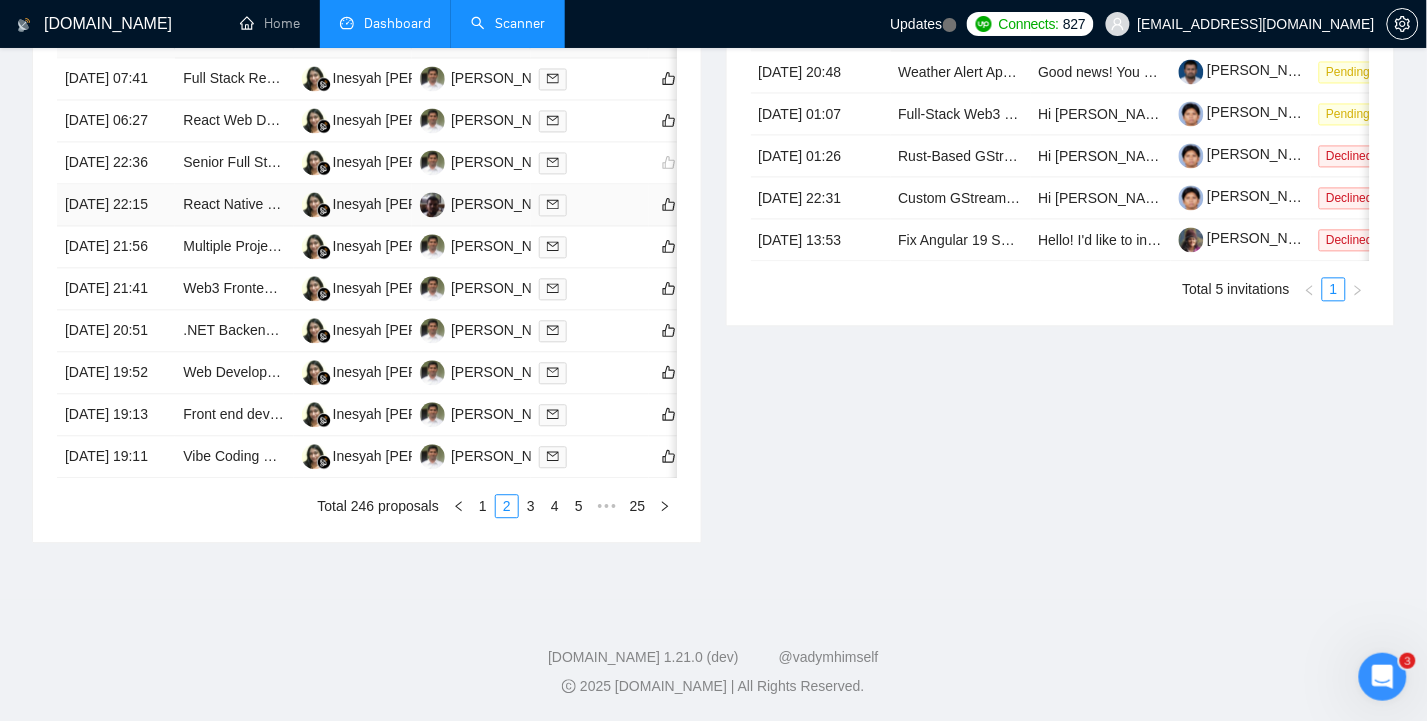 click on "[DATE] 22:15" at bounding box center [116, 205] 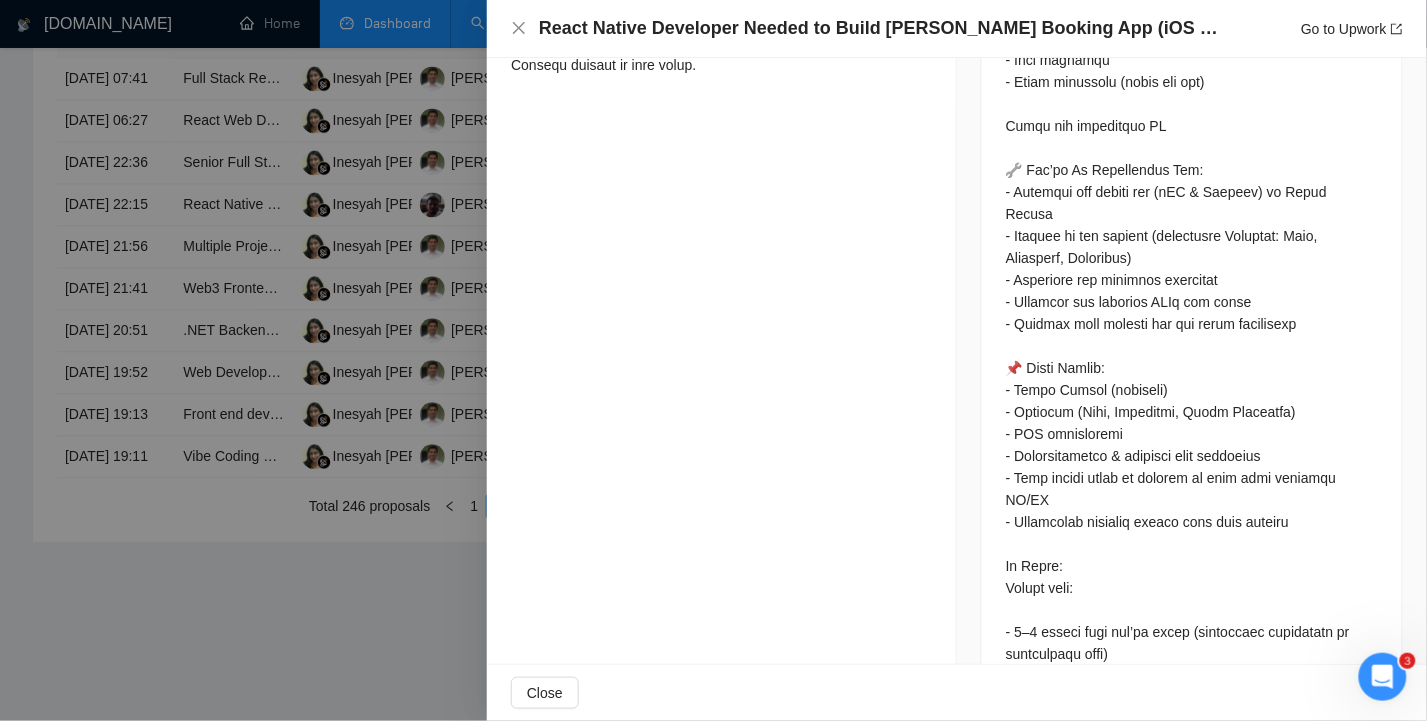 scroll, scrollTop: 1312, scrollLeft: 0, axis: vertical 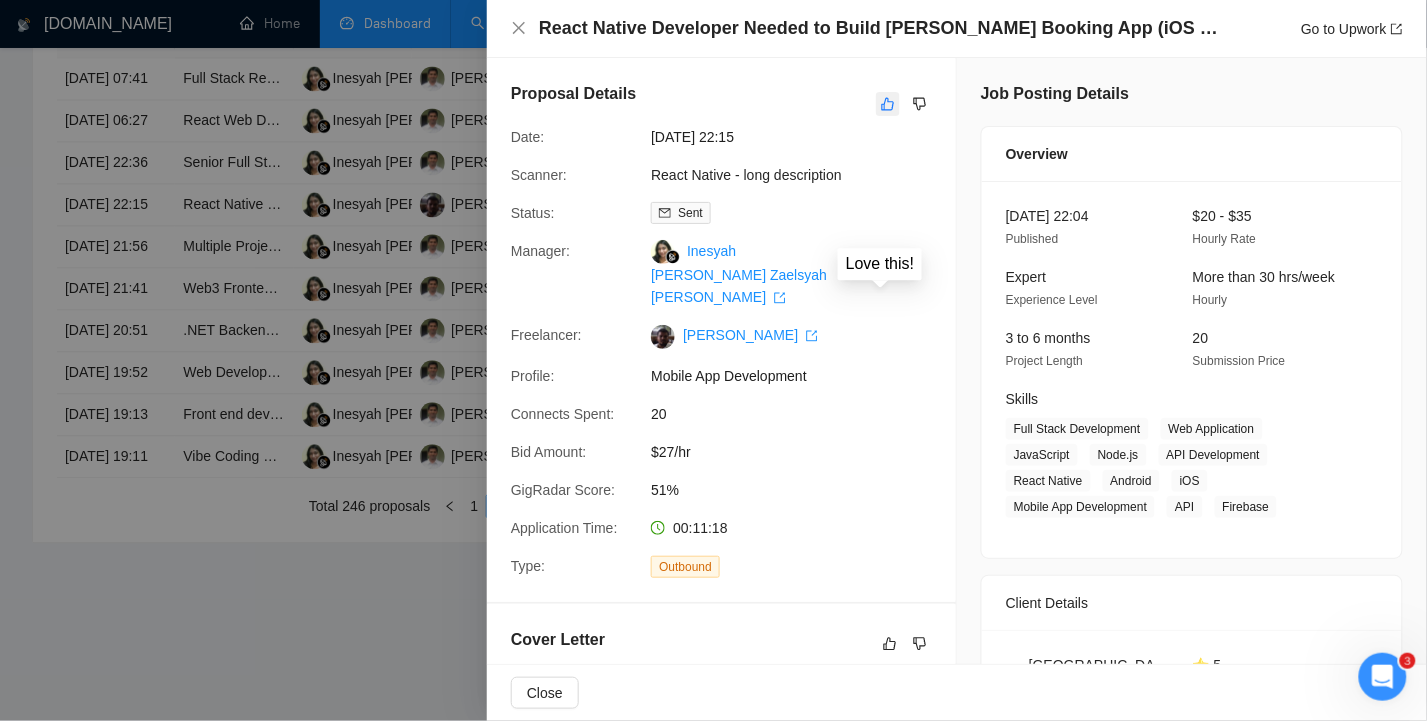 click at bounding box center [888, 104] 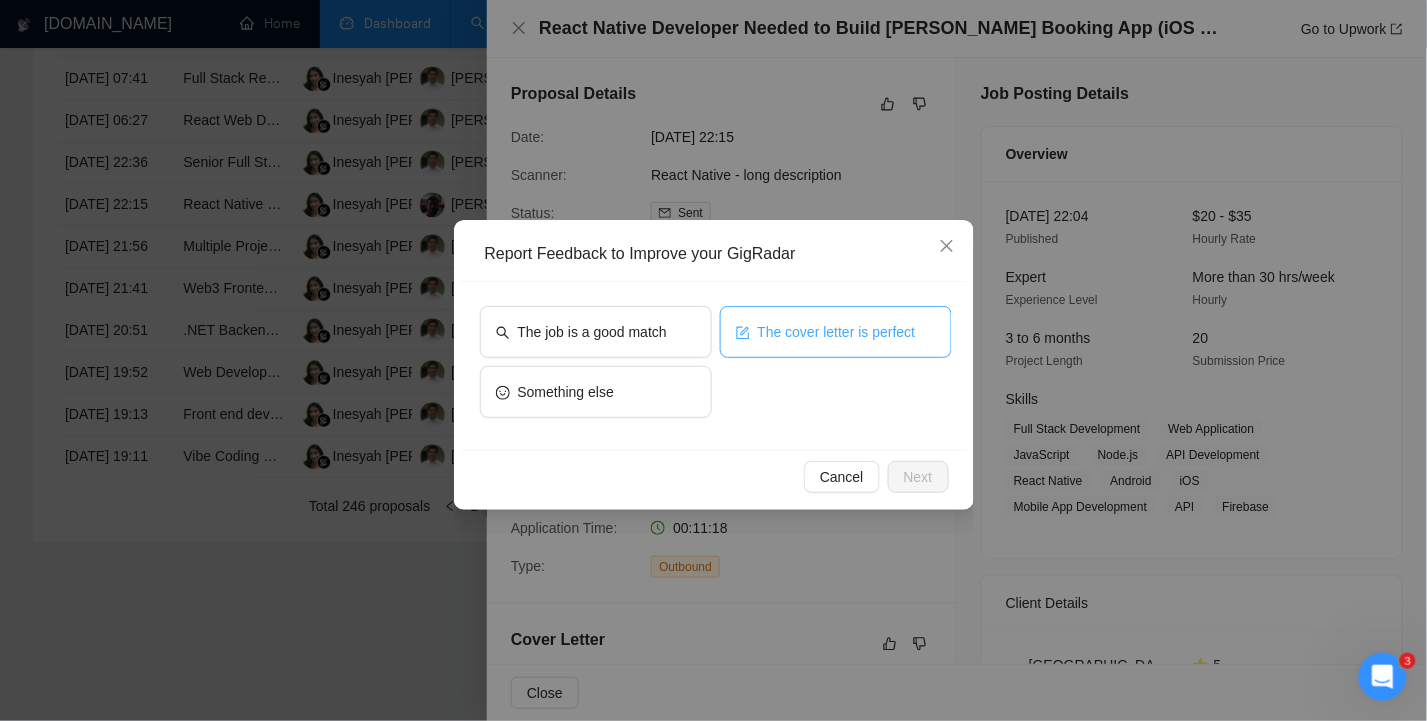 drag, startPoint x: 866, startPoint y: 331, endPoint x: 814, endPoint y: 334, distance: 52.086468 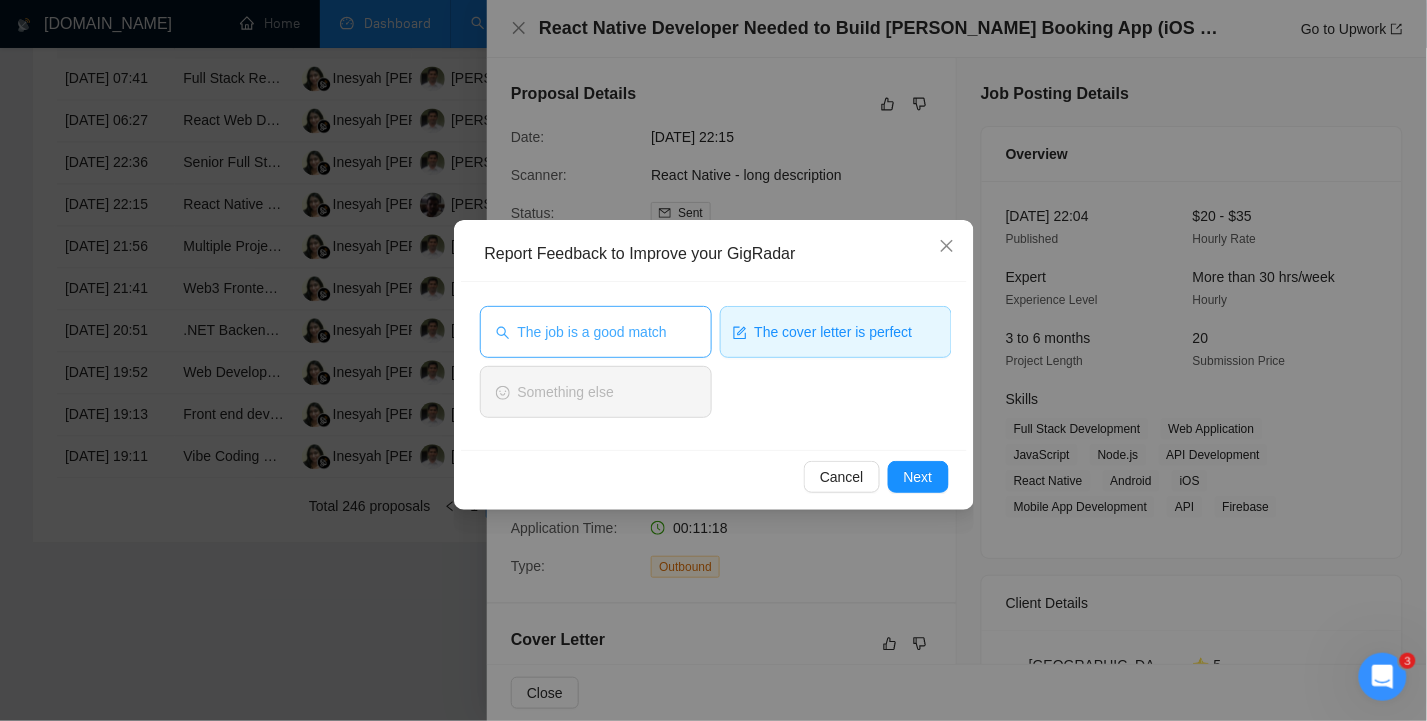 click on "The job is a good match" at bounding box center (592, 332) 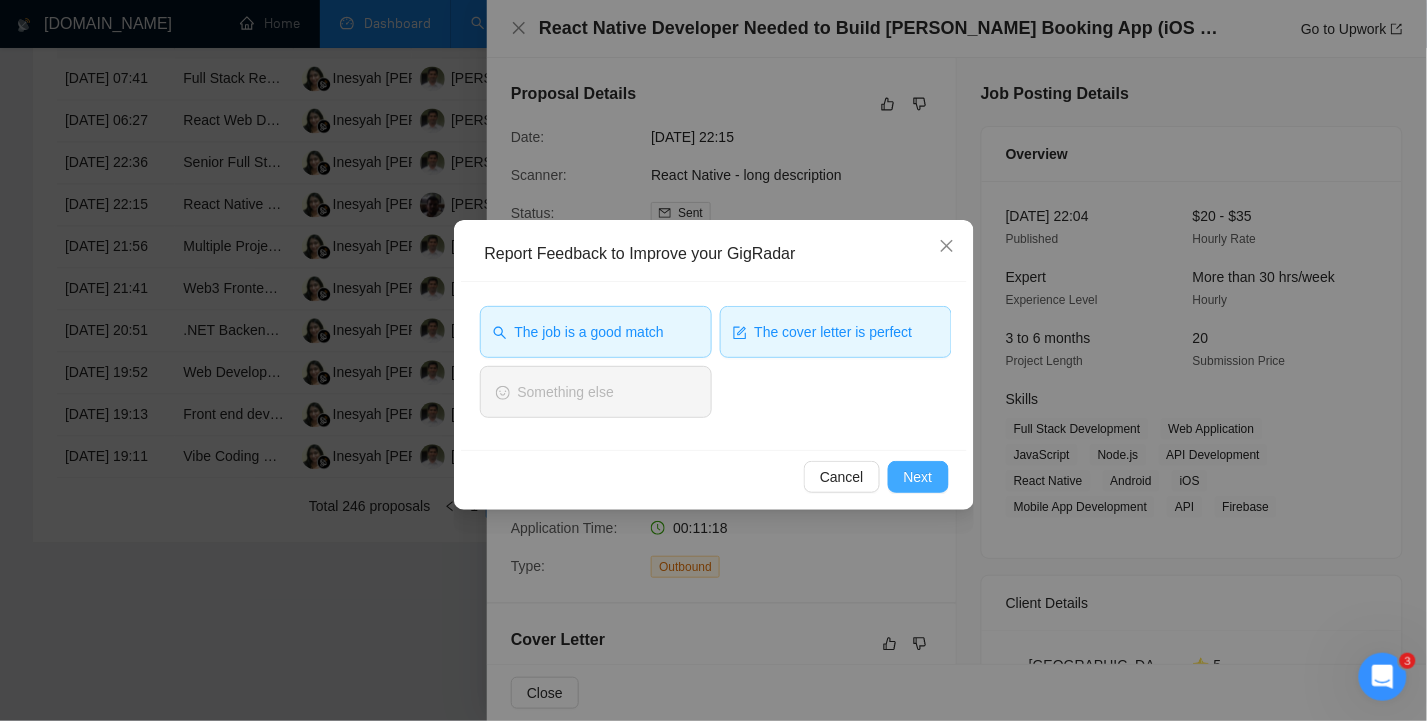 click on "Next" at bounding box center (918, 477) 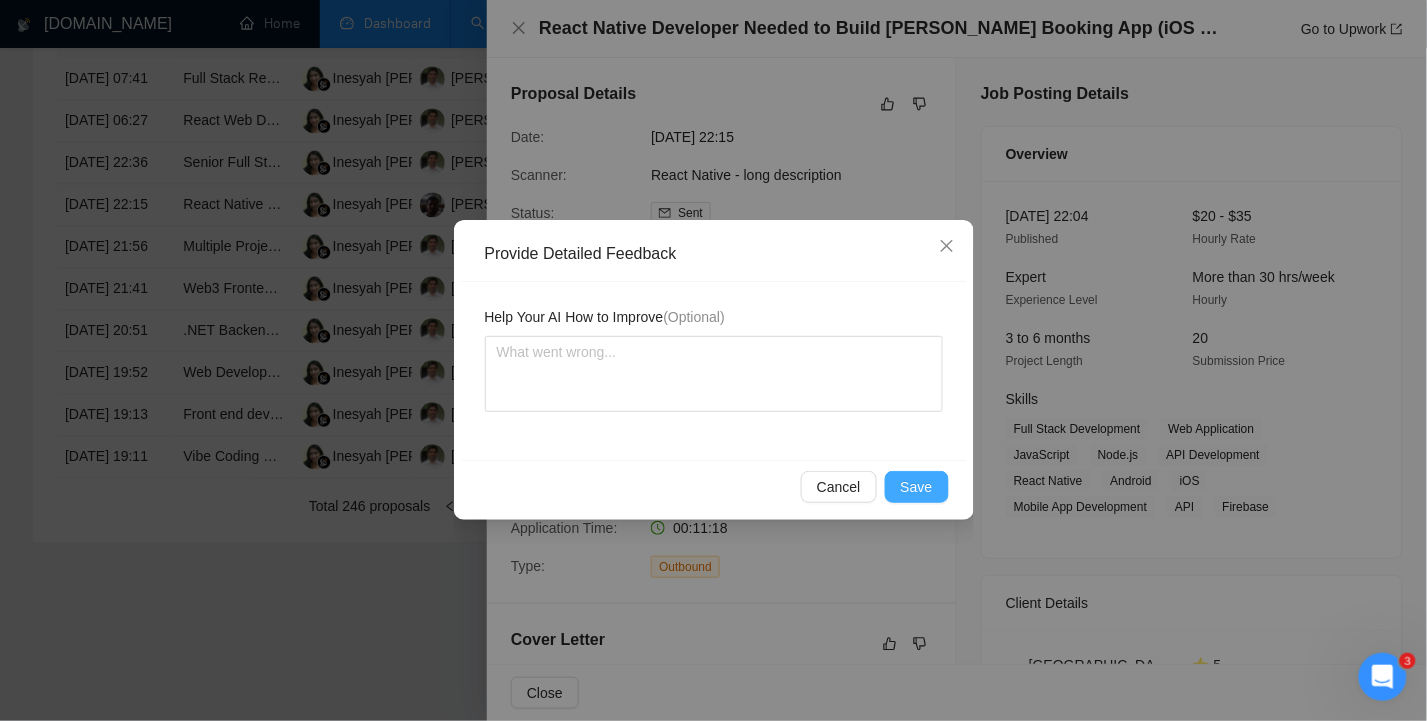 click on "Save" at bounding box center (917, 487) 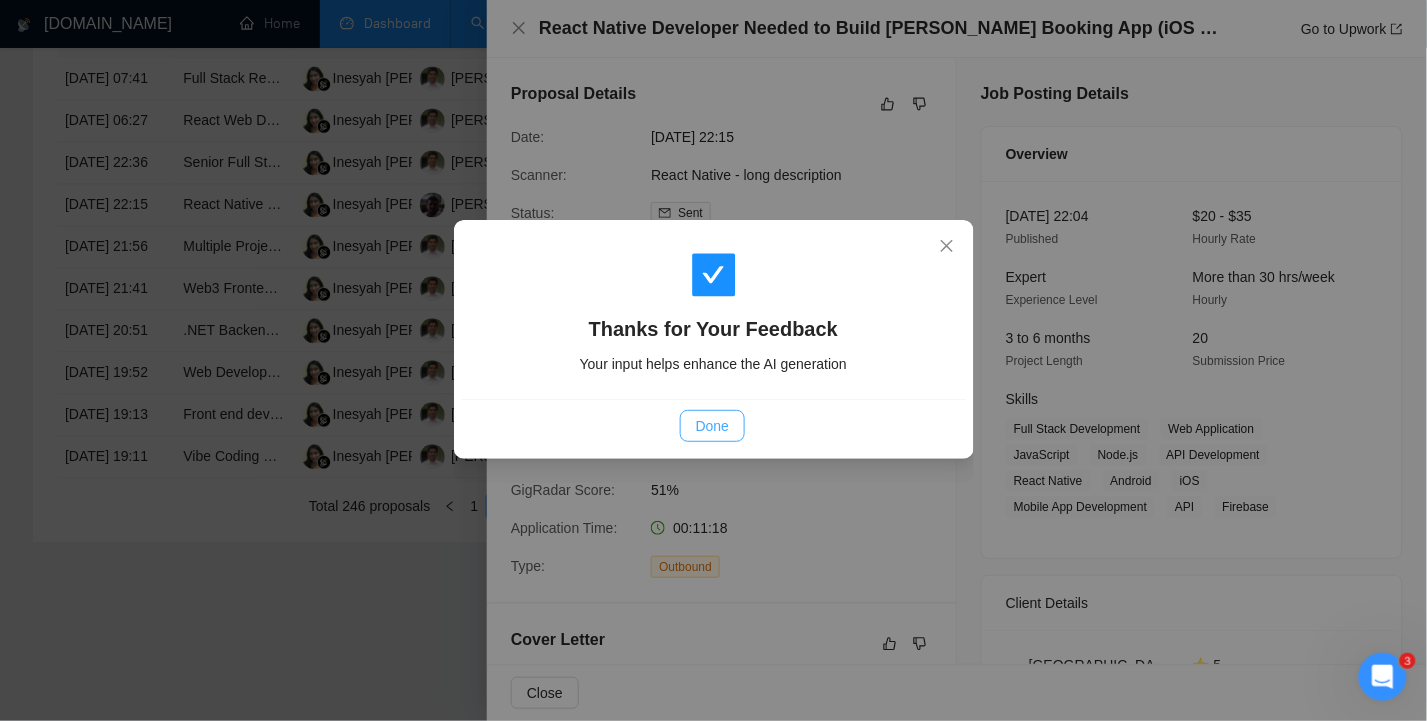 click on "Done" at bounding box center (712, 426) 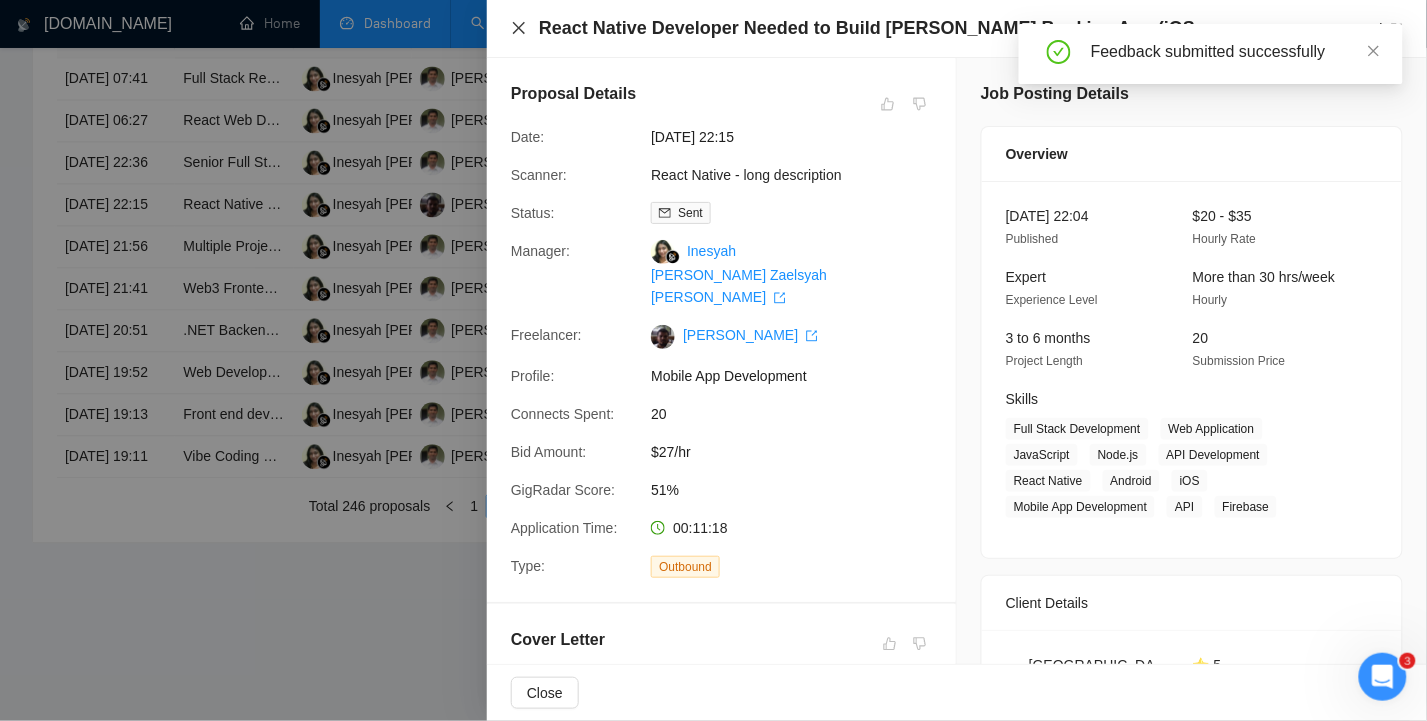 click 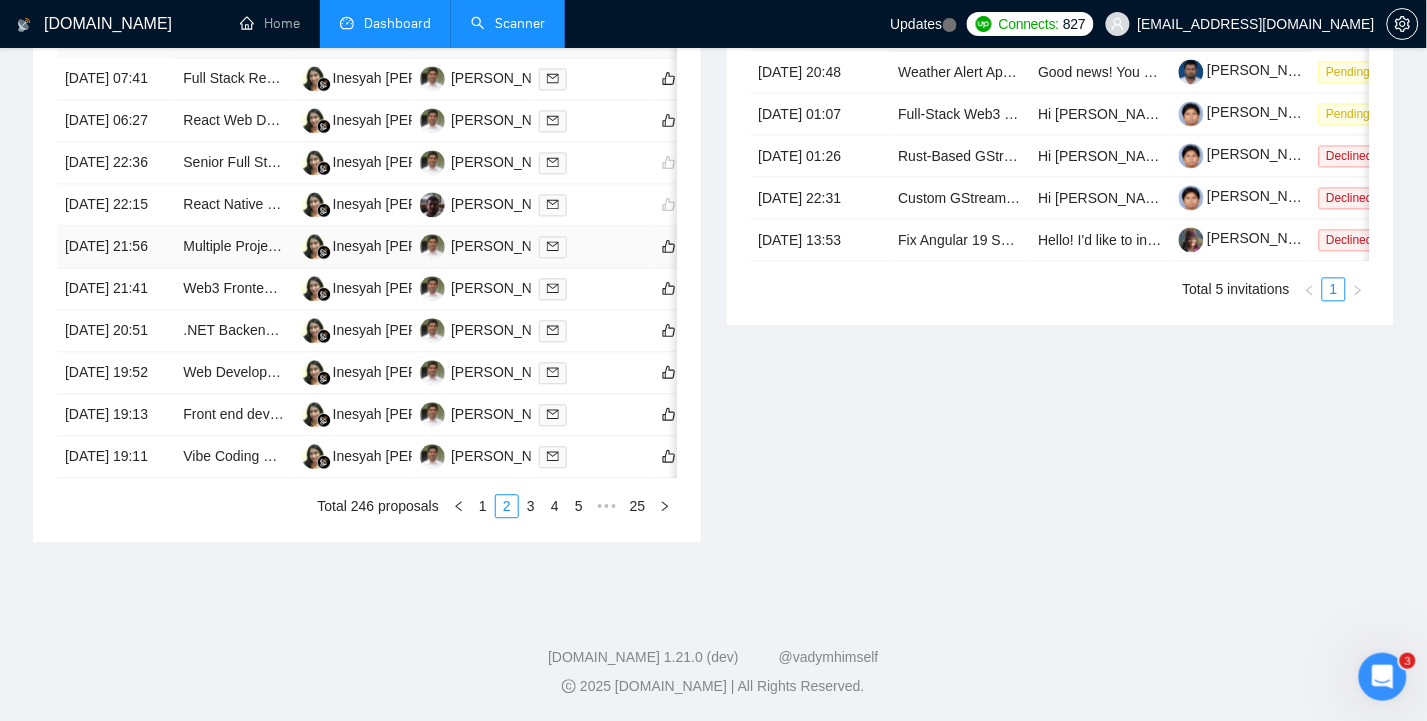 click on "[DATE] 21:56" at bounding box center [116, 247] 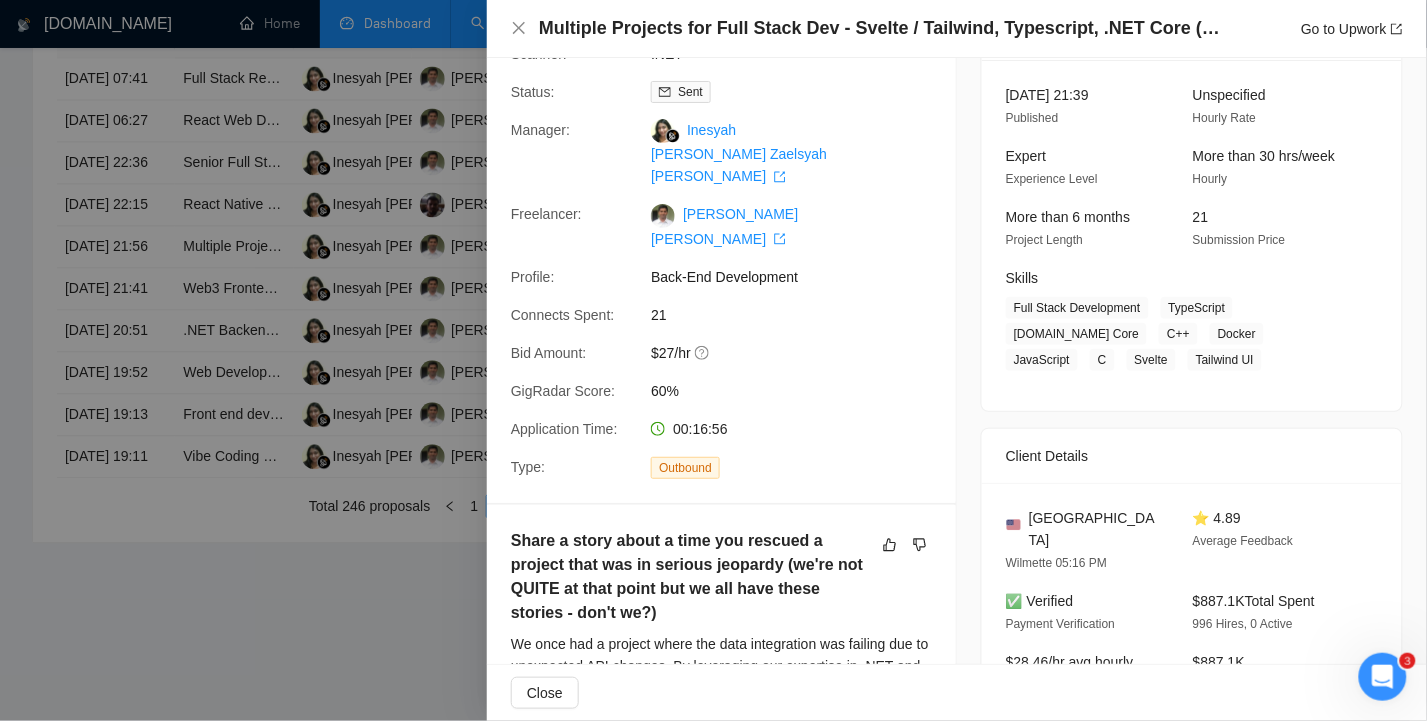 scroll, scrollTop: 400, scrollLeft: 0, axis: vertical 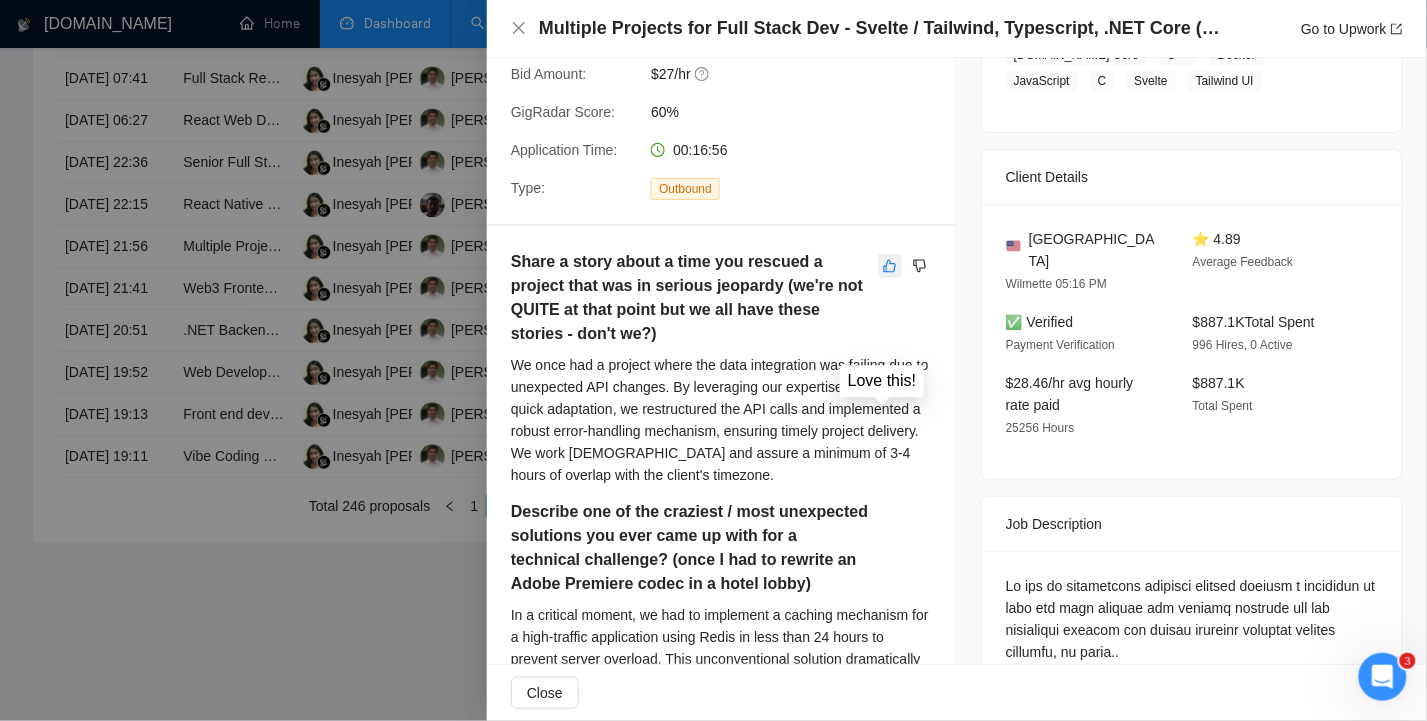 click at bounding box center [890, 266] 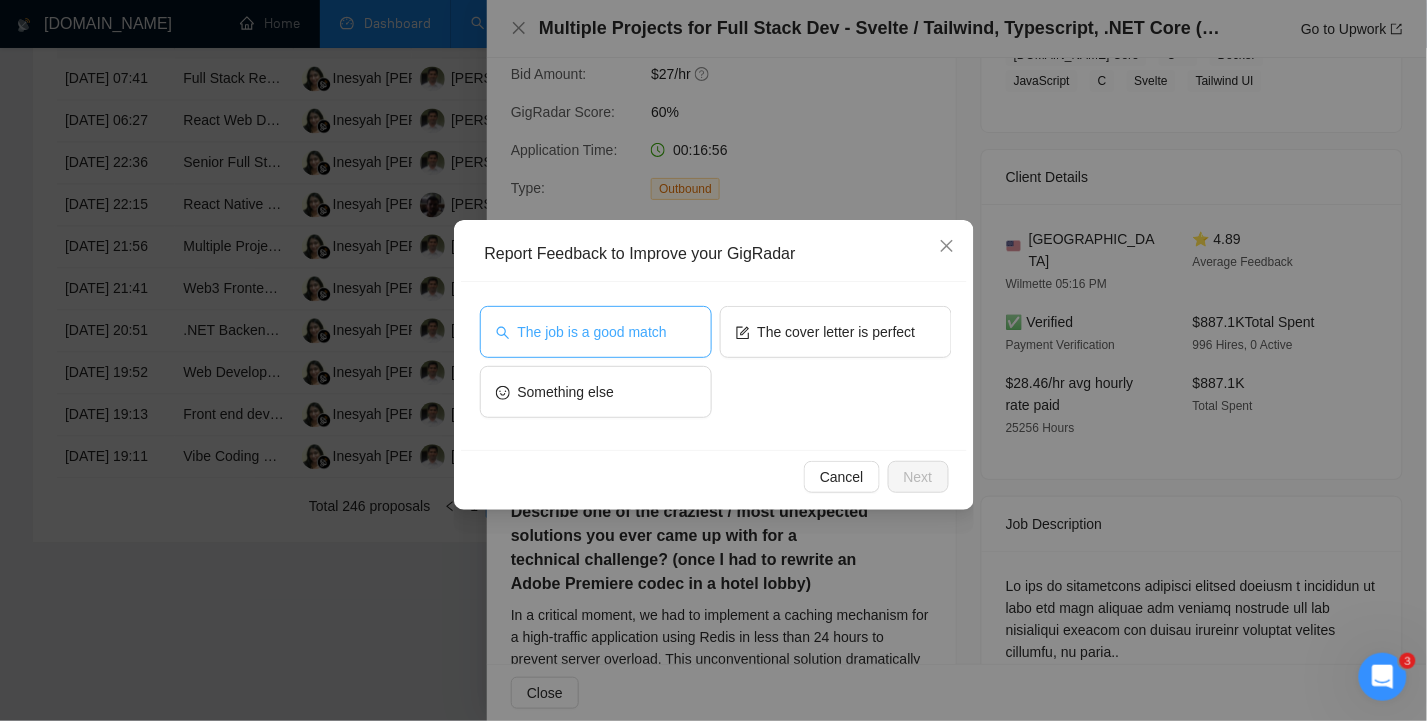 click on "The job is a good match" at bounding box center (592, 332) 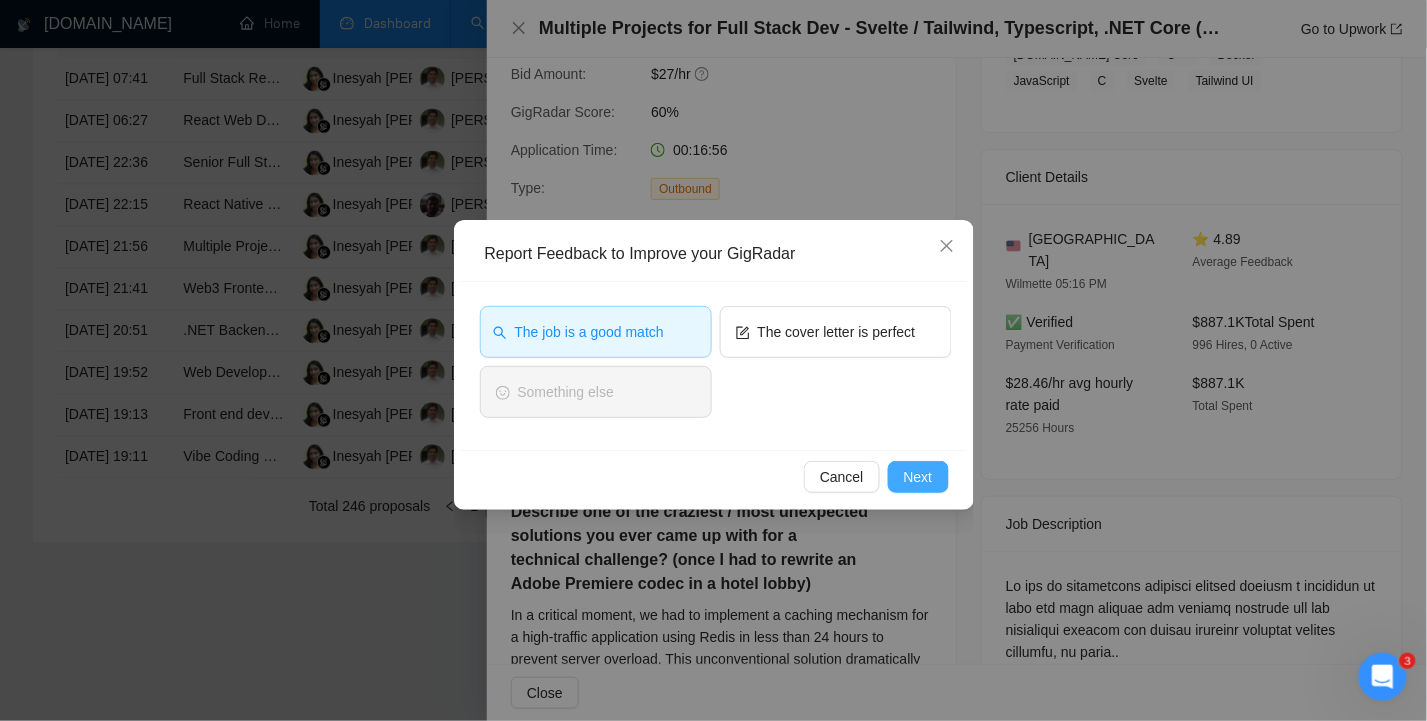click on "Next" at bounding box center [918, 477] 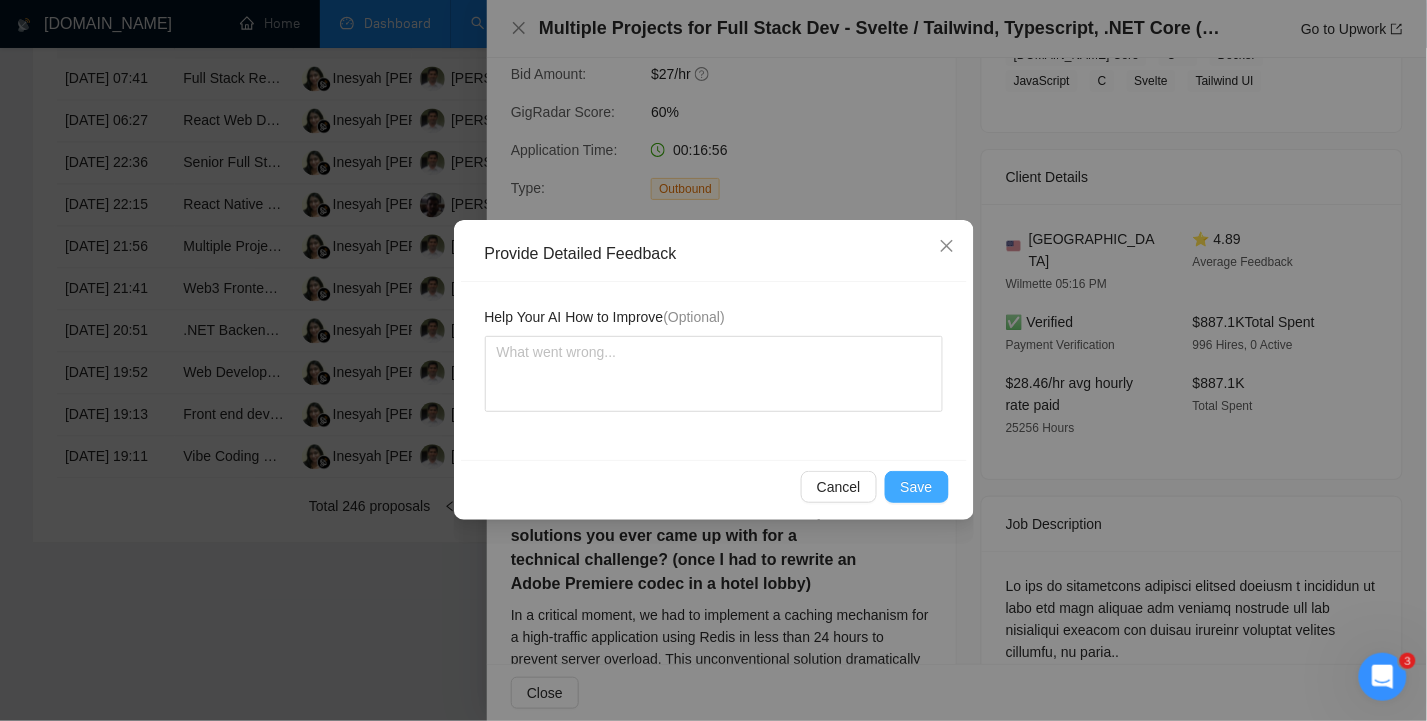 click on "Save" at bounding box center [917, 487] 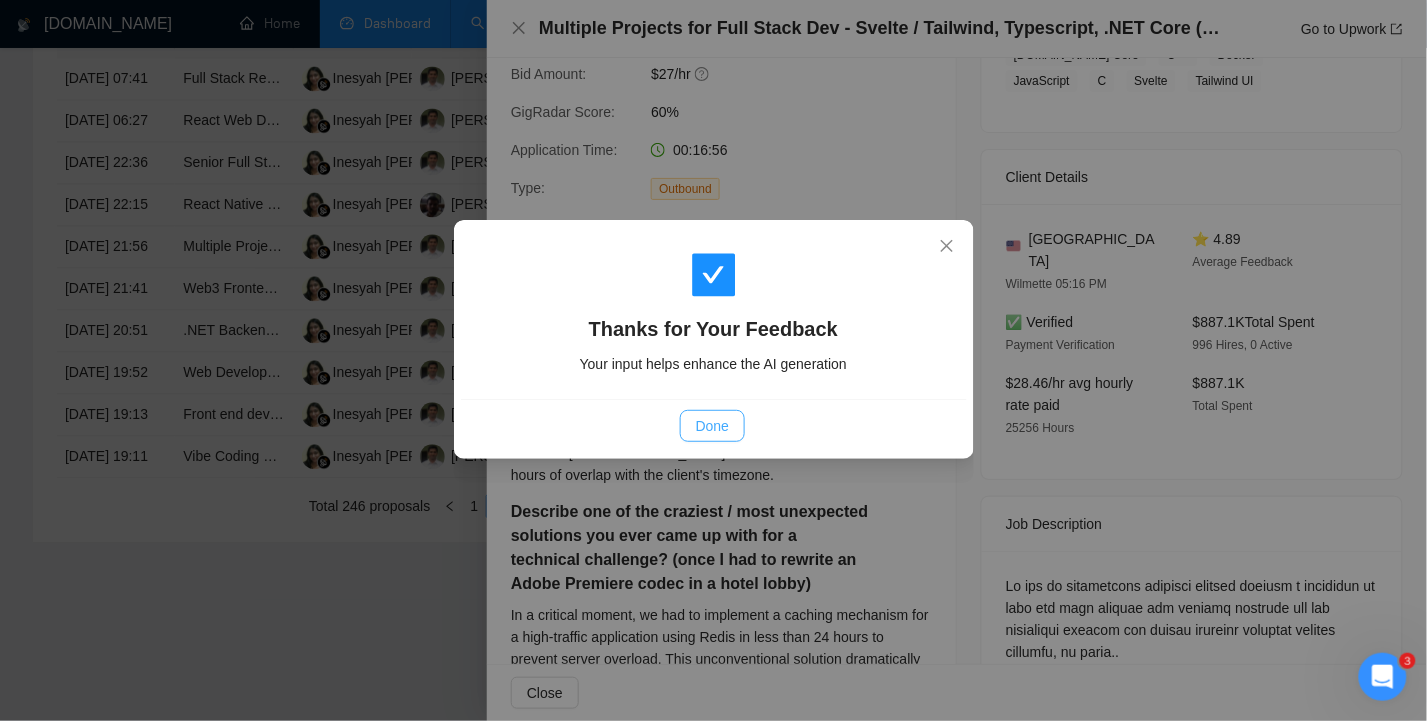 click on "Done" at bounding box center [712, 426] 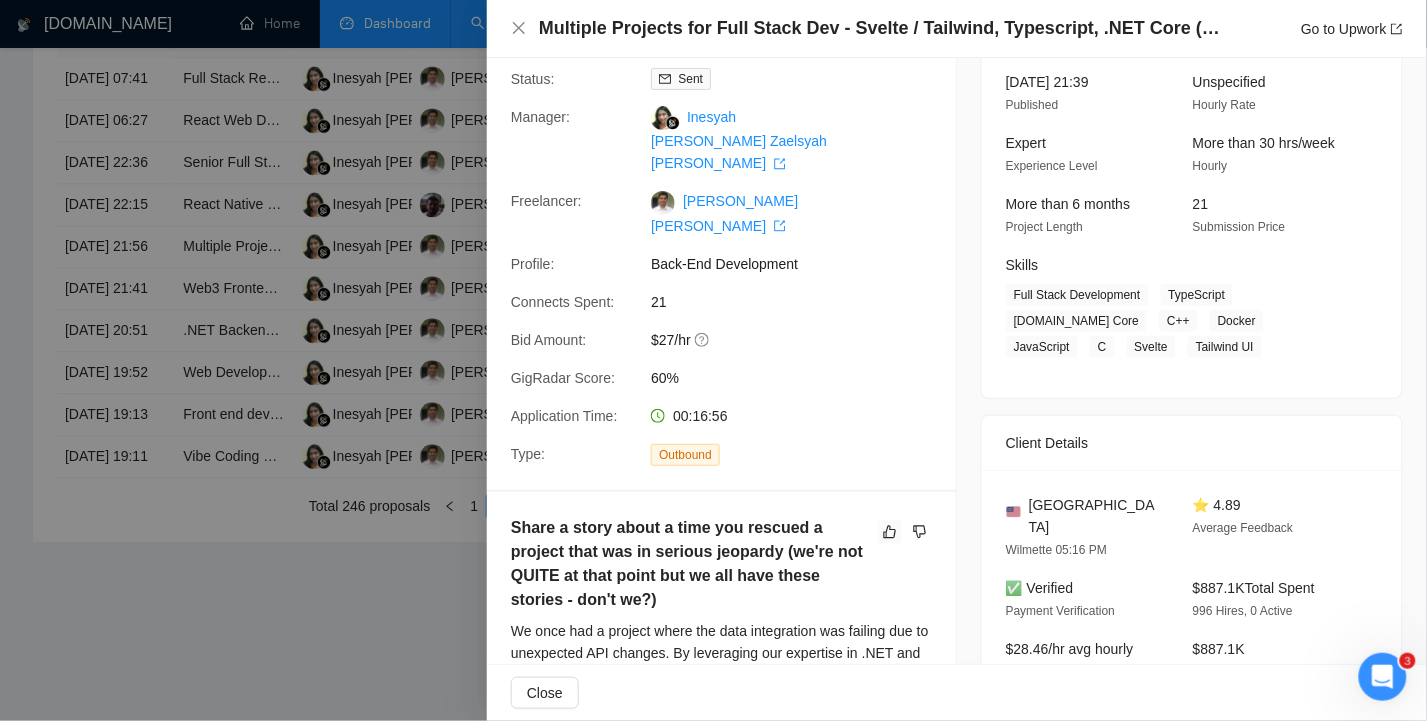 scroll, scrollTop: 133, scrollLeft: 0, axis: vertical 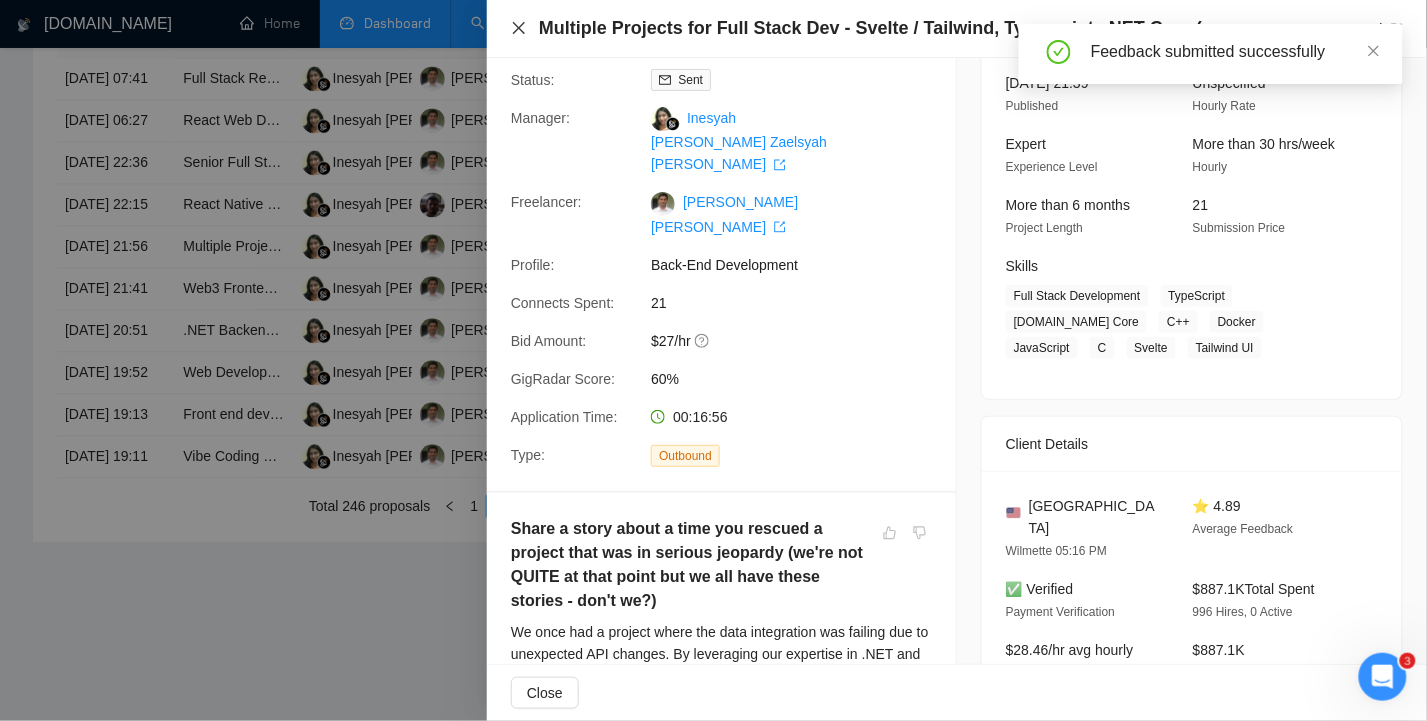 click 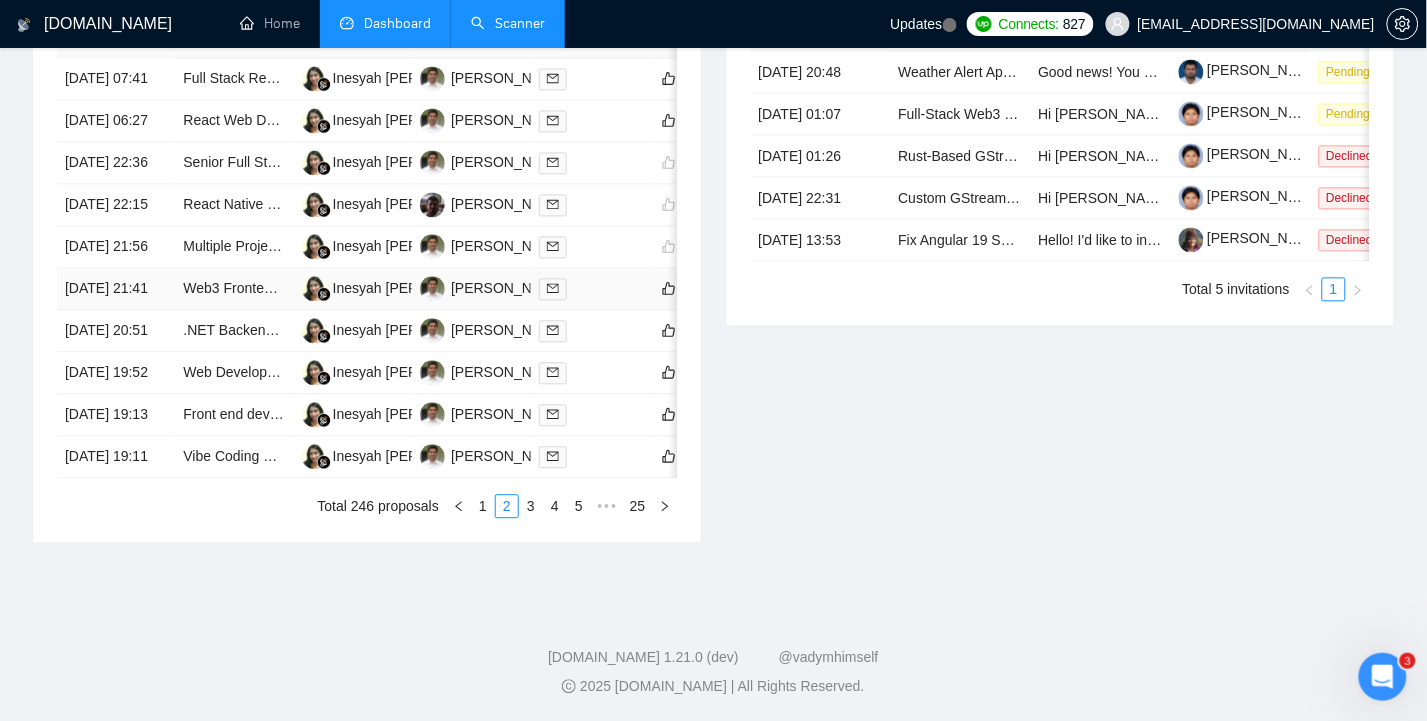 click on "[DATE] 21:41" at bounding box center [116, 289] 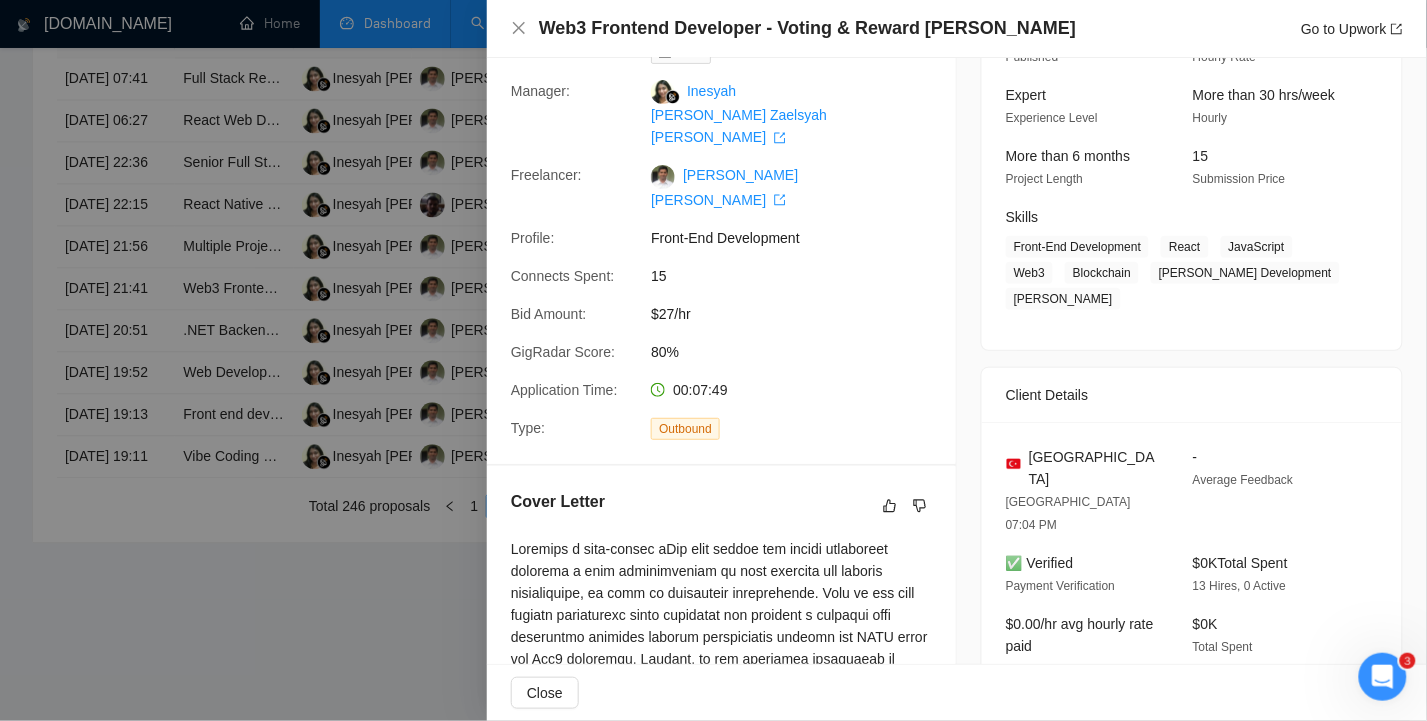 scroll, scrollTop: 0, scrollLeft: 0, axis: both 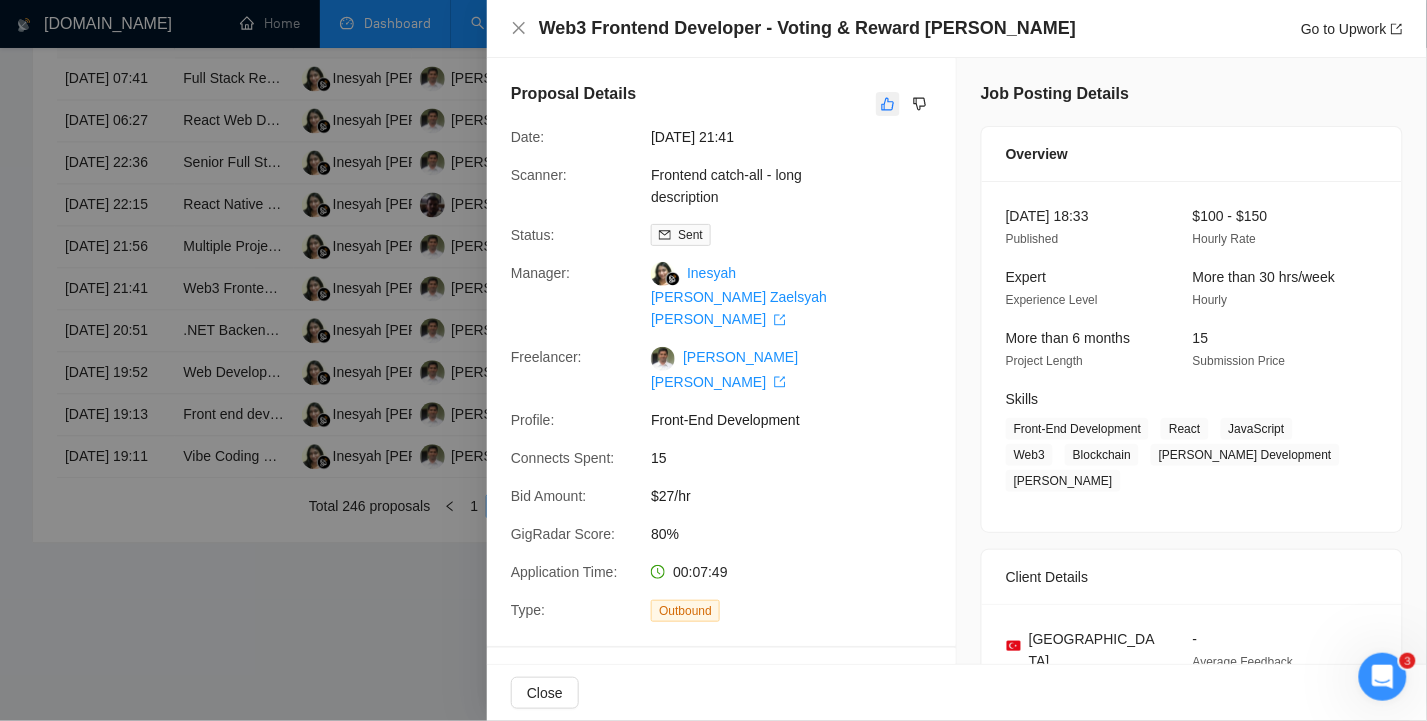 click 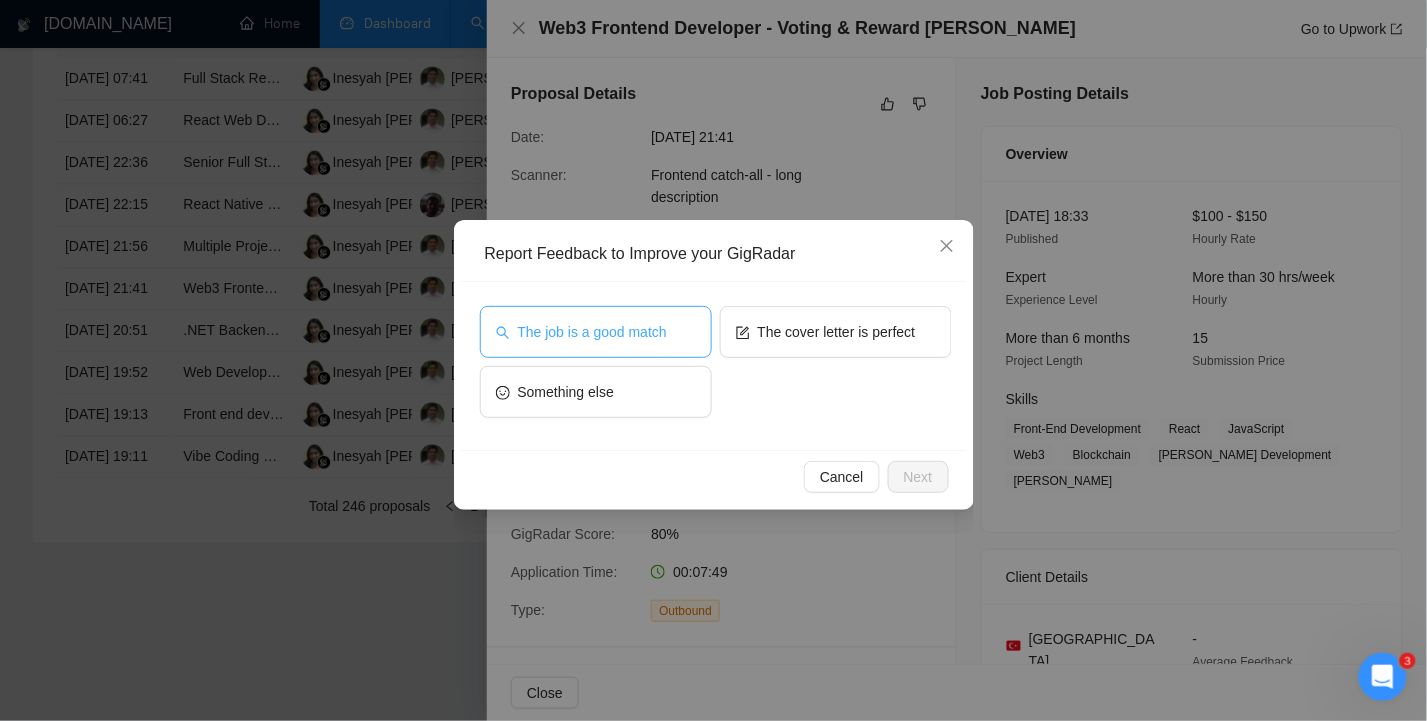 click on "The job is a good match" at bounding box center [592, 332] 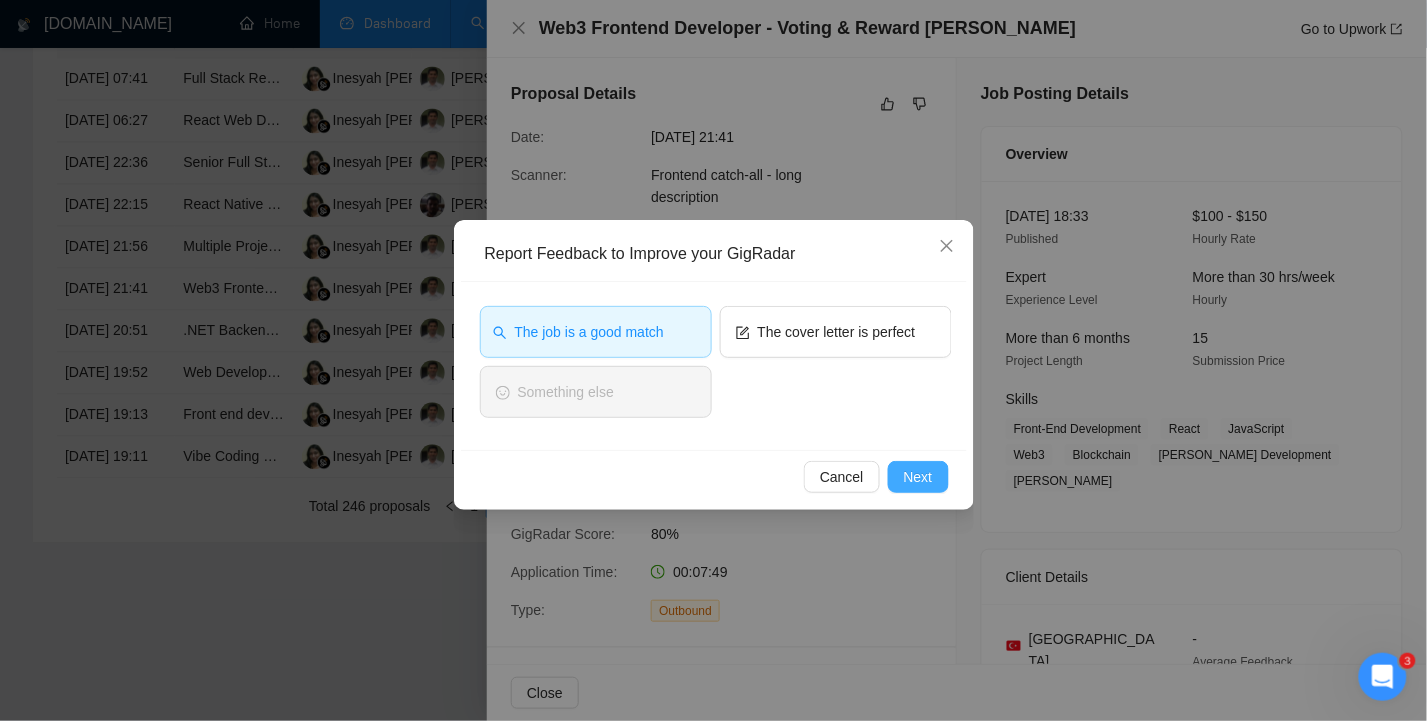 click on "Next" at bounding box center (918, 477) 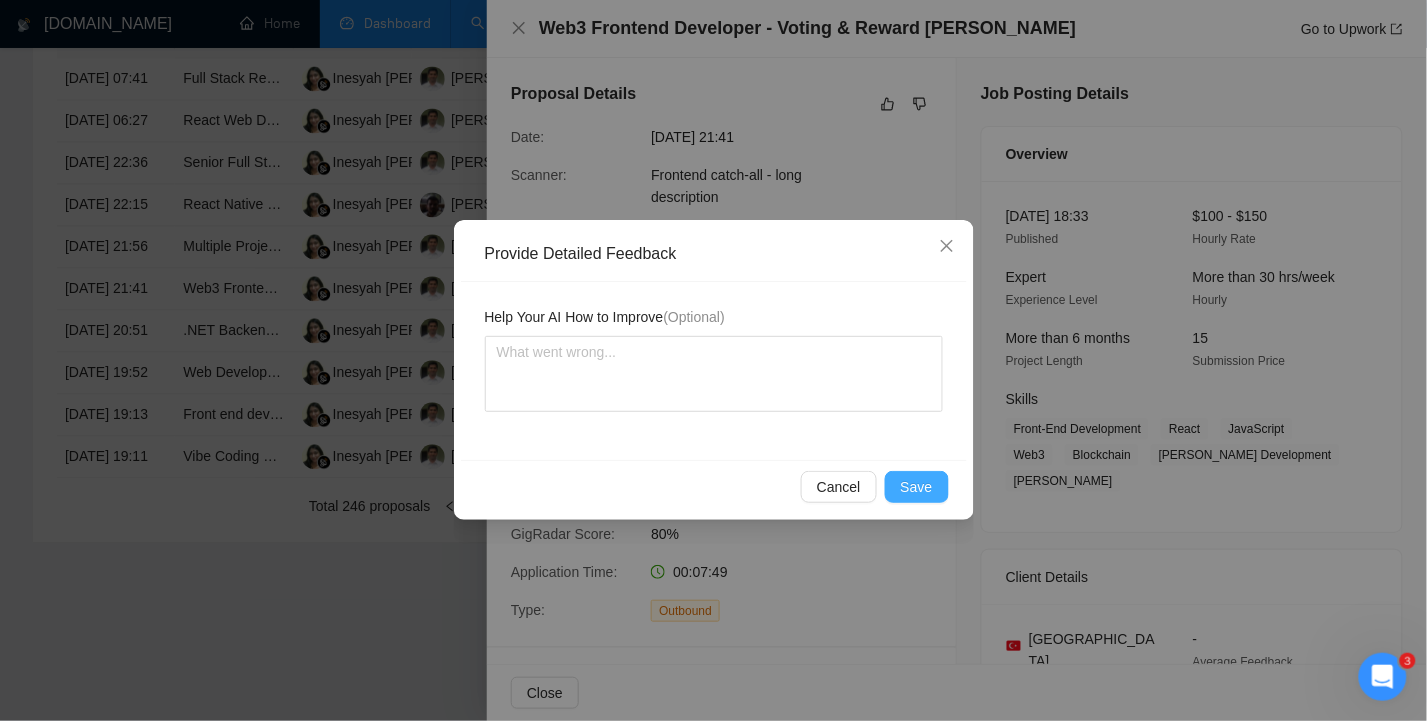 click on "Save" at bounding box center (917, 487) 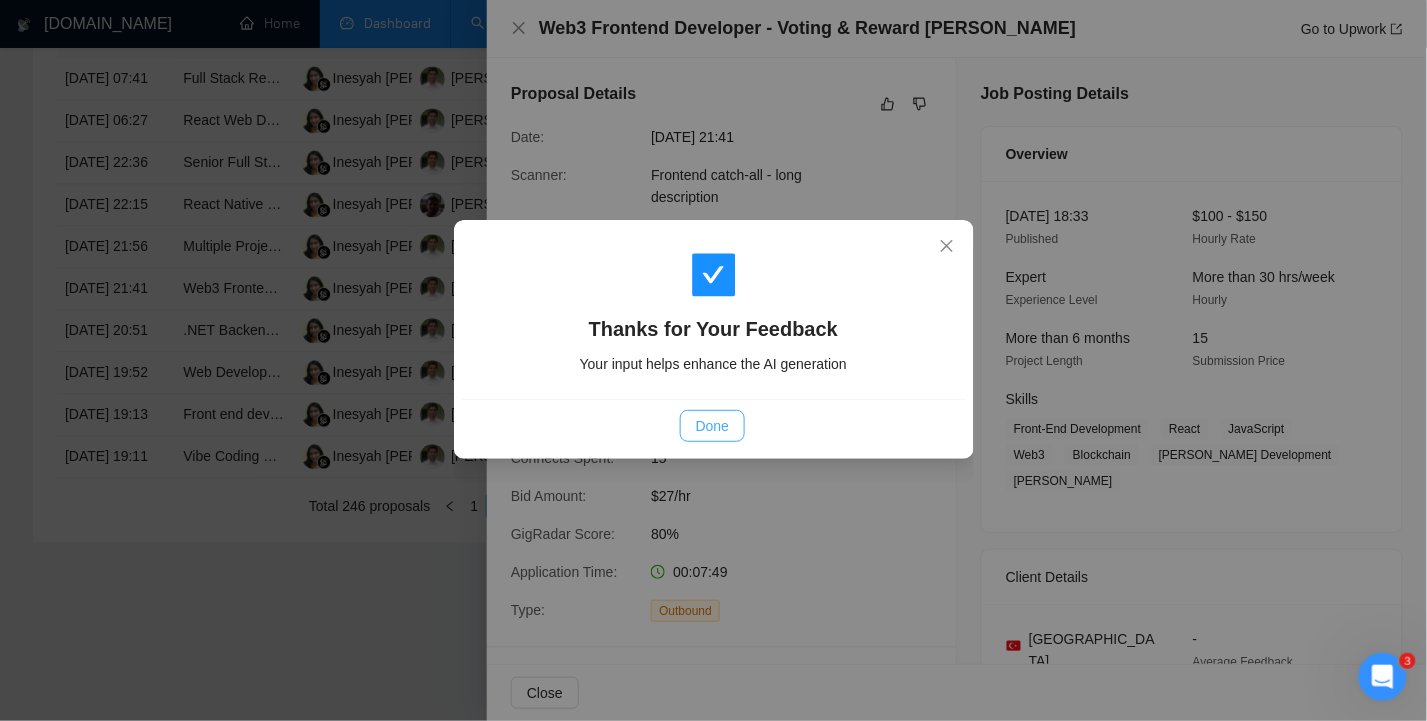 click on "Done" at bounding box center [712, 426] 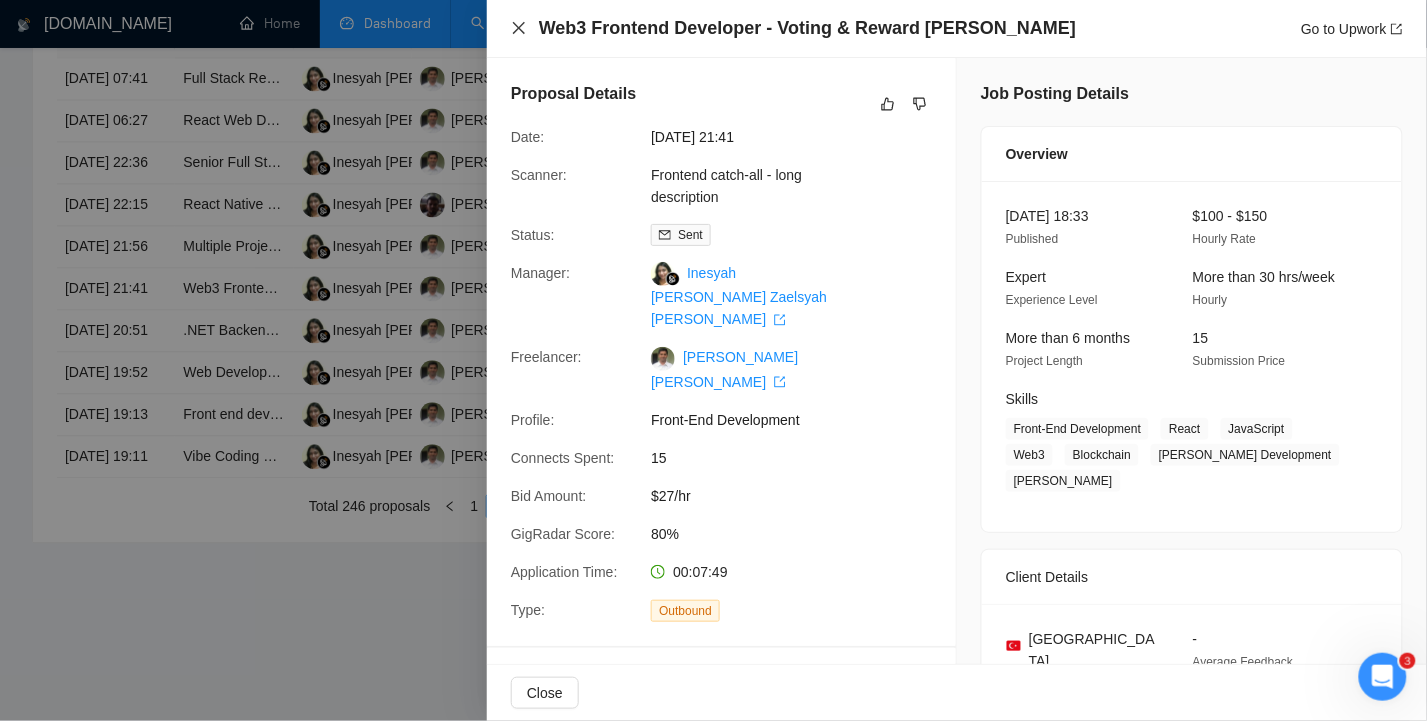 click 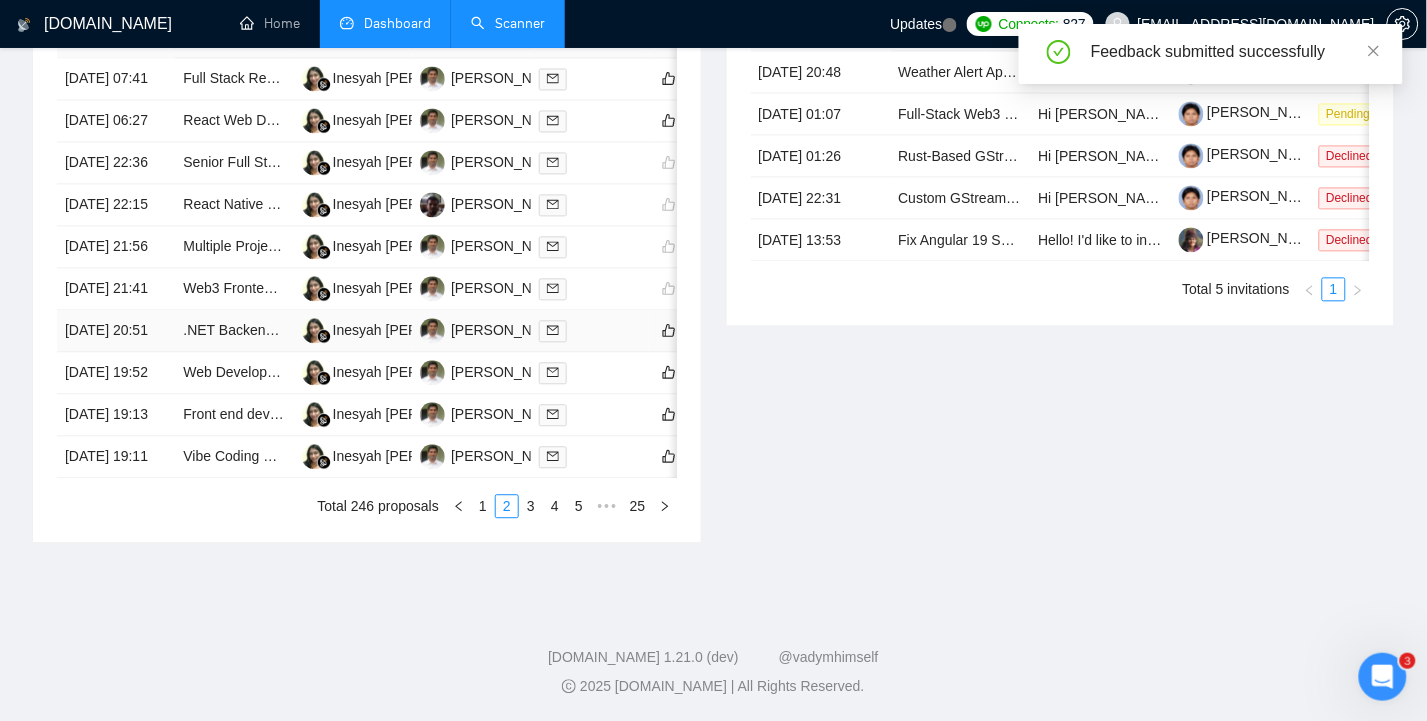 click on "[DATE] 20:51" at bounding box center [116, 331] 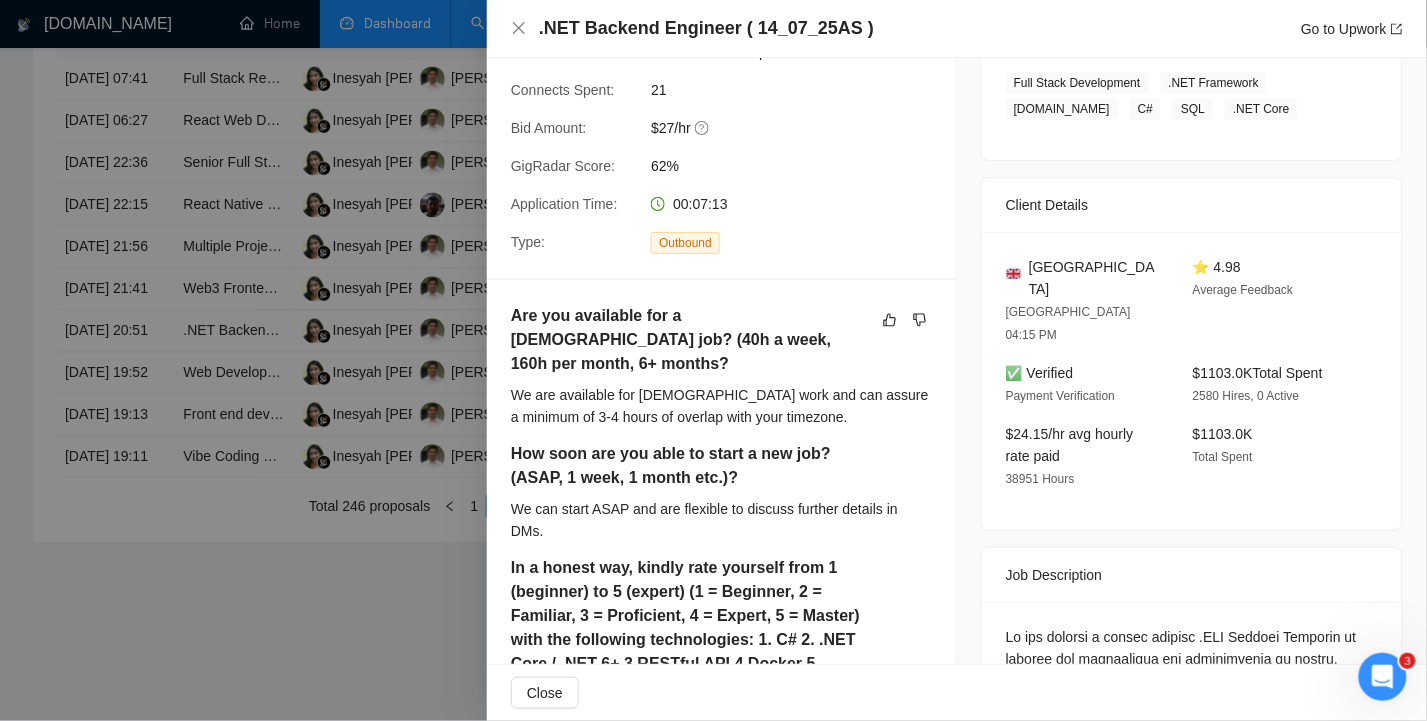 scroll, scrollTop: 0, scrollLeft: 0, axis: both 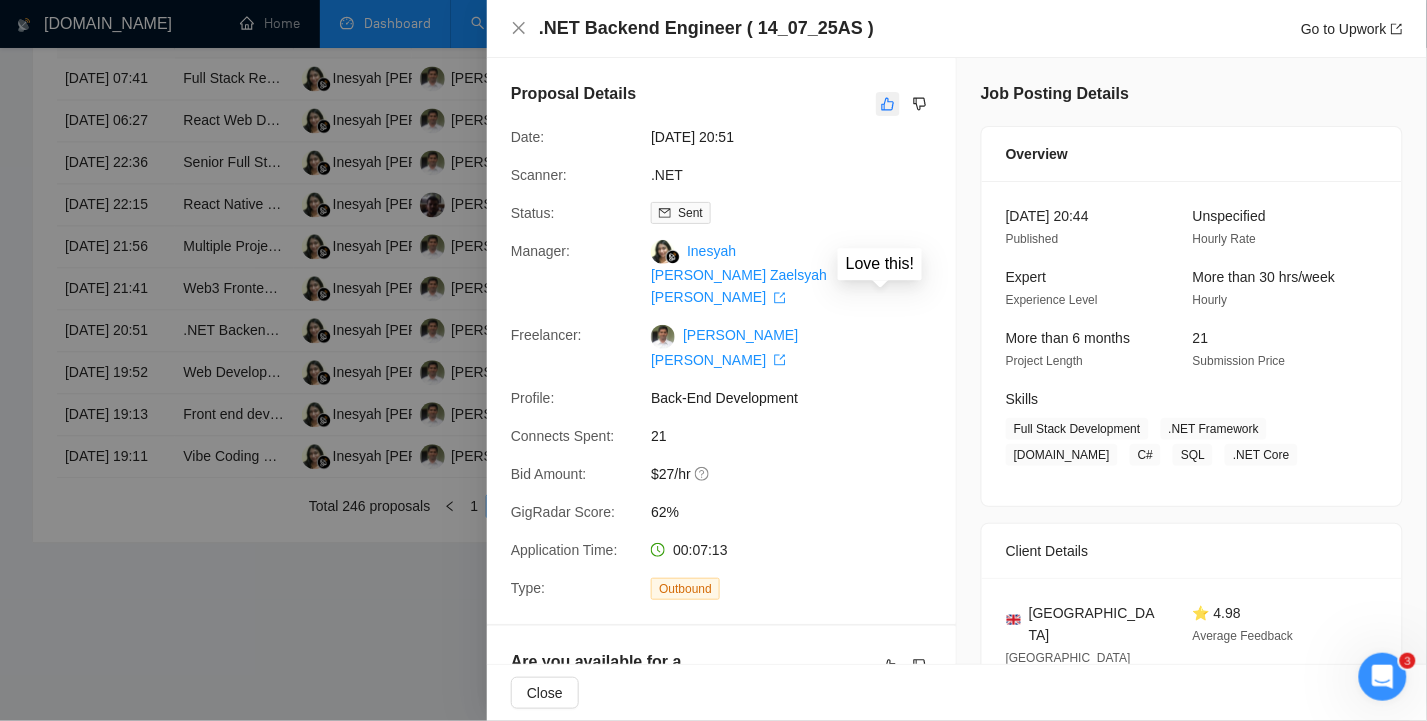 click 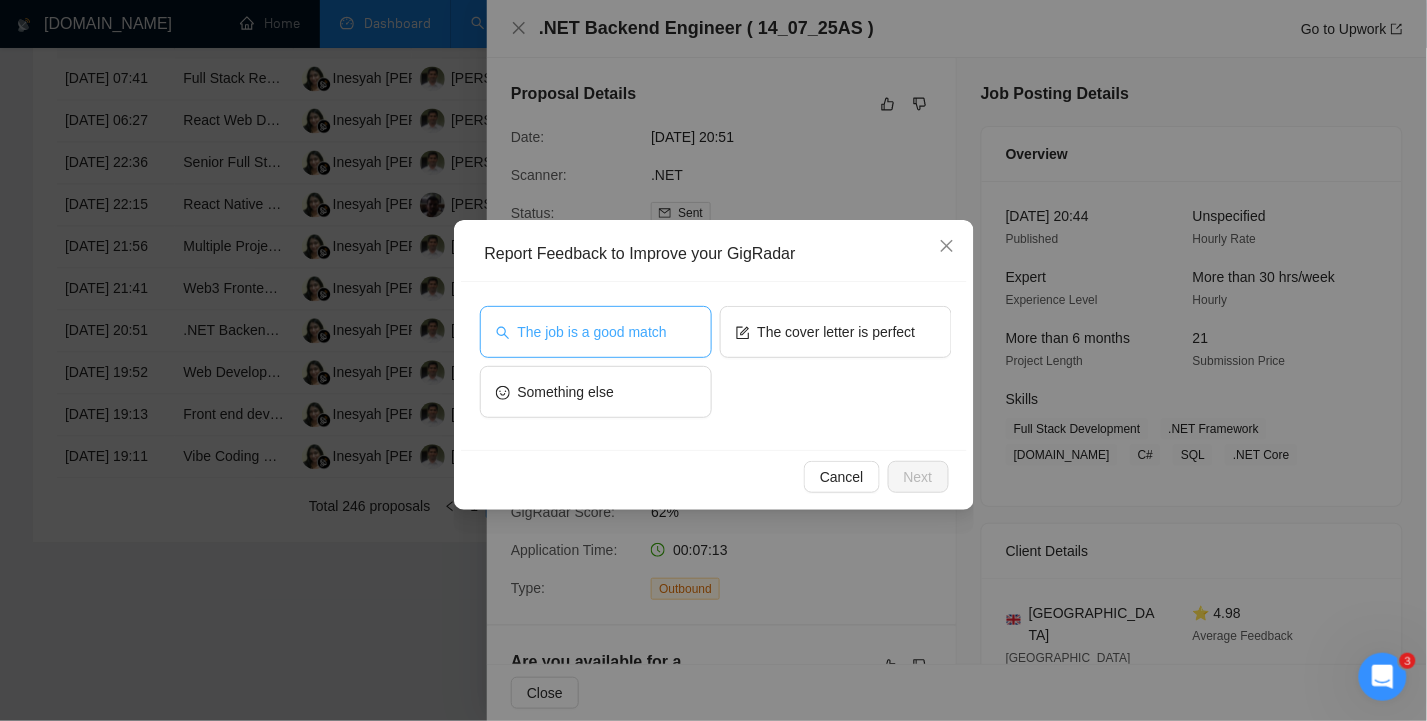 click on "The job is a good match" at bounding box center [592, 332] 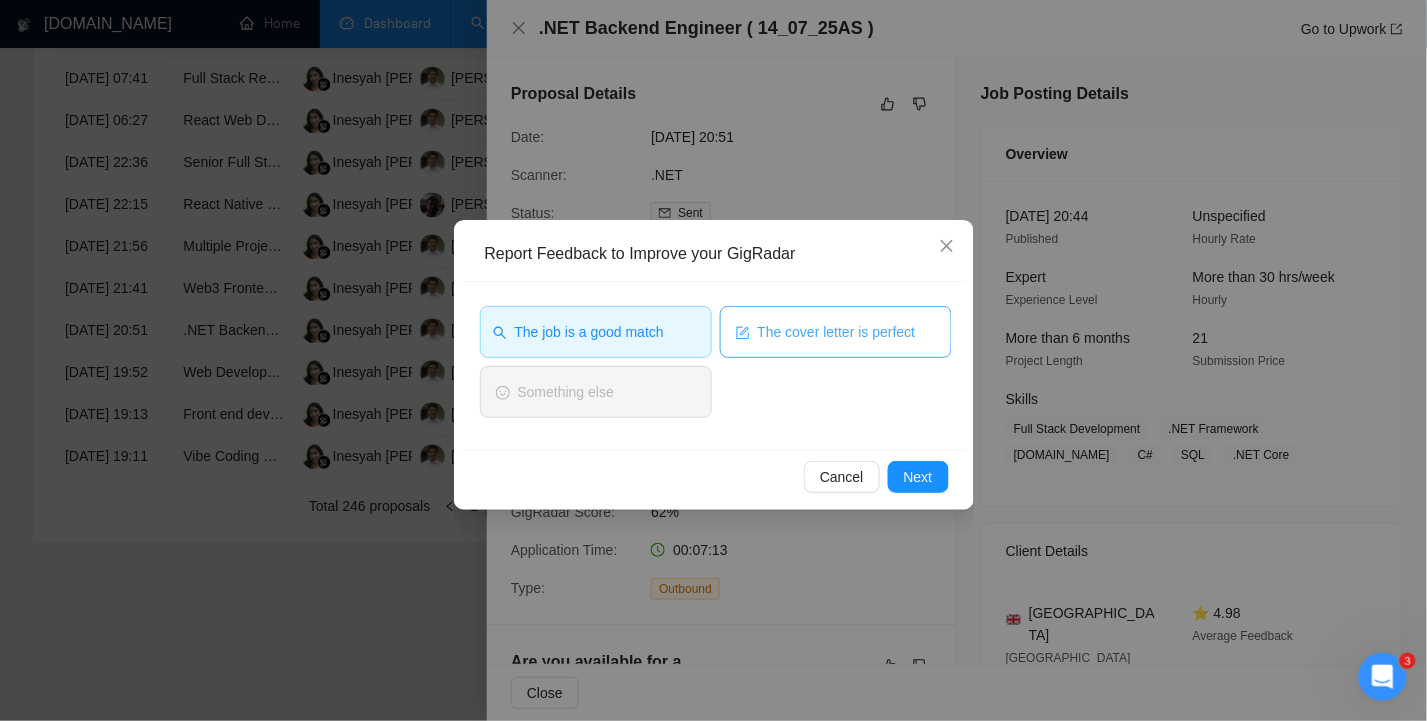 click on "The cover letter is perfect" at bounding box center [837, 332] 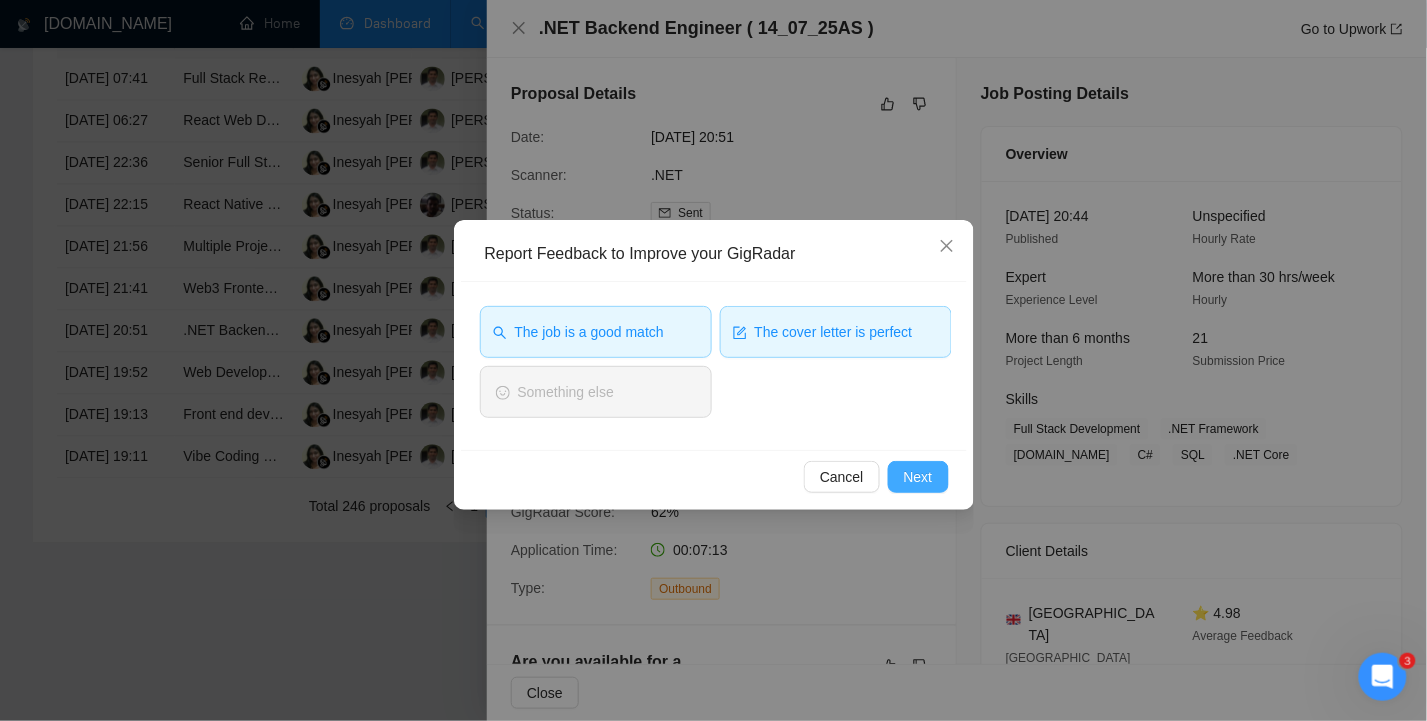 click on "Next" at bounding box center [918, 477] 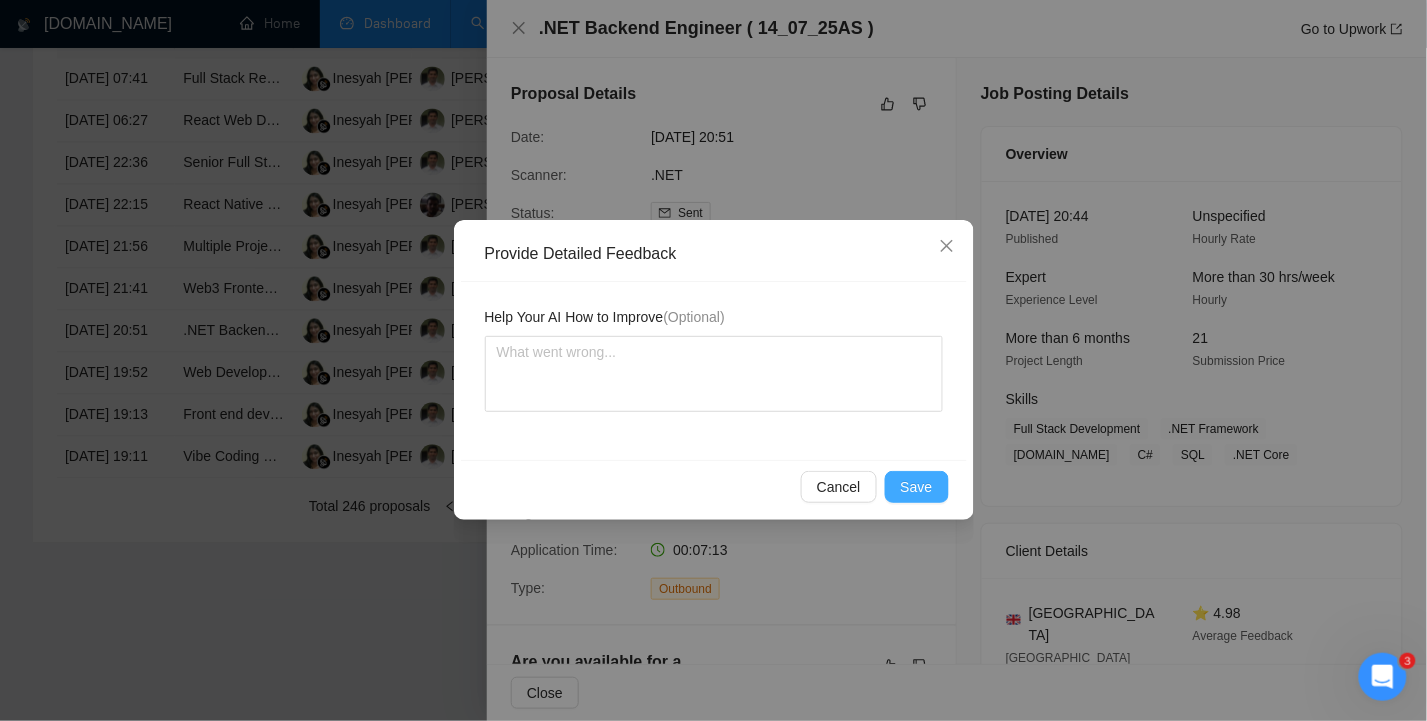 click on "Save" at bounding box center [917, 487] 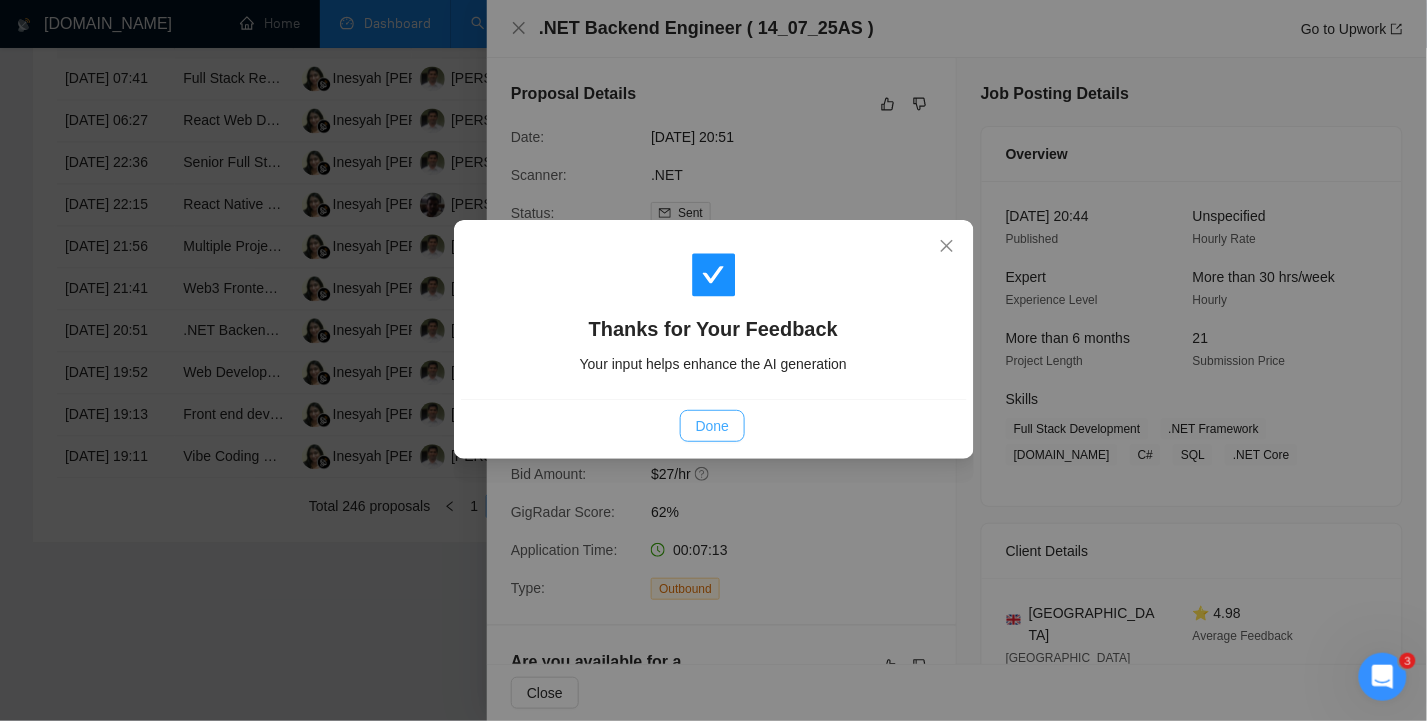 click on "Done" at bounding box center [712, 426] 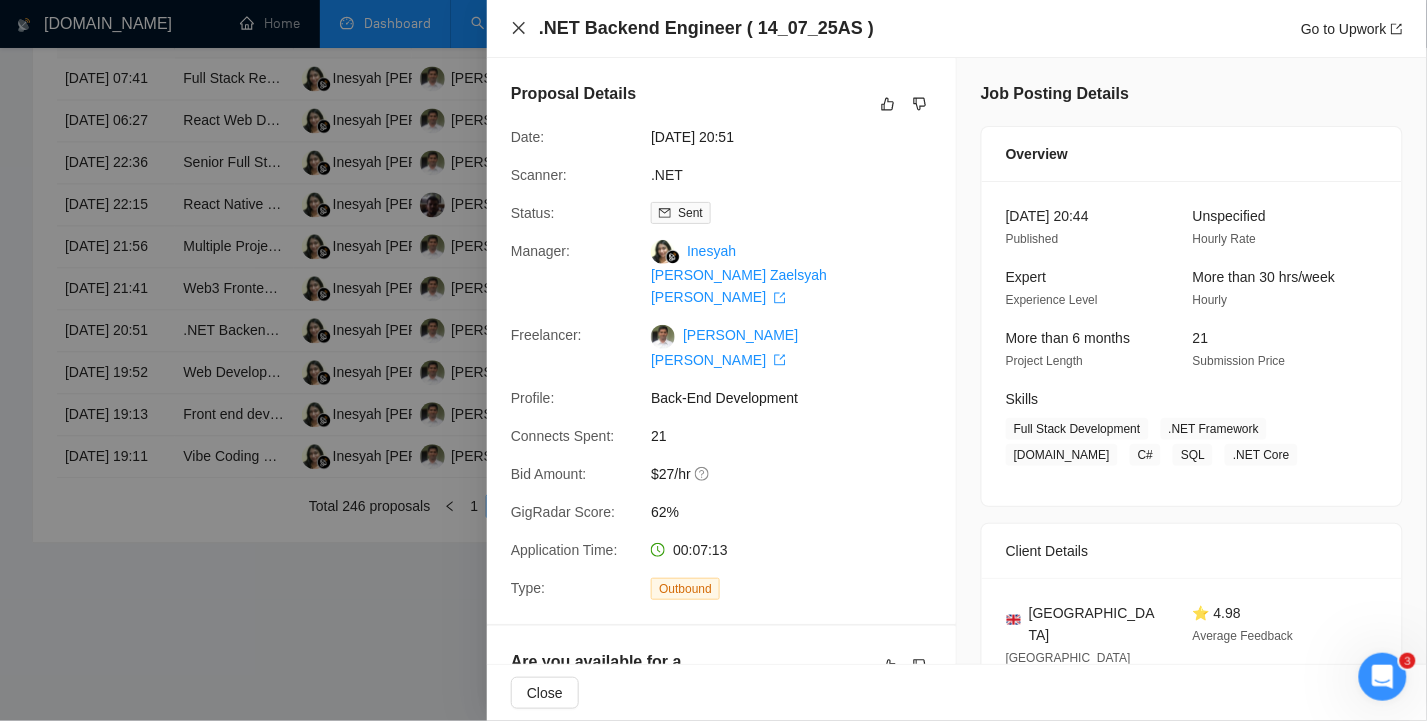 click on ".NET Backend Engineer ( 14_07_25AS ) Go to Upwork" at bounding box center (957, 28) 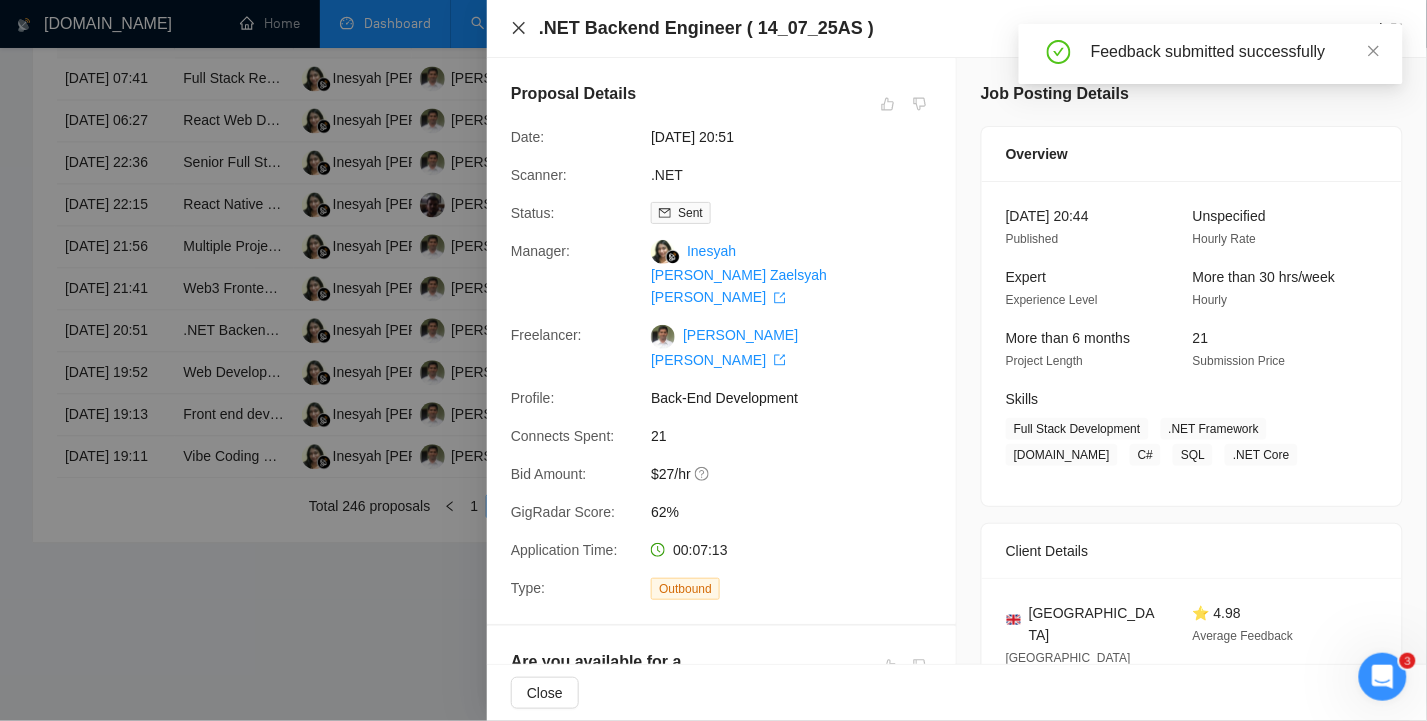 click 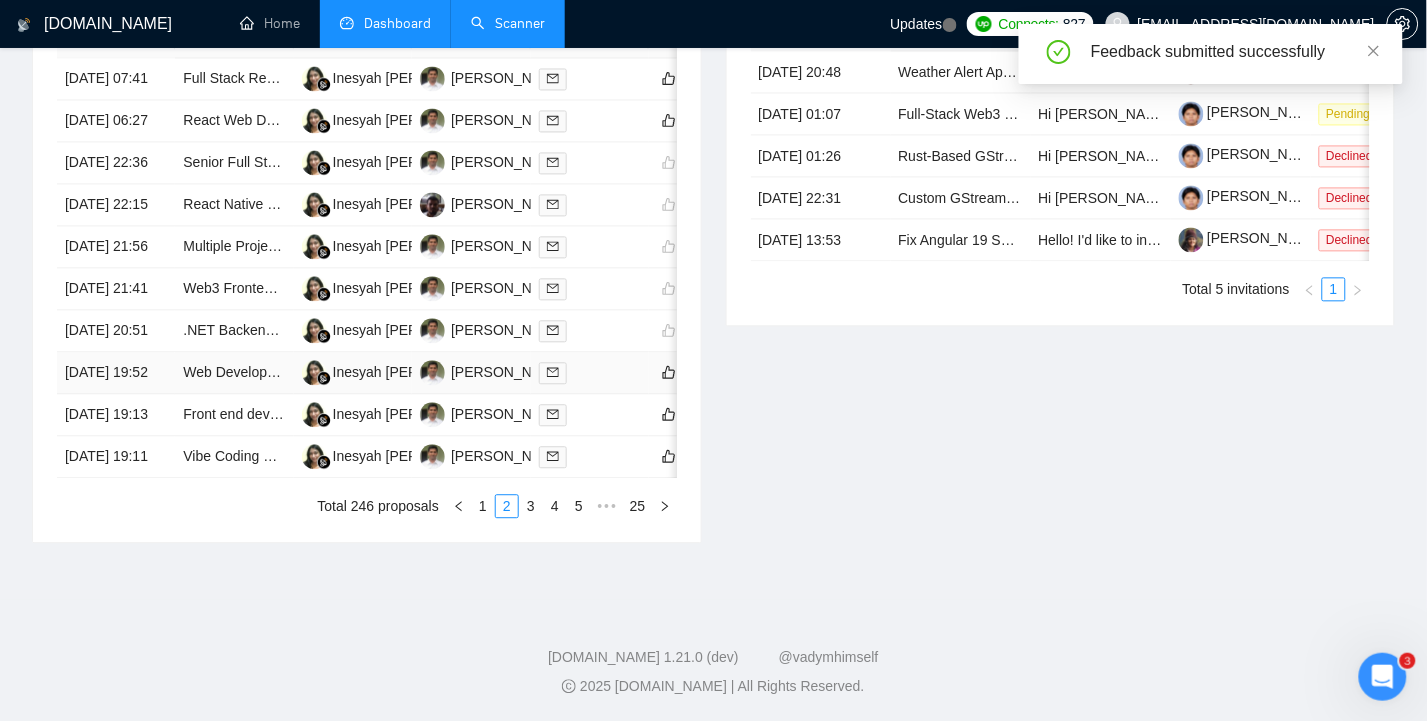 click on "[DATE] 19:52" at bounding box center (116, 373) 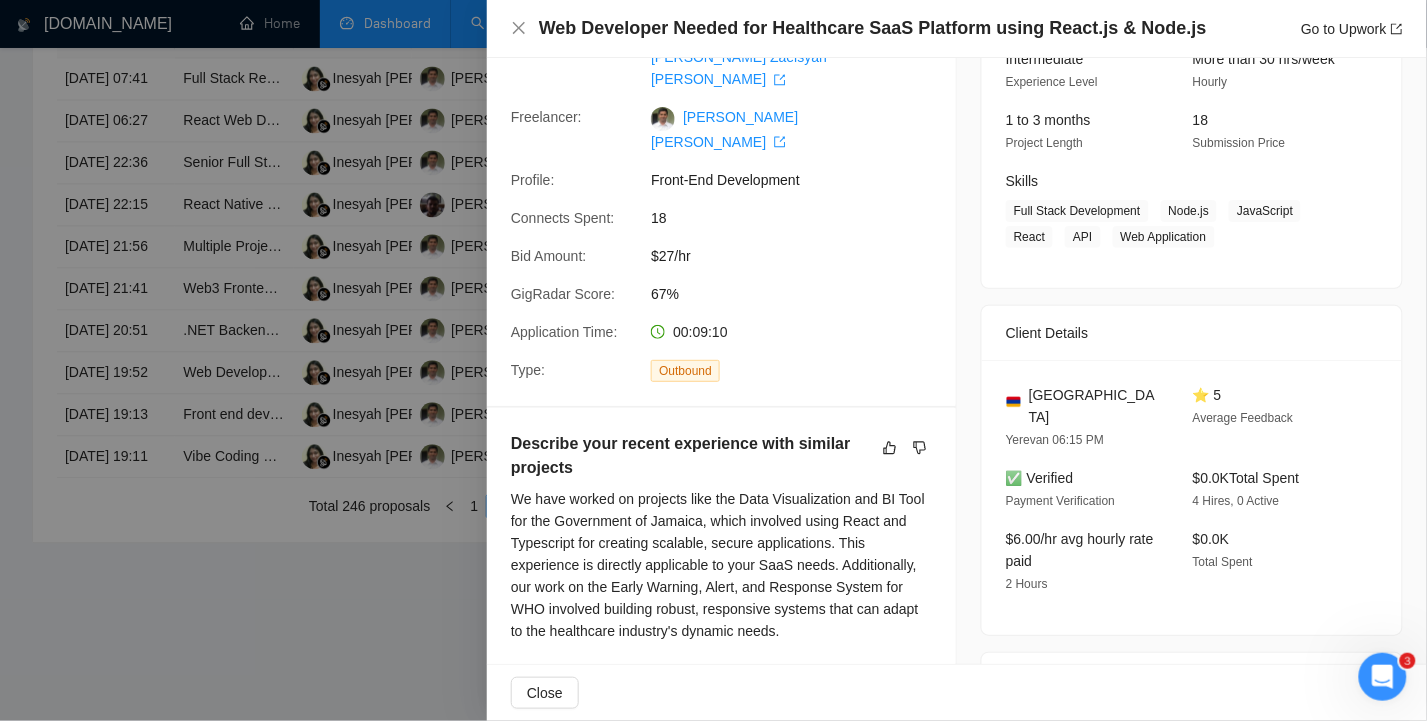 scroll, scrollTop: 0, scrollLeft: 0, axis: both 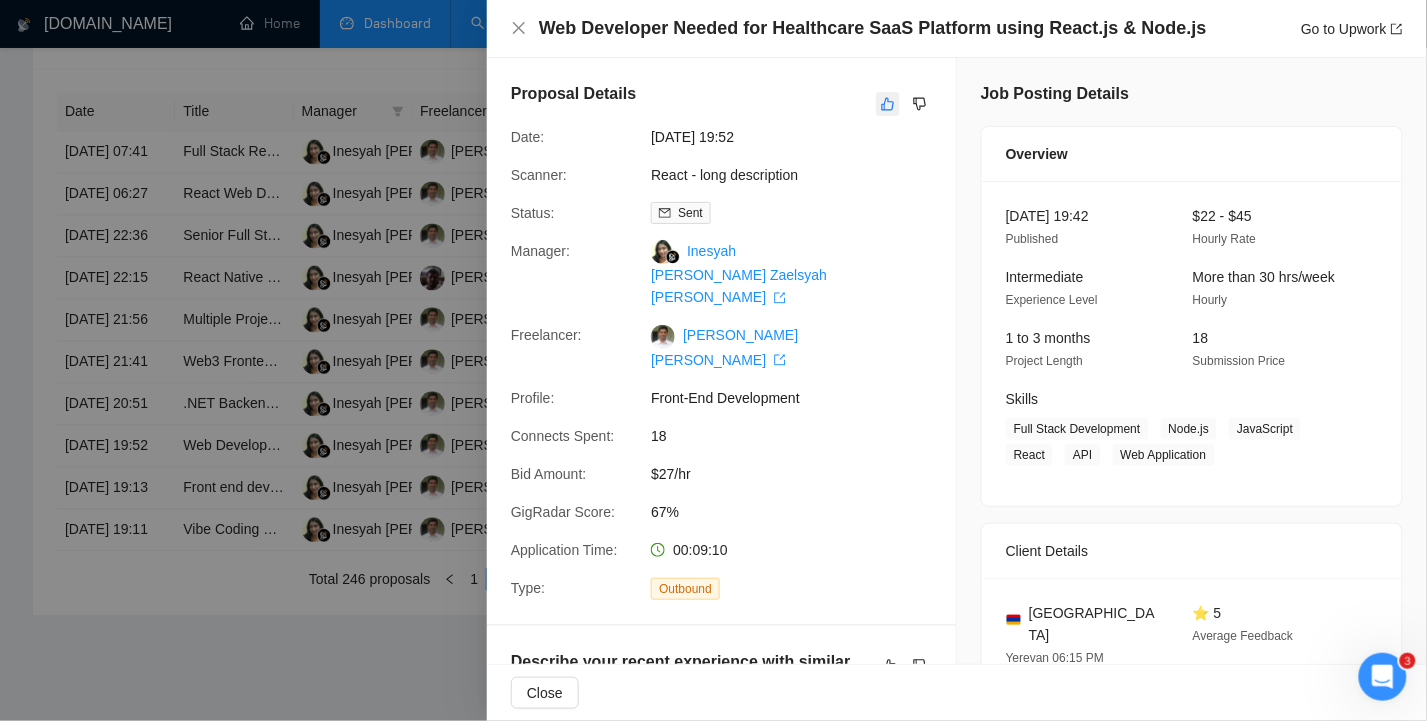 click at bounding box center [888, 104] 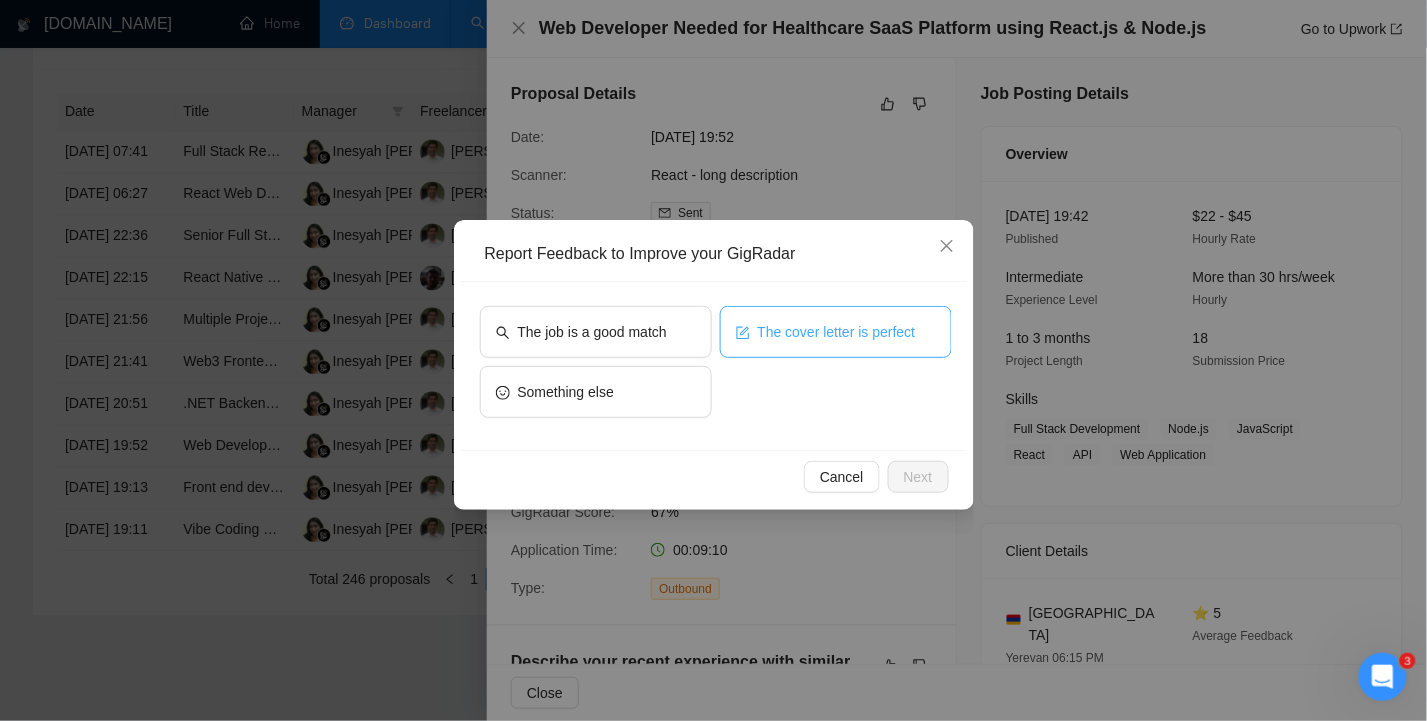 click on "The cover letter is perfect" at bounding box center (837, 332) 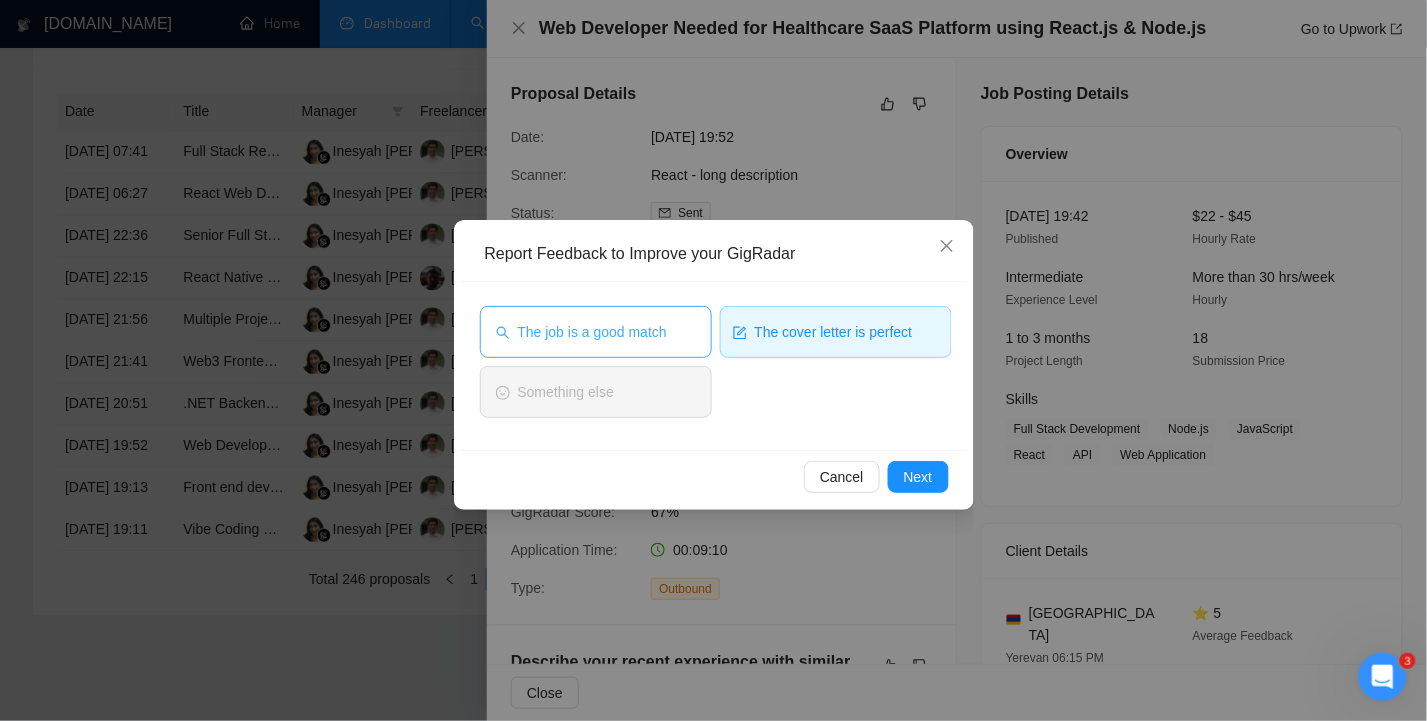 click on "The job is a good match" at bounding box center [596, 332] 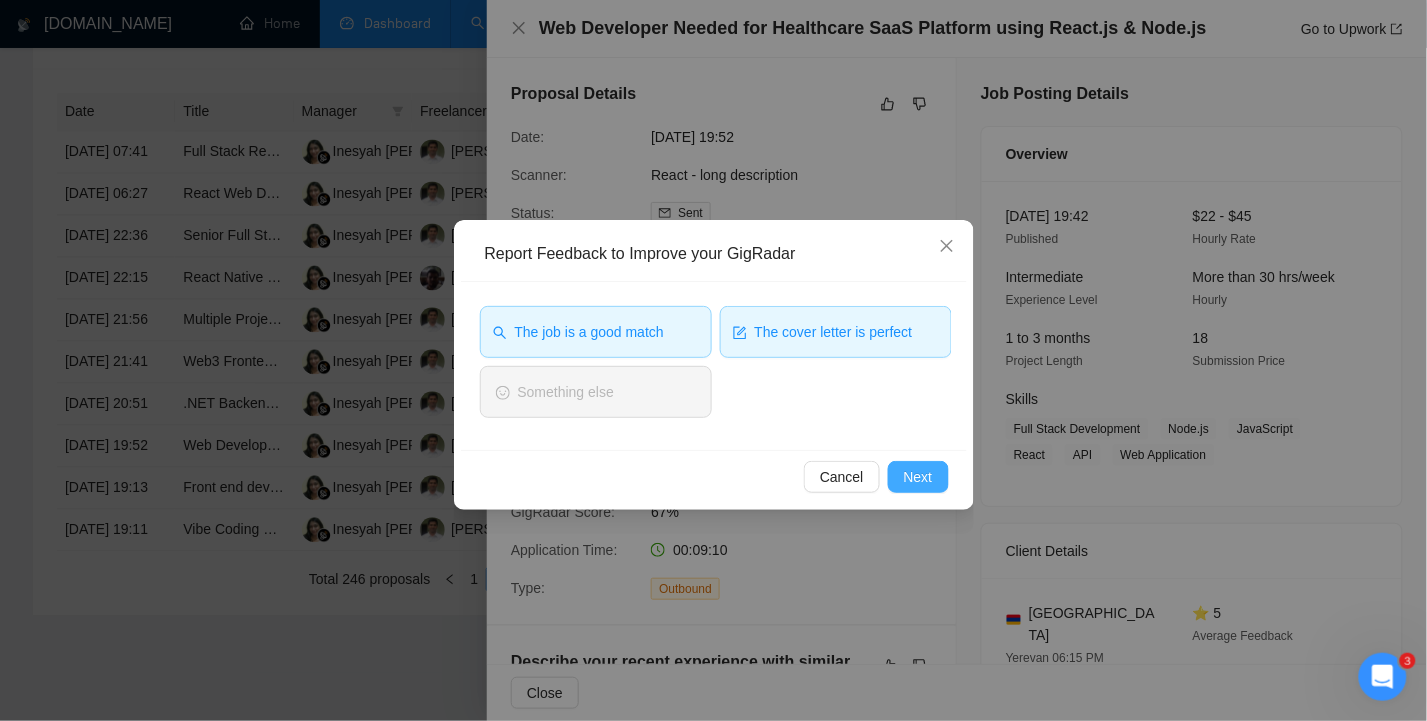 click on "Next" at bounding box center [918, 477] 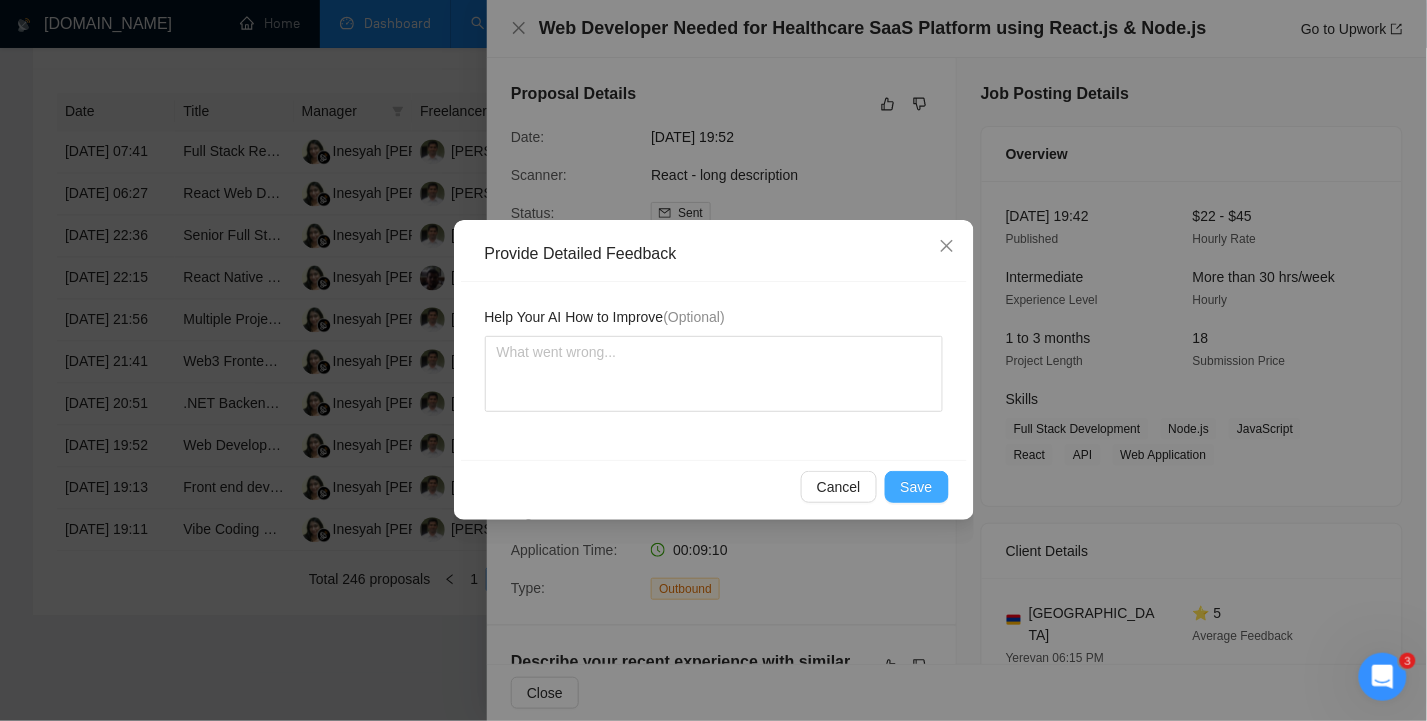 click on "Save" at bounding box center (917, 487) 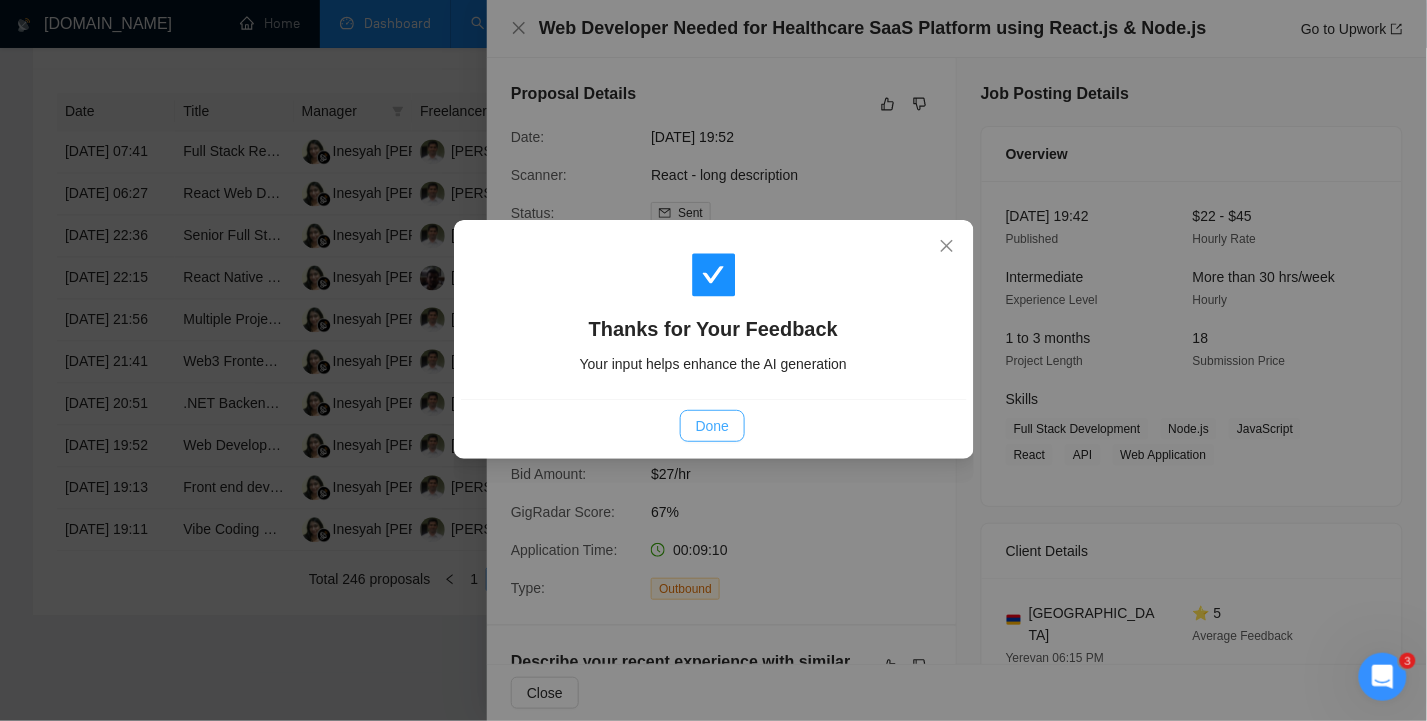 click on "Done" at bounding box center [712, 426] 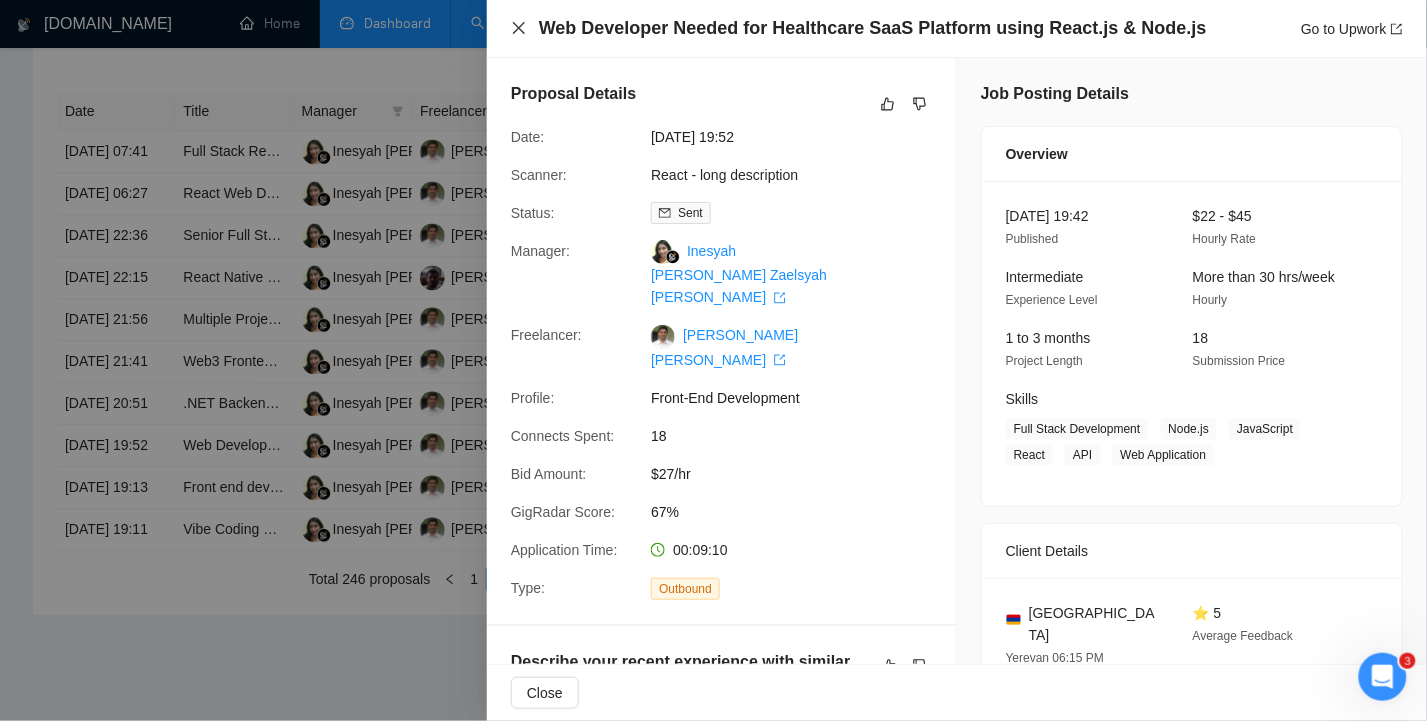 click 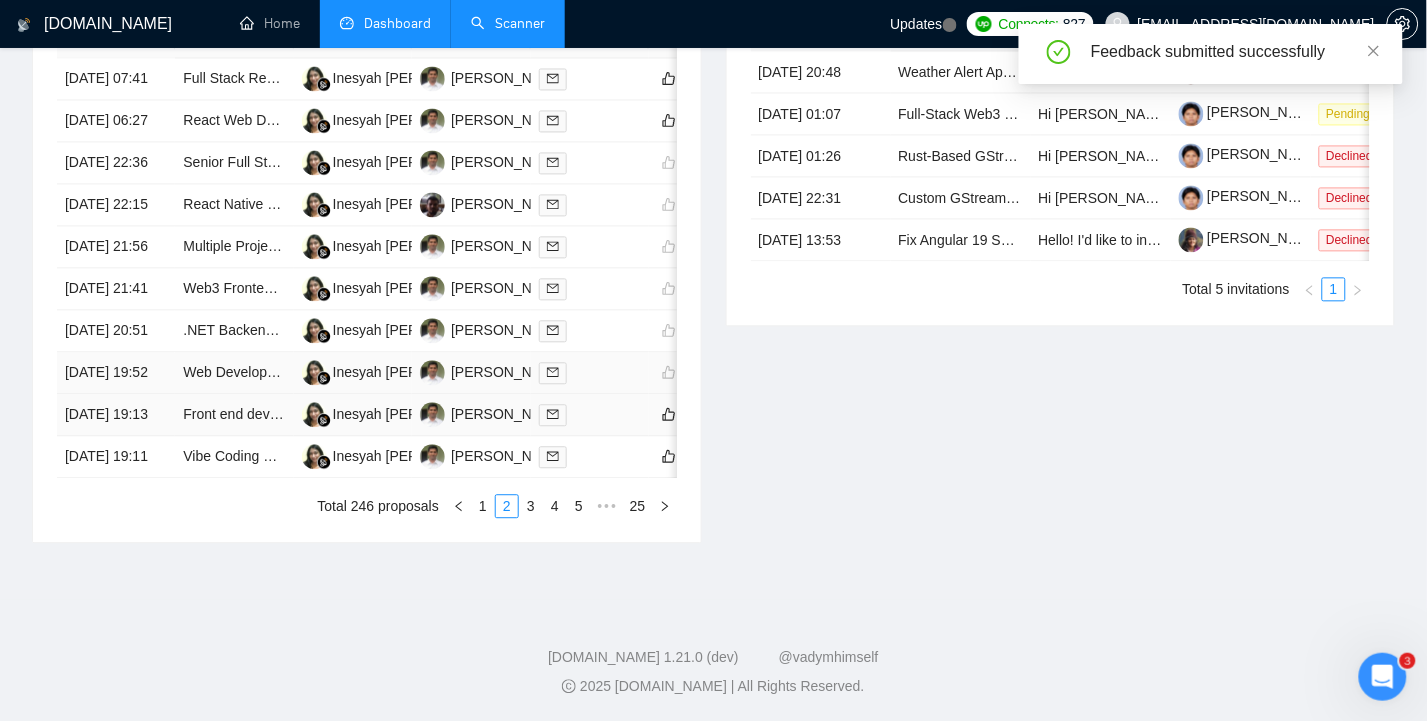 scroll, scrollTop: 1111, scrollLeft: 0, axis: vertical 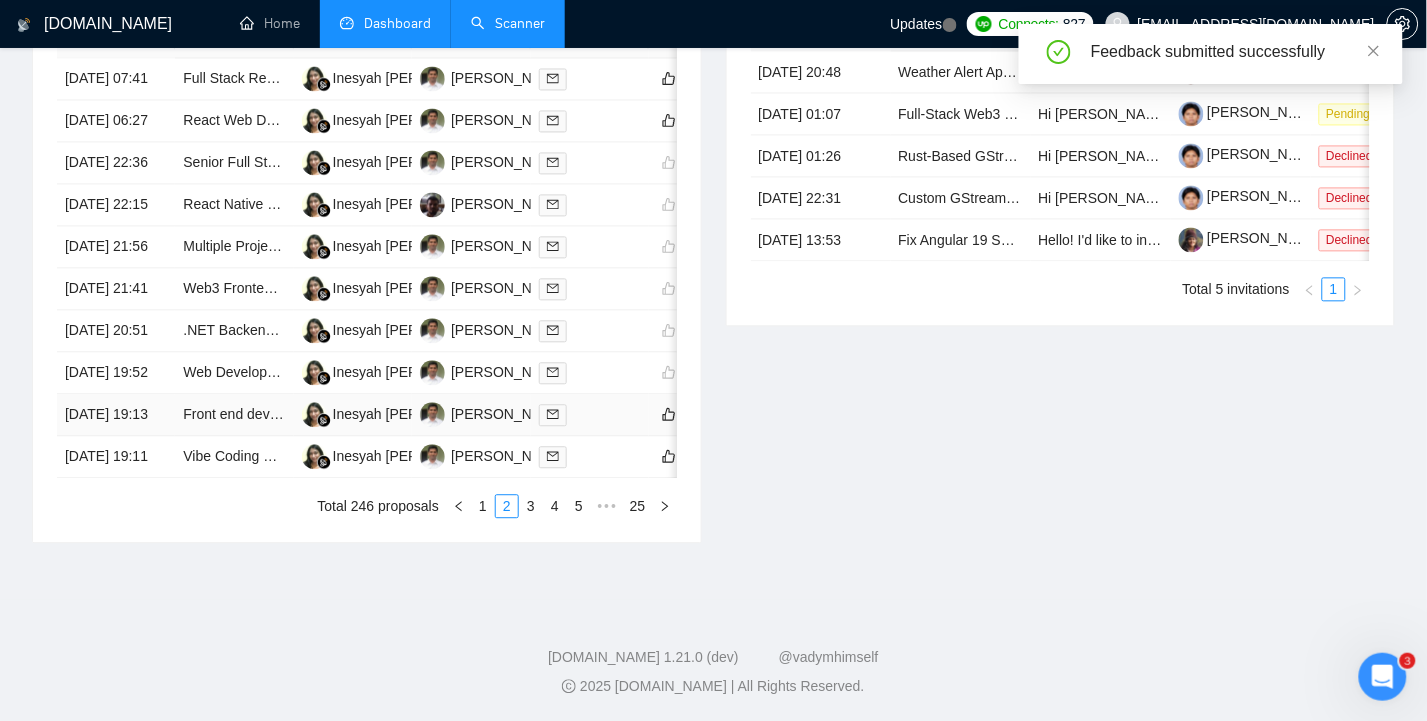 click on "[DATE] 19:13" at bounding box center (116, 415) 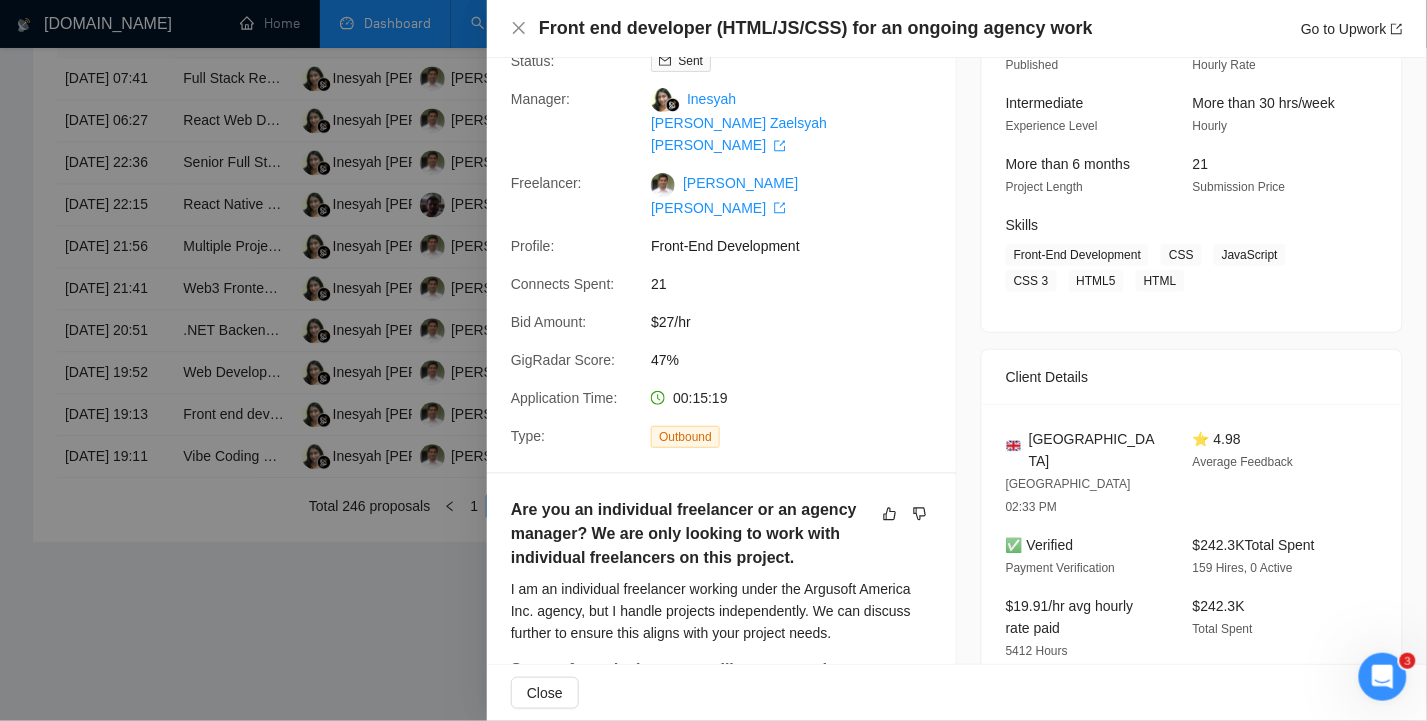 scroll, scrollTop: 0, scrollLeft: 0, axis: both 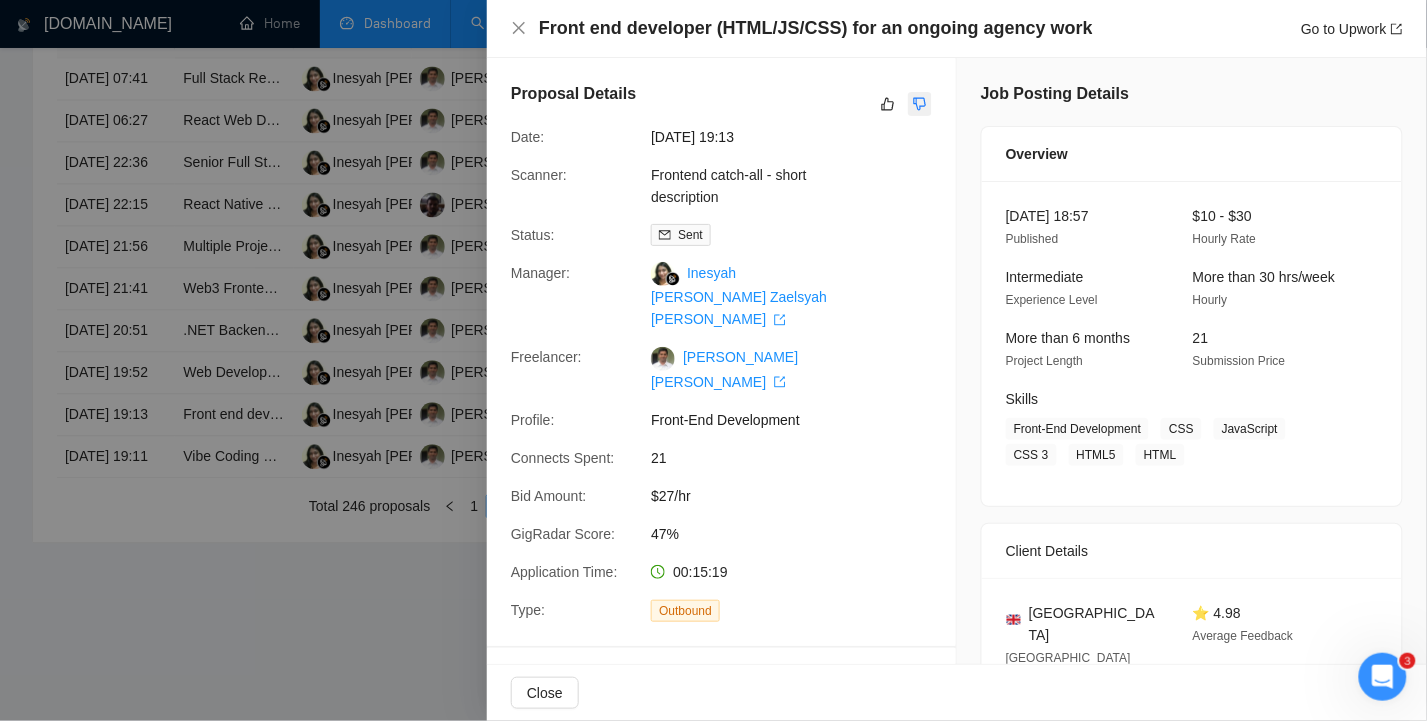 click 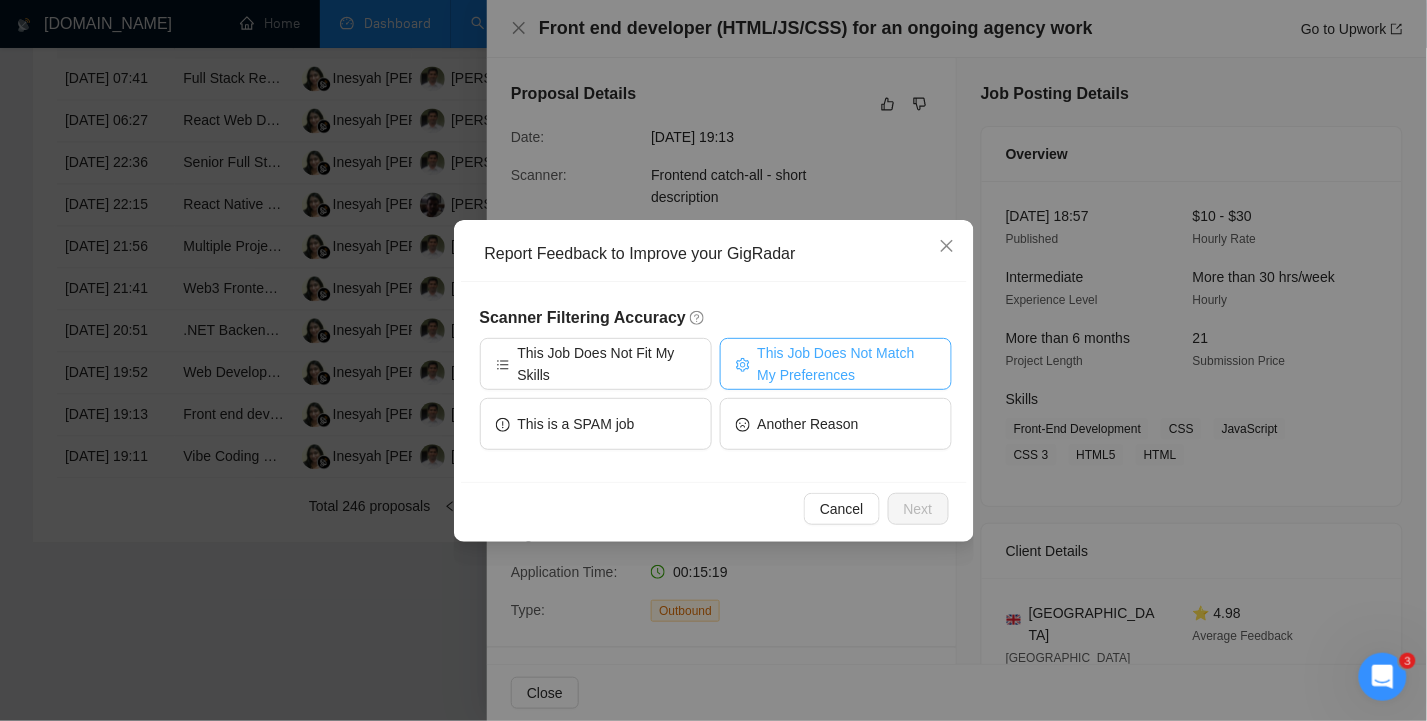 click on "This Job Does Not Match My Preferences" at bounding box center (847, 364) 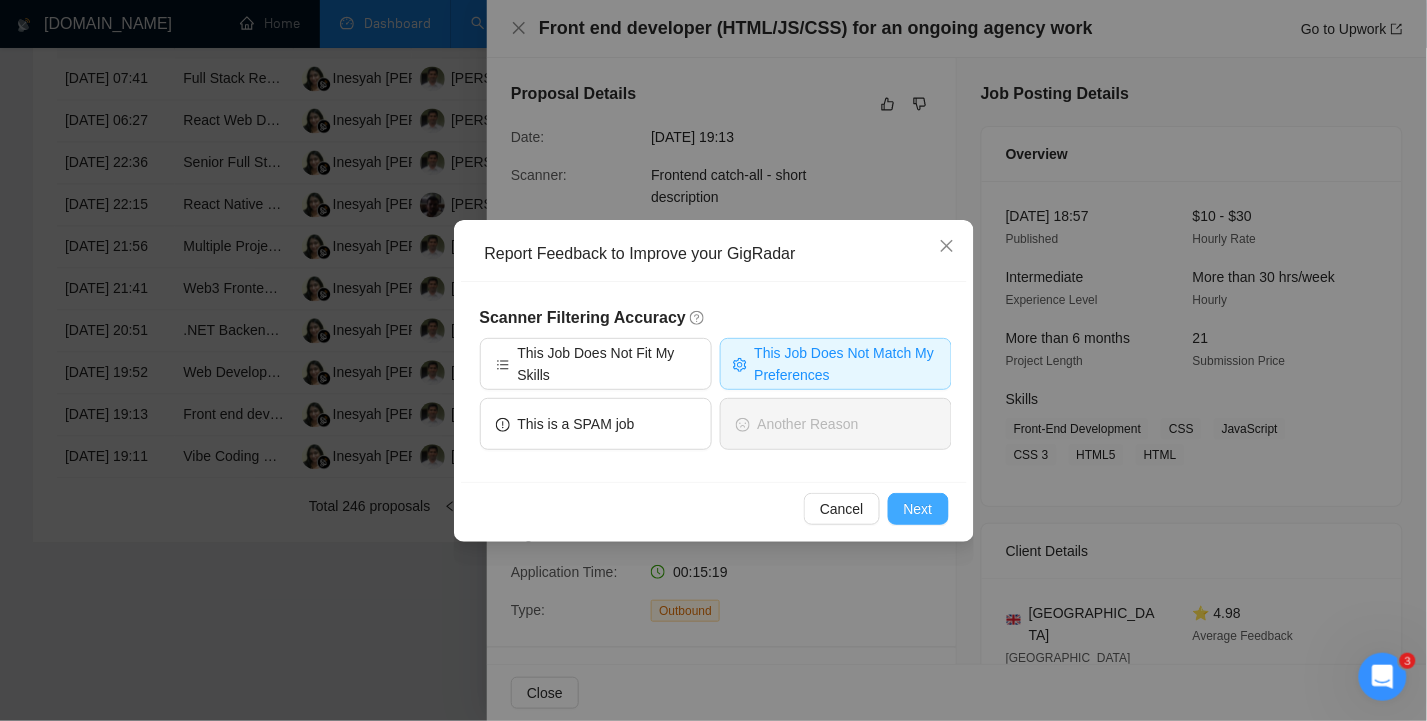click on "Next" at bounding box center (918, 509) 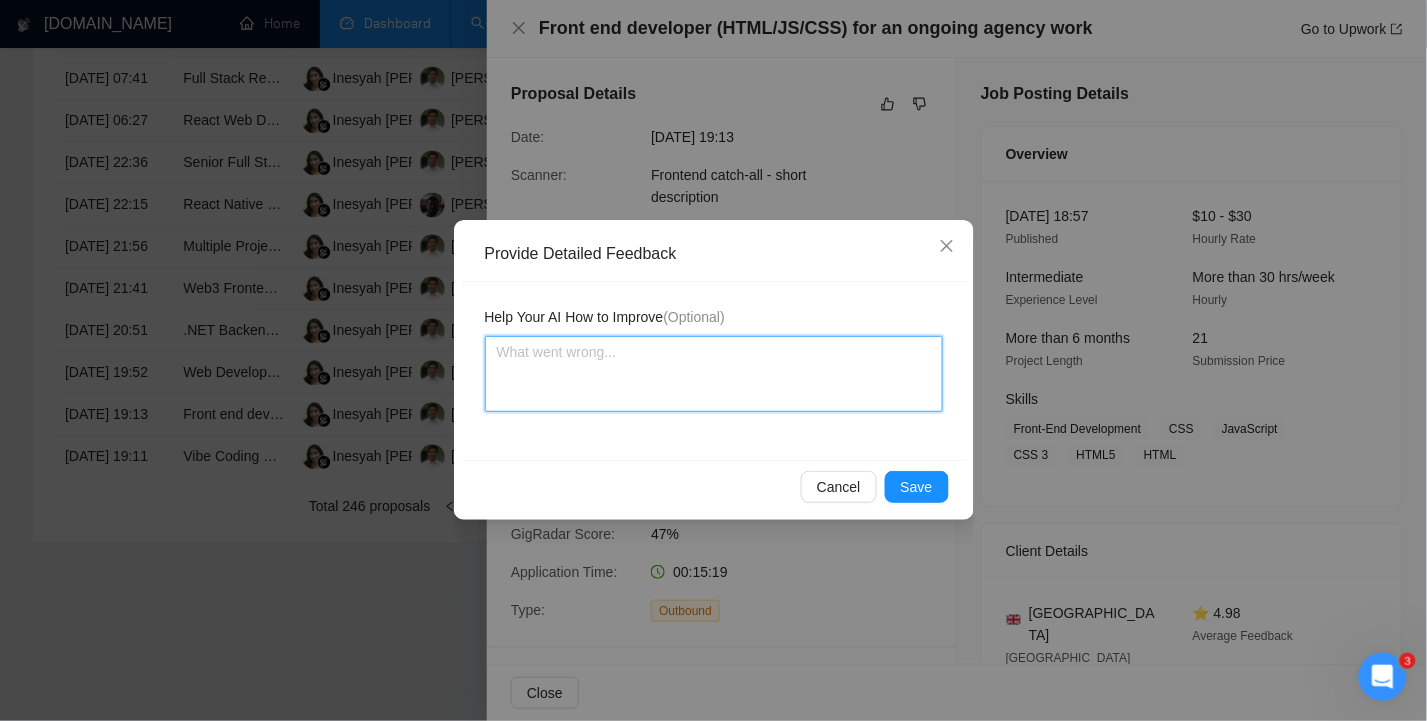click at bounding box center (714, 374) 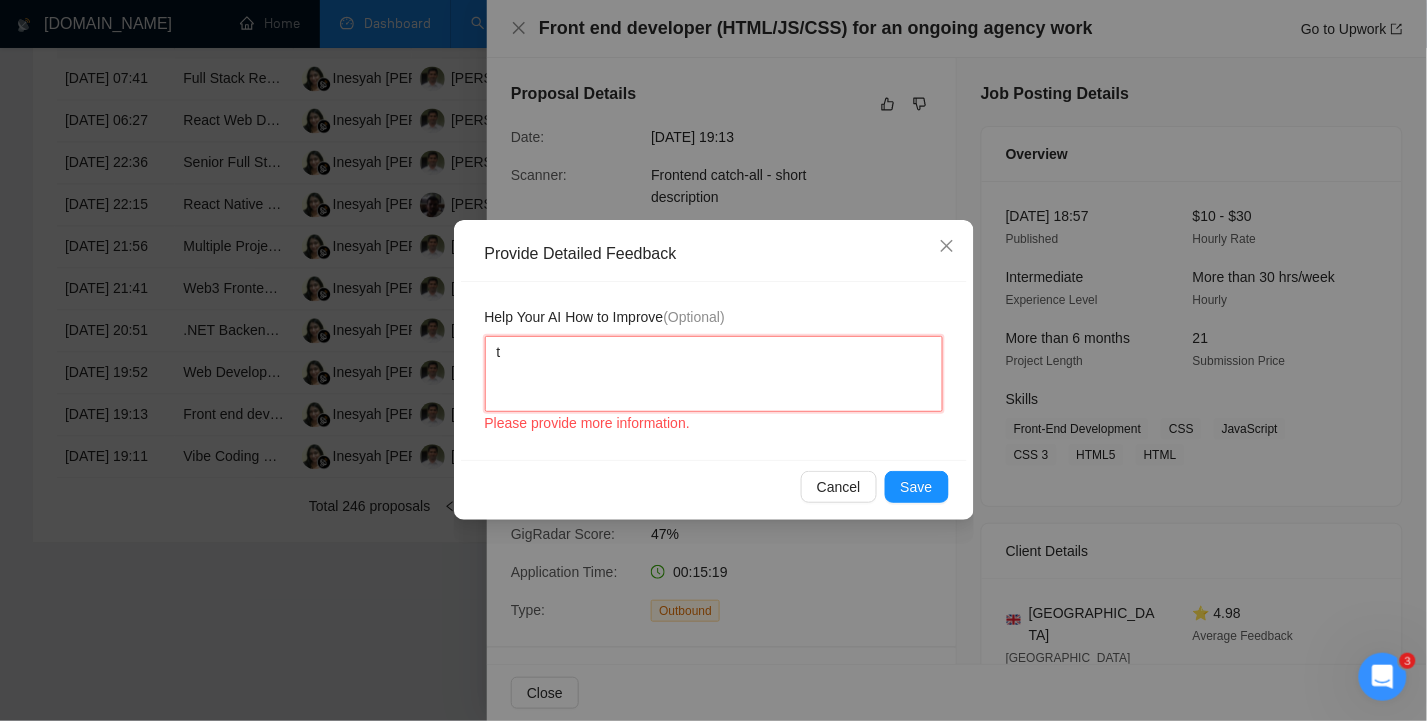 type 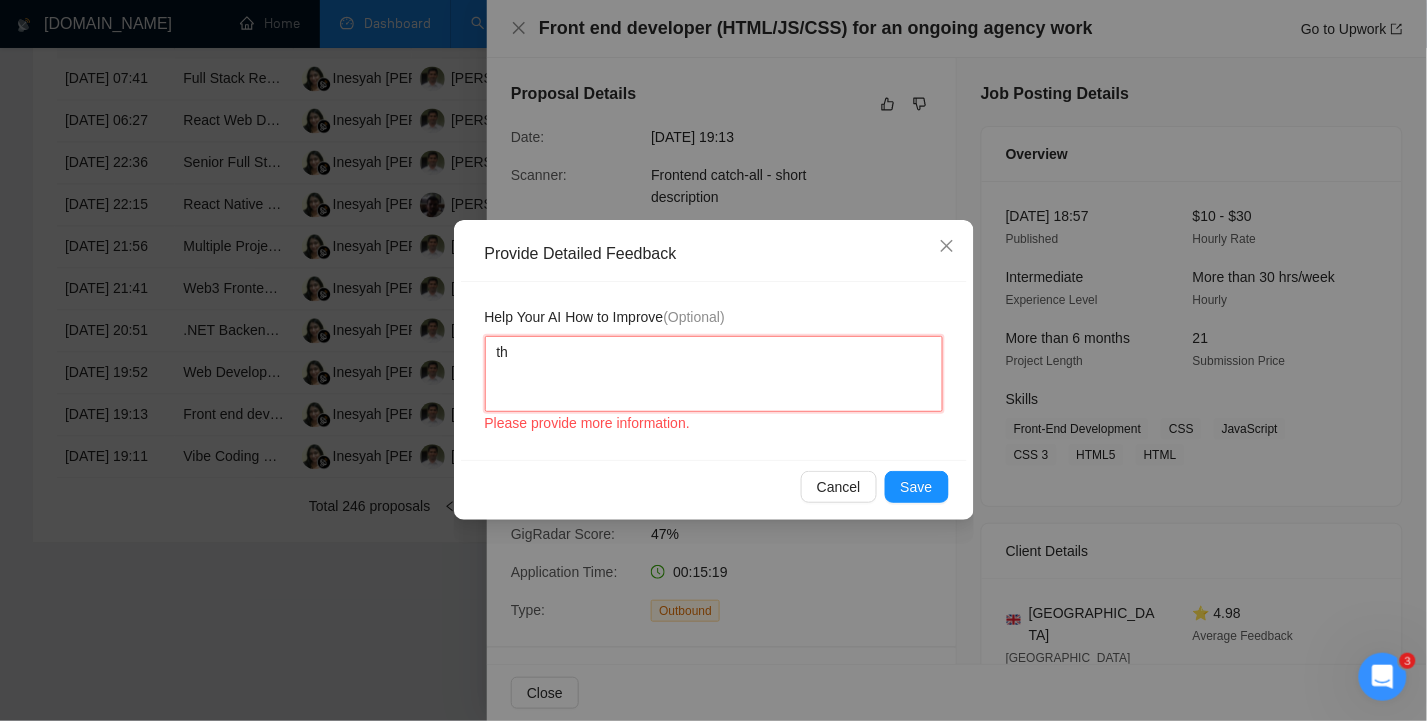 type on "the" 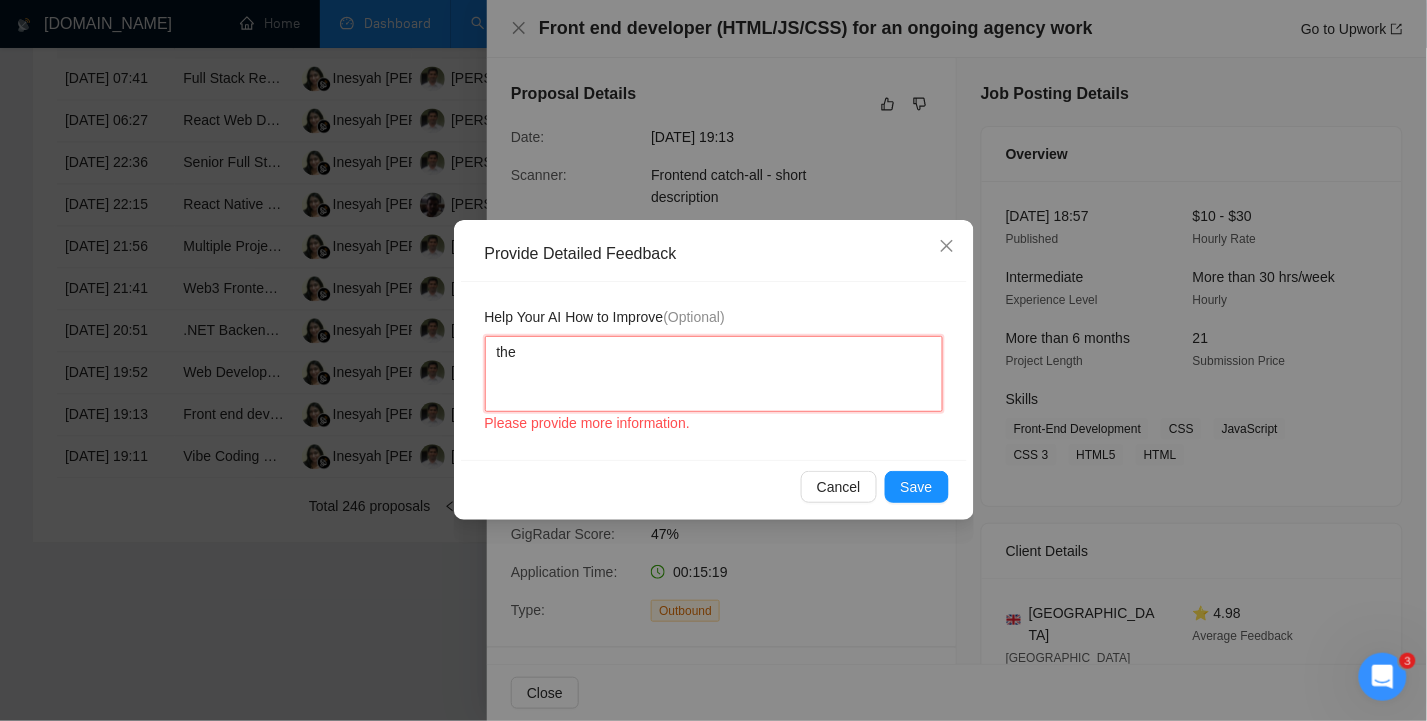 type 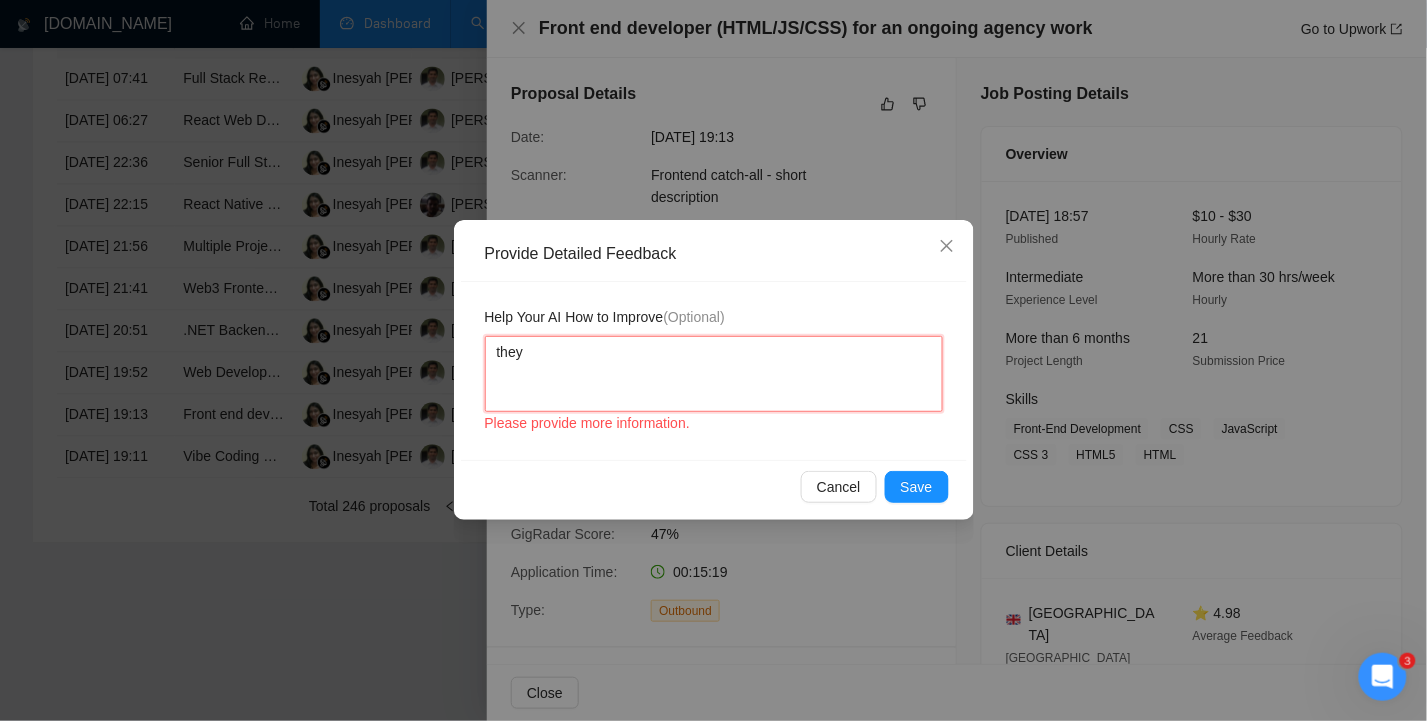 type 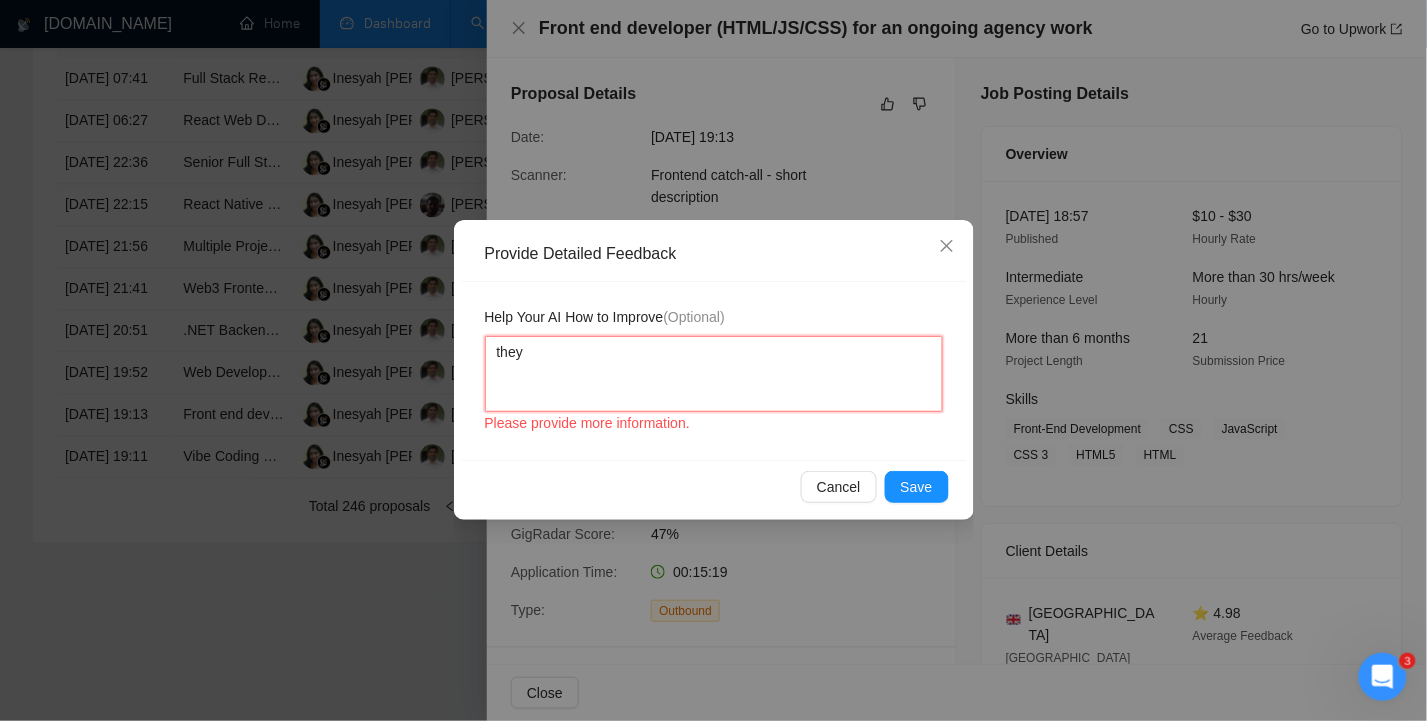 type 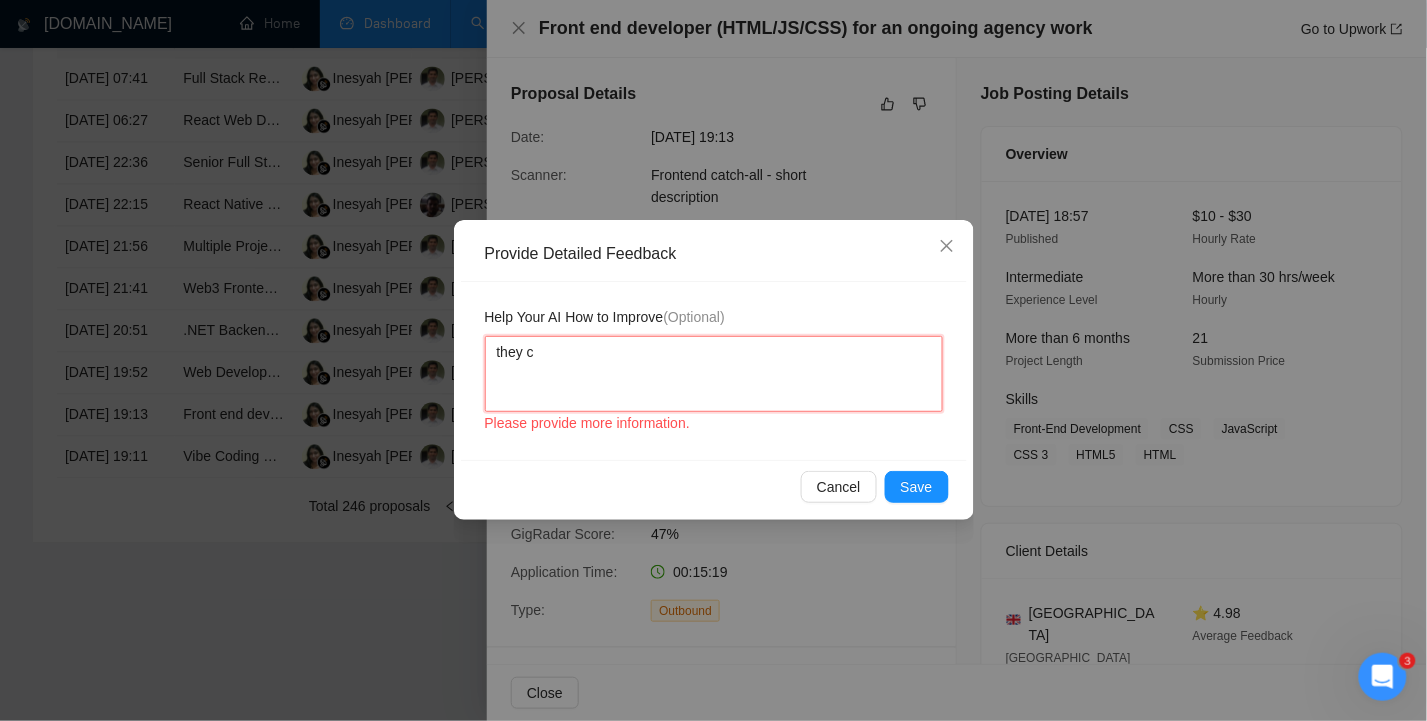 type 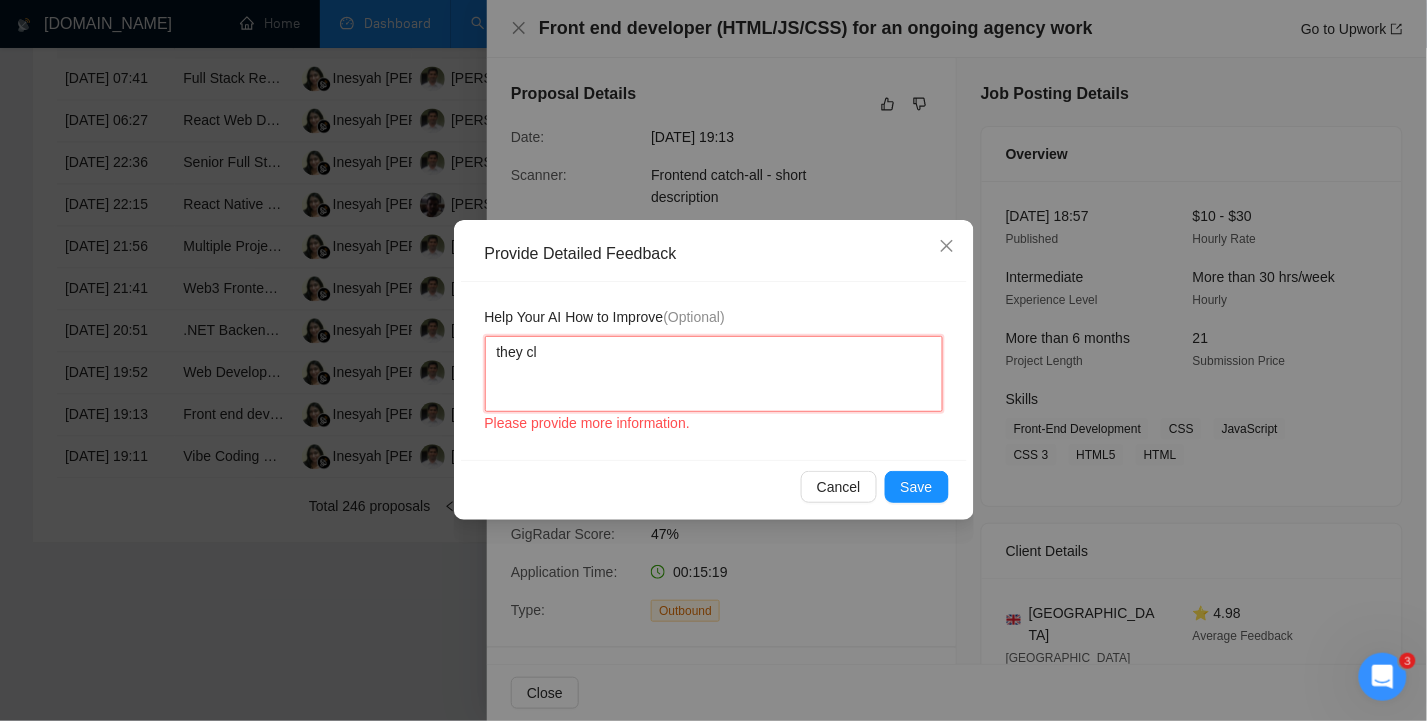 type on "they cle" 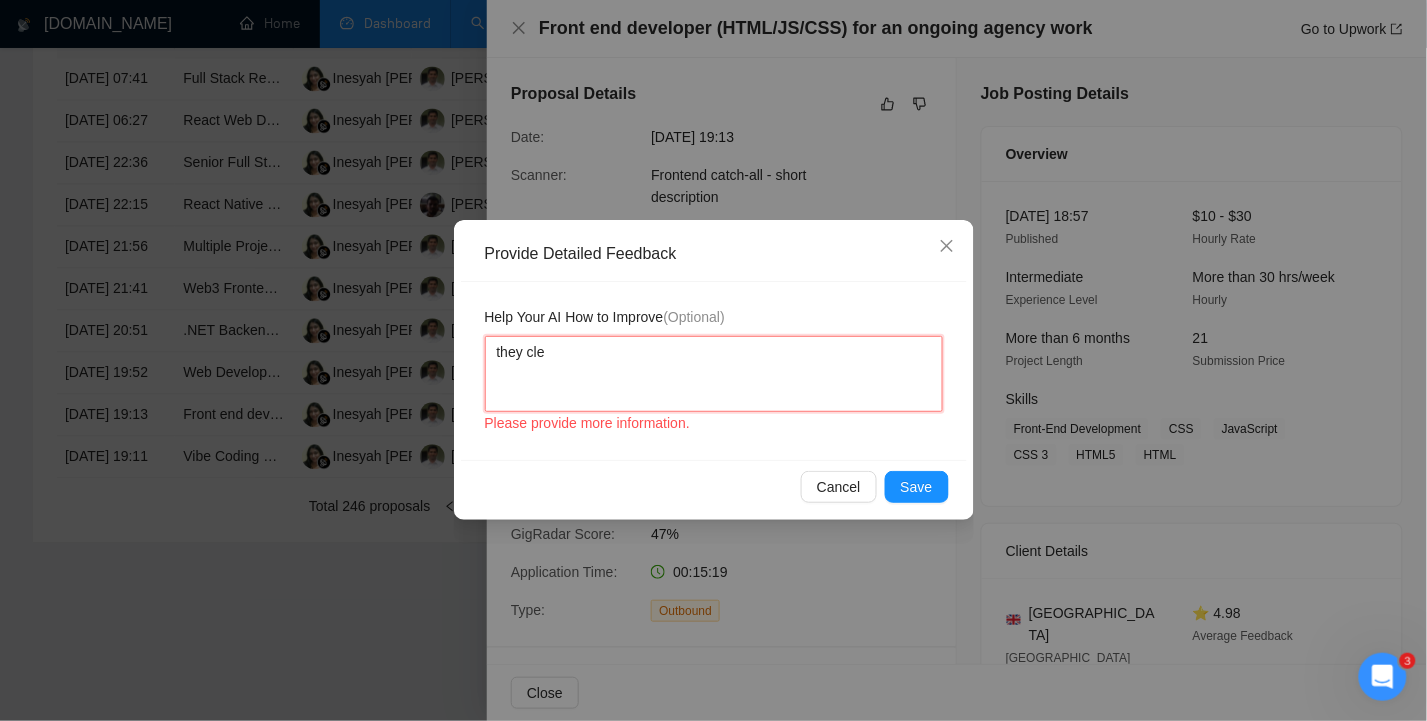 type 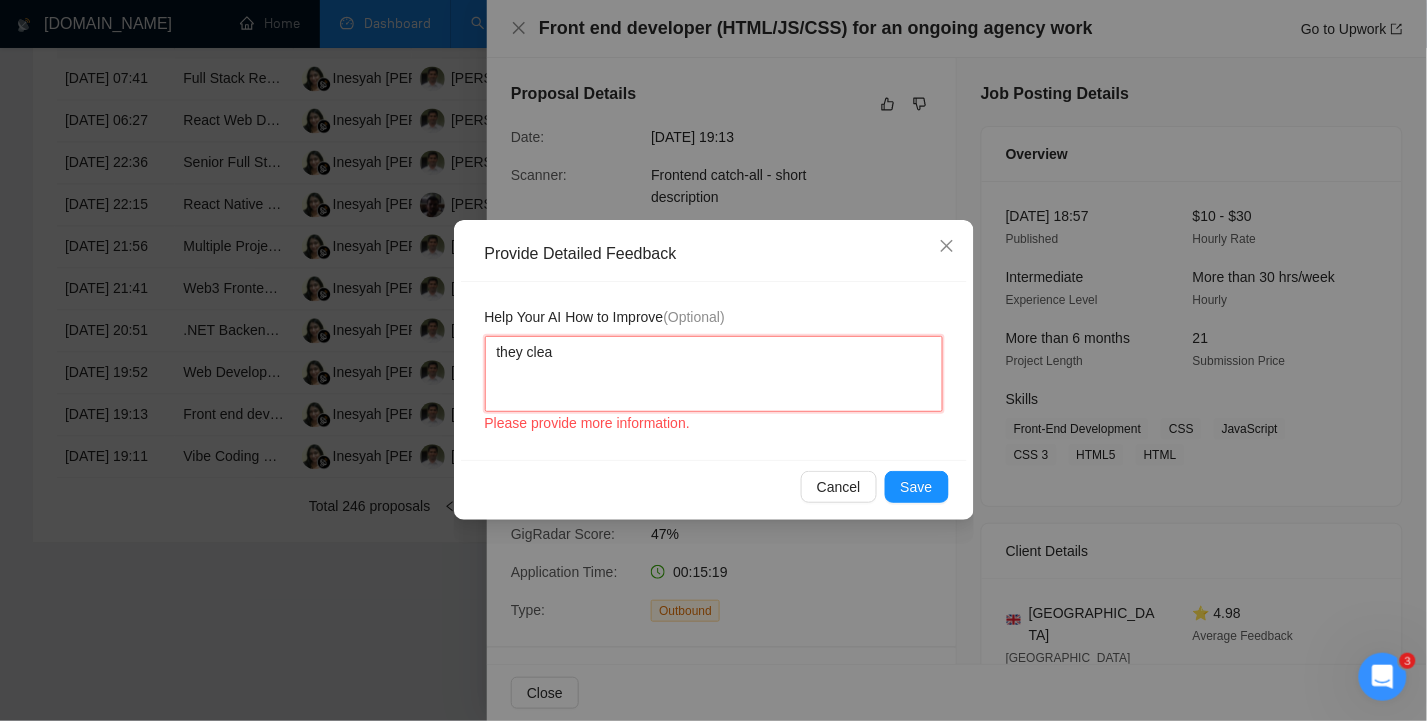 type 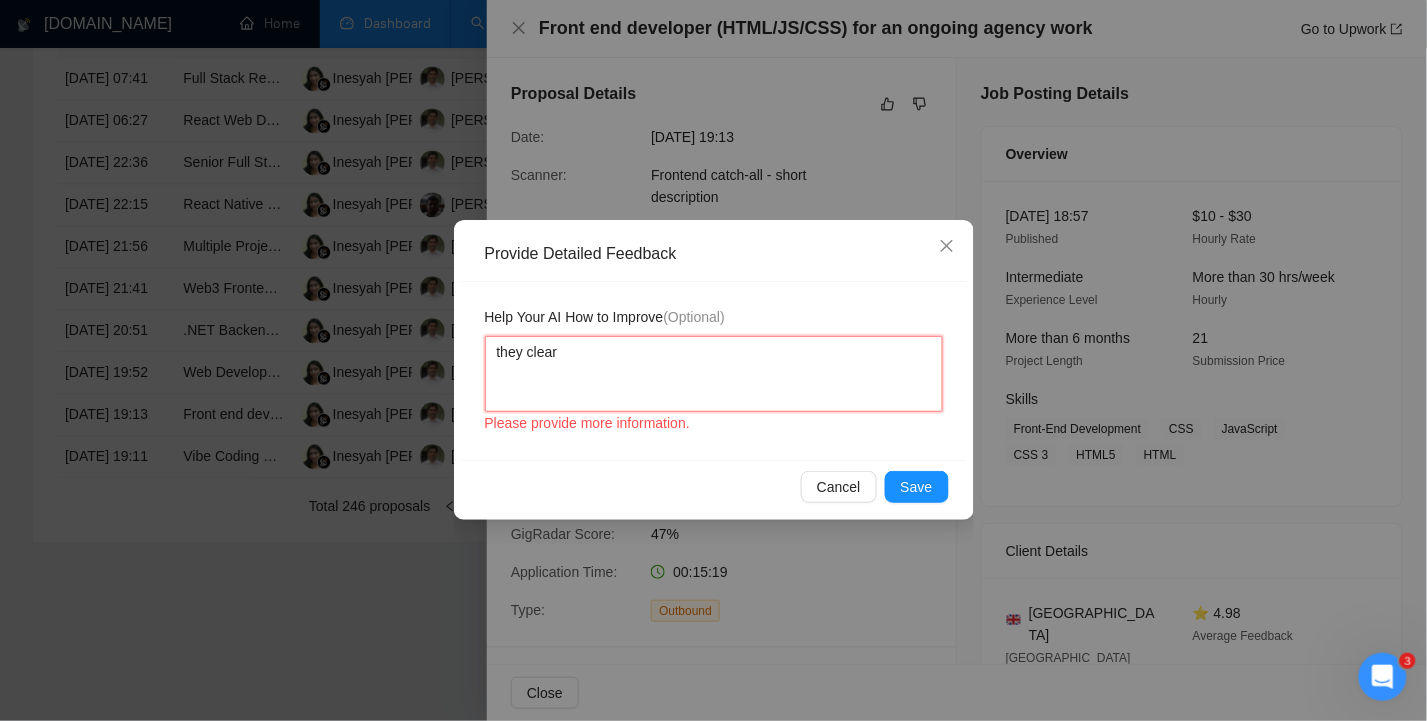 type 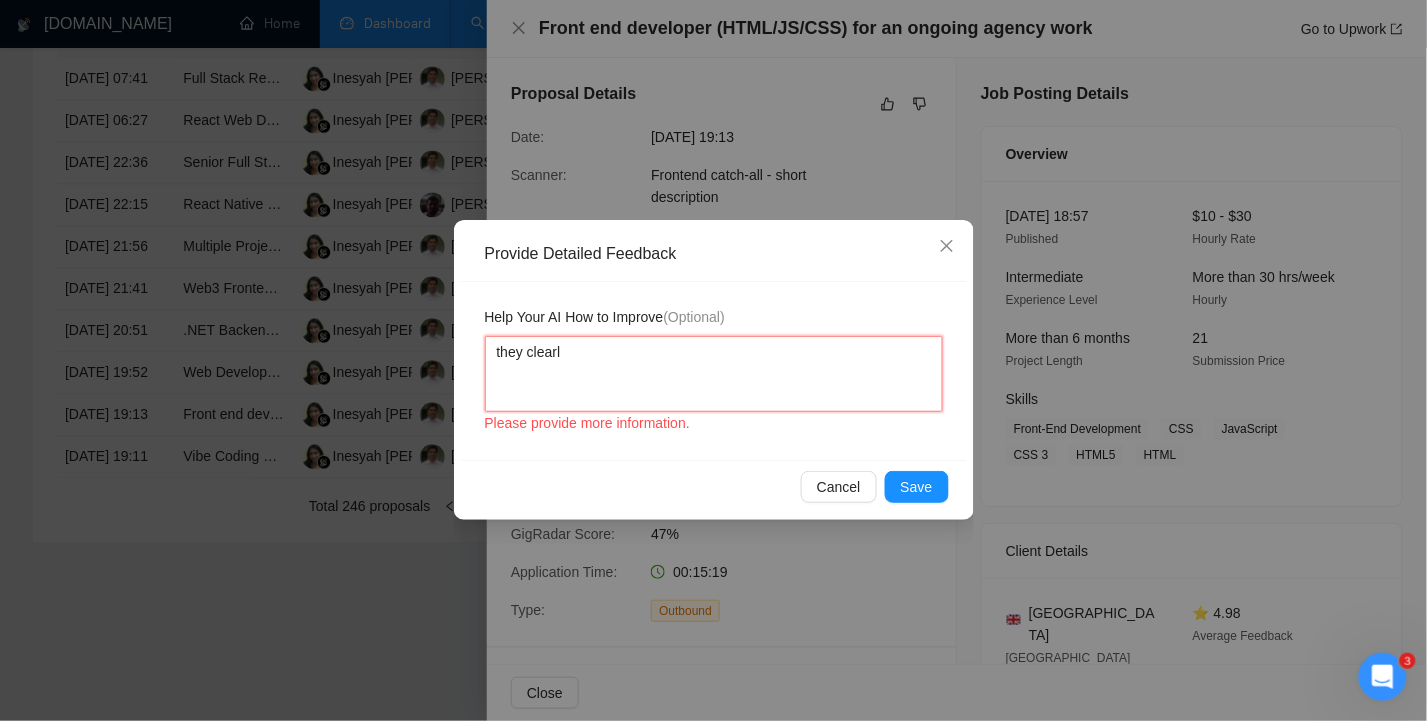 type 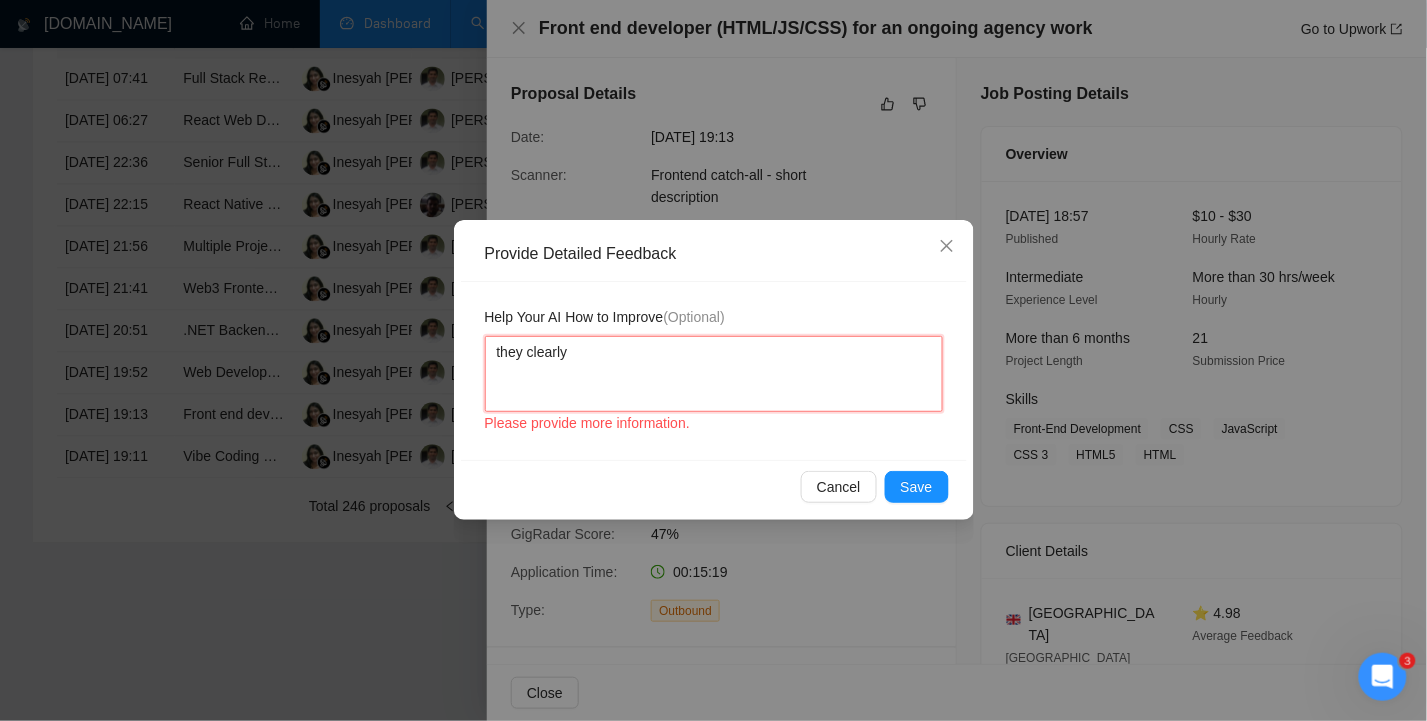 type 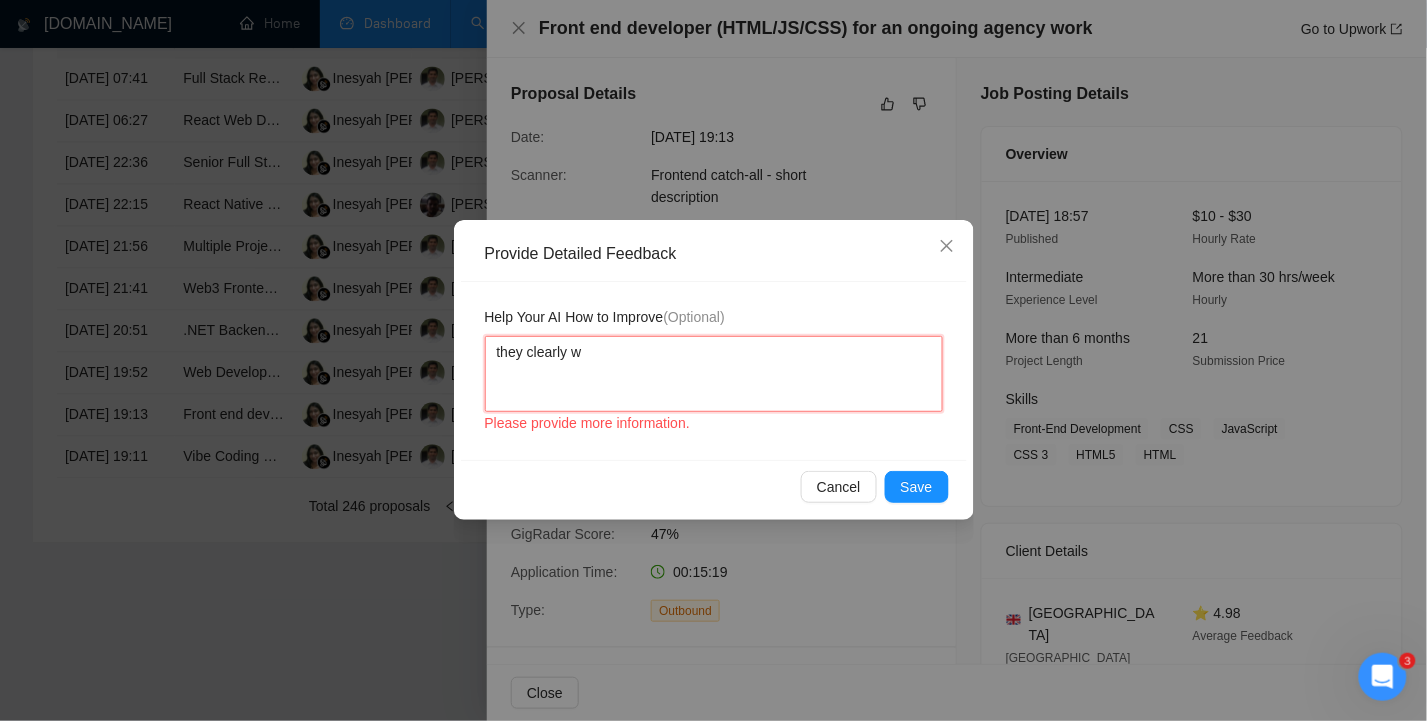 type 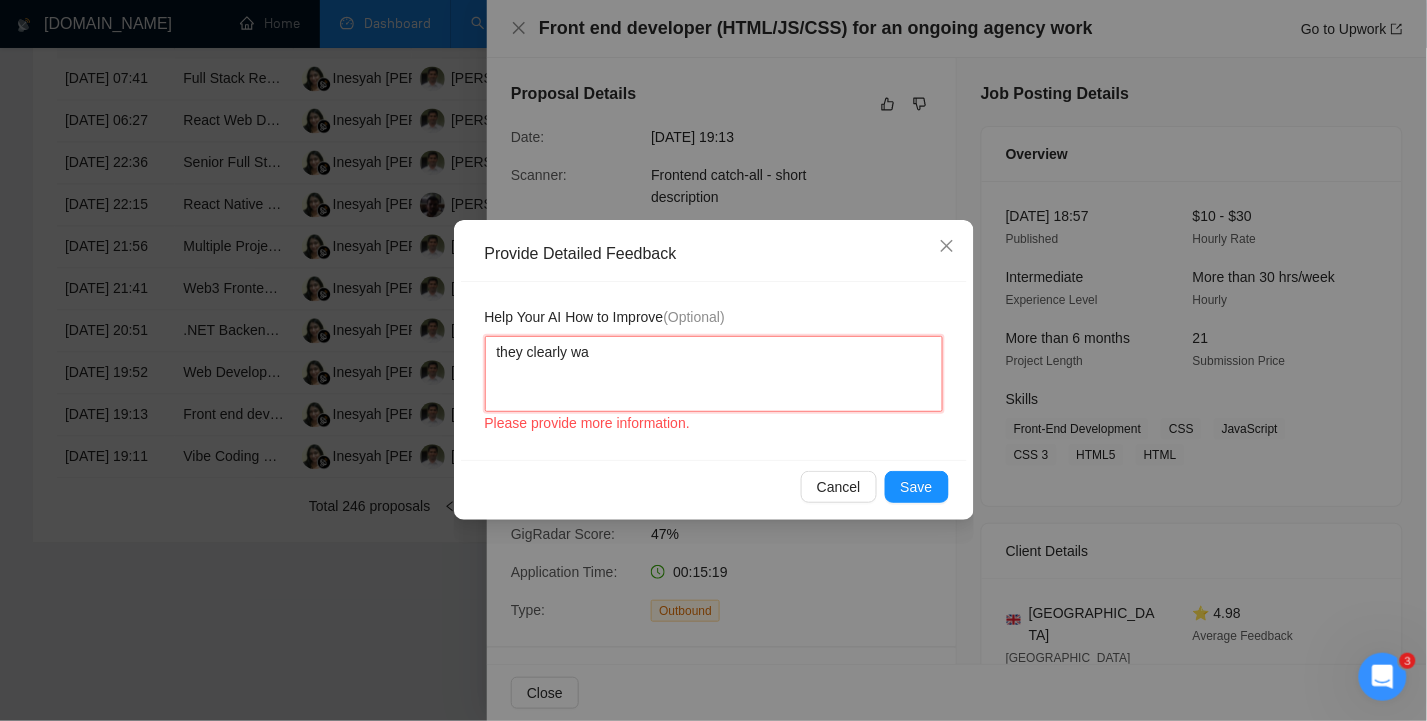 type 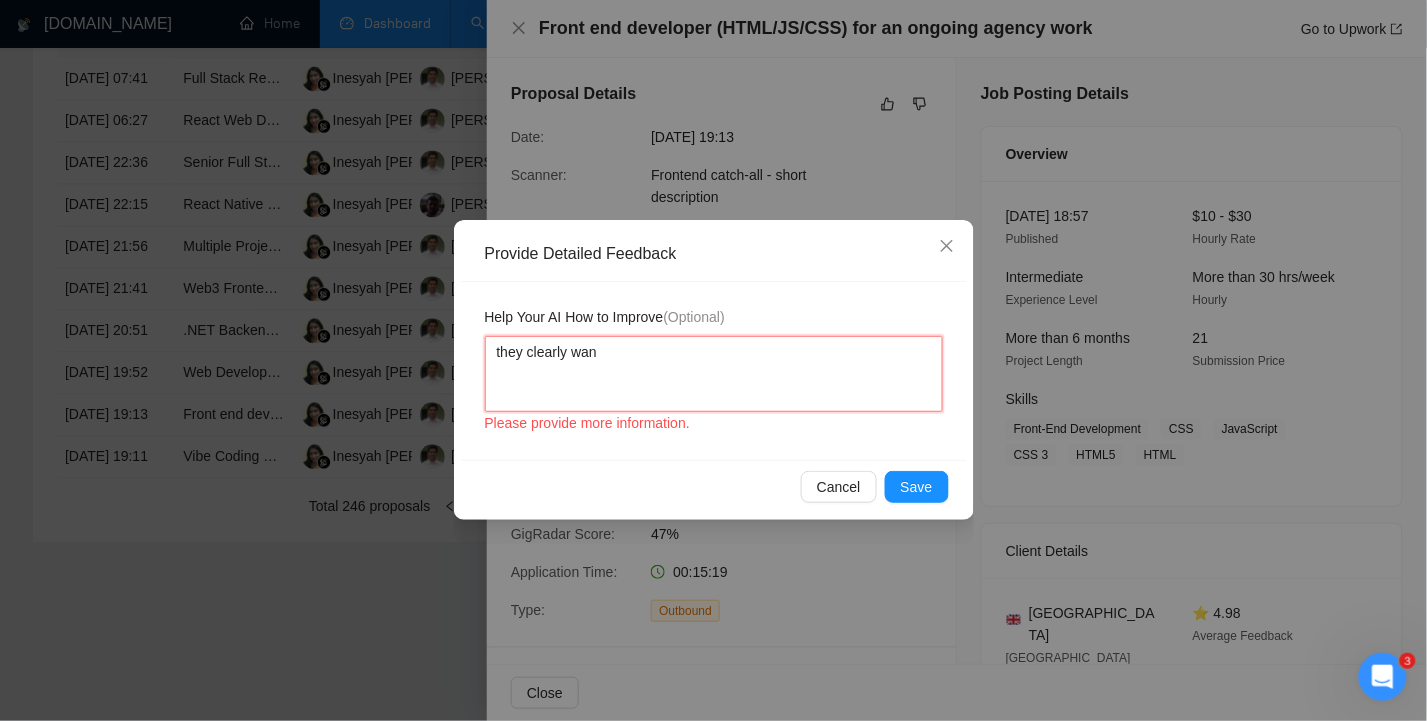 type on "they clearly want" 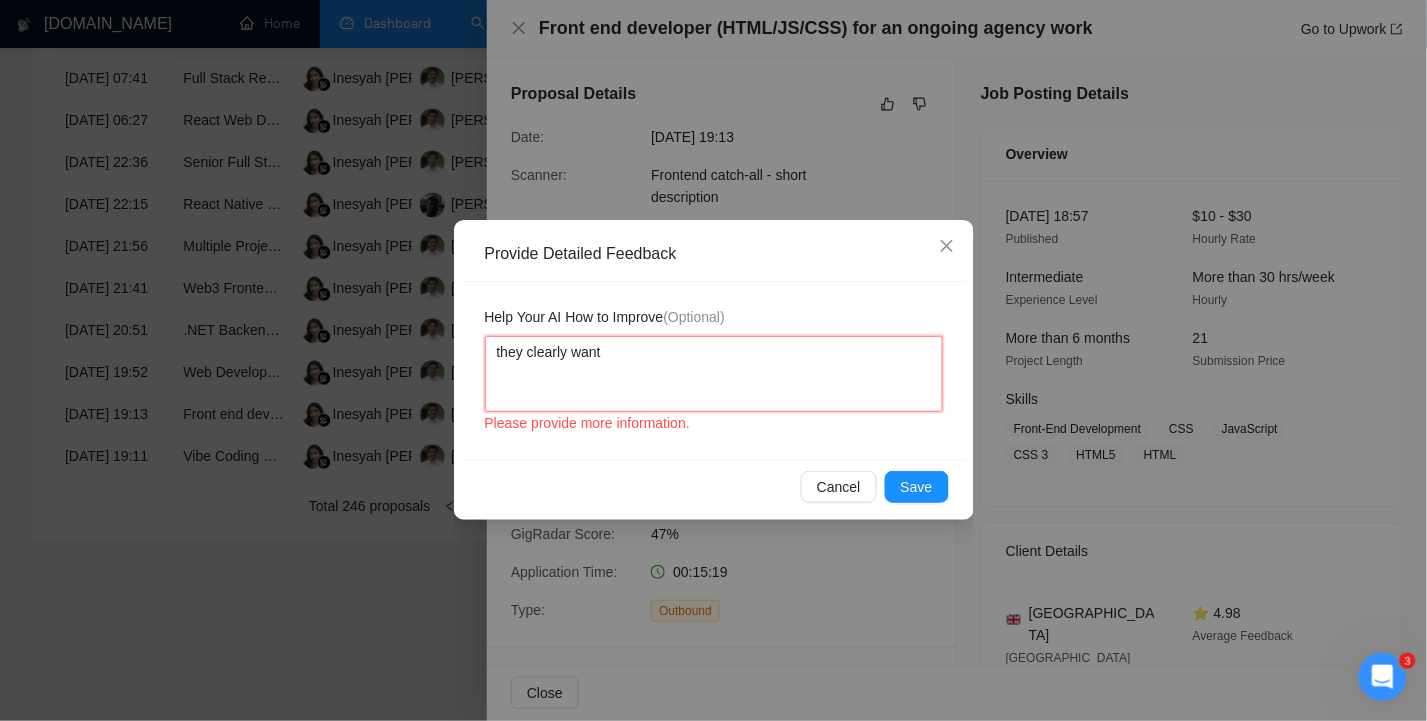 type 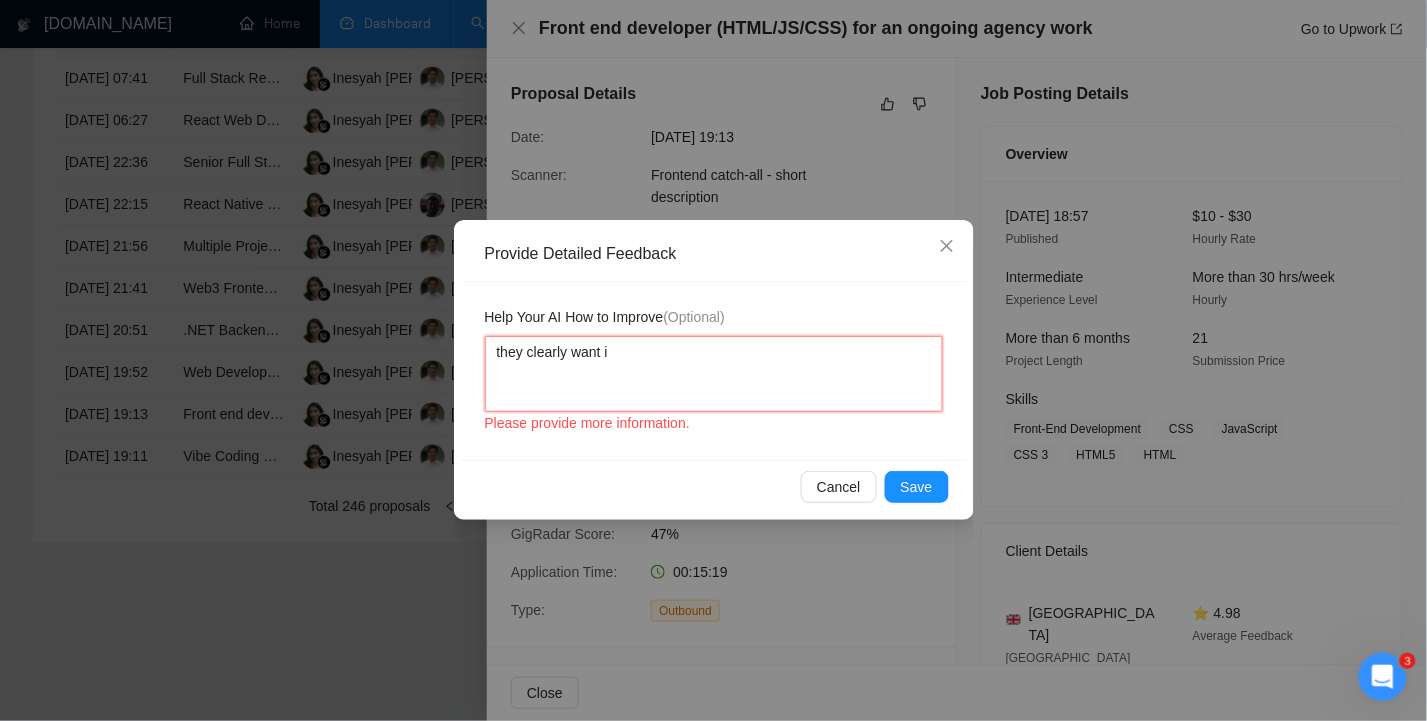 type 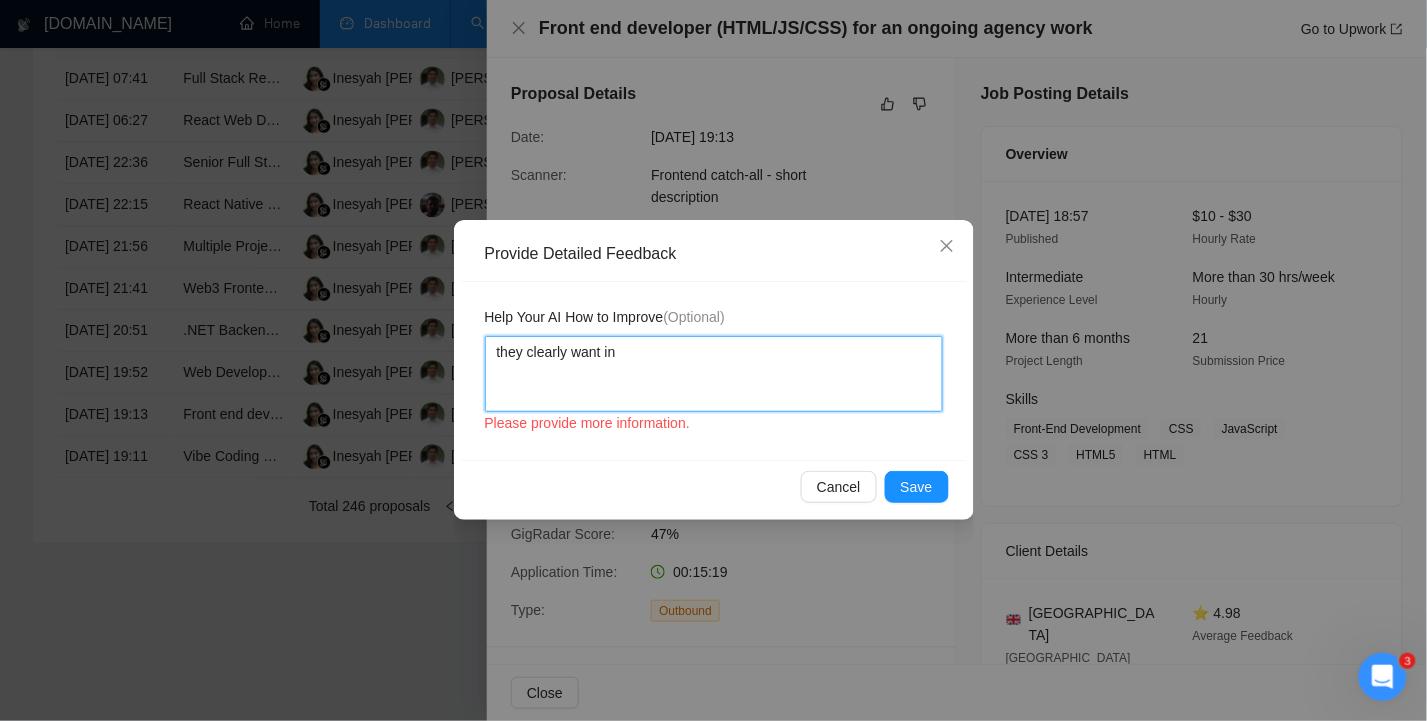 type on "they clearly want ind" 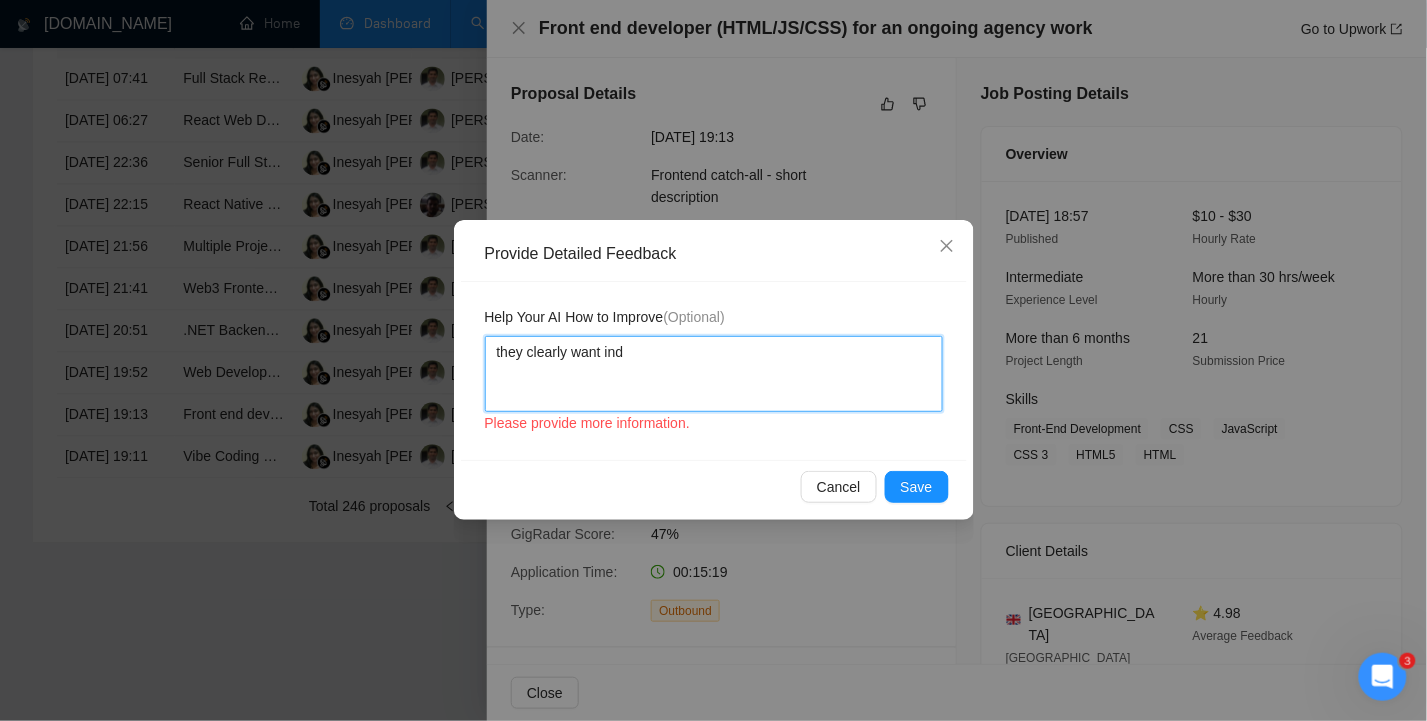 type 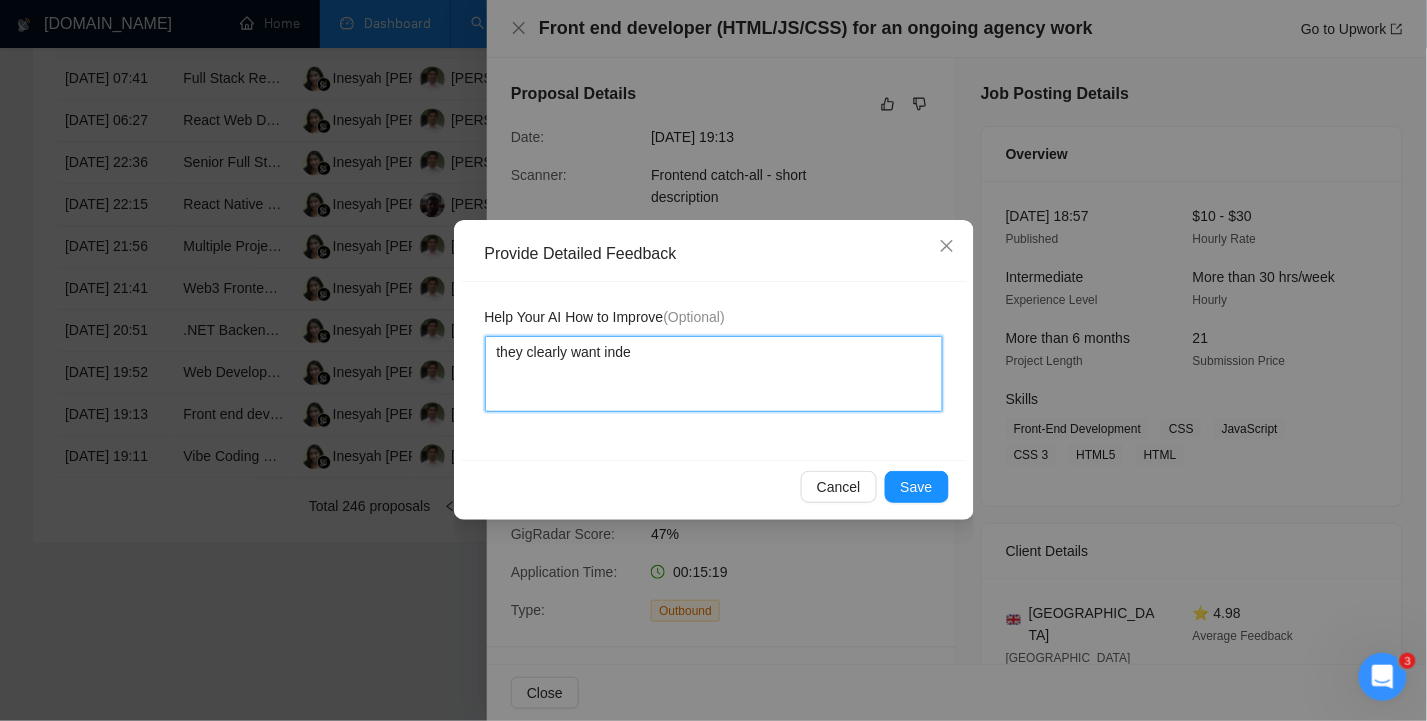 type 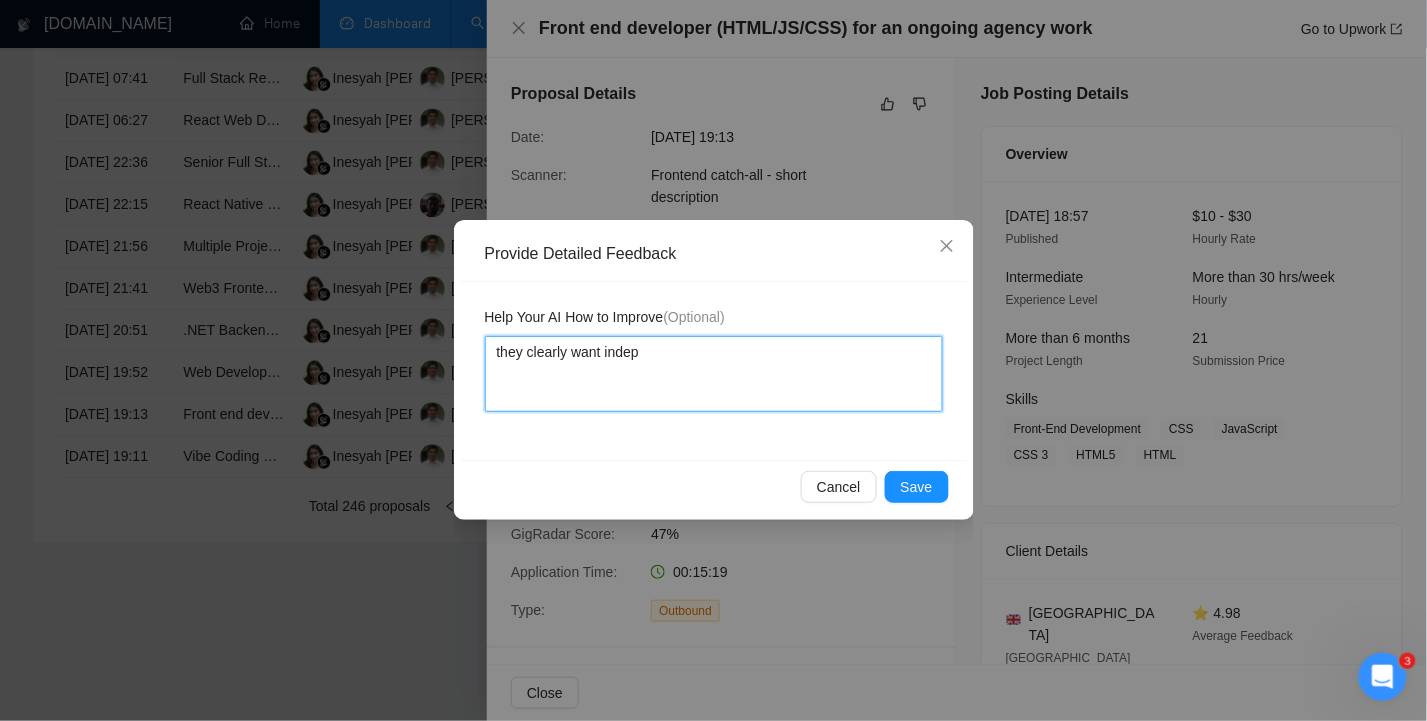 type 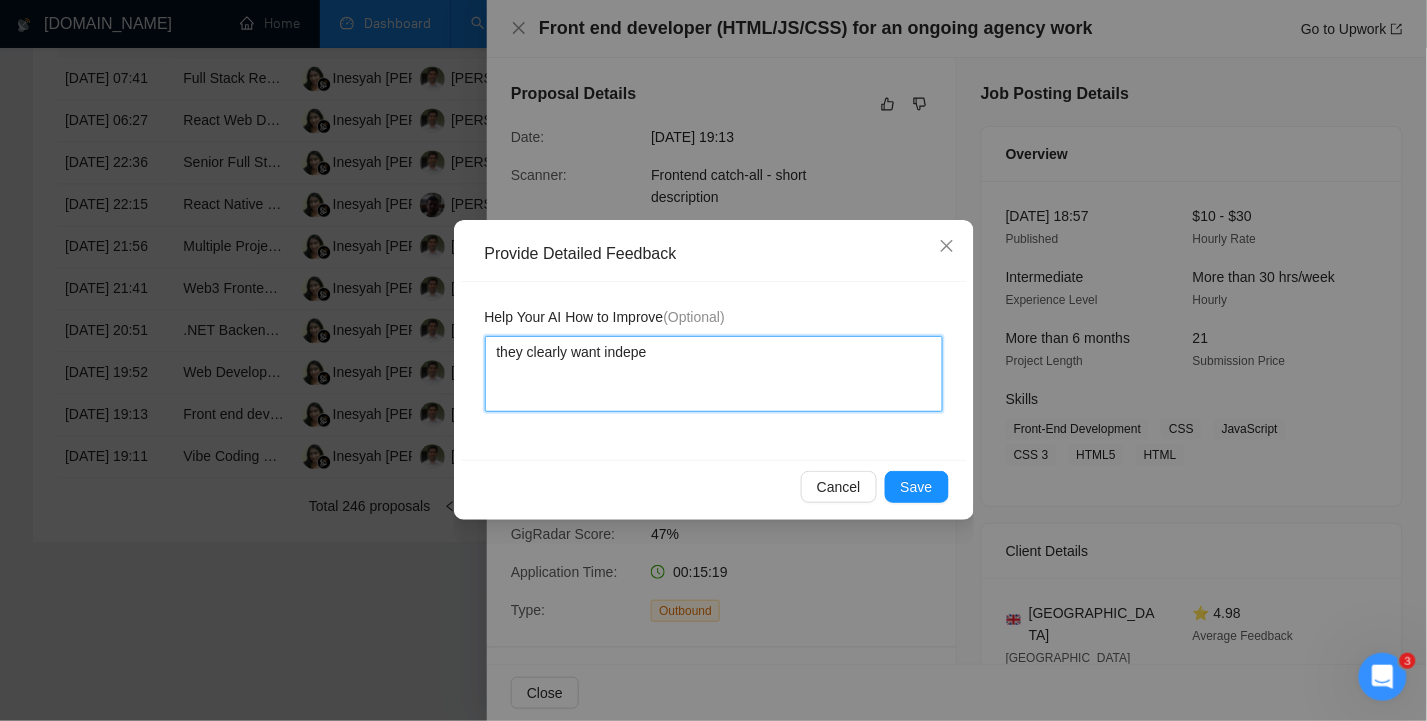 type 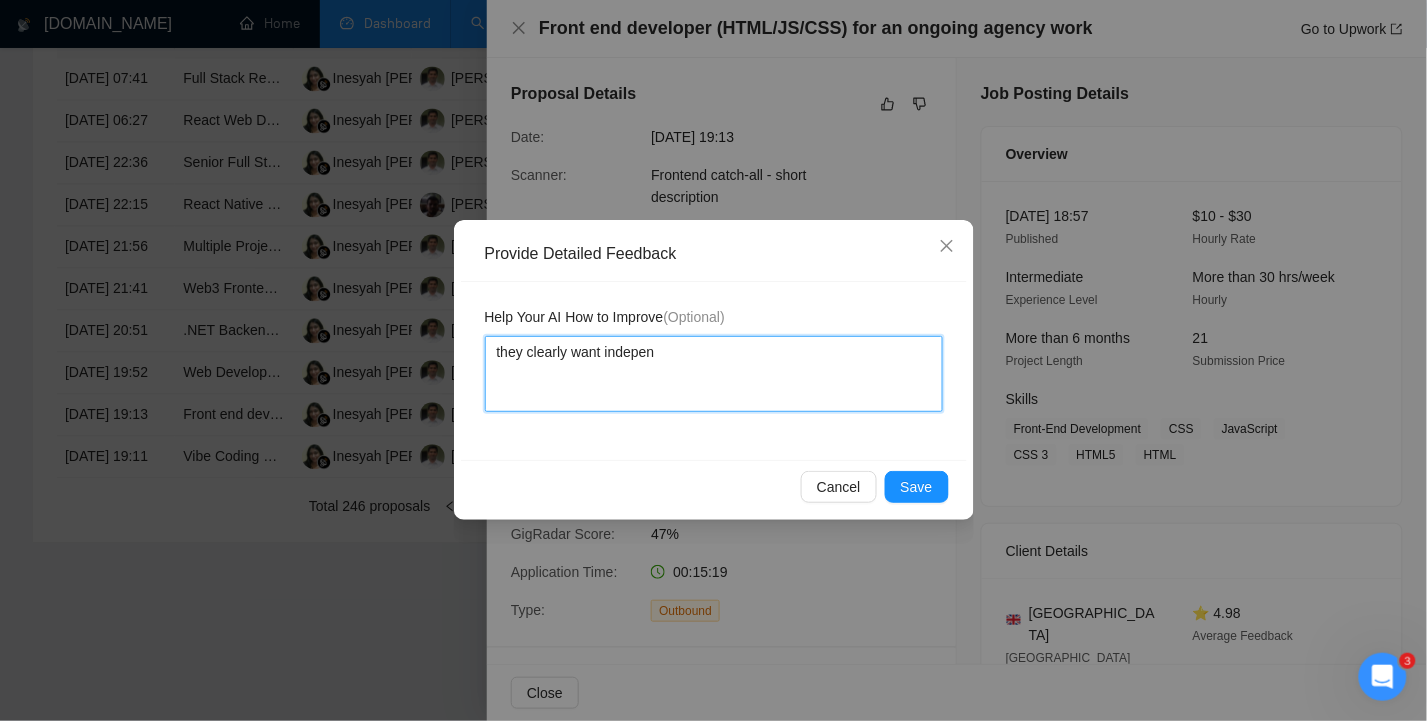 type 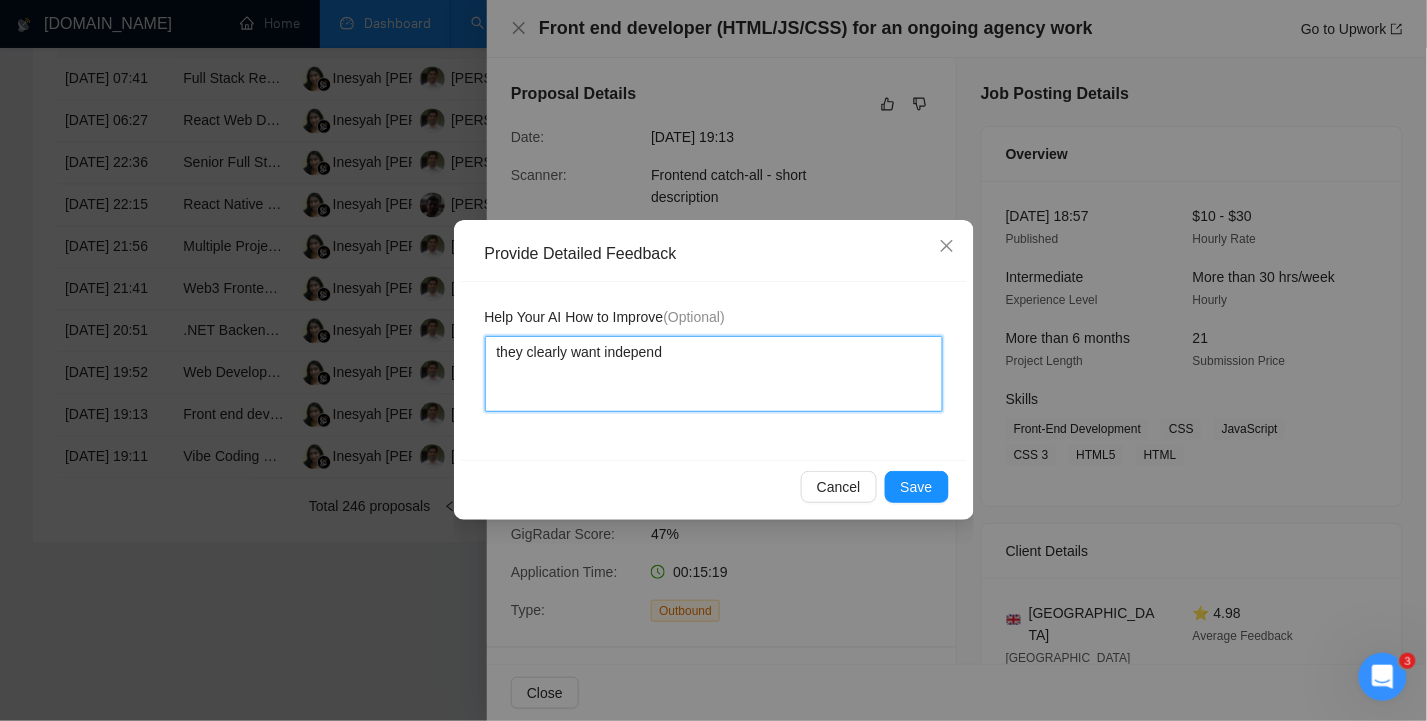 type 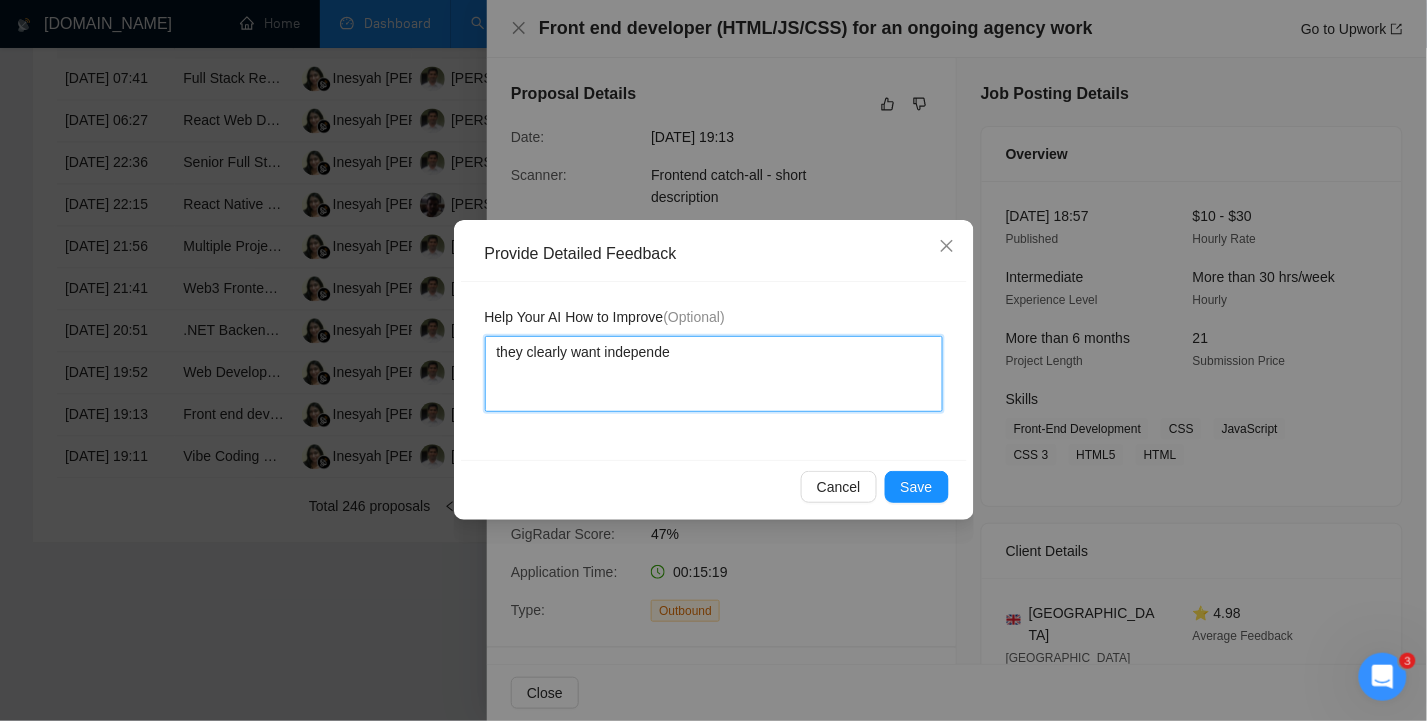 type 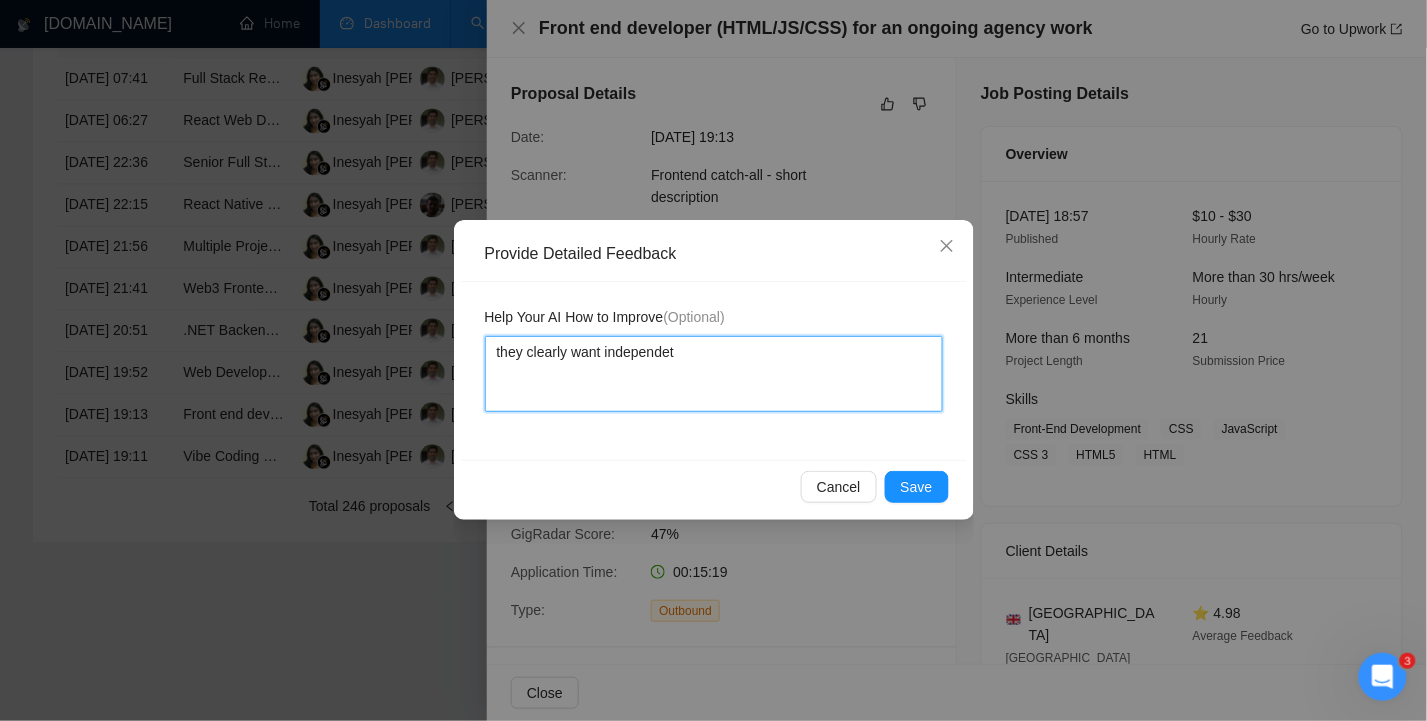 type 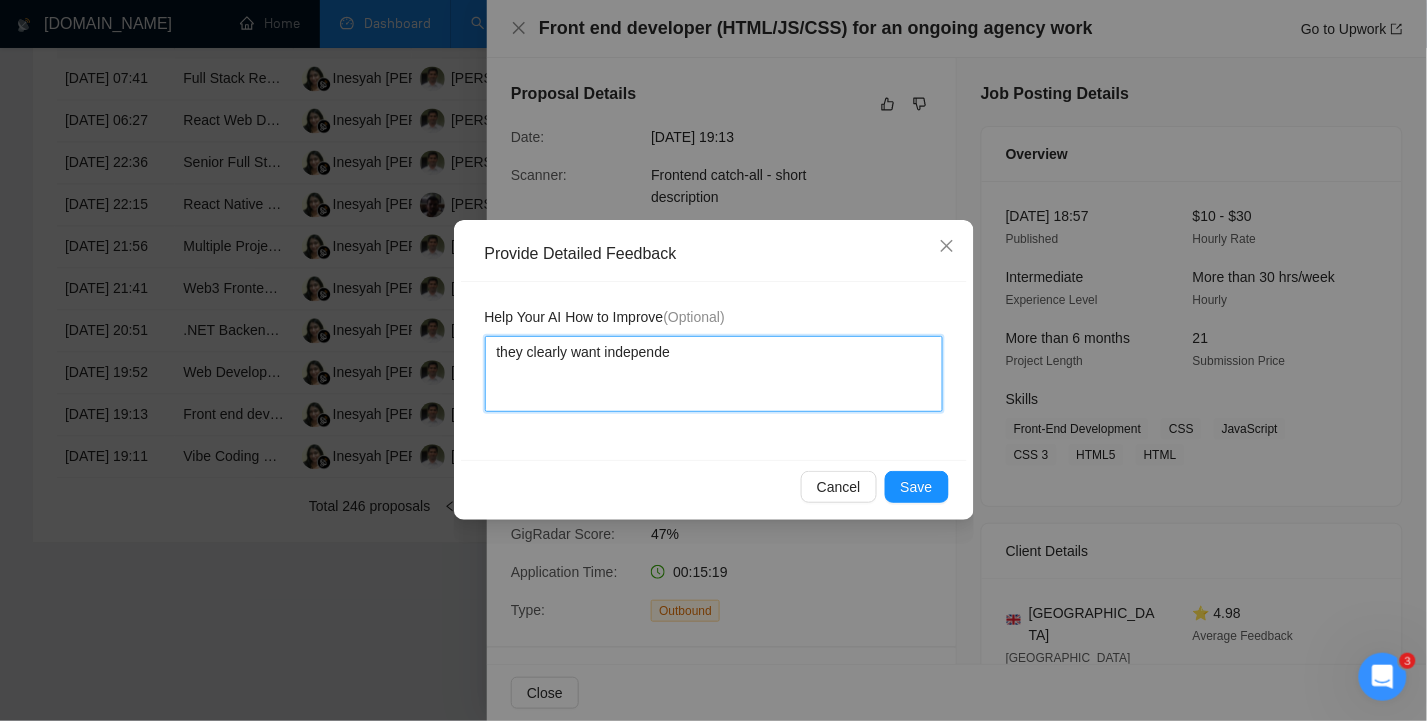 type 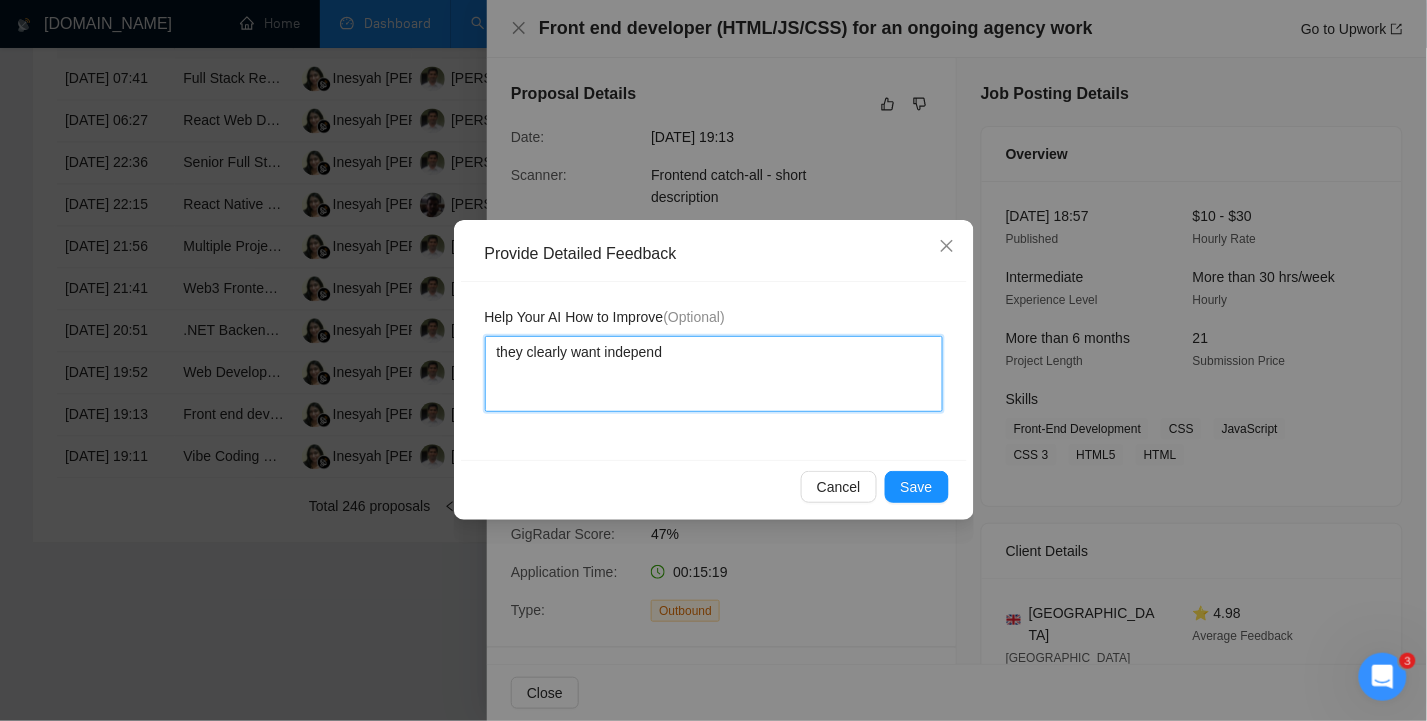 type 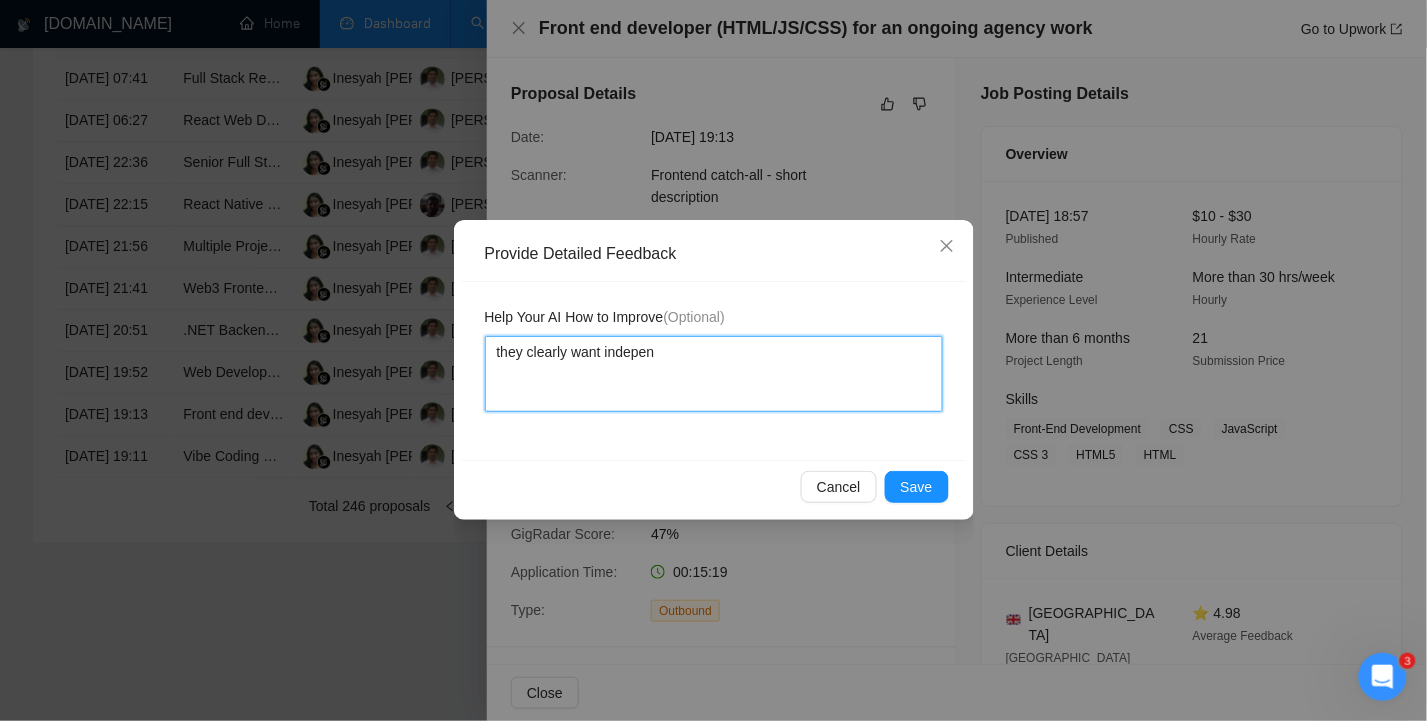 type 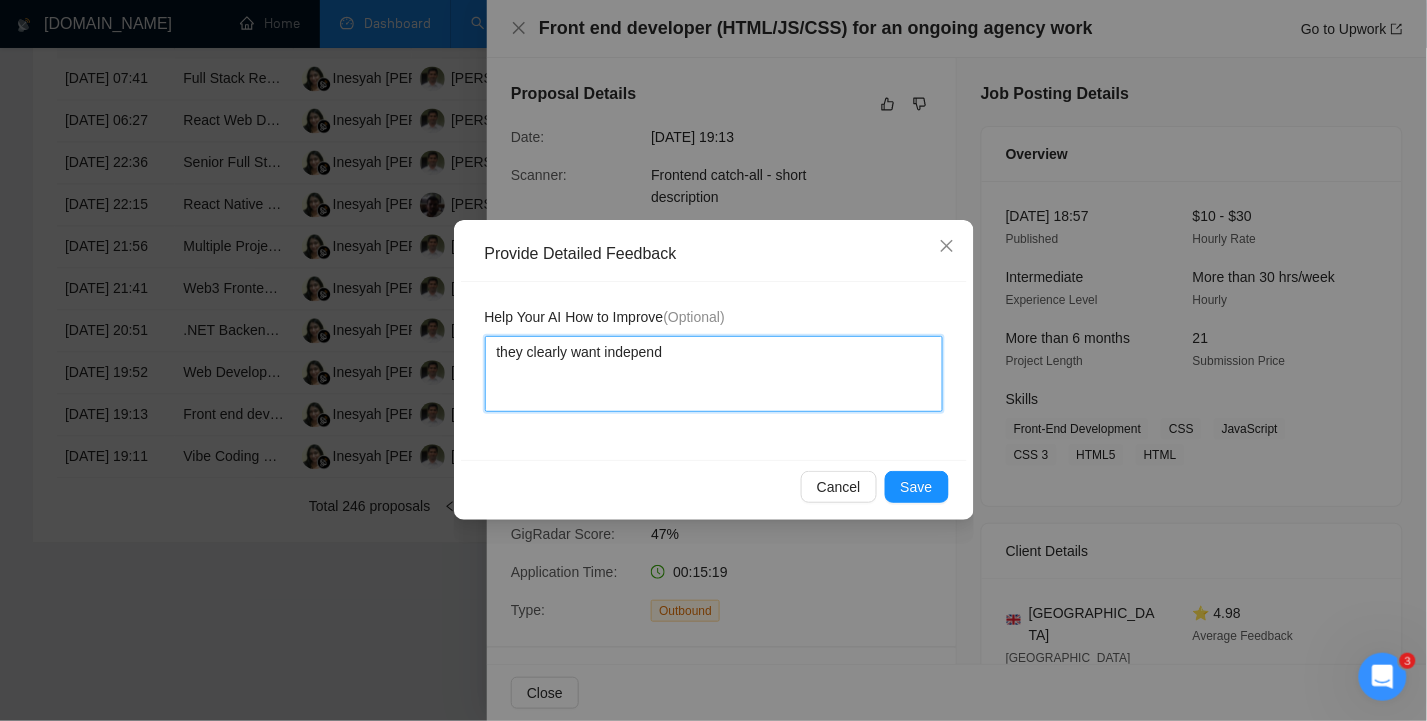 type 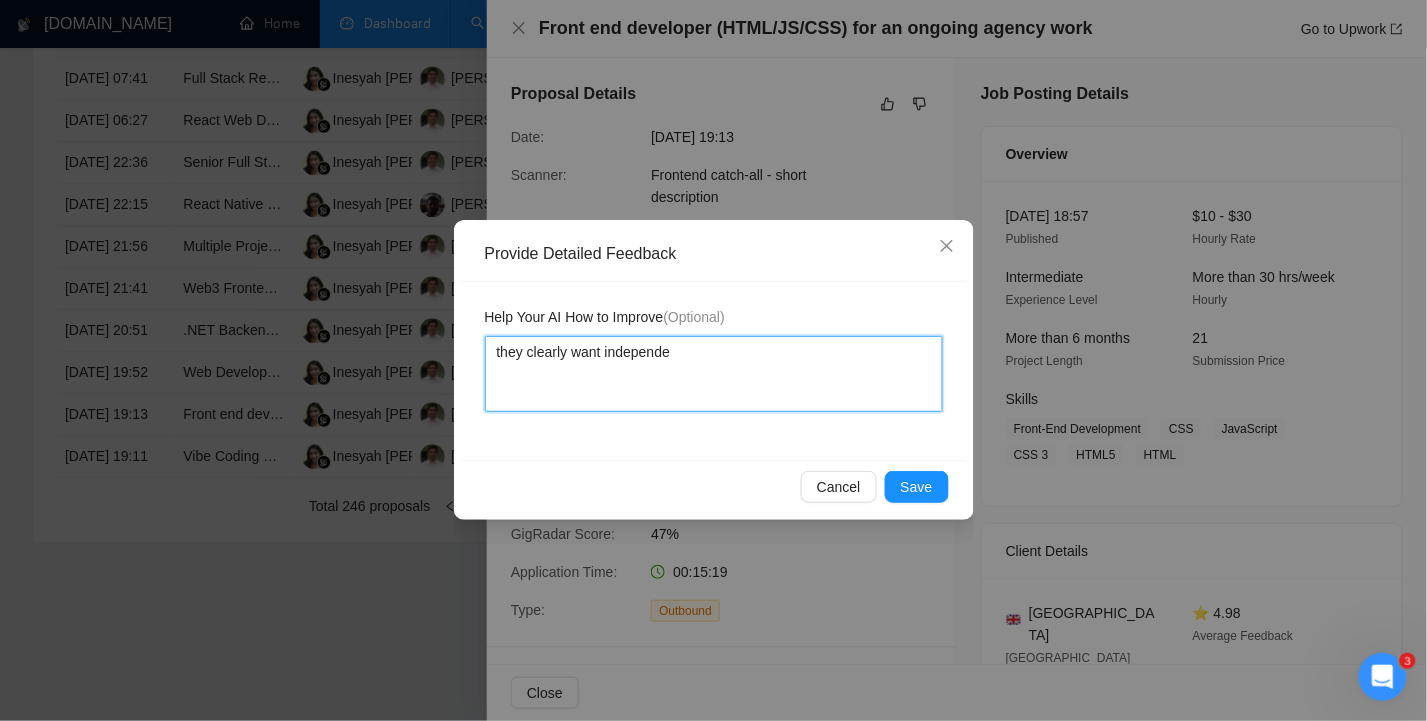 type 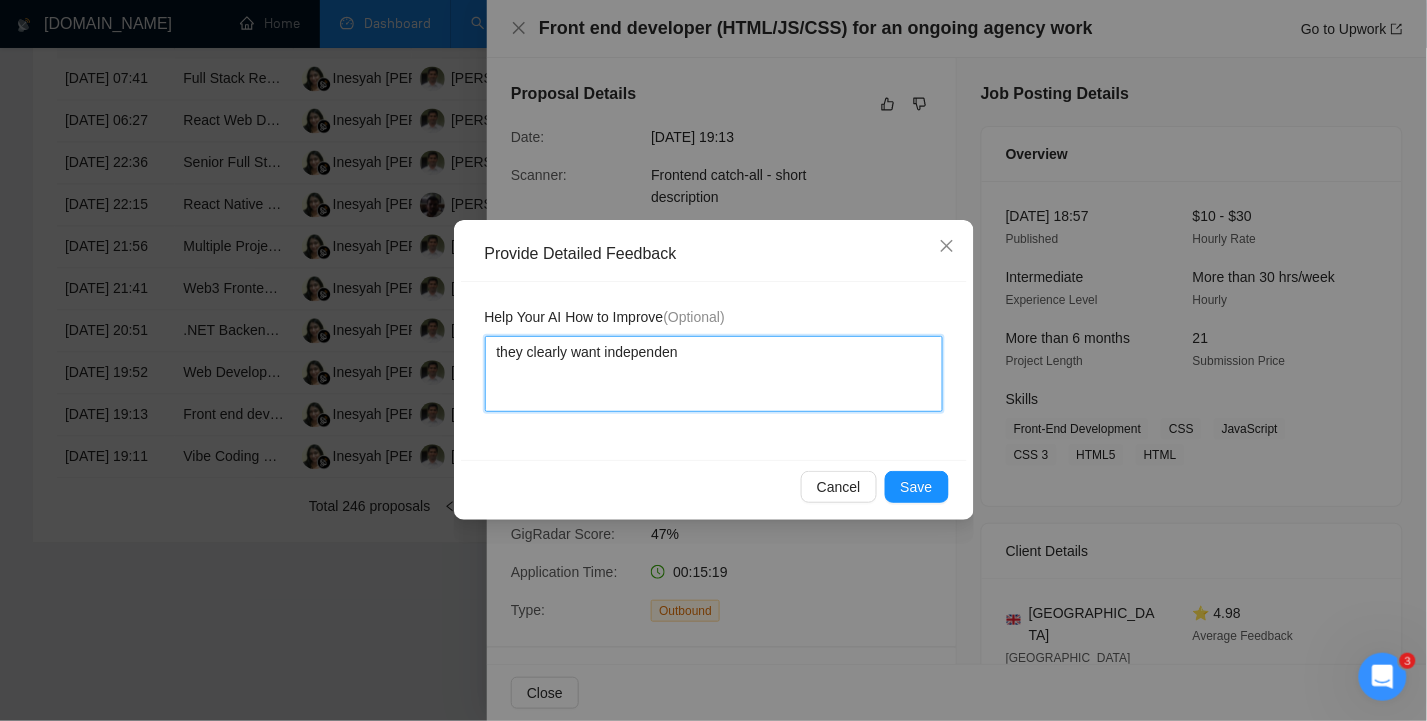 type 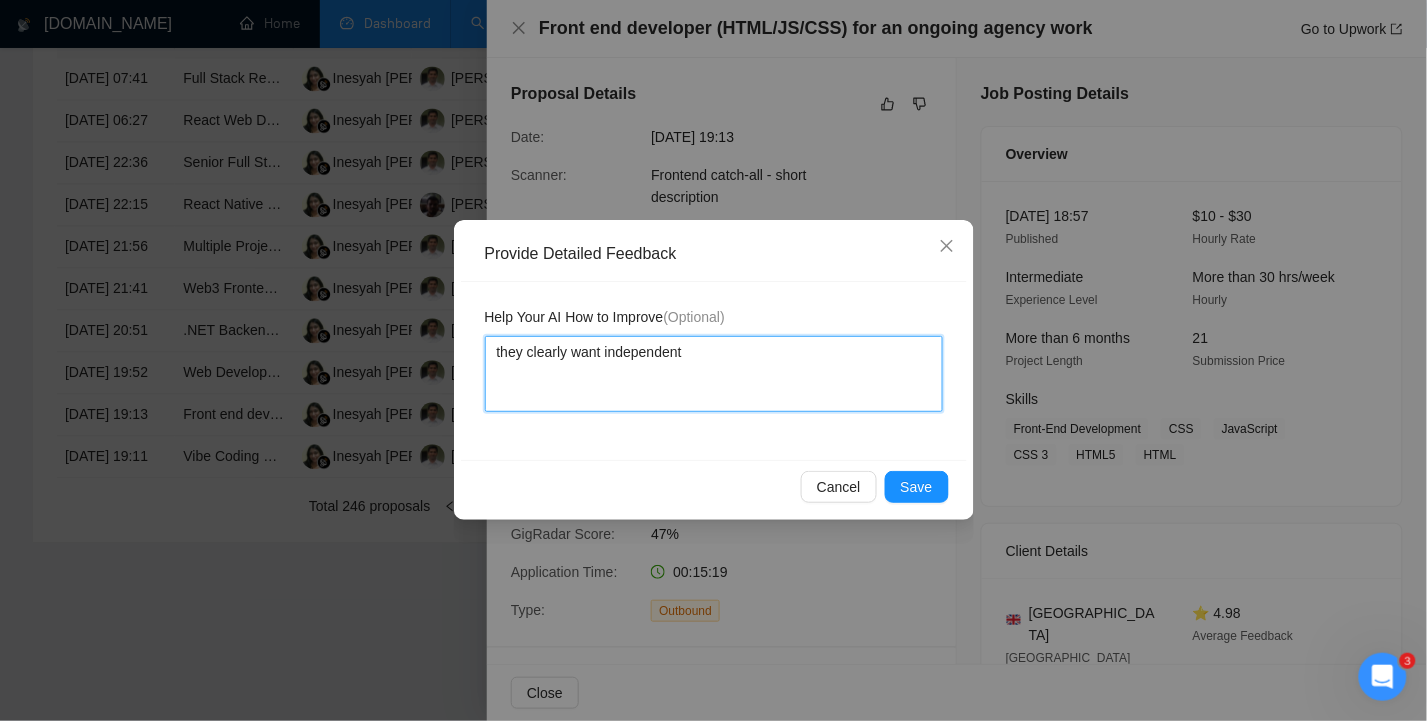 type on "they clearly want independent" 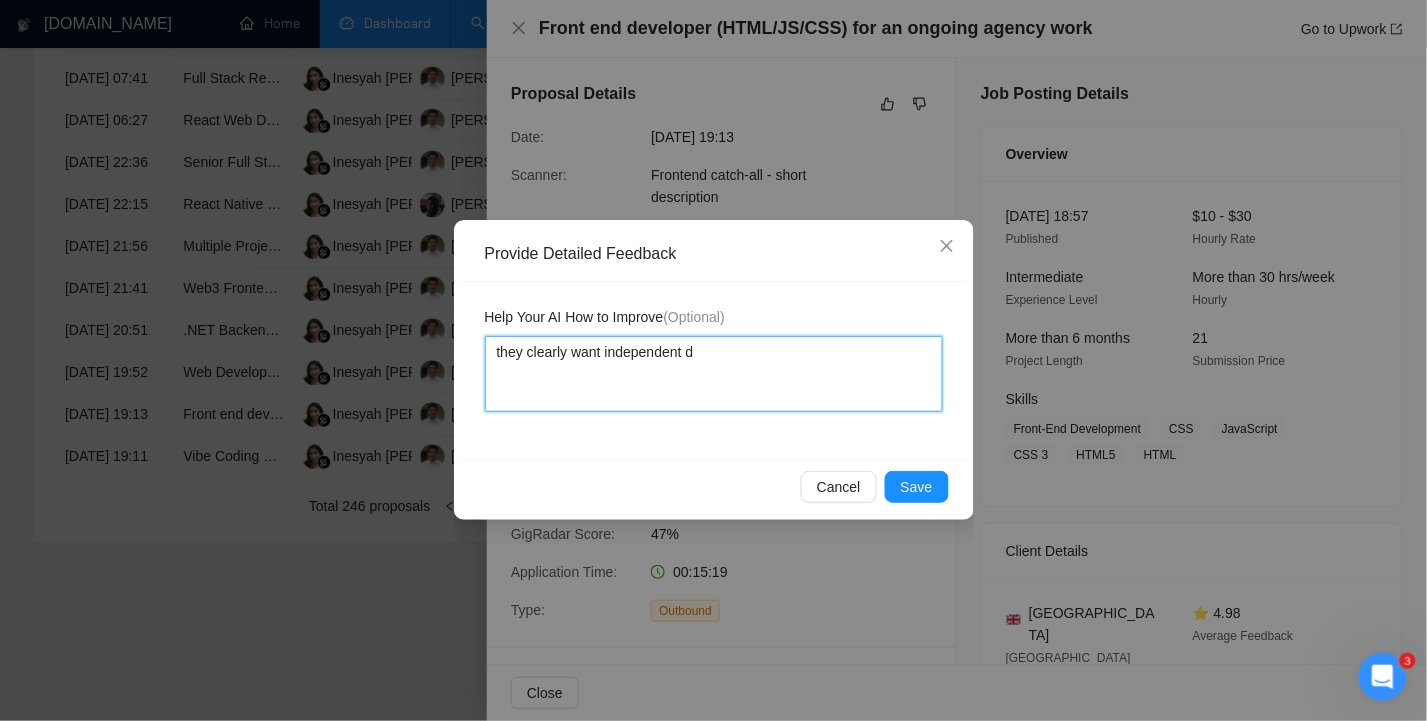 type 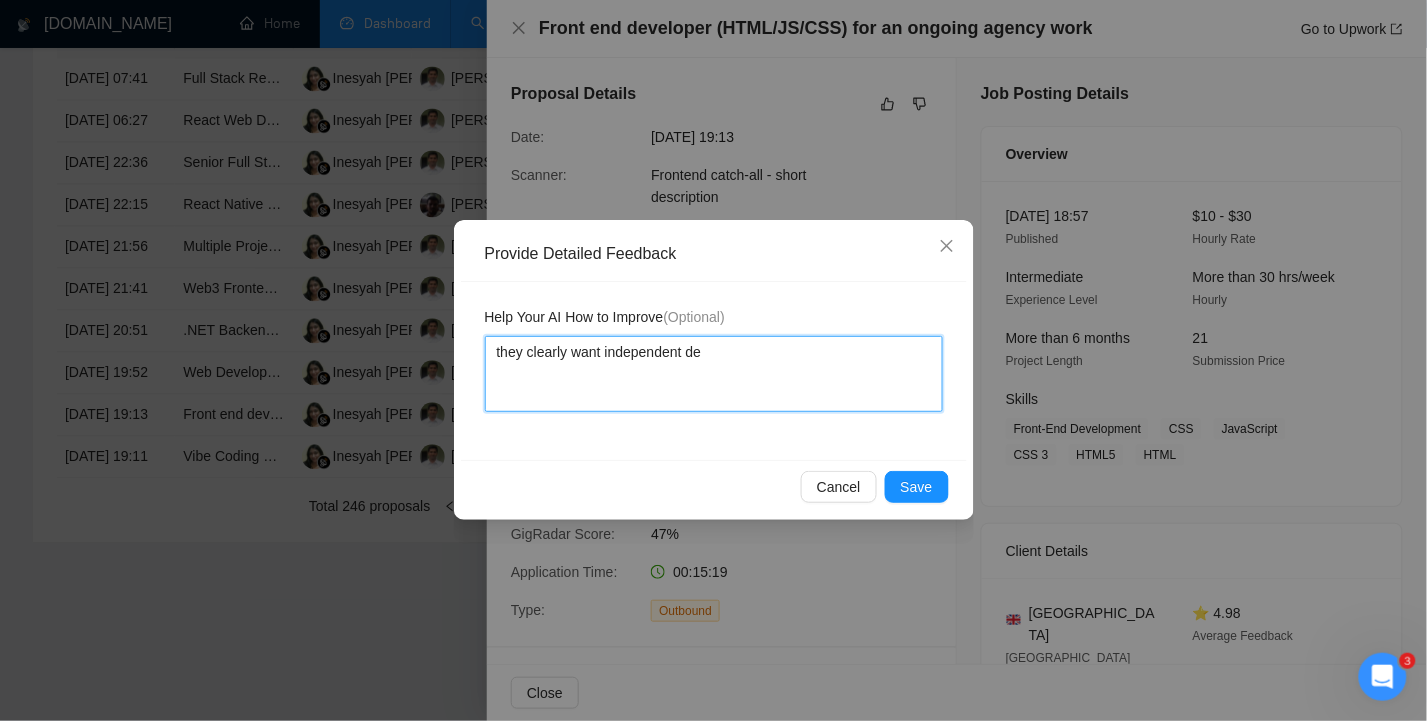 type 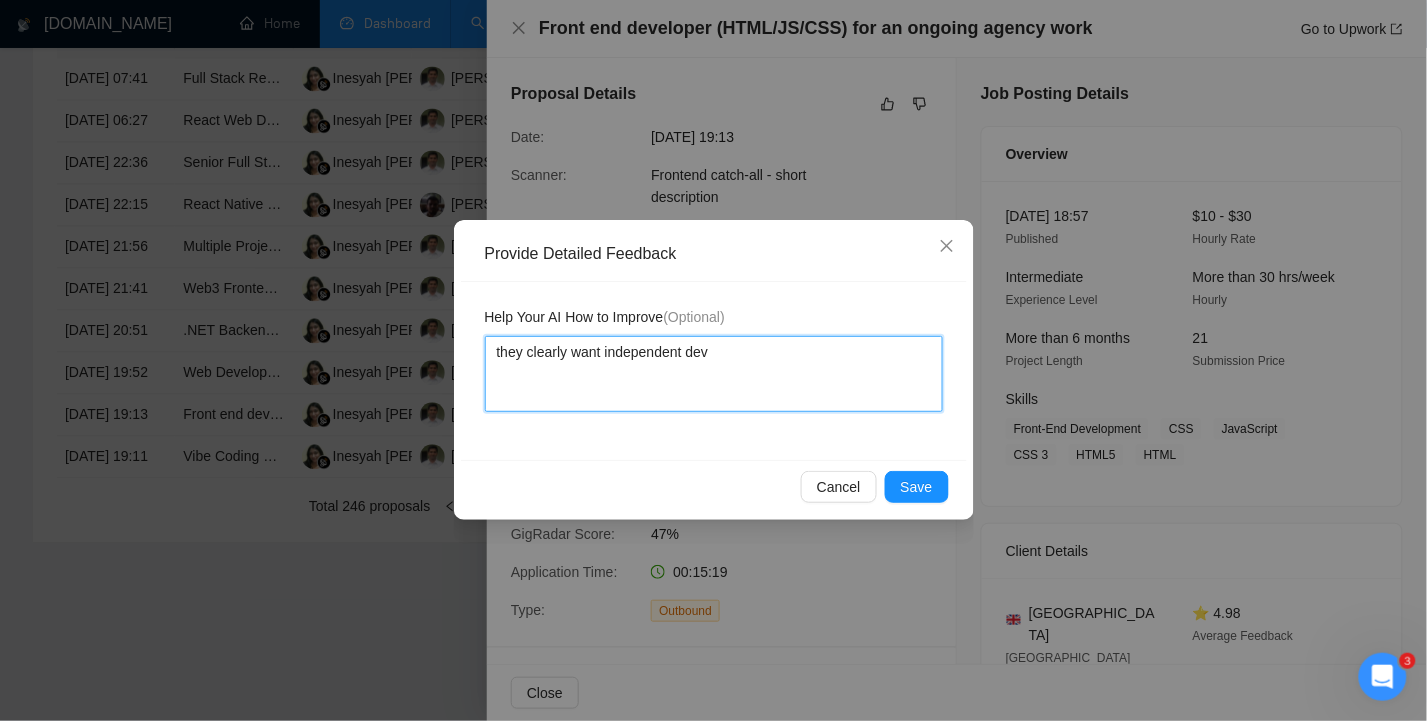 type 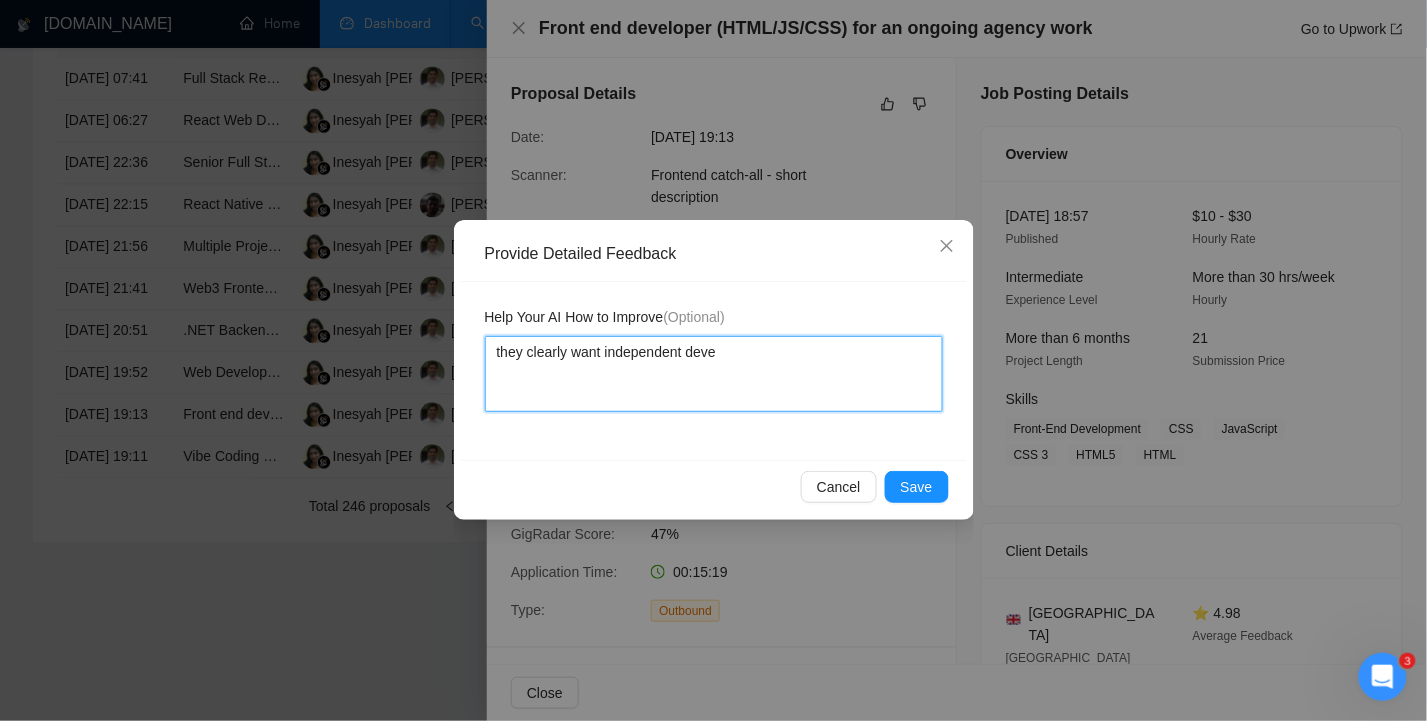 type on "they clearly want independent devel" 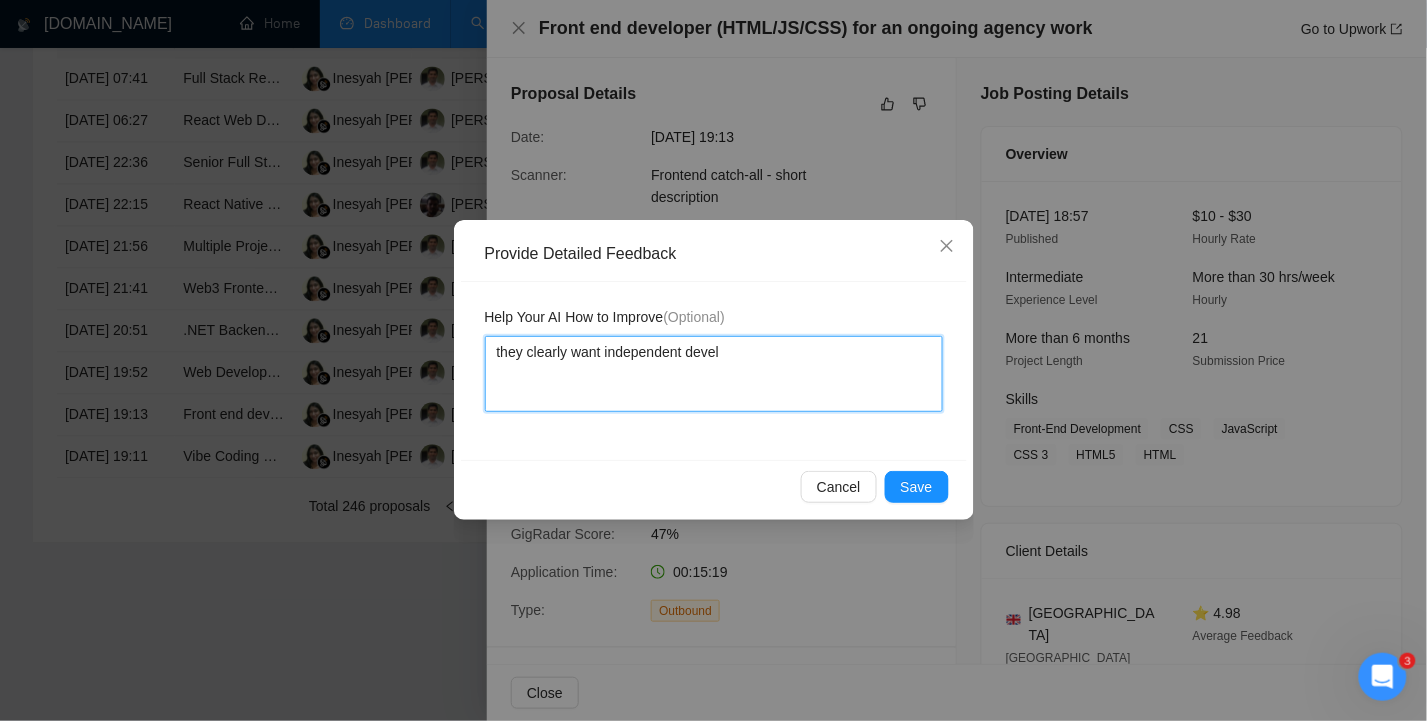 type 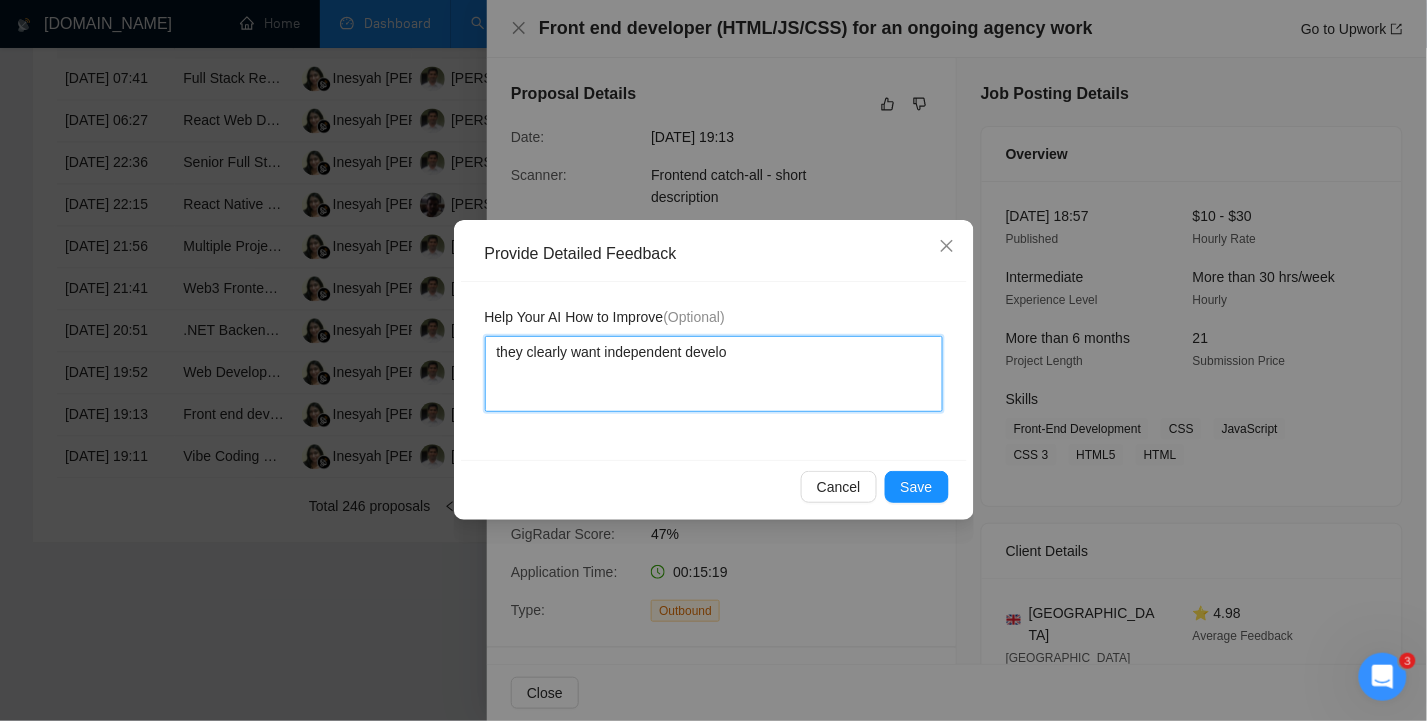 type 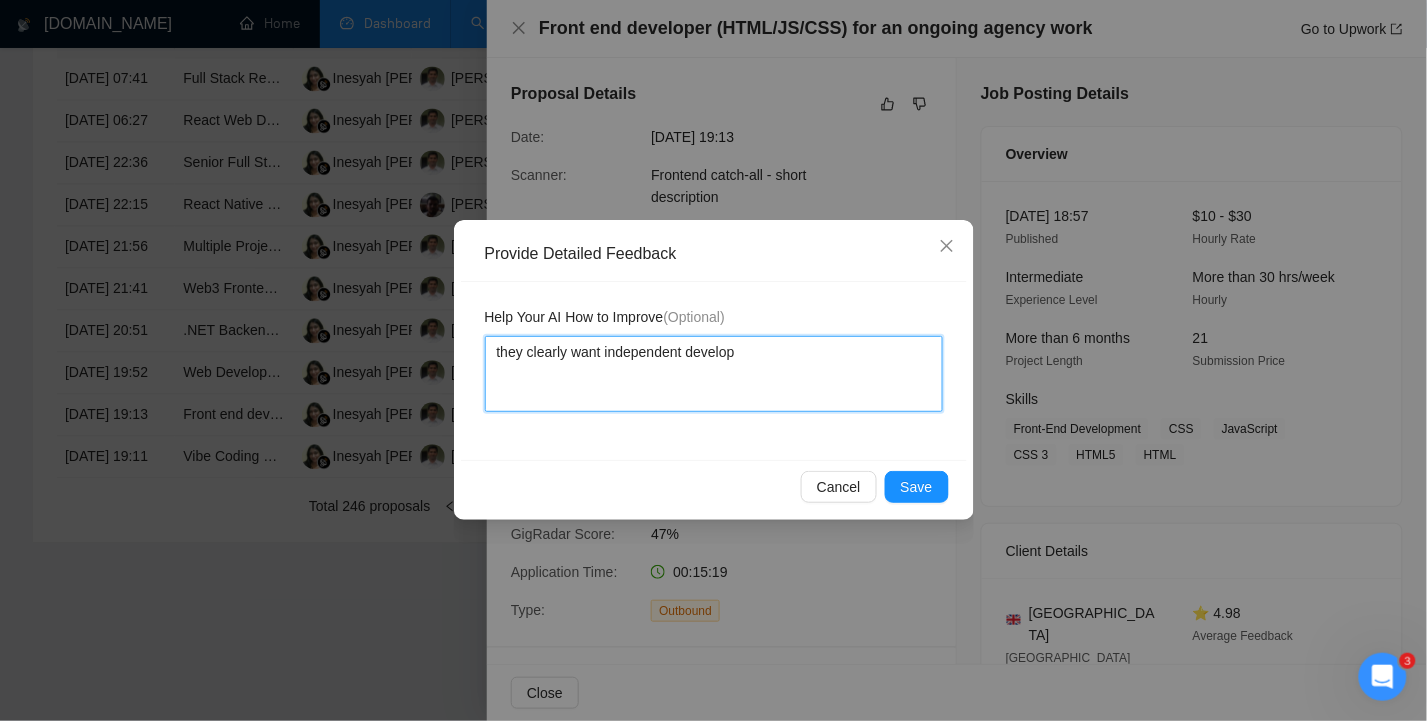 type 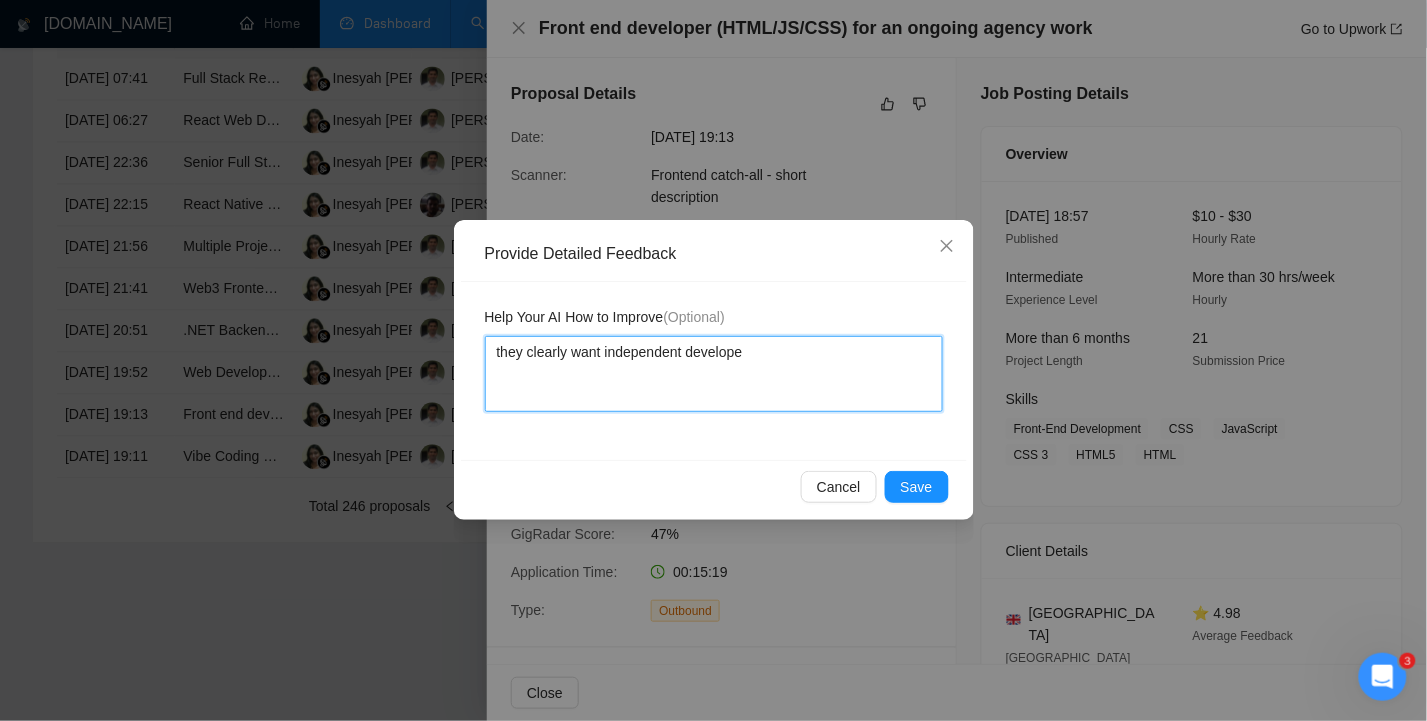 type 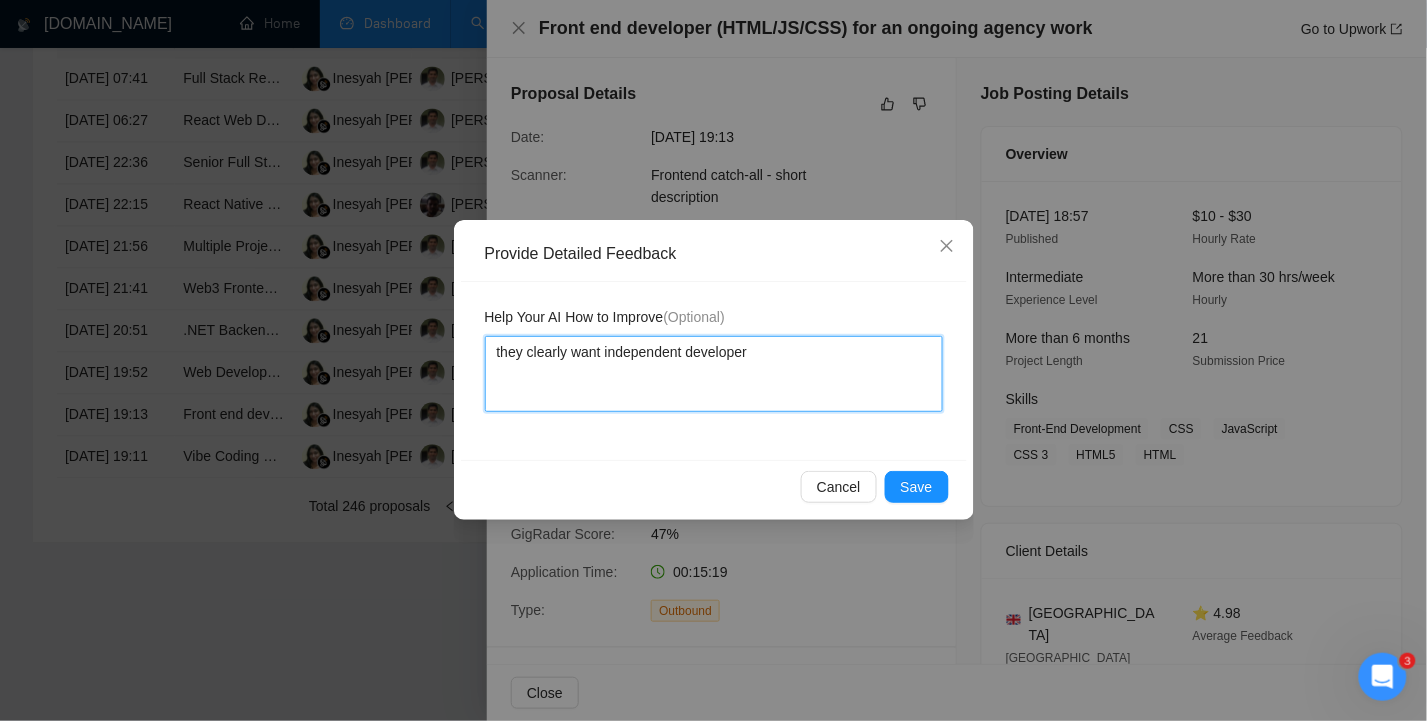 type 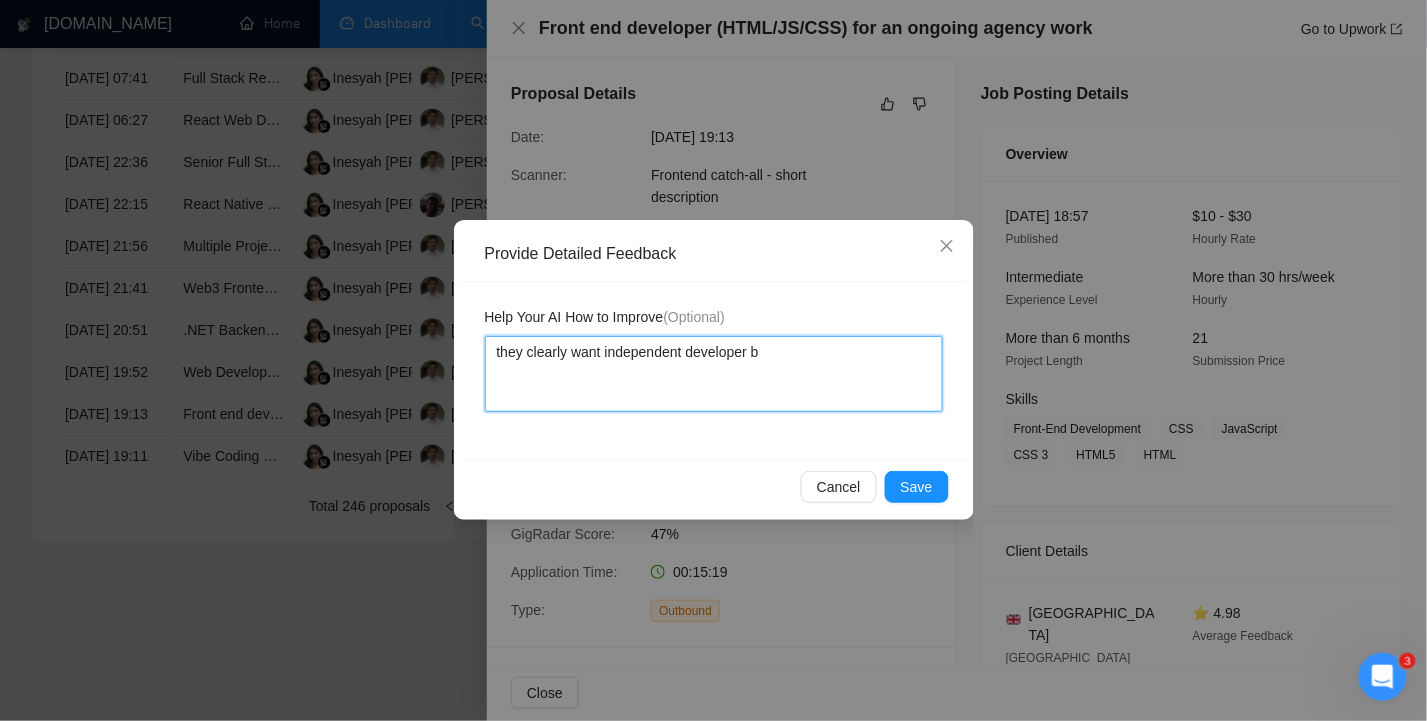 type 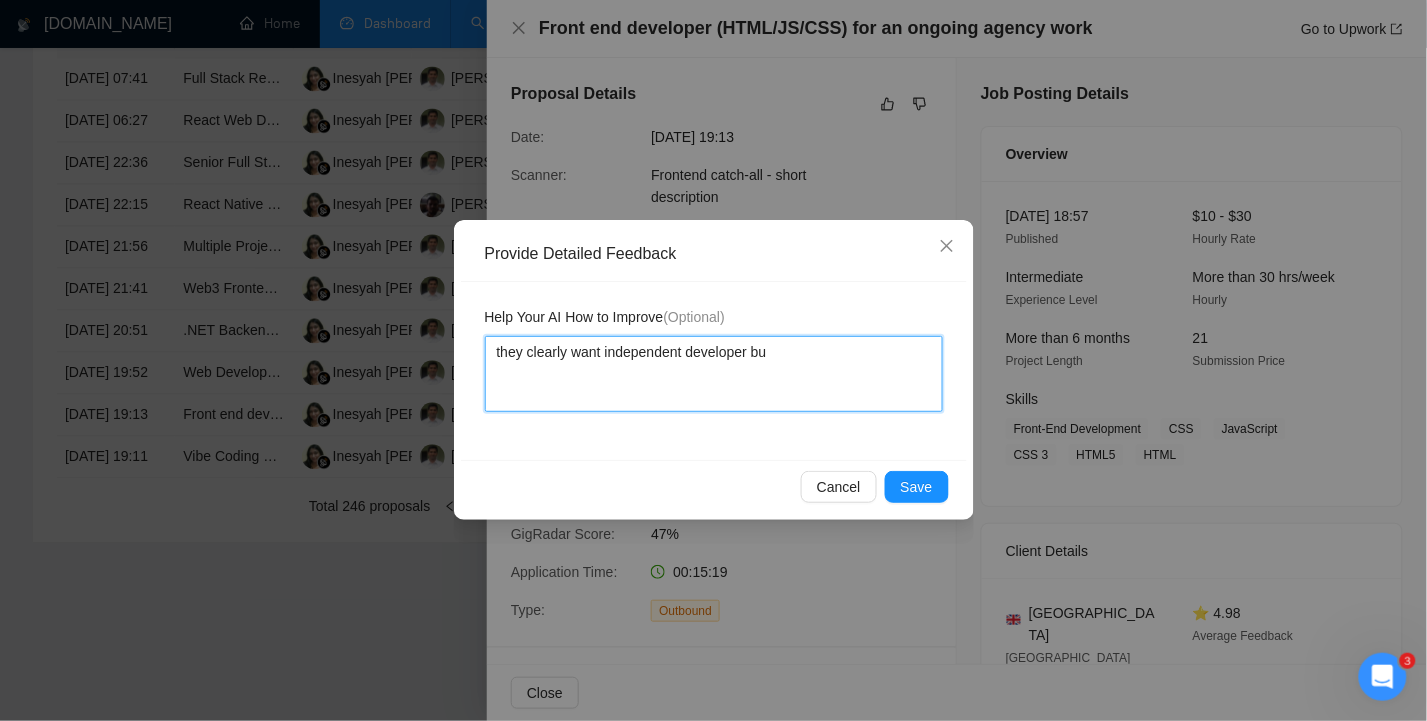 type 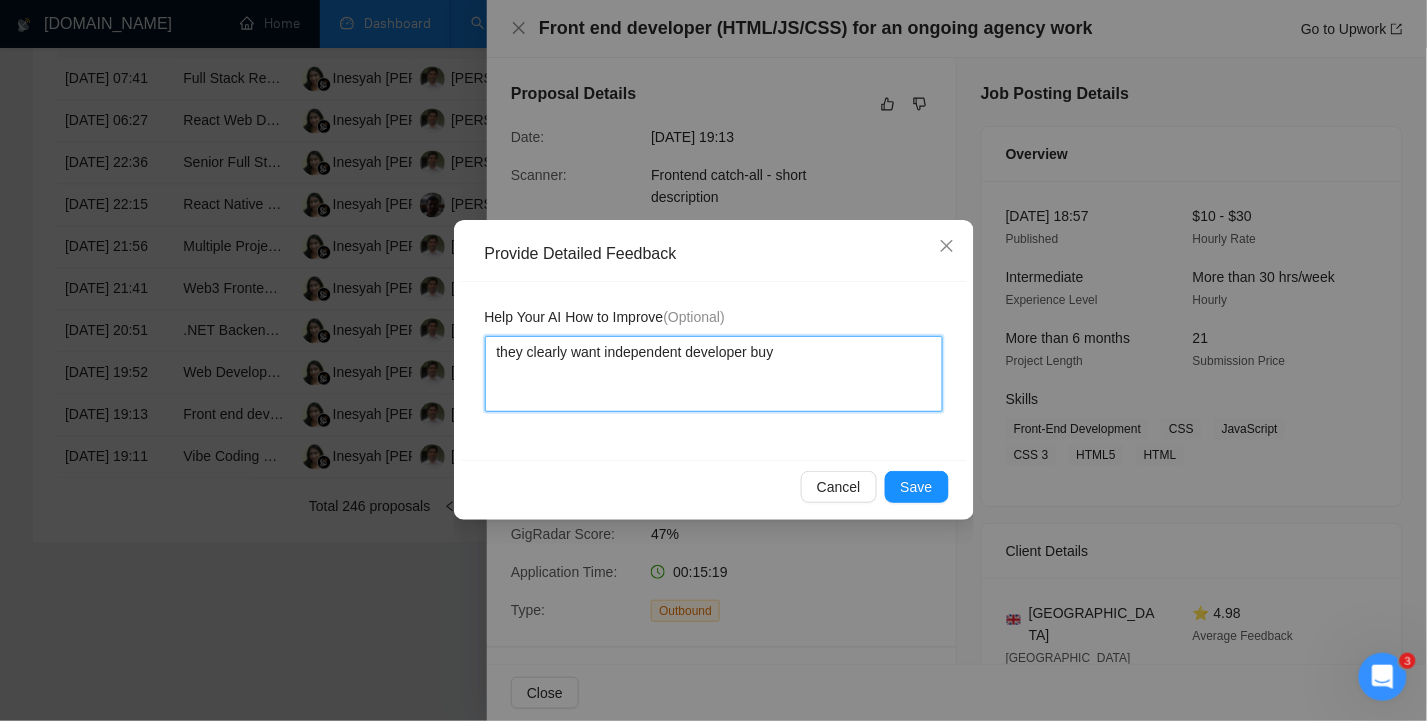 type 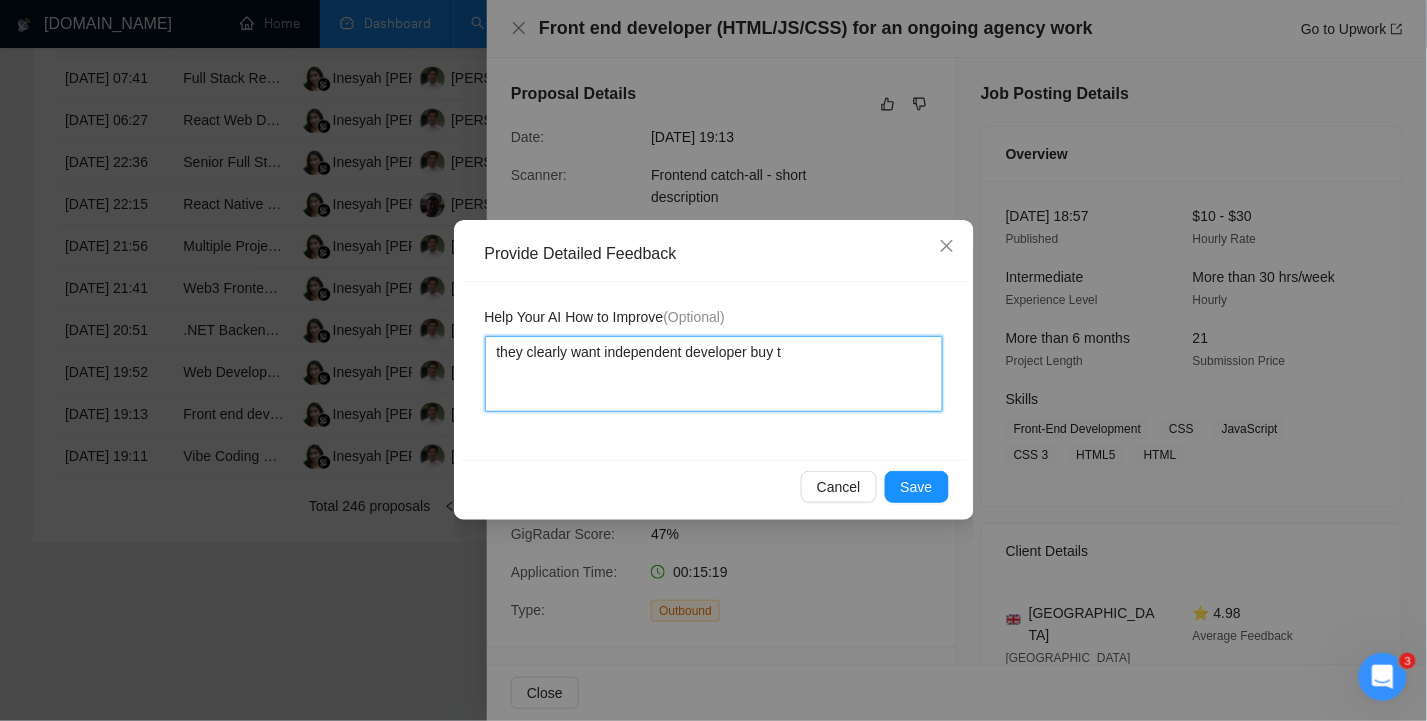 type 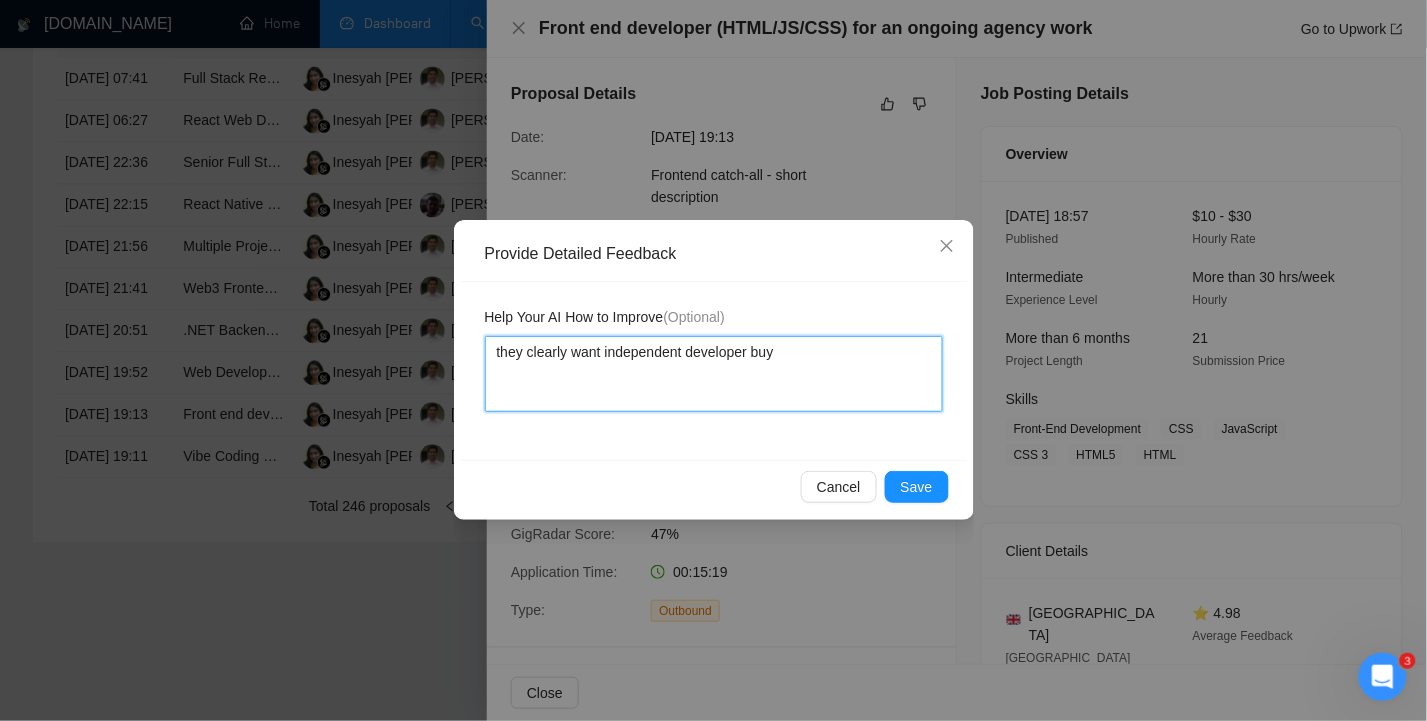 type 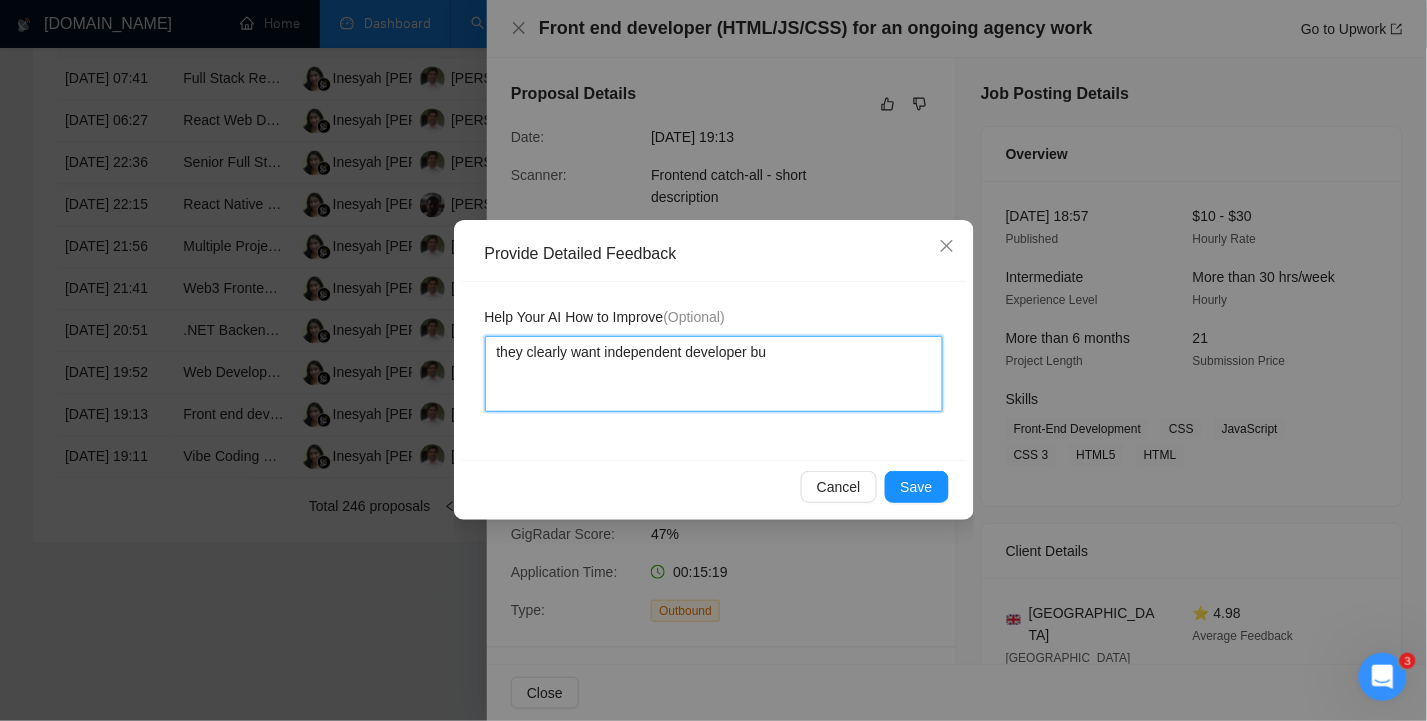 type 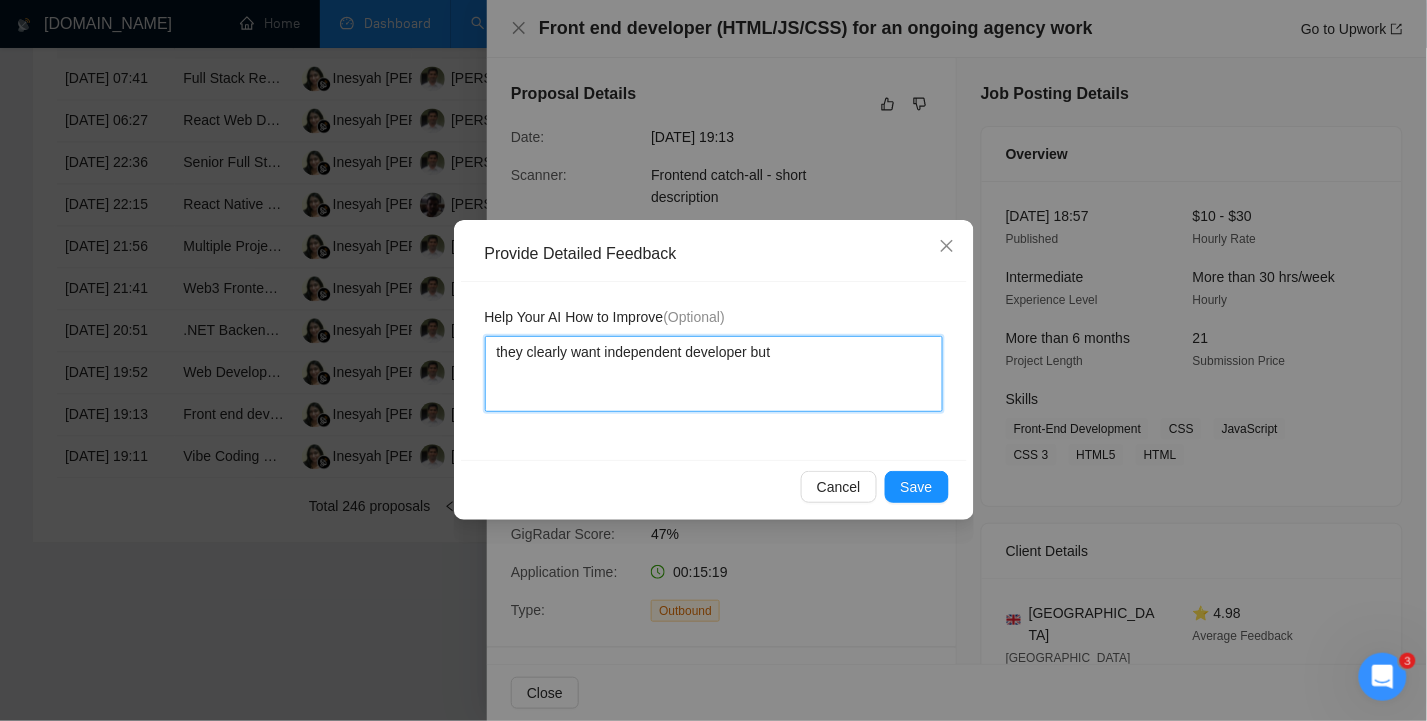 type 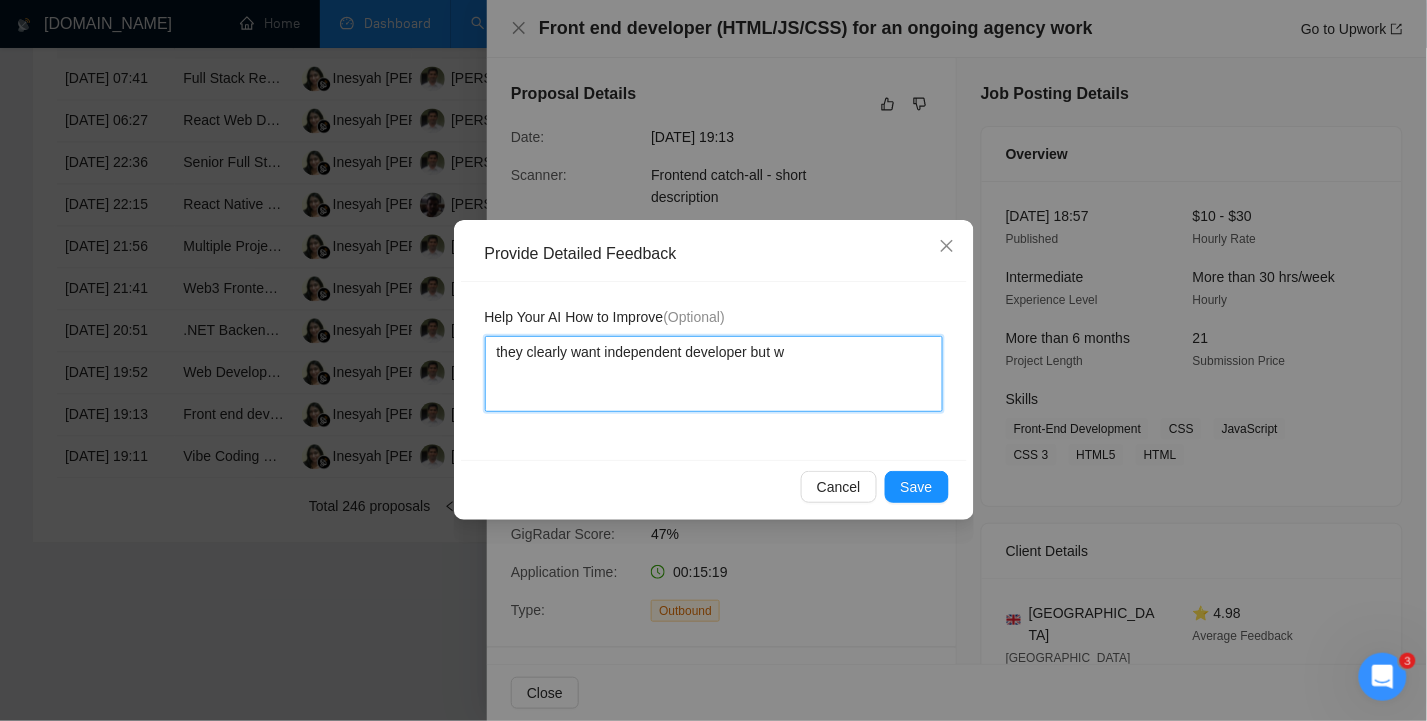 type 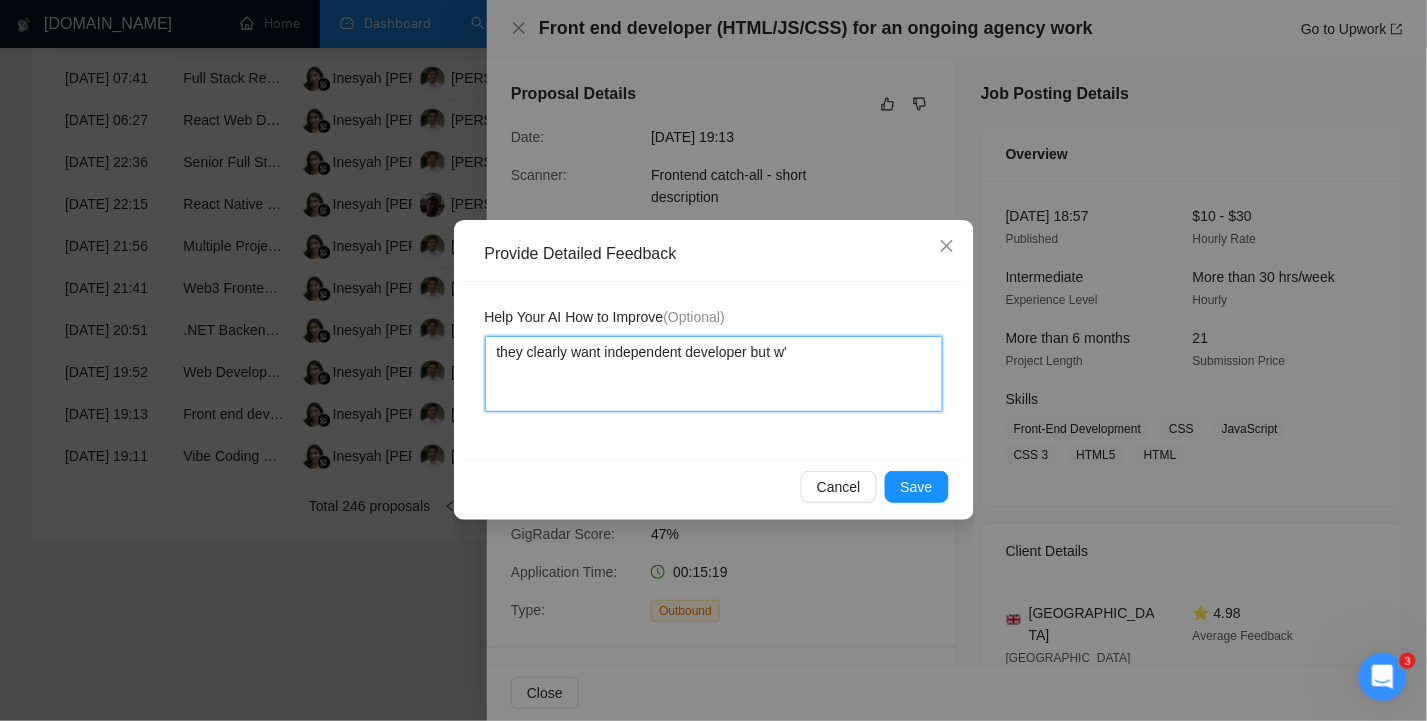 type 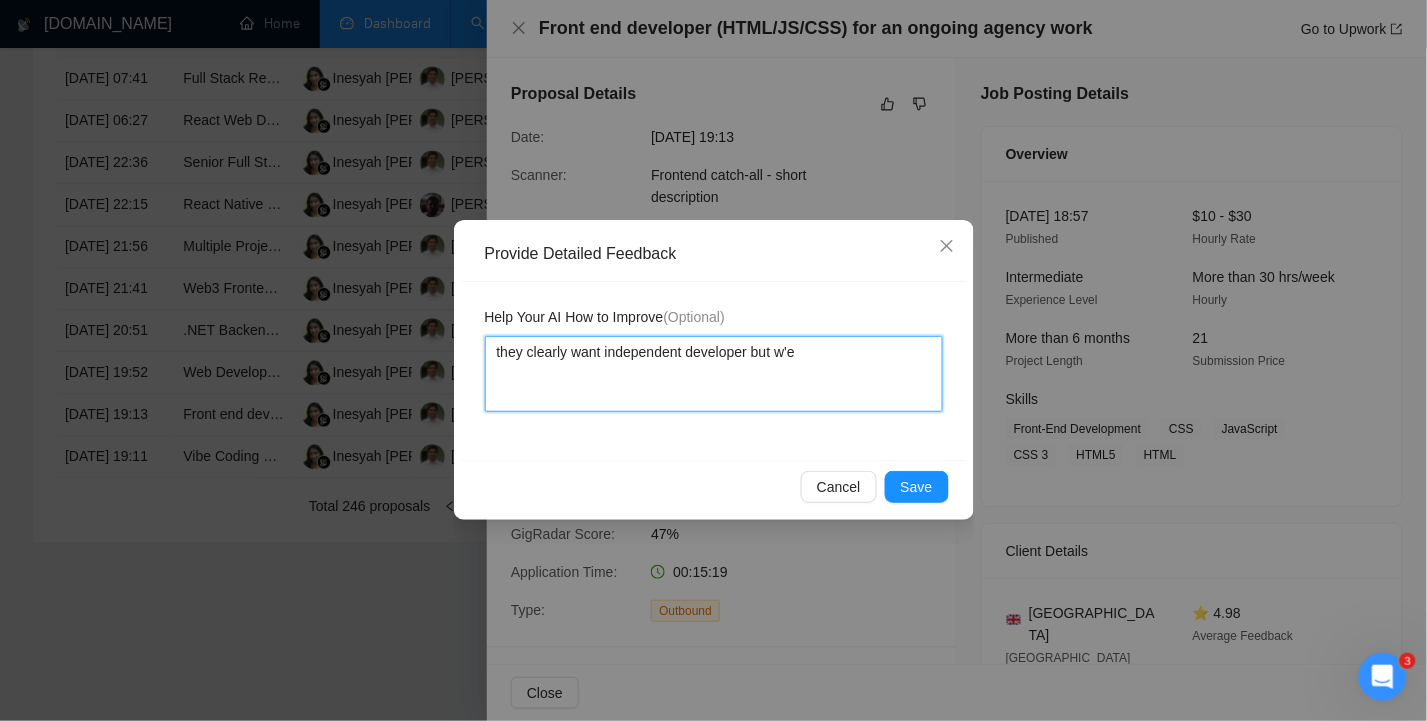 type 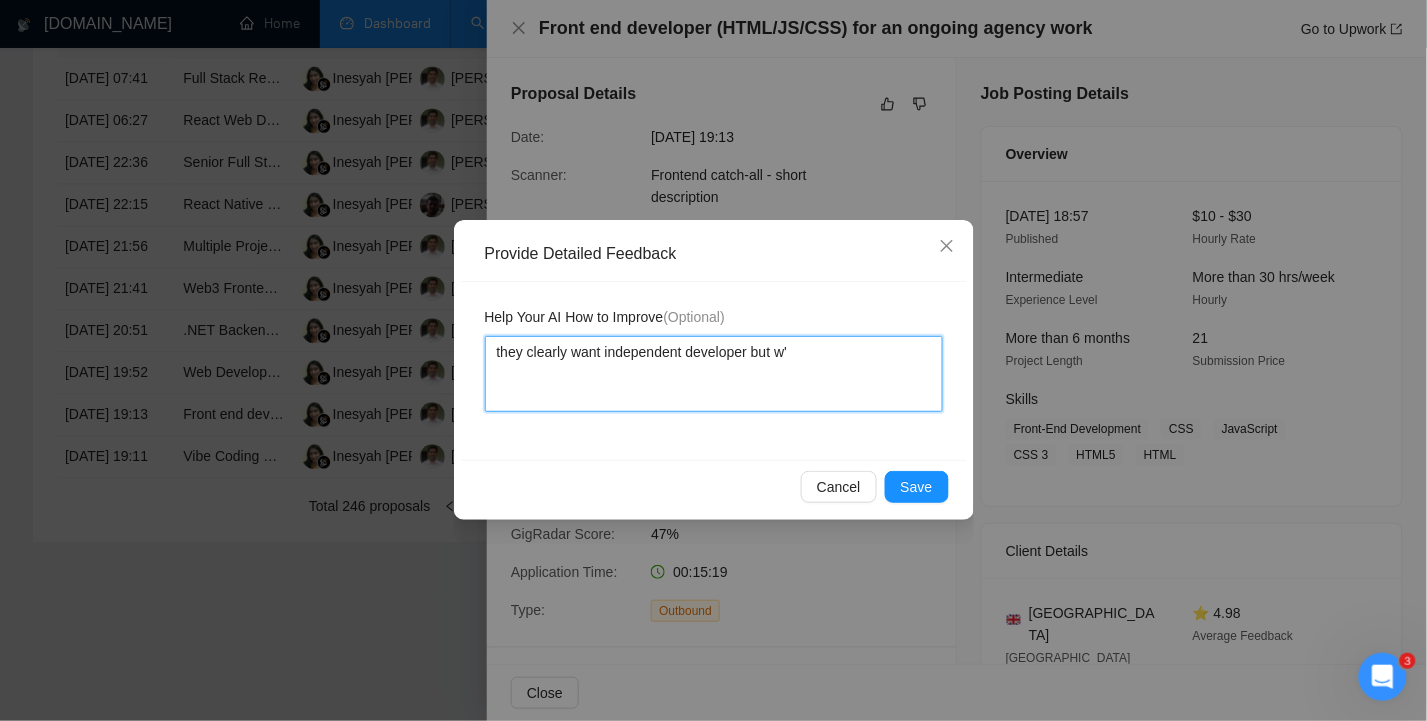 type 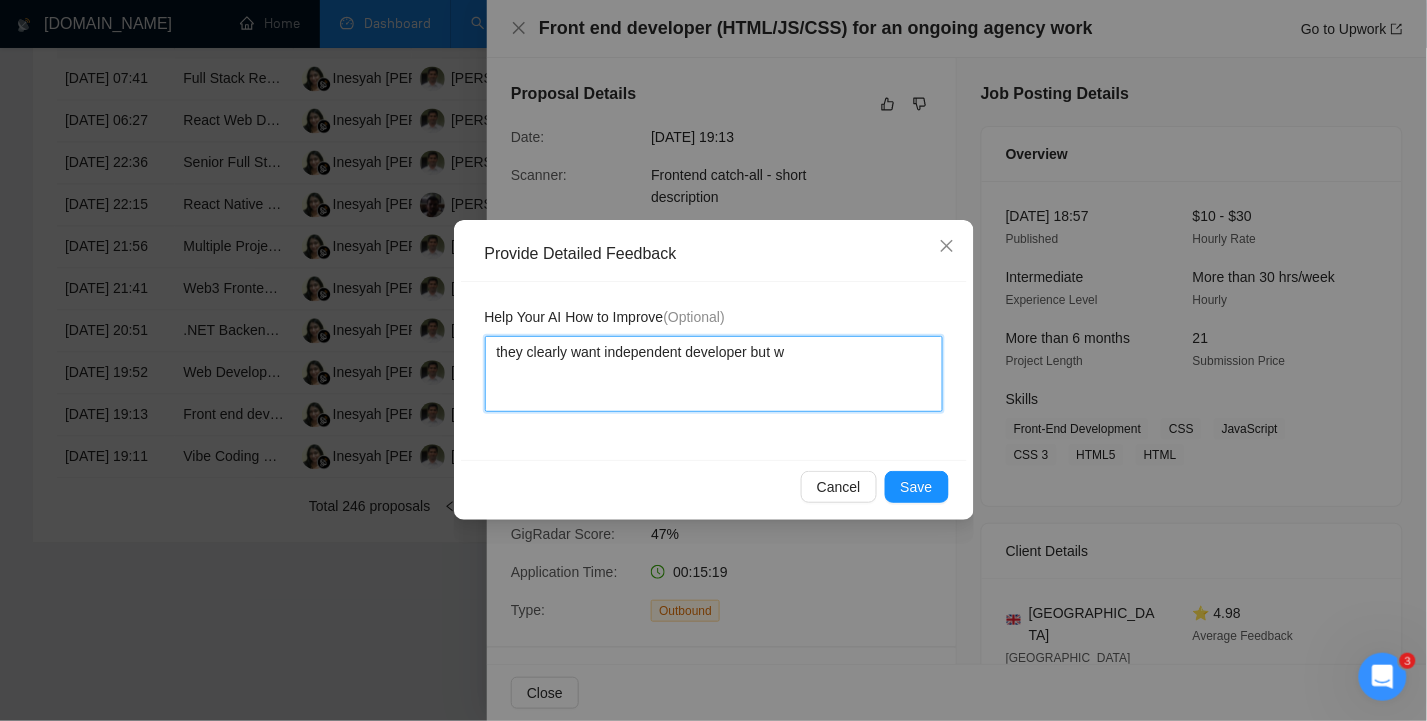 type 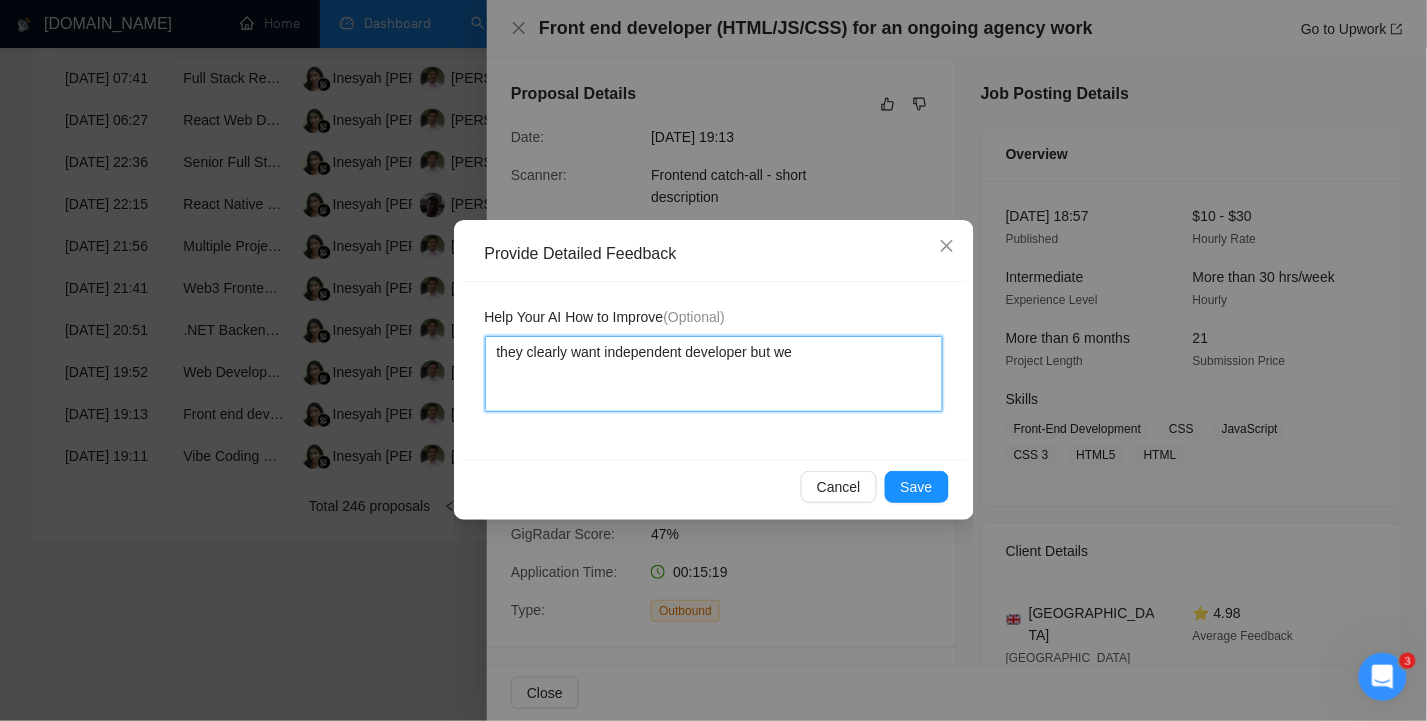 type 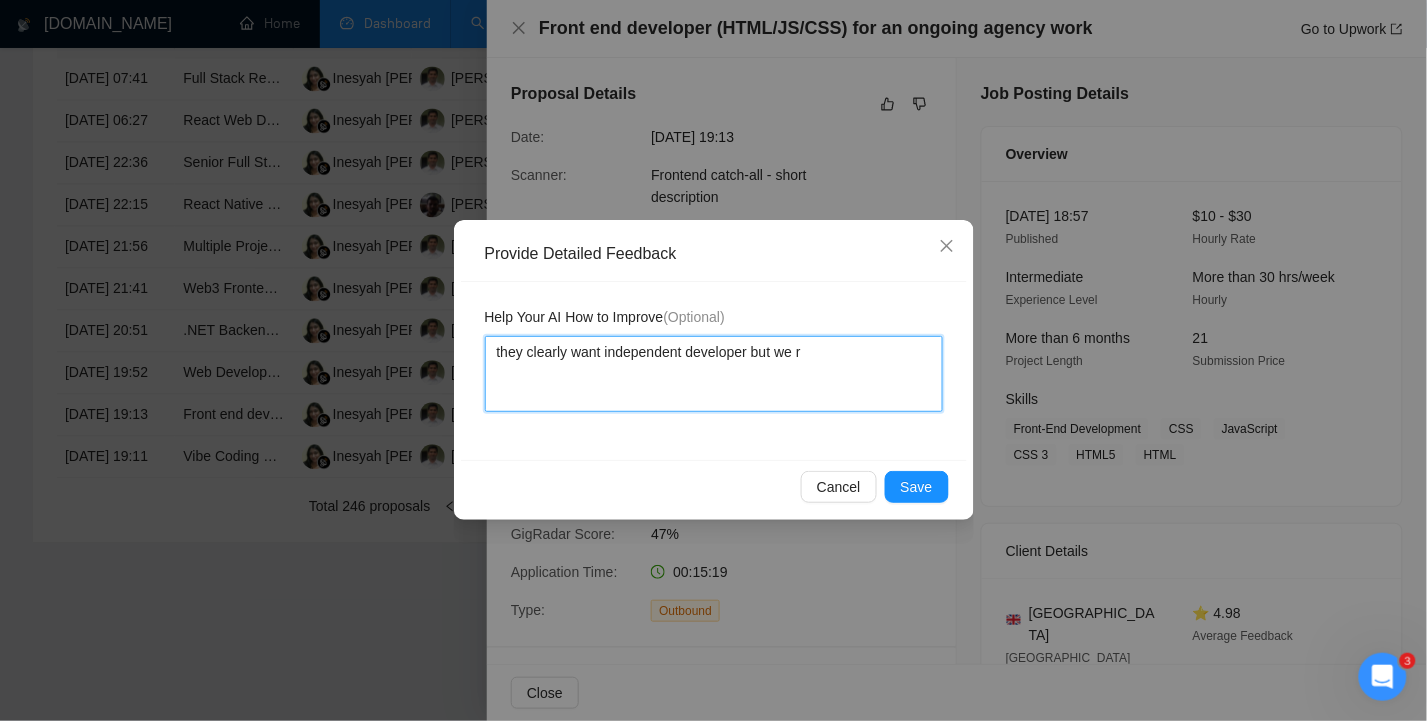type 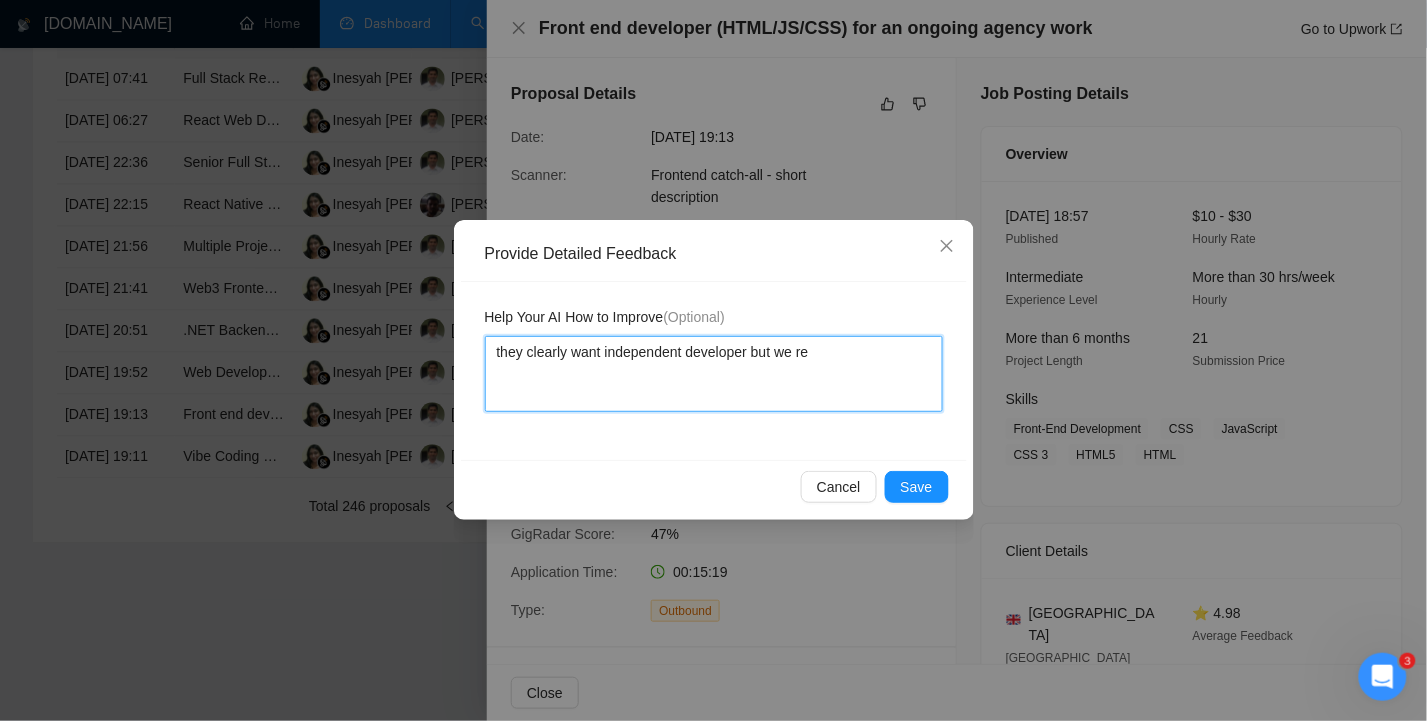 type 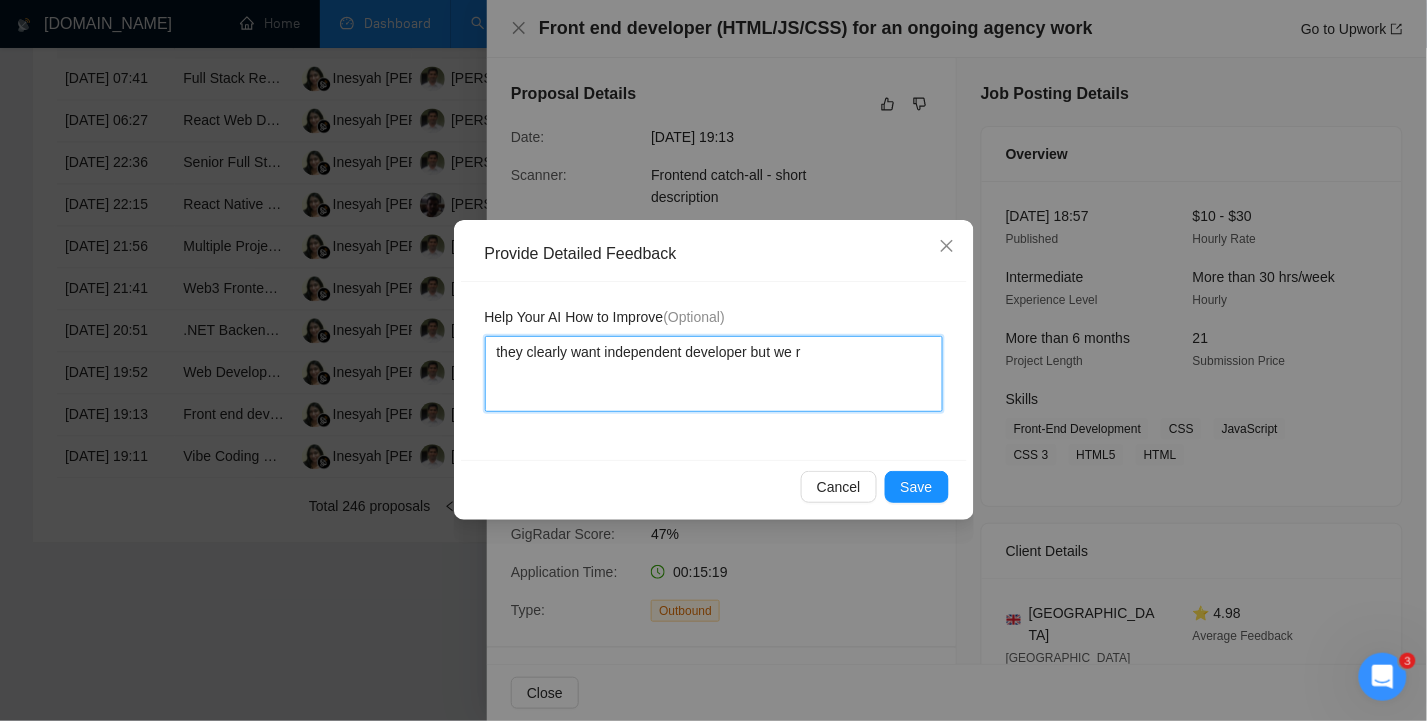type 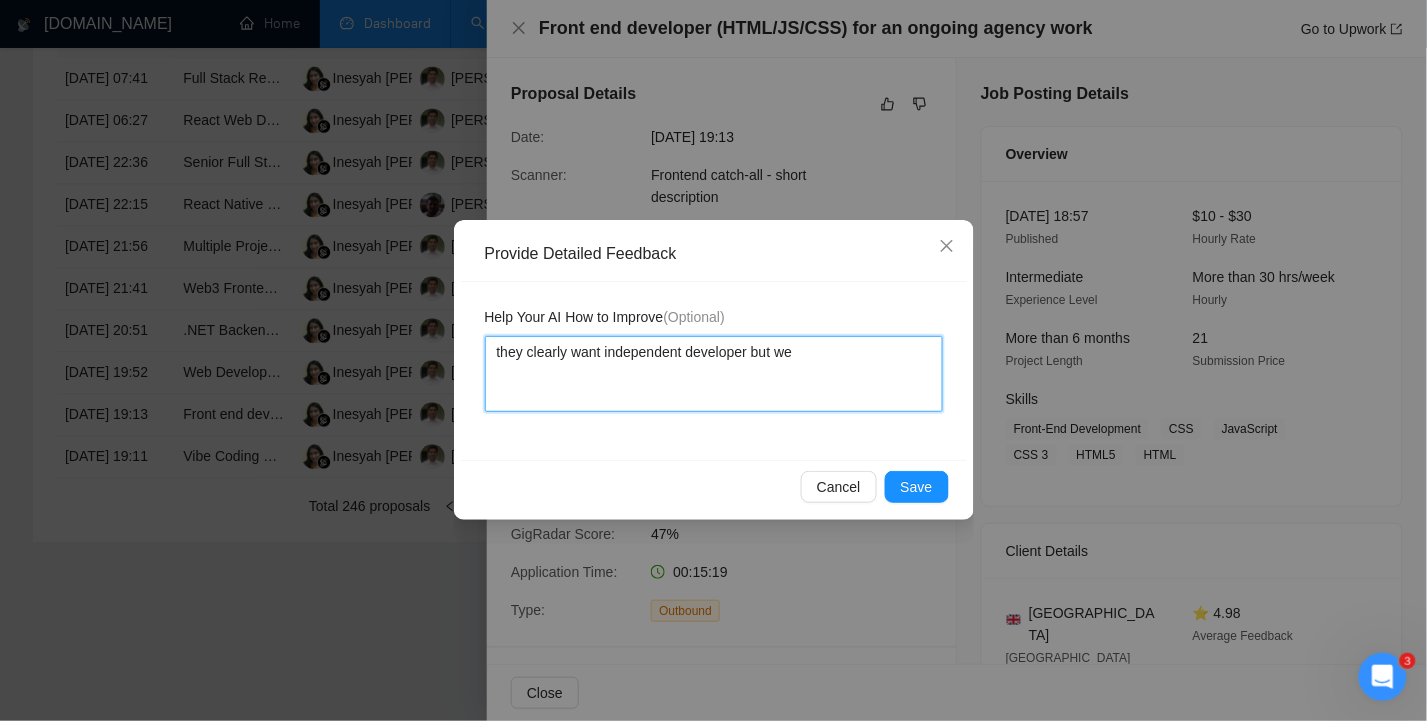 type 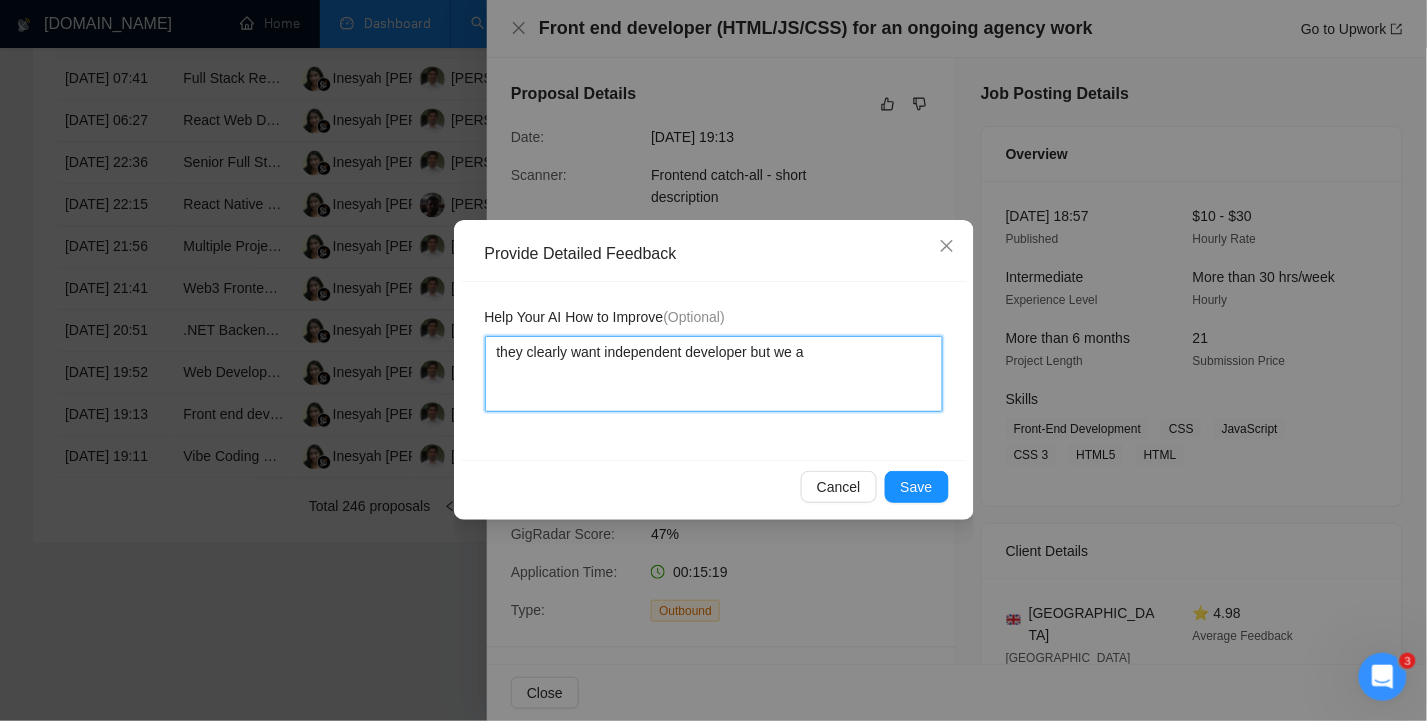 type 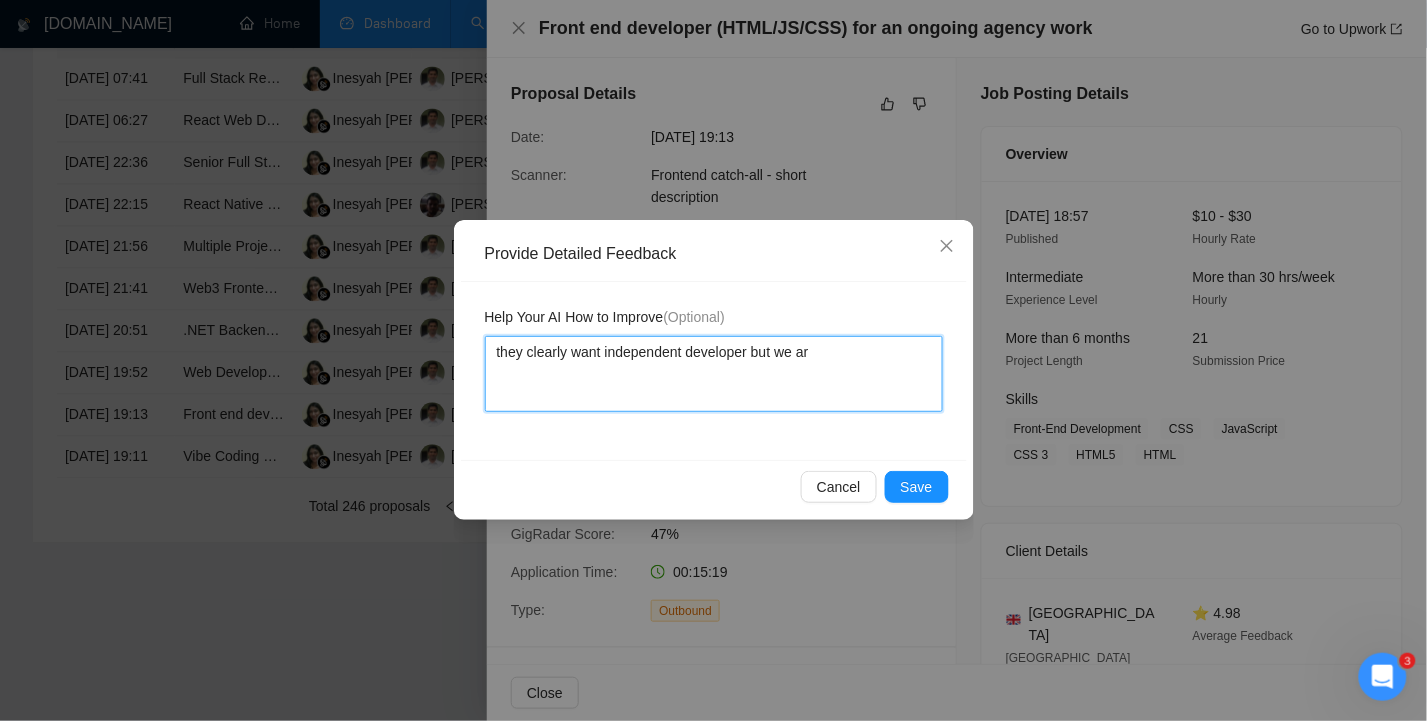 type on "they clearly want independent developer but we are" 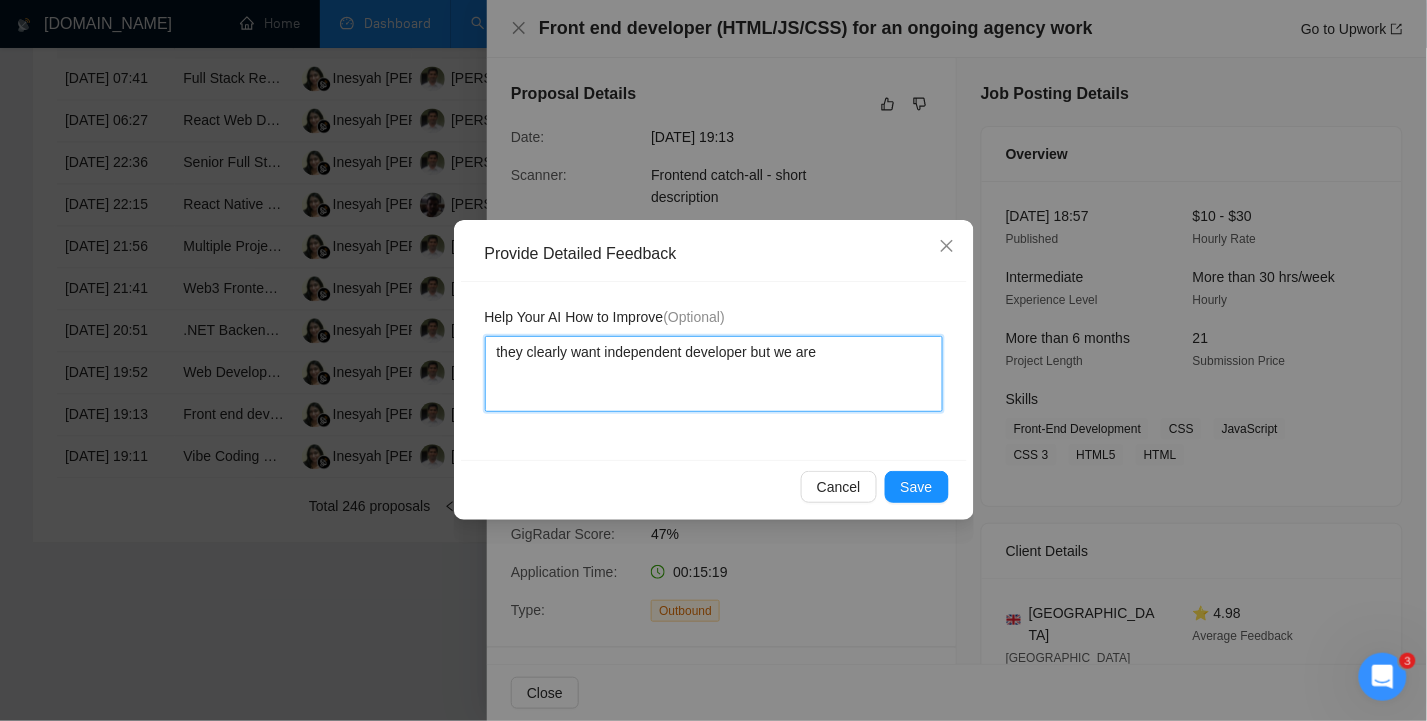 type 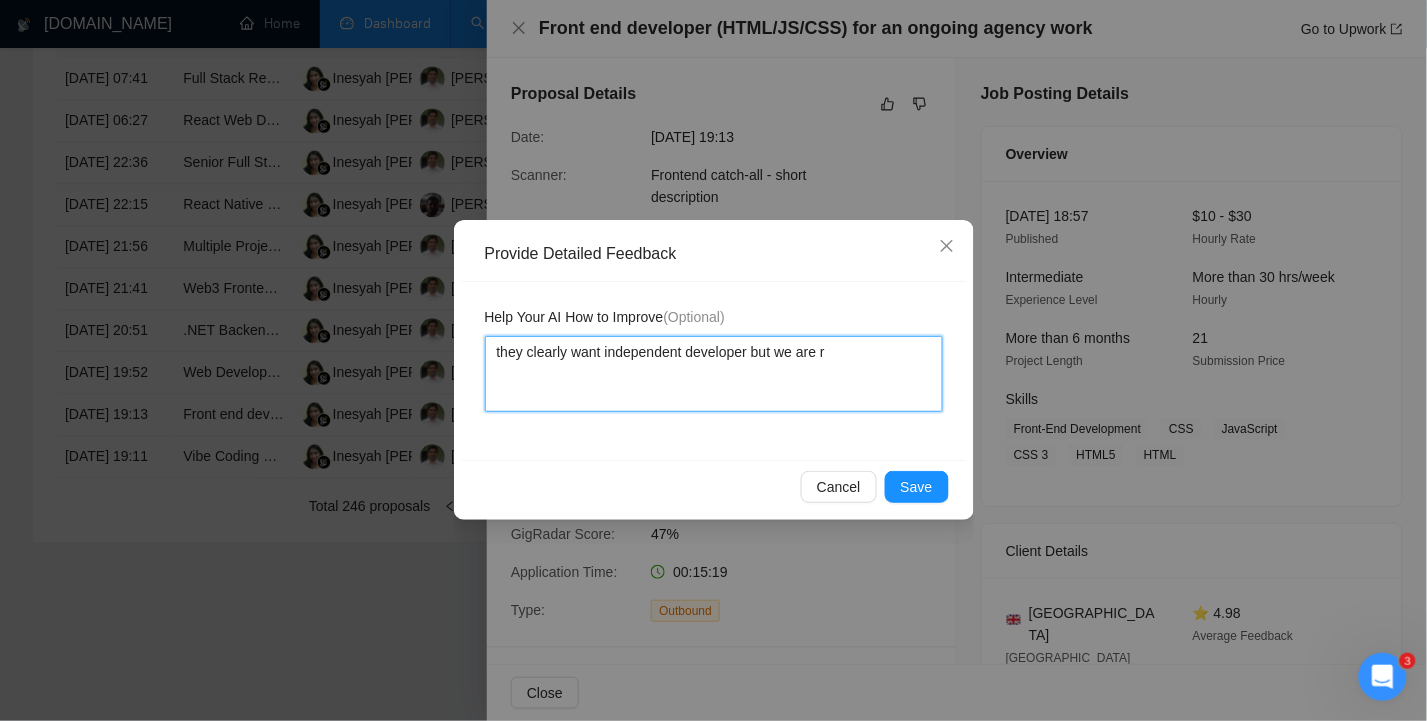 type 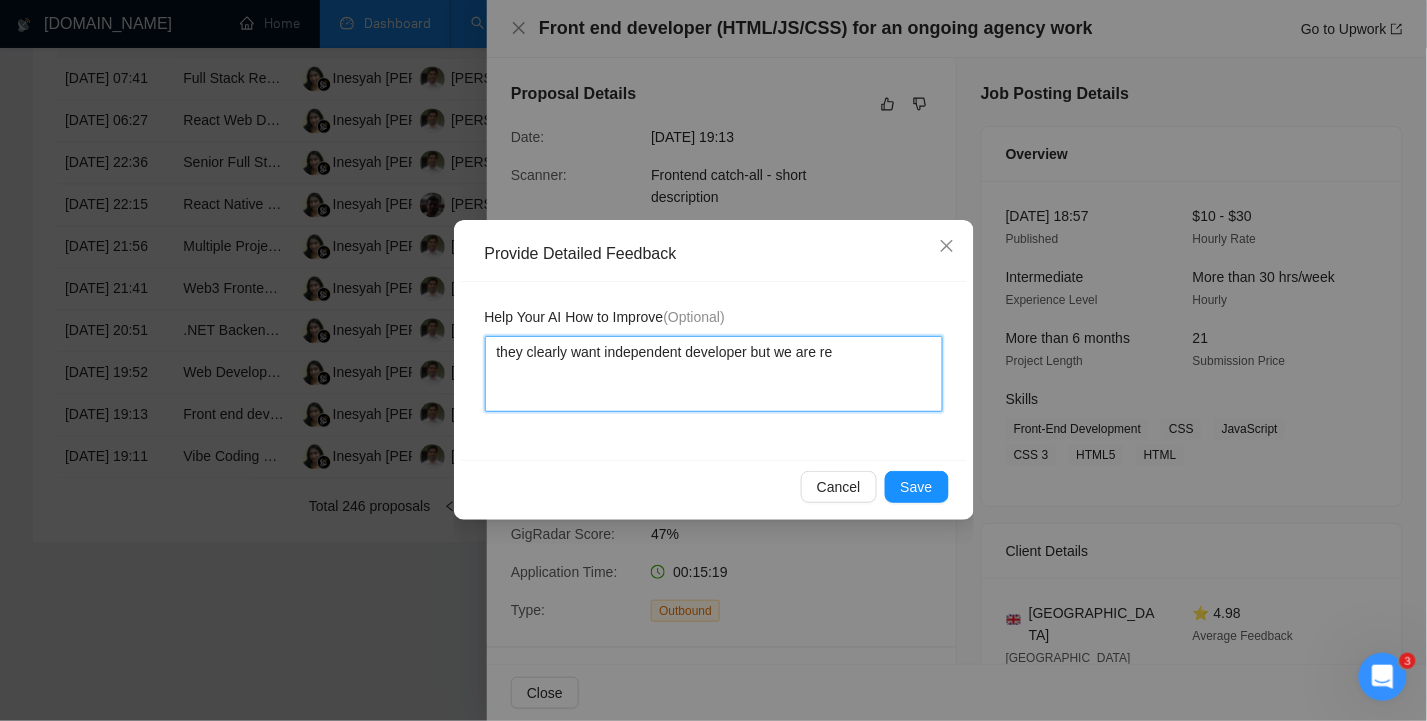 type 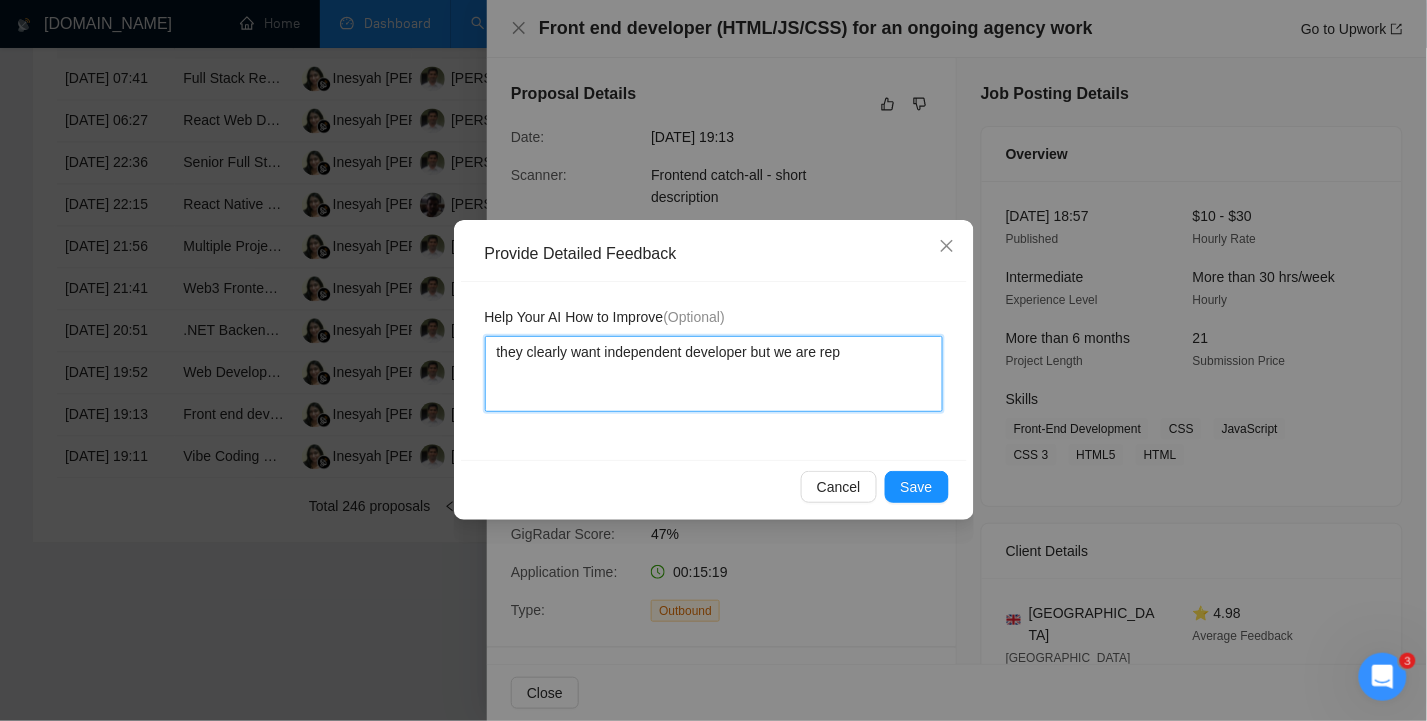 type 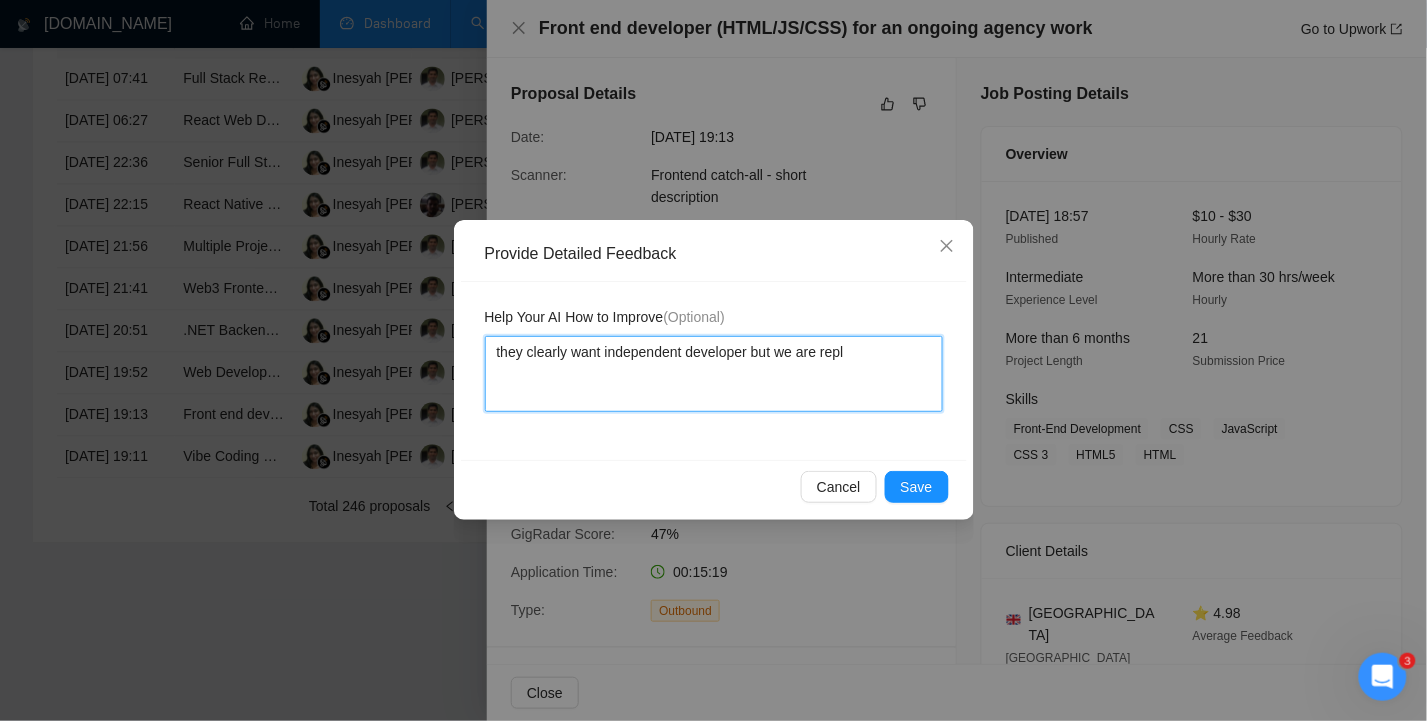 type 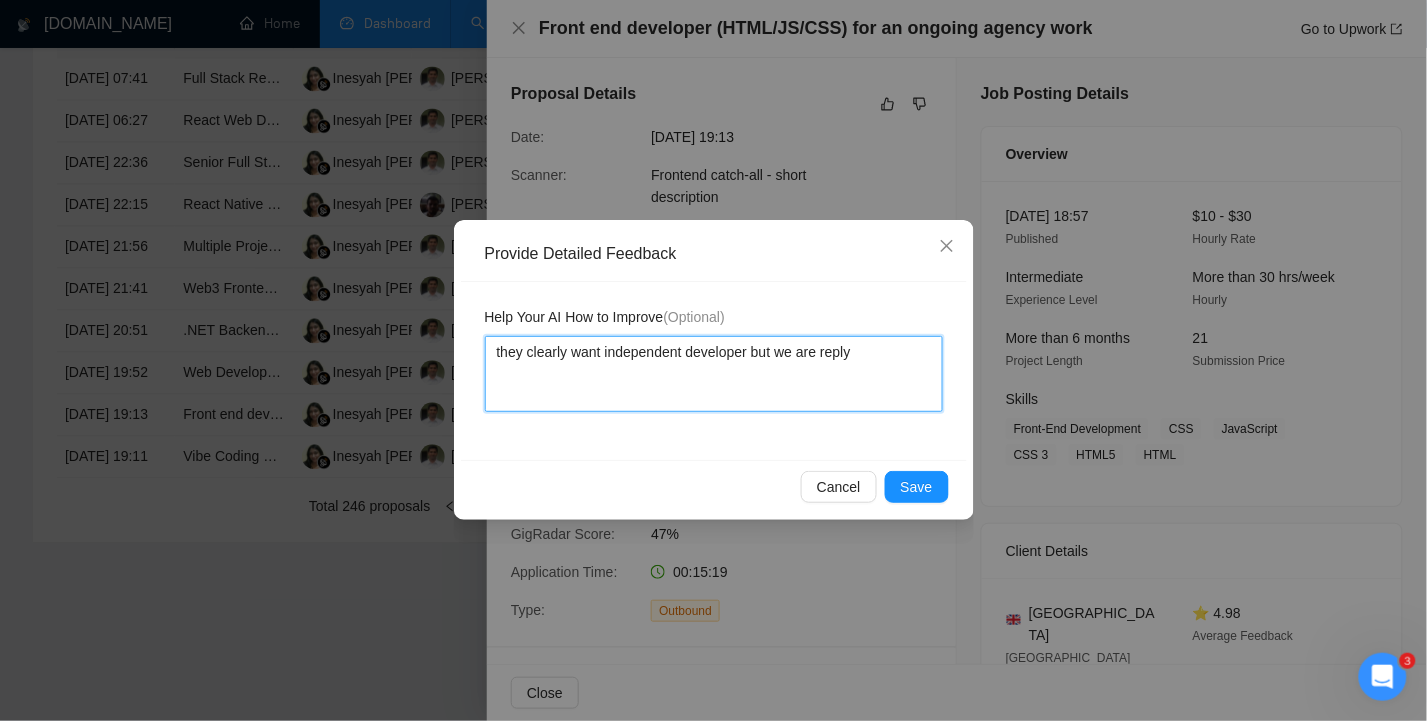 type 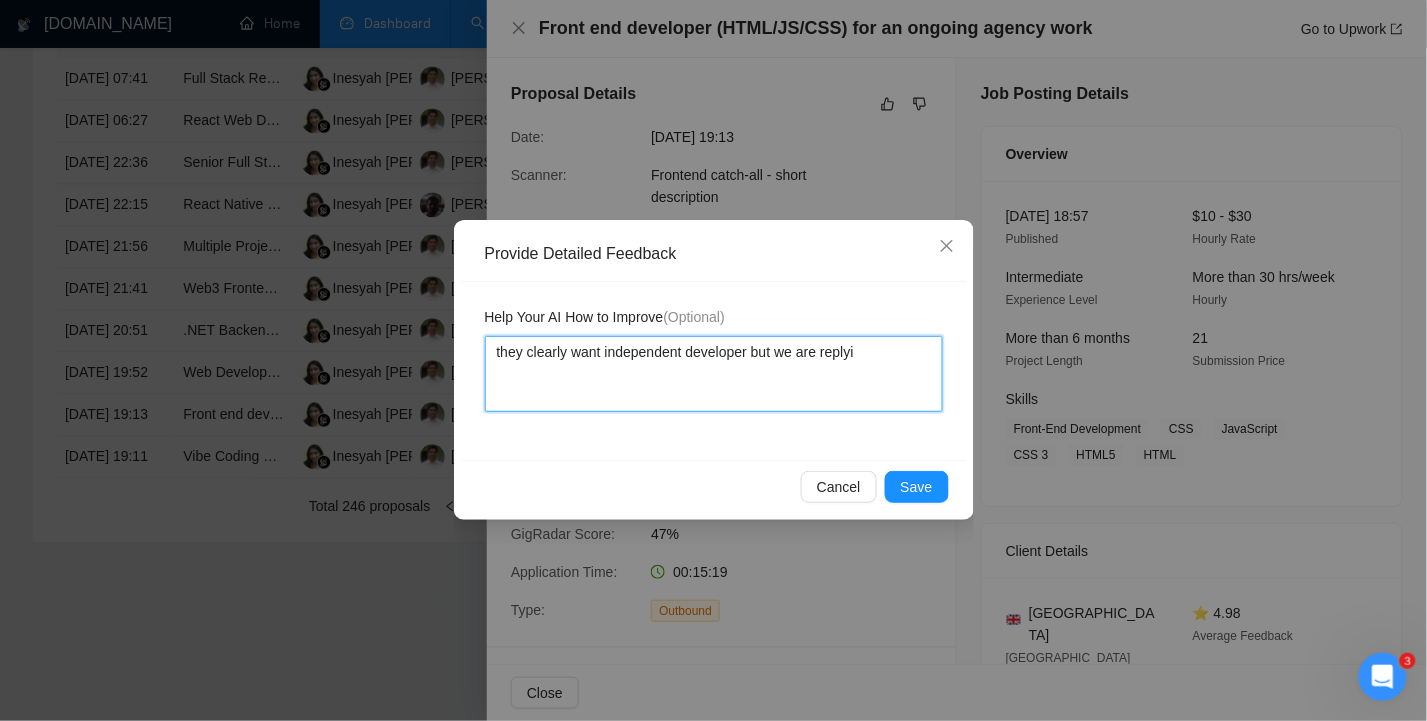 type 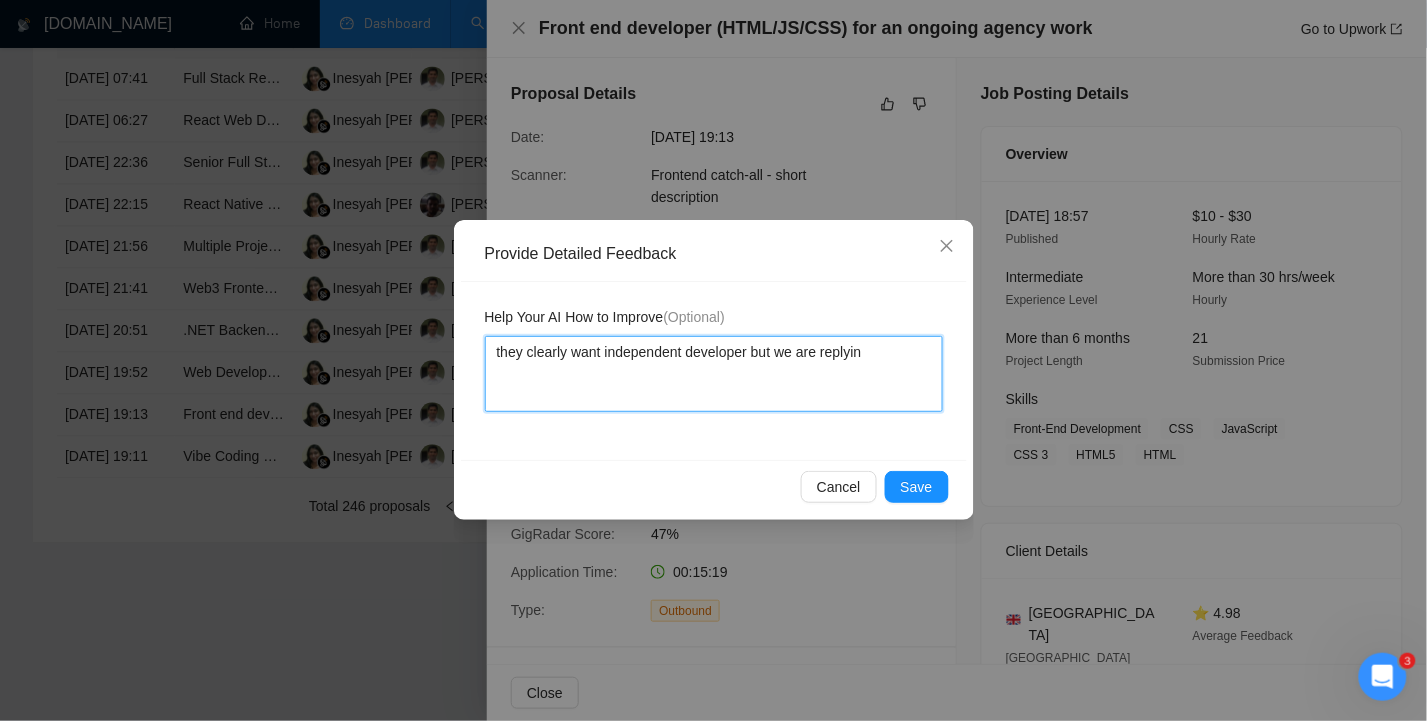 type 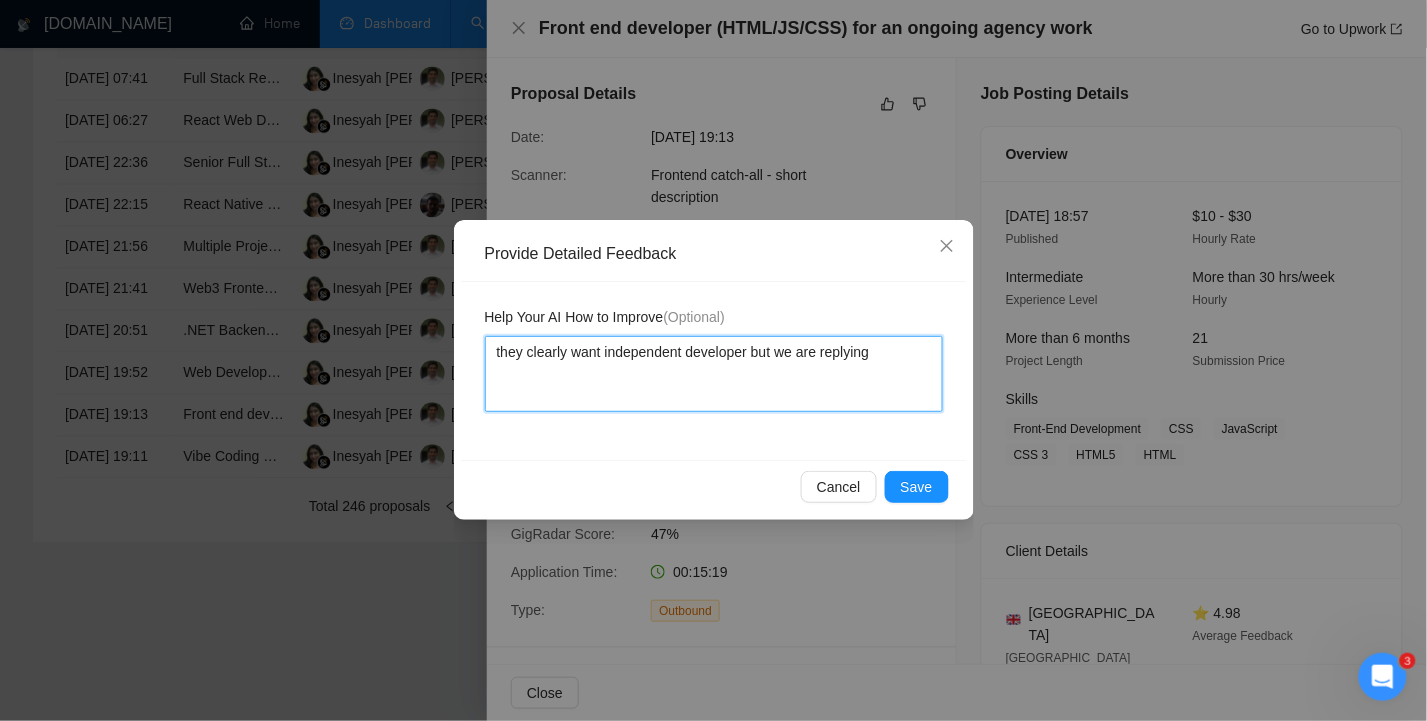 type 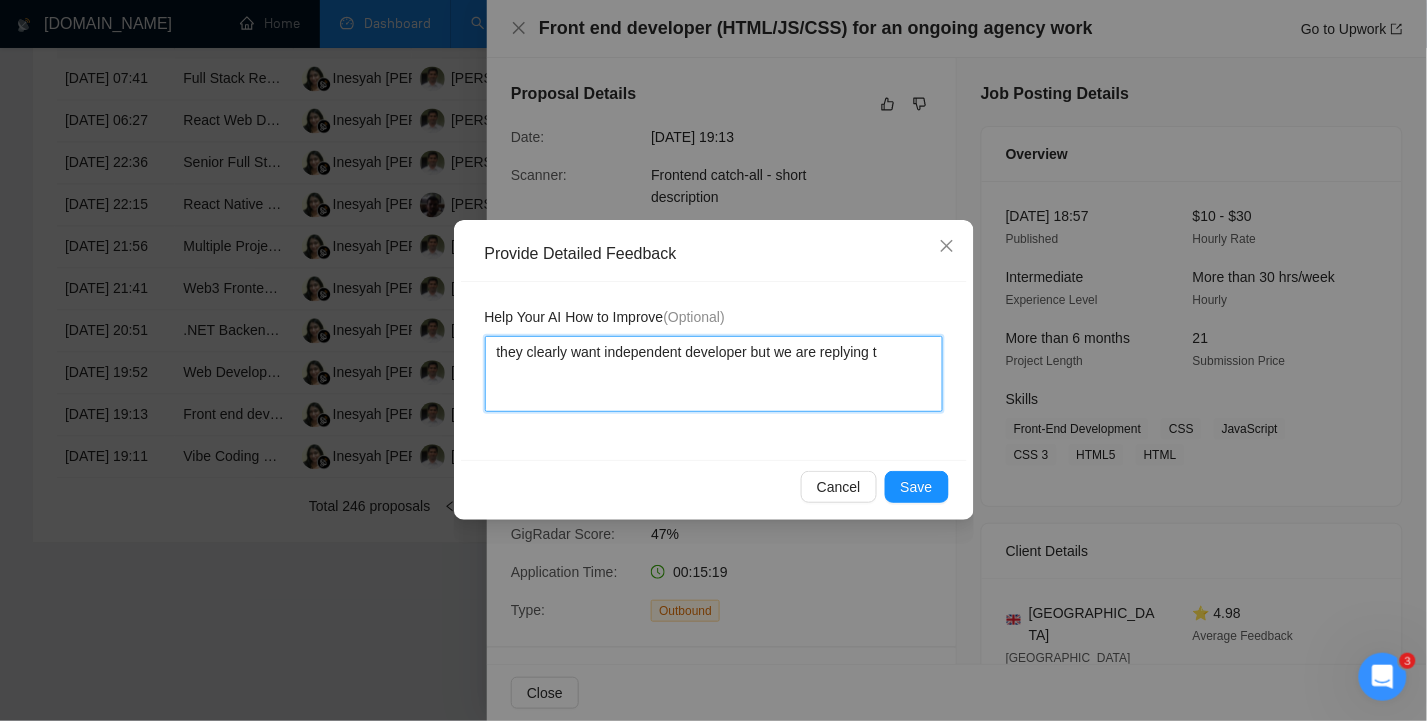 type 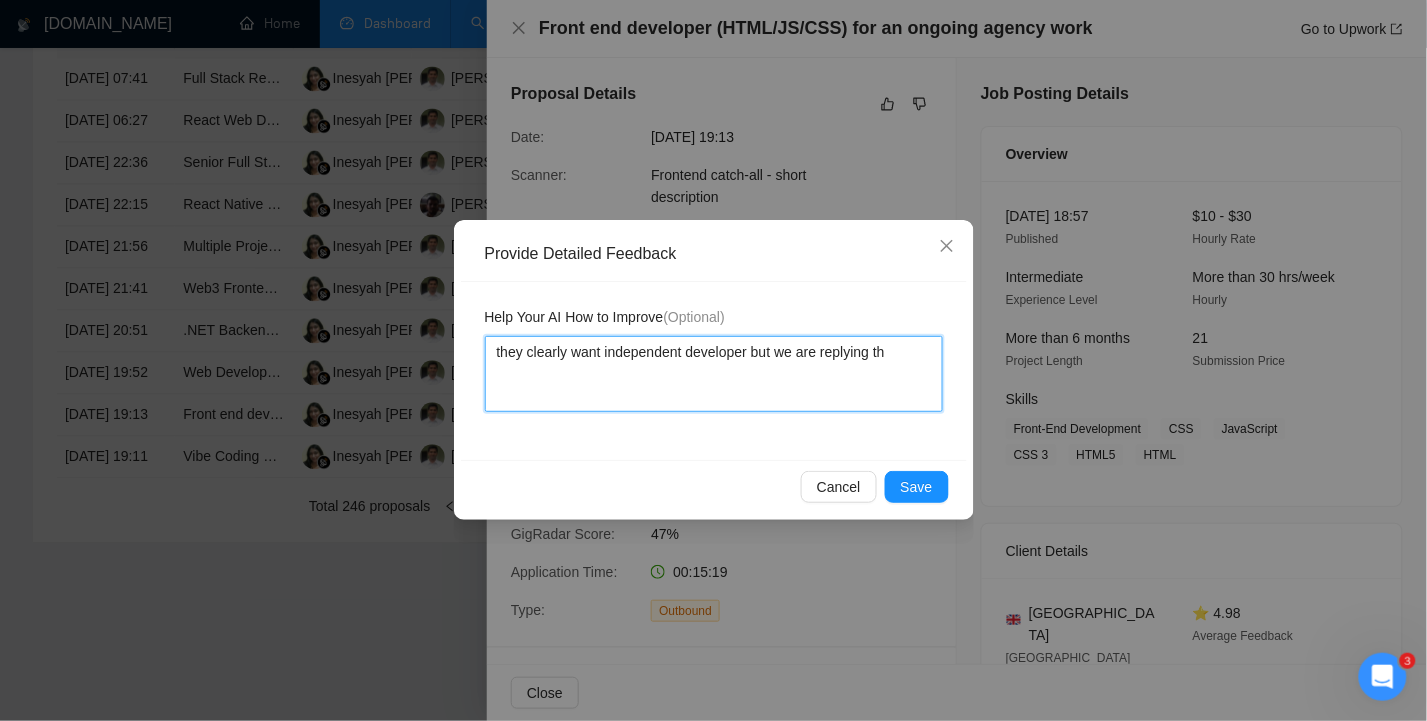 type 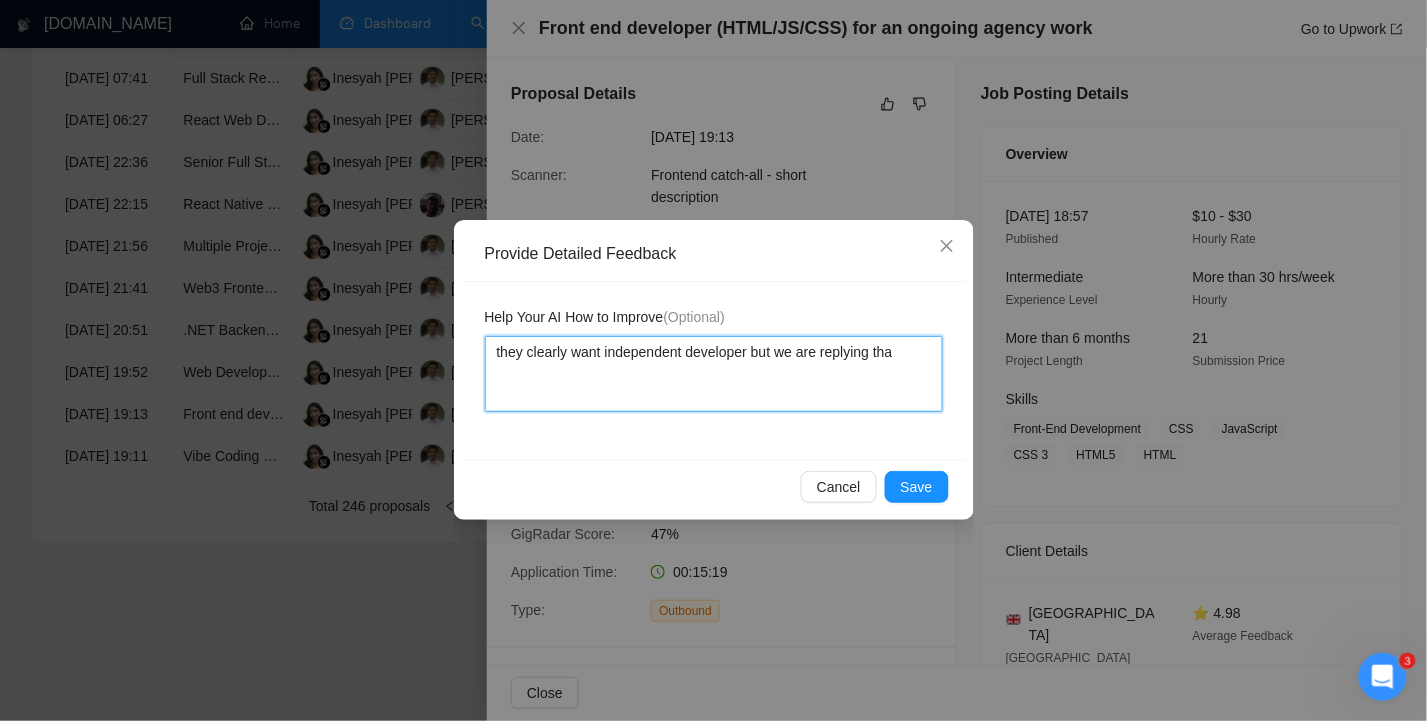 type 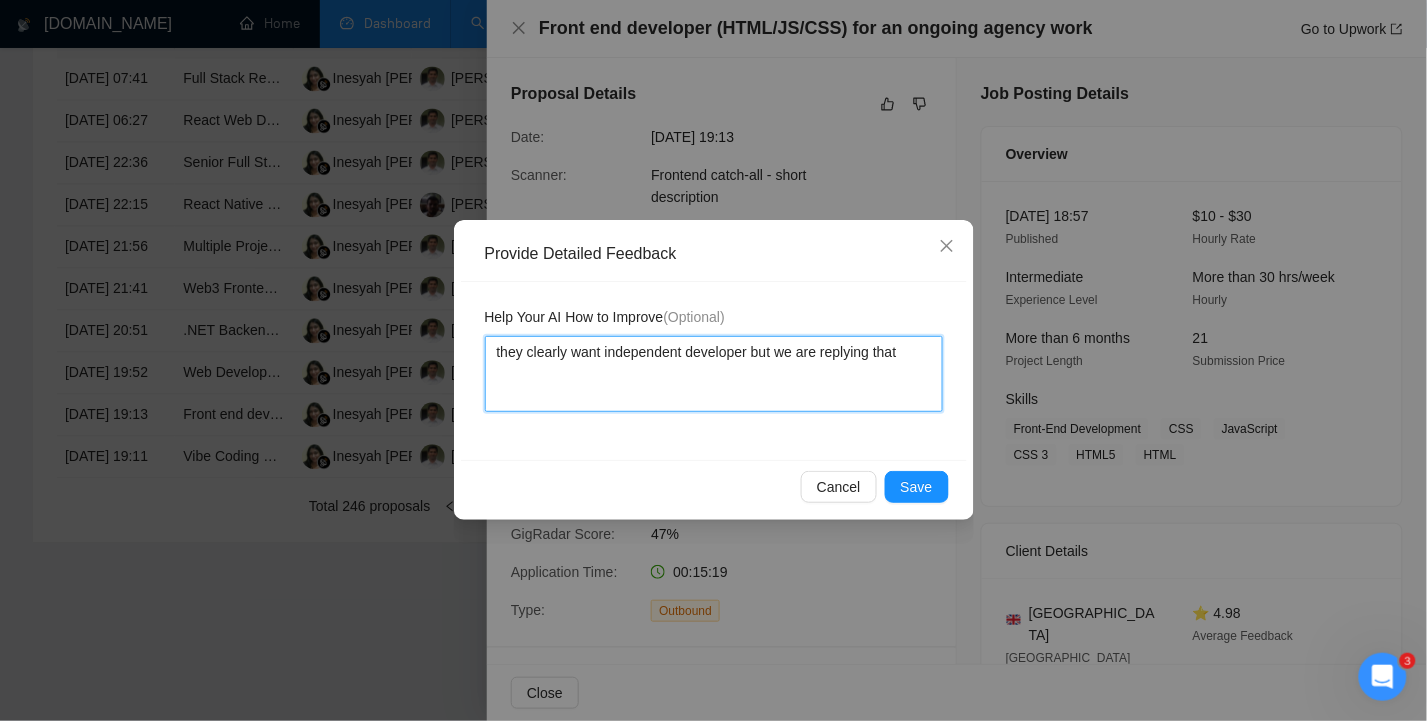 type 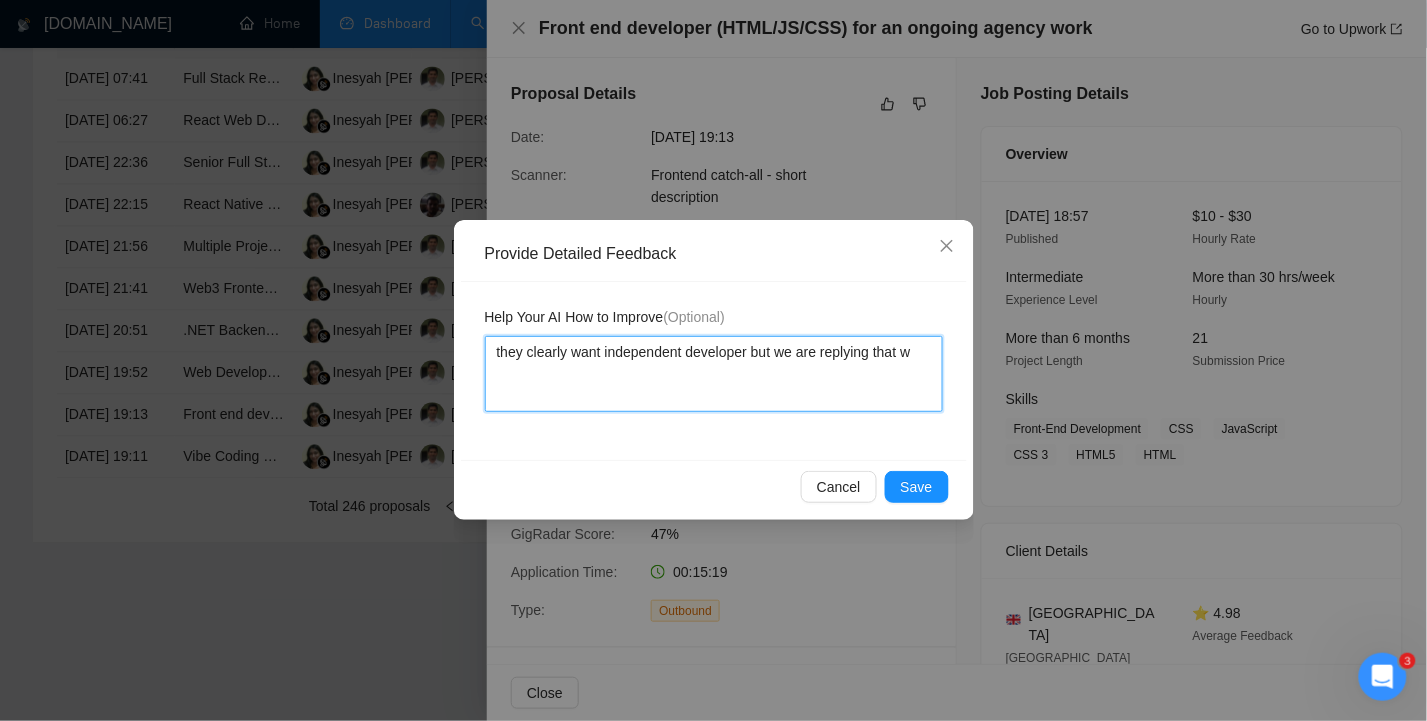 type 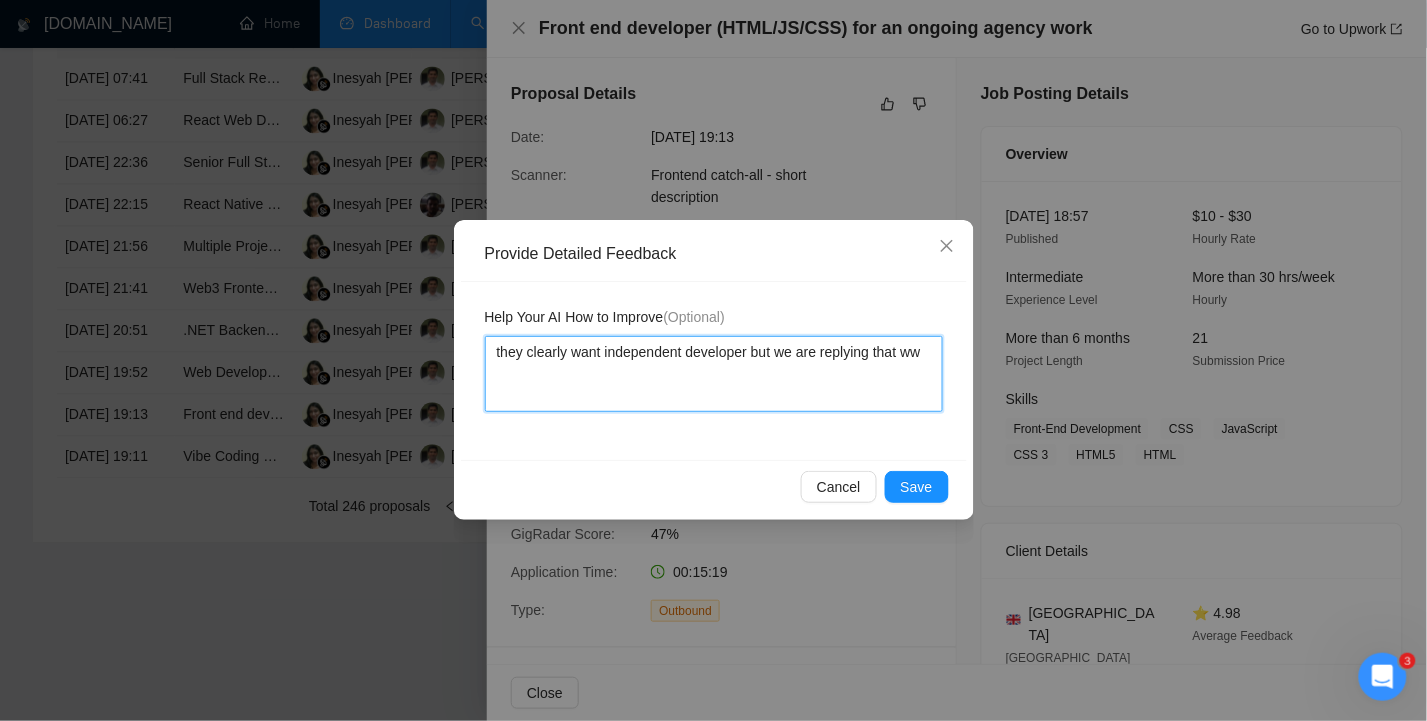 type on "they clearly want independent developer but we are replying that wwe" 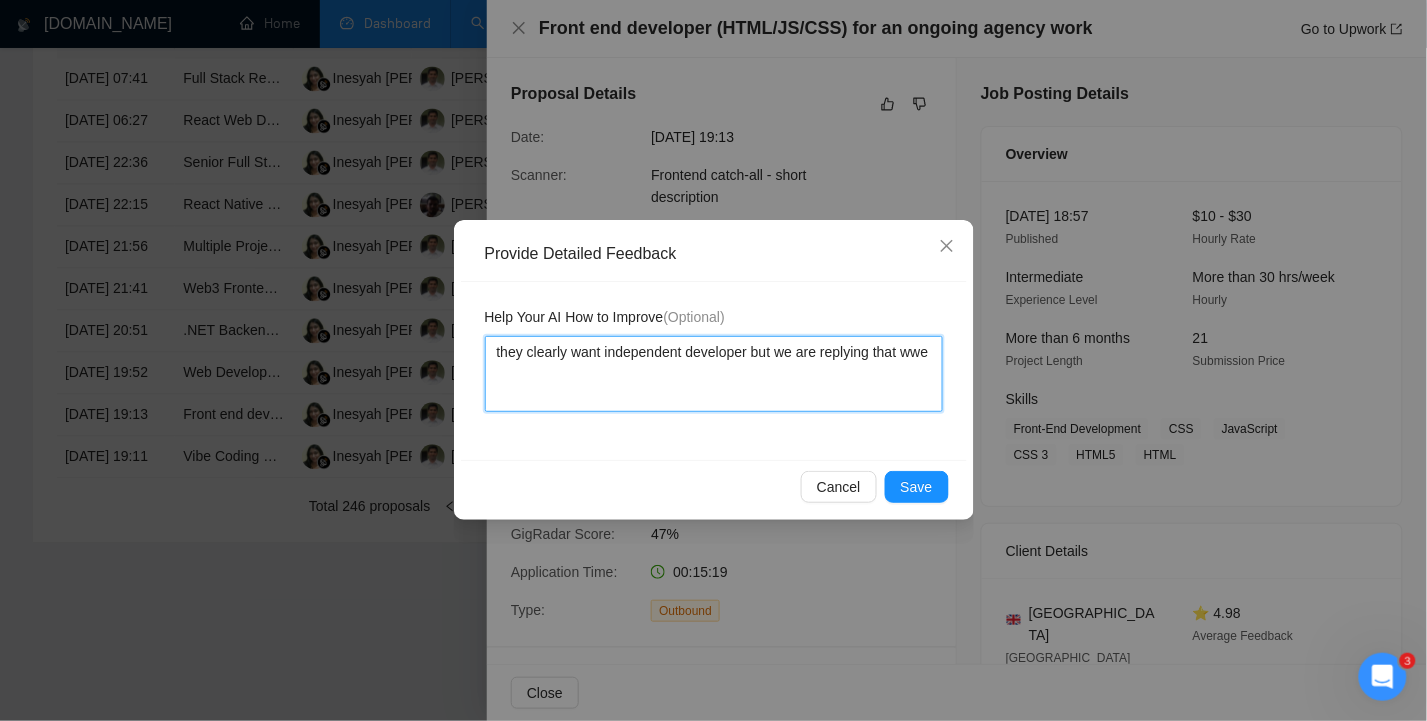 type 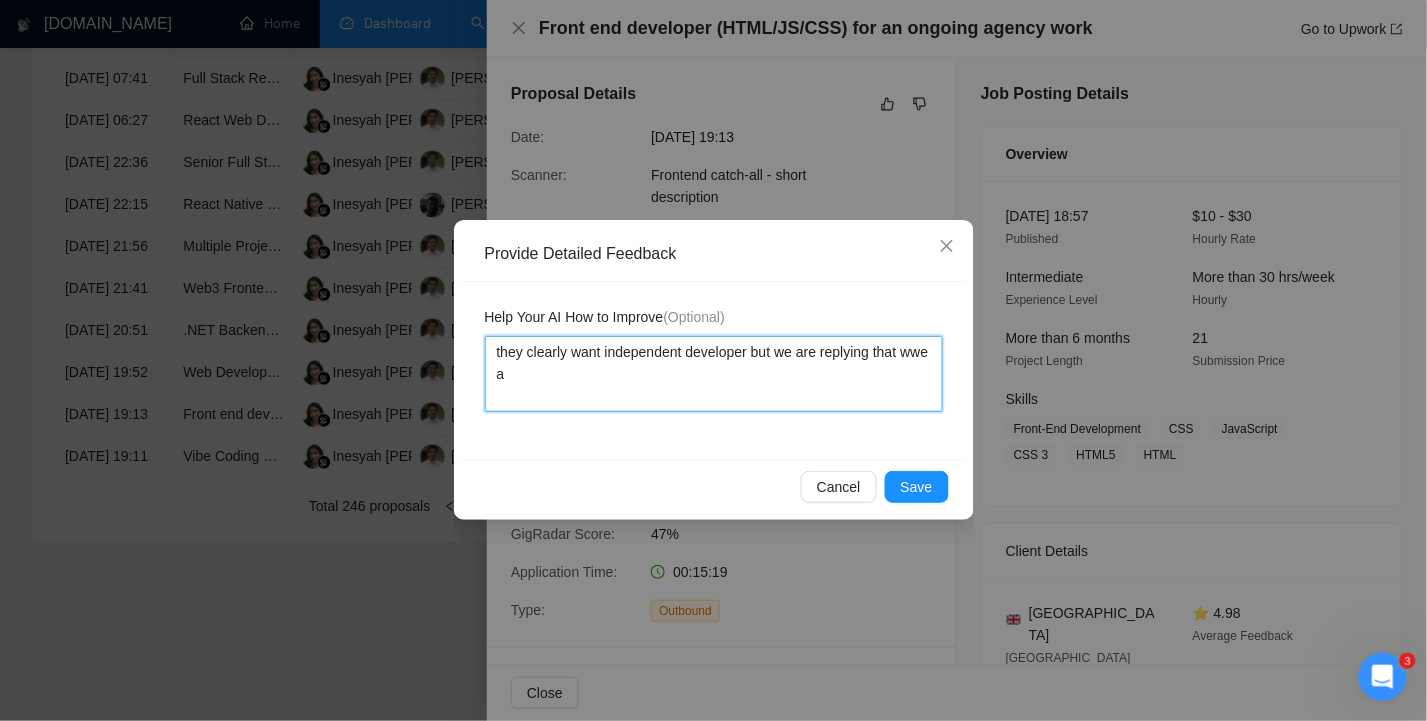 type 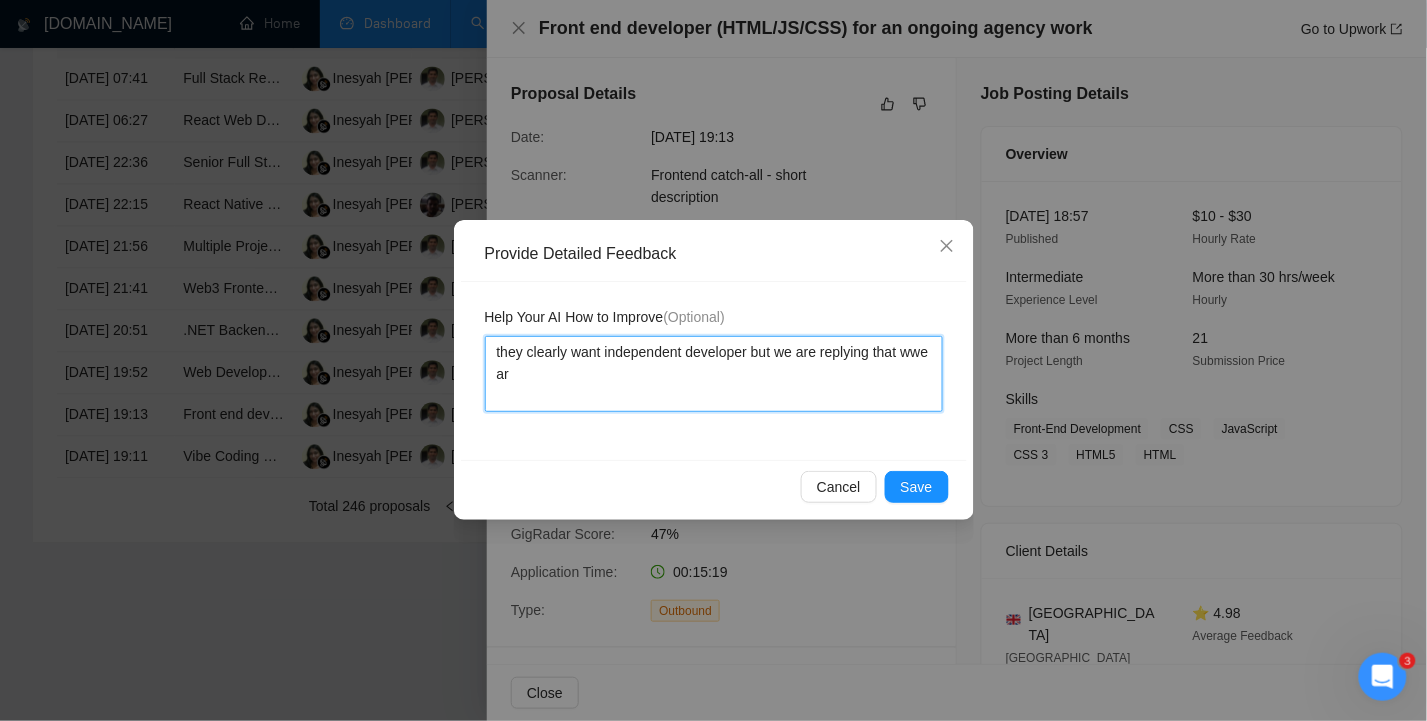 type 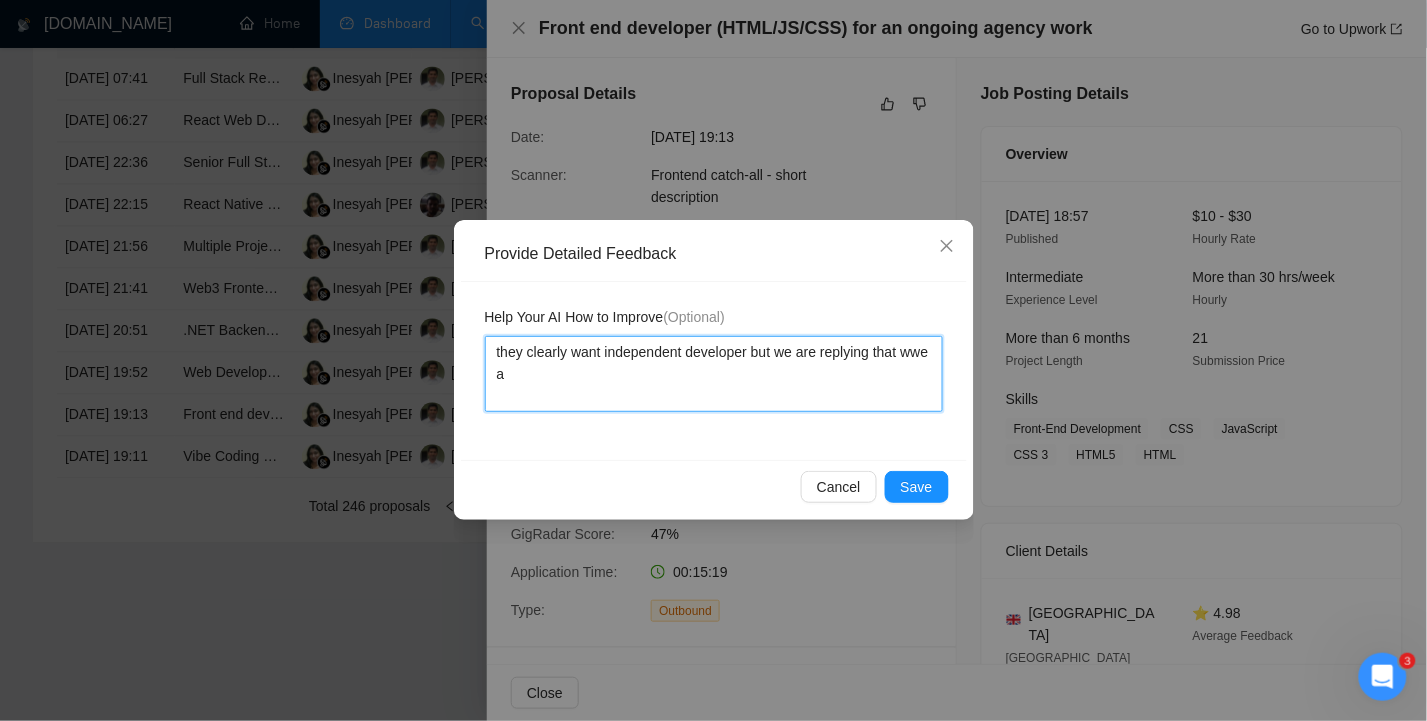 type 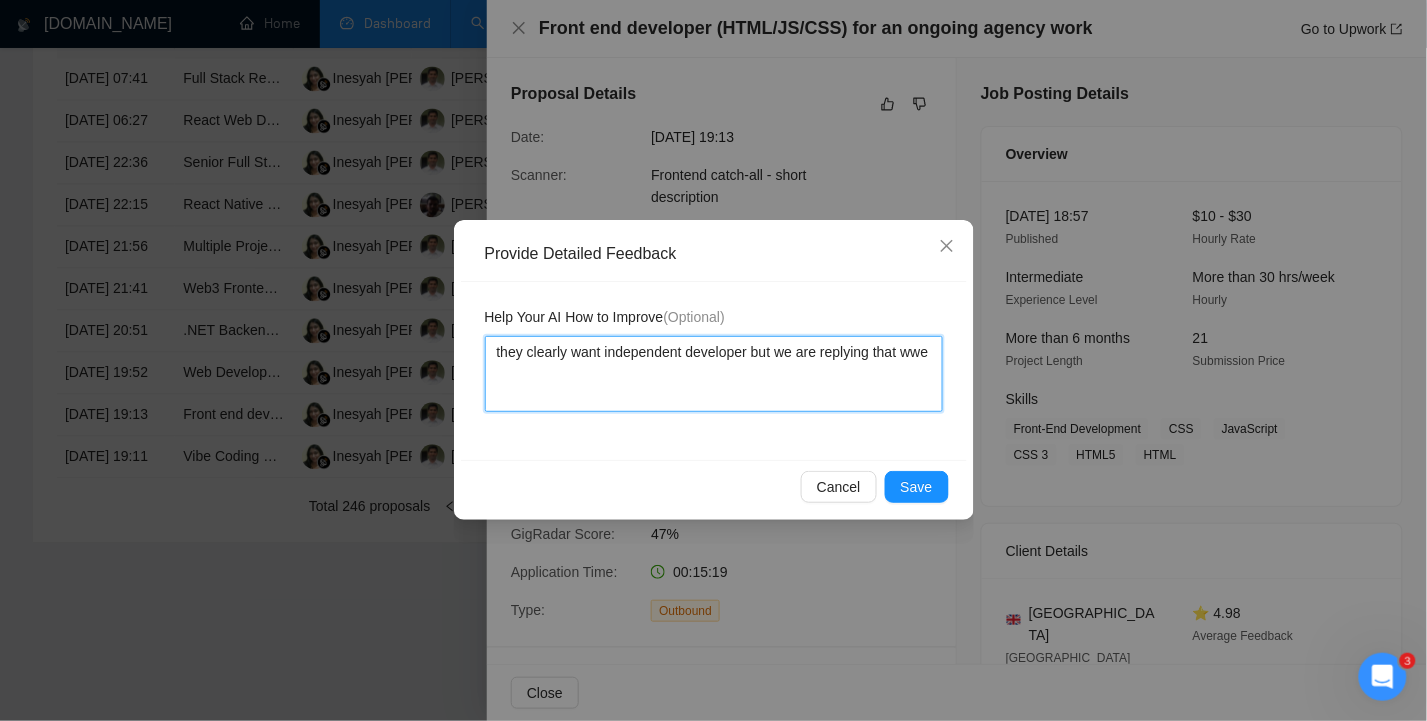 type 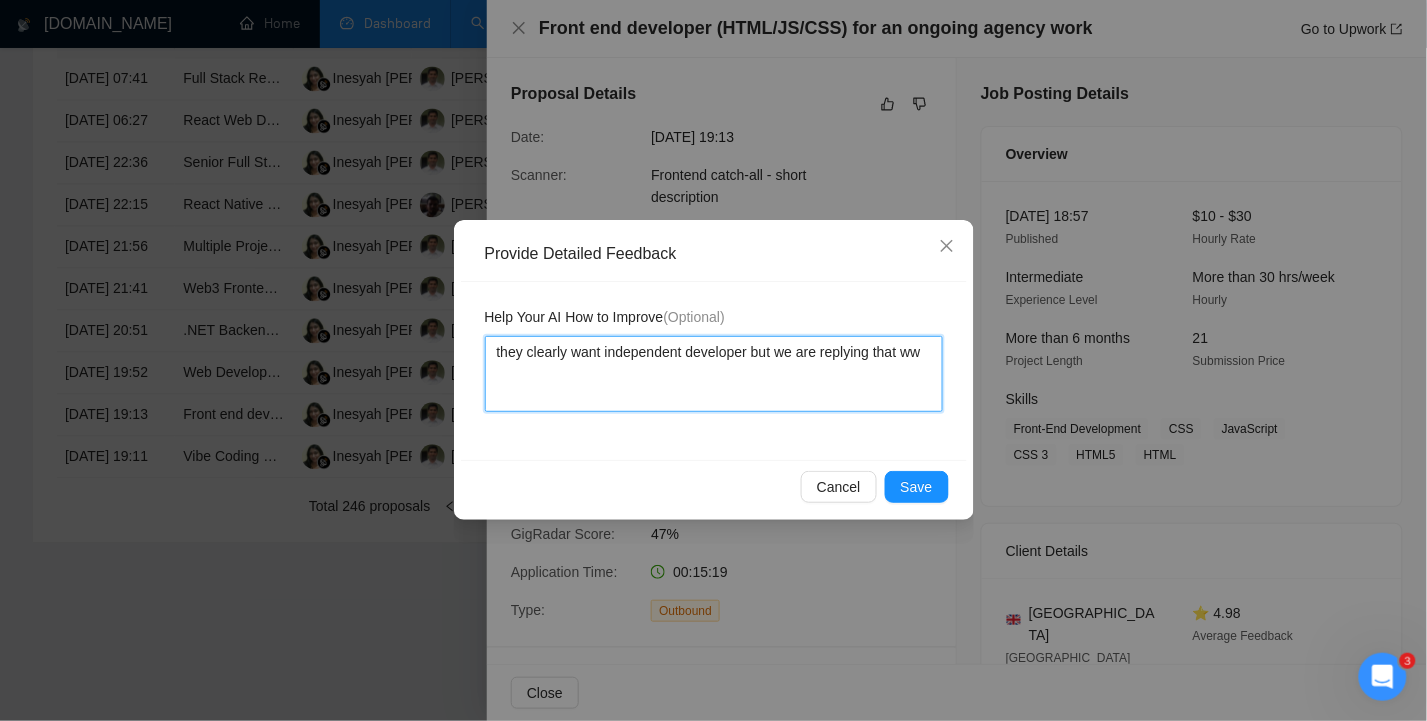 type 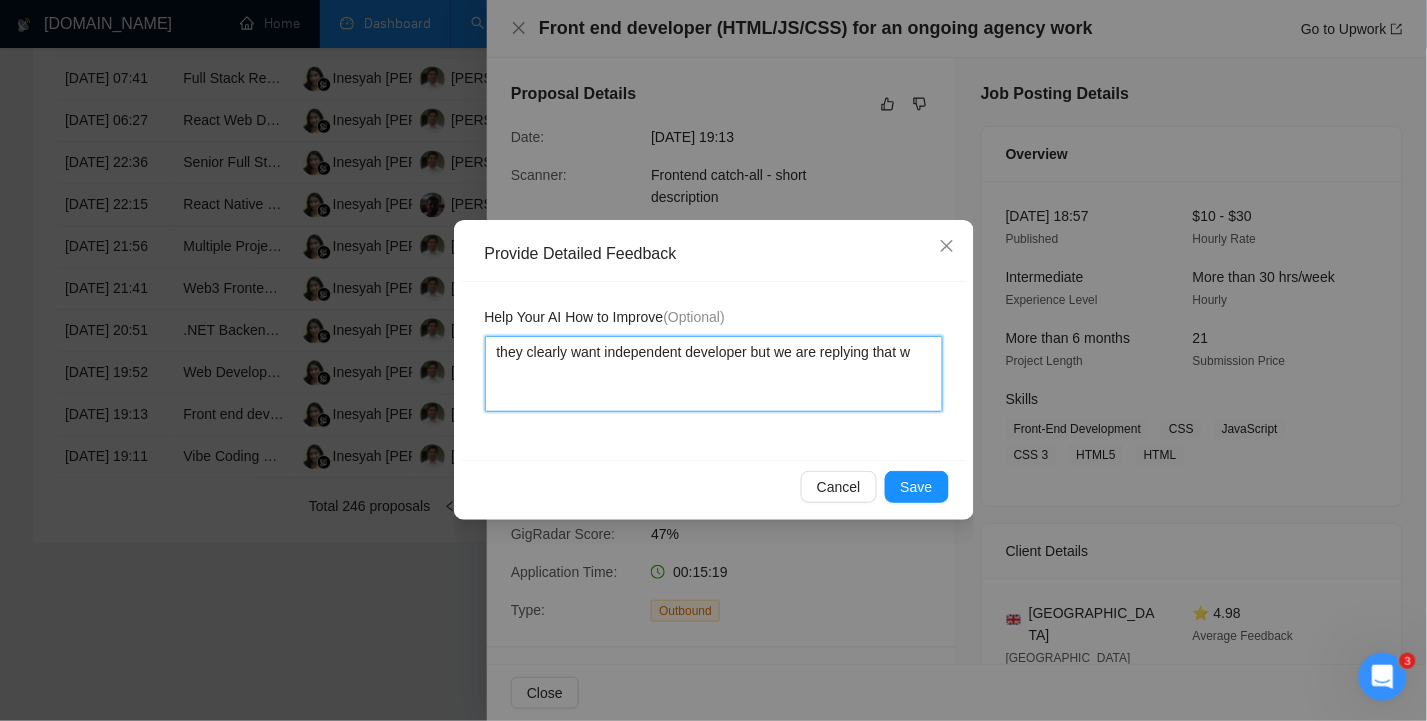 type 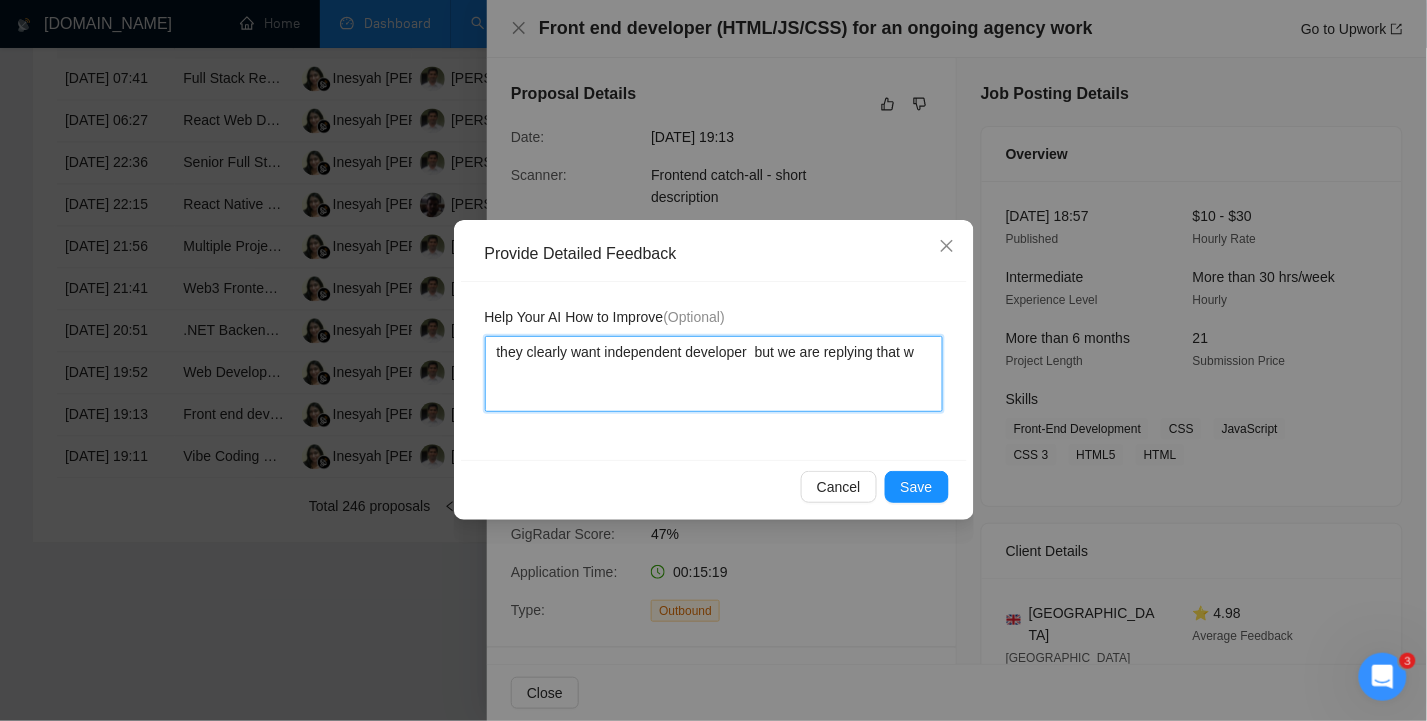 type 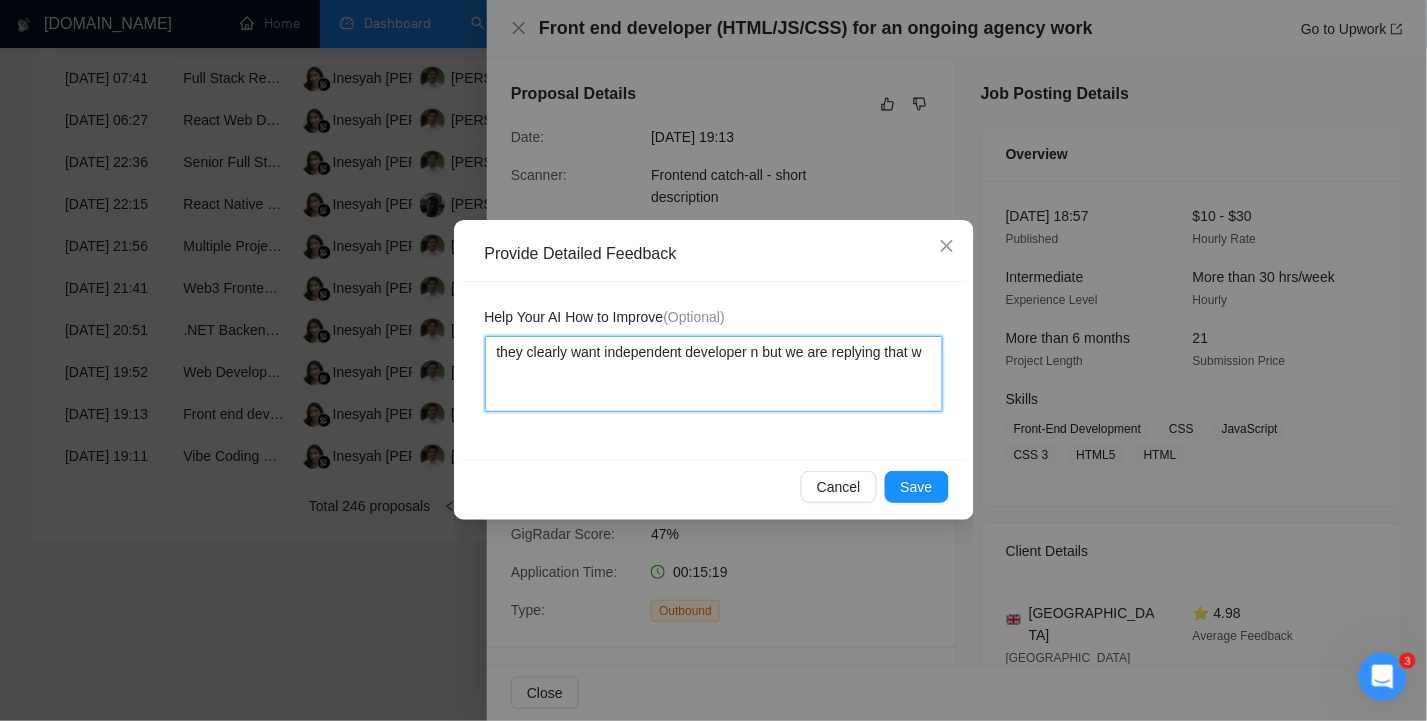 type 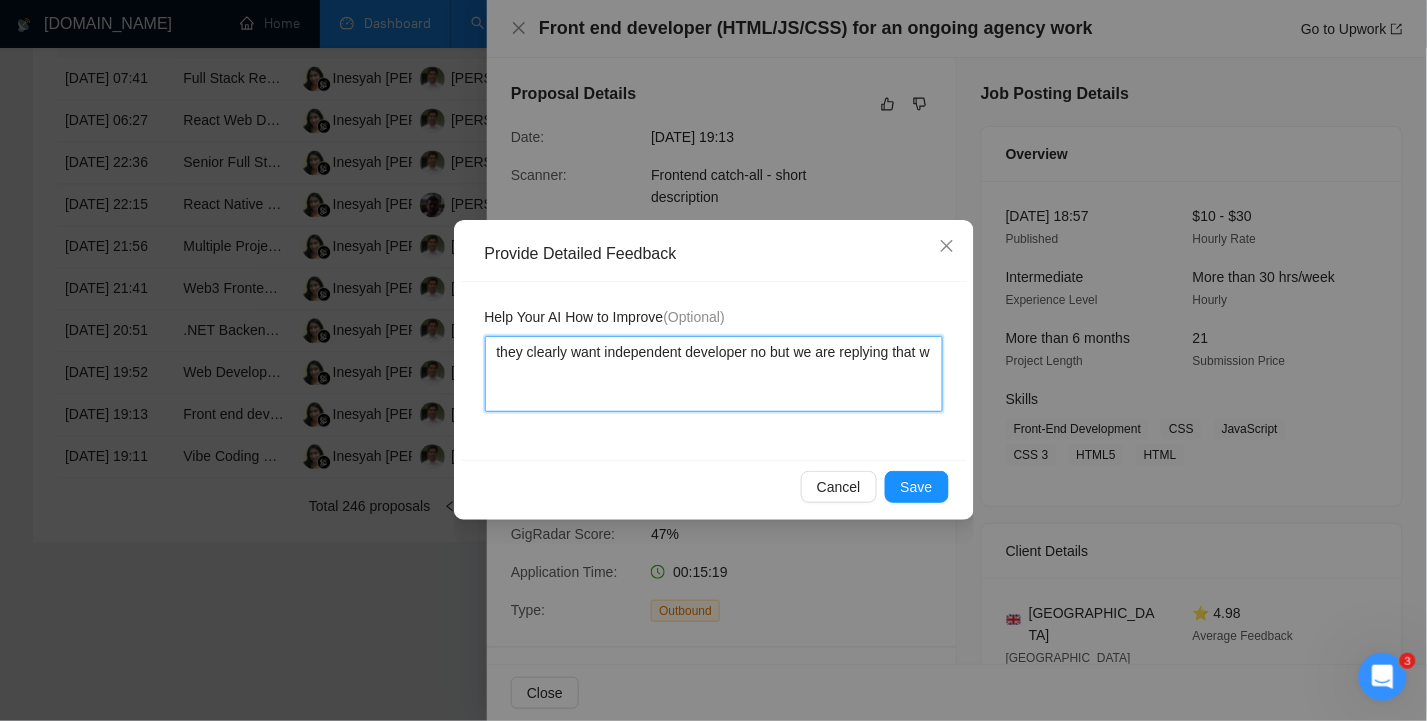type on "they clearly want independent developer not but we are replying that w" 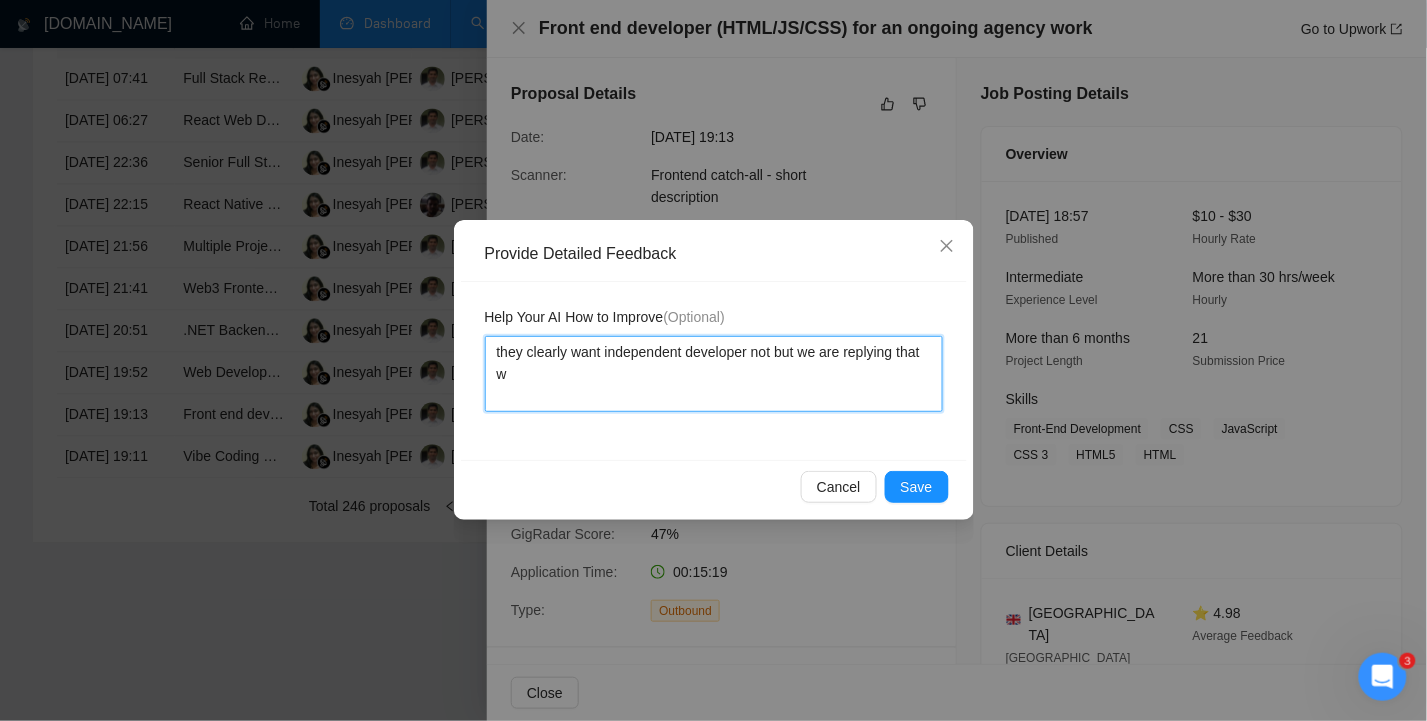 type 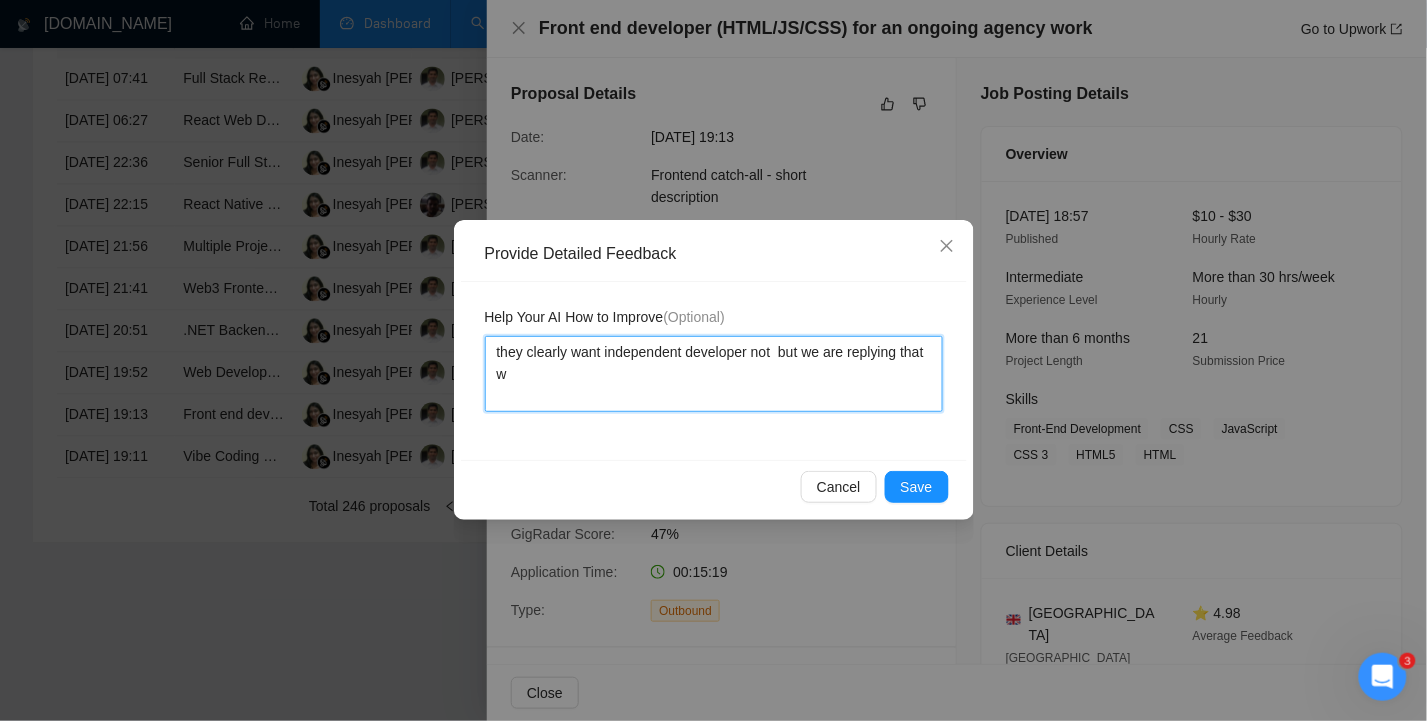 type 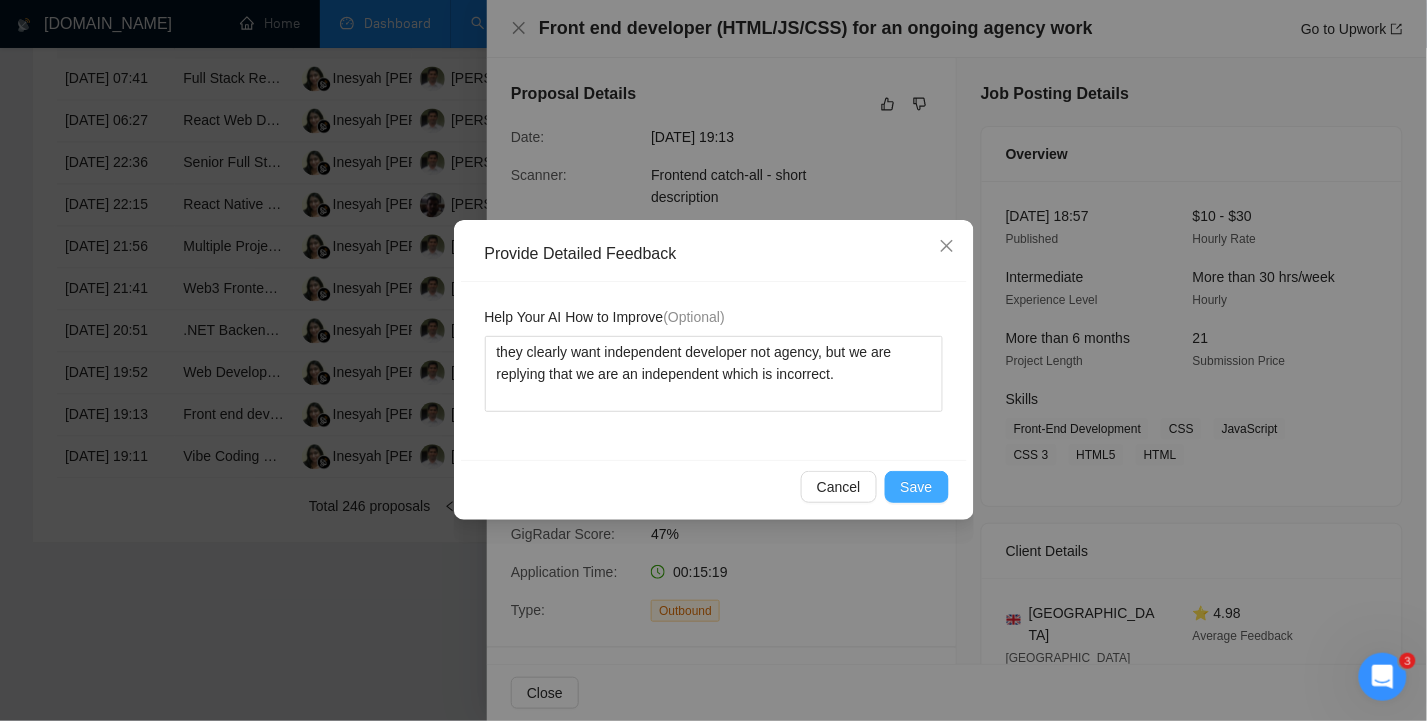 click on "Save" at bounding box center [917, 487] 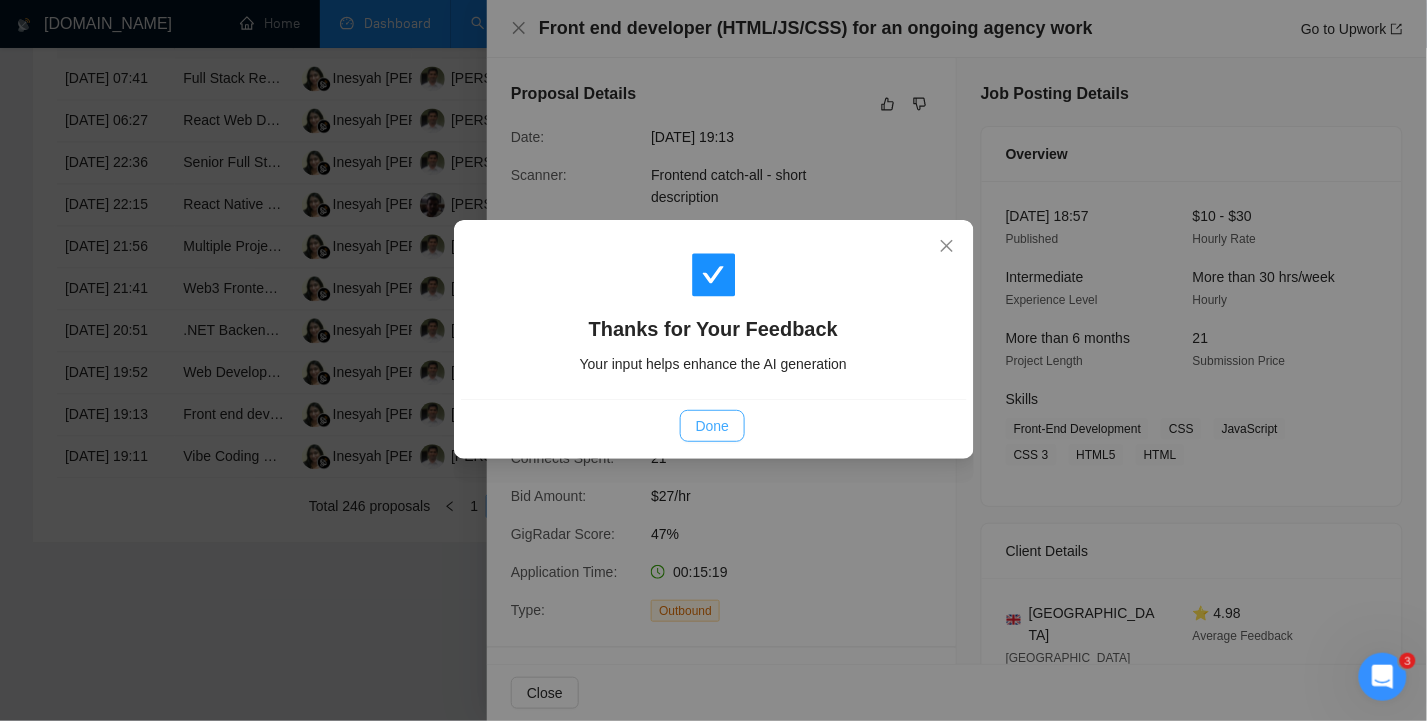 click on "Done" at bounding box center [712, 426] 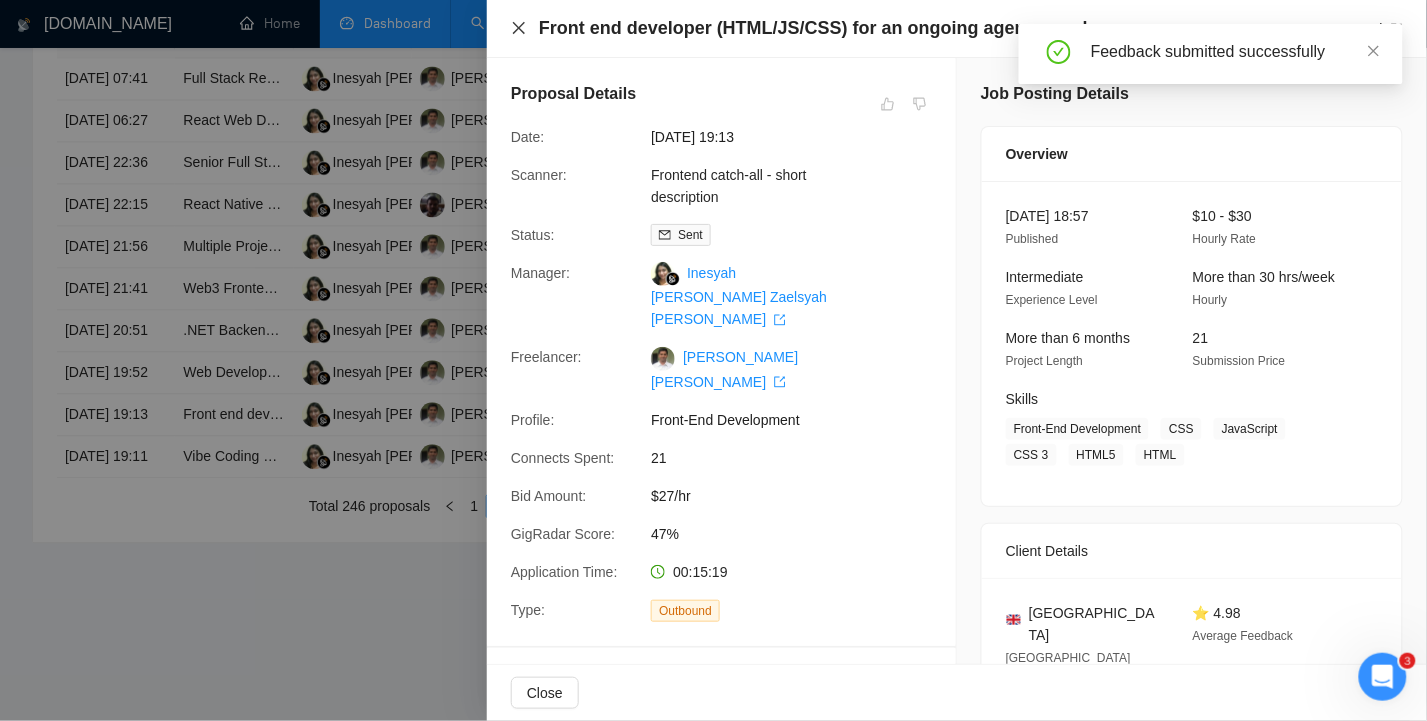 click 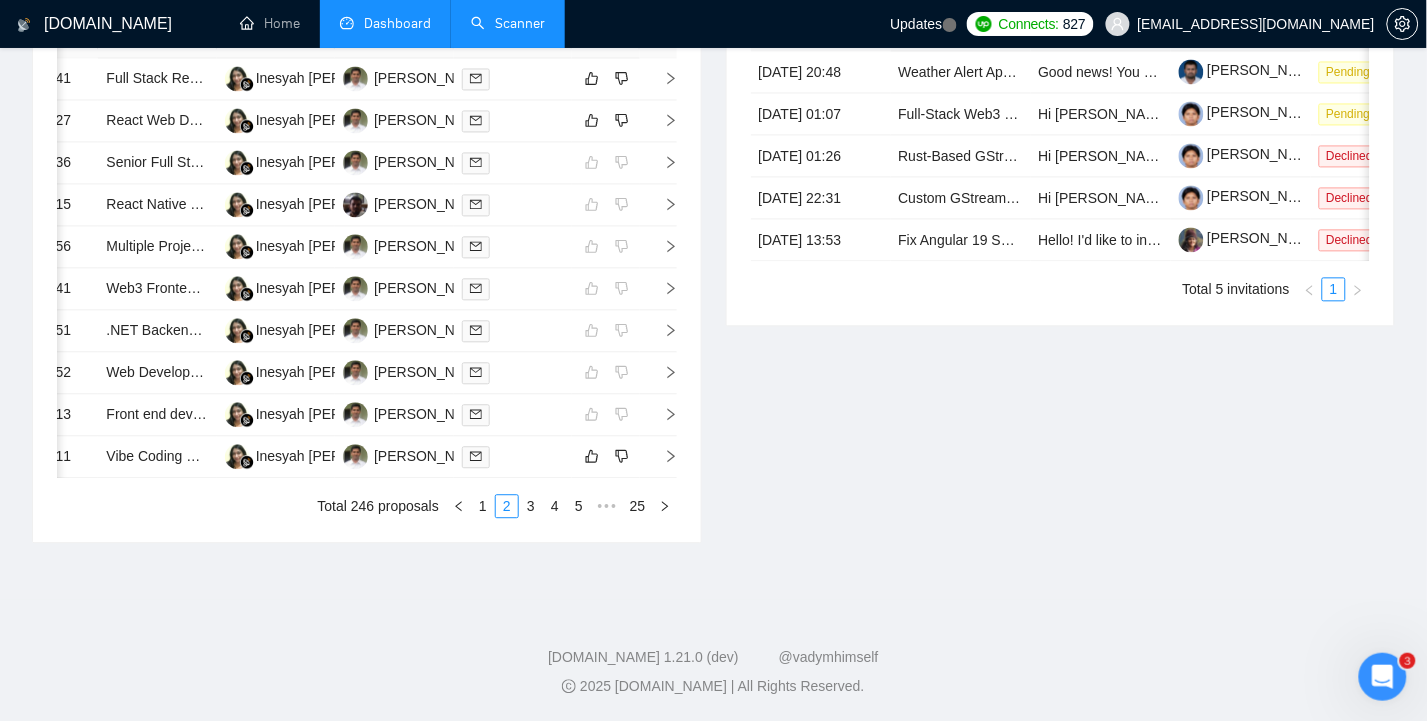 scroll, scrollTop: 0, scrollLeft: 80, axis: horizontal 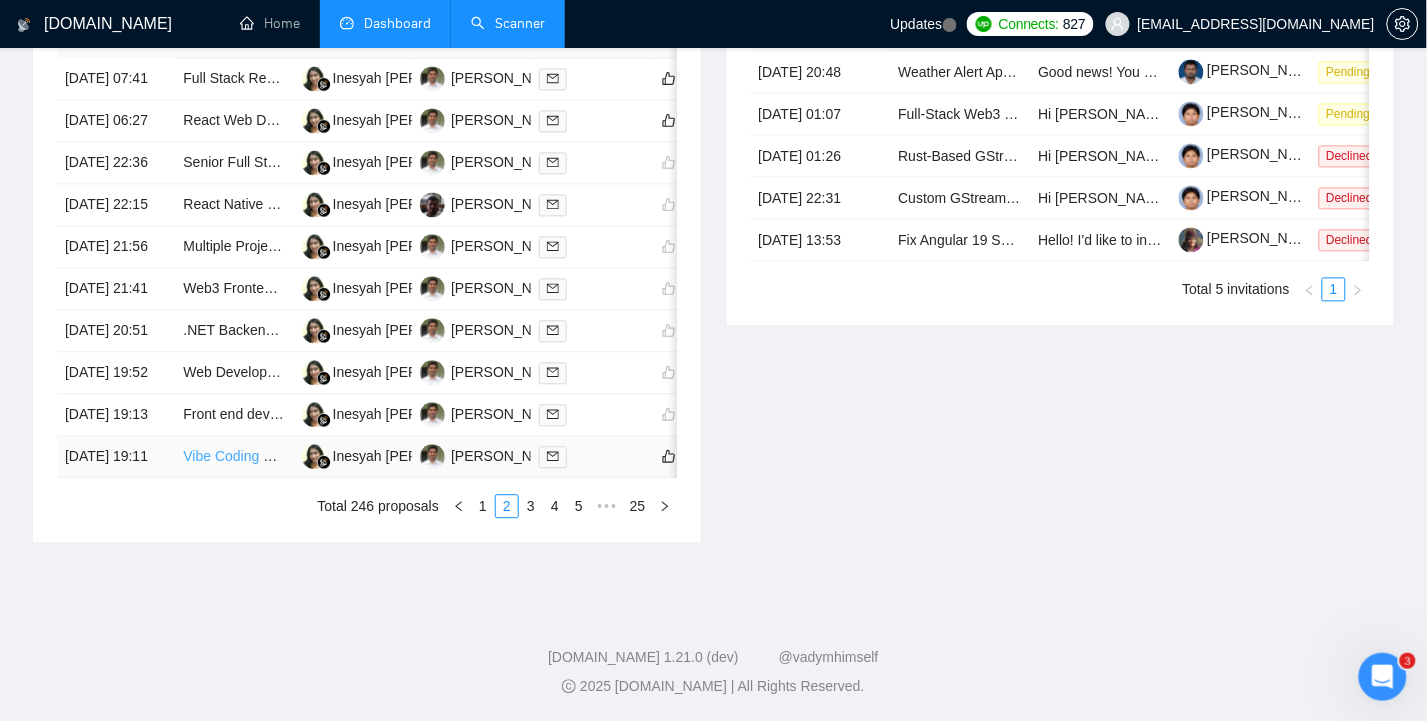 click on "Vibe Coding Wizard - Proficient in NodeJS, React, and Cursor" at bounding box center [375, 456] 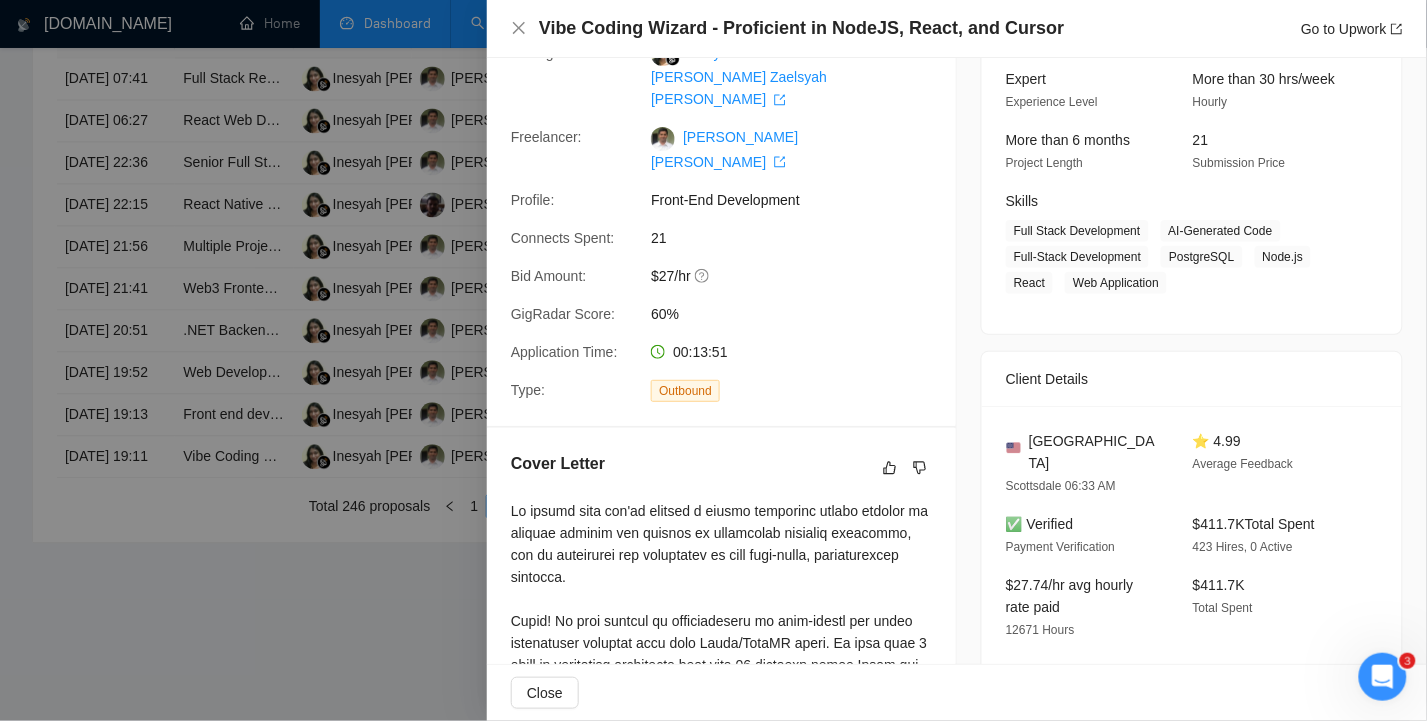 scroll, scrollTop: 0, scrollLeft: 0, axis: both 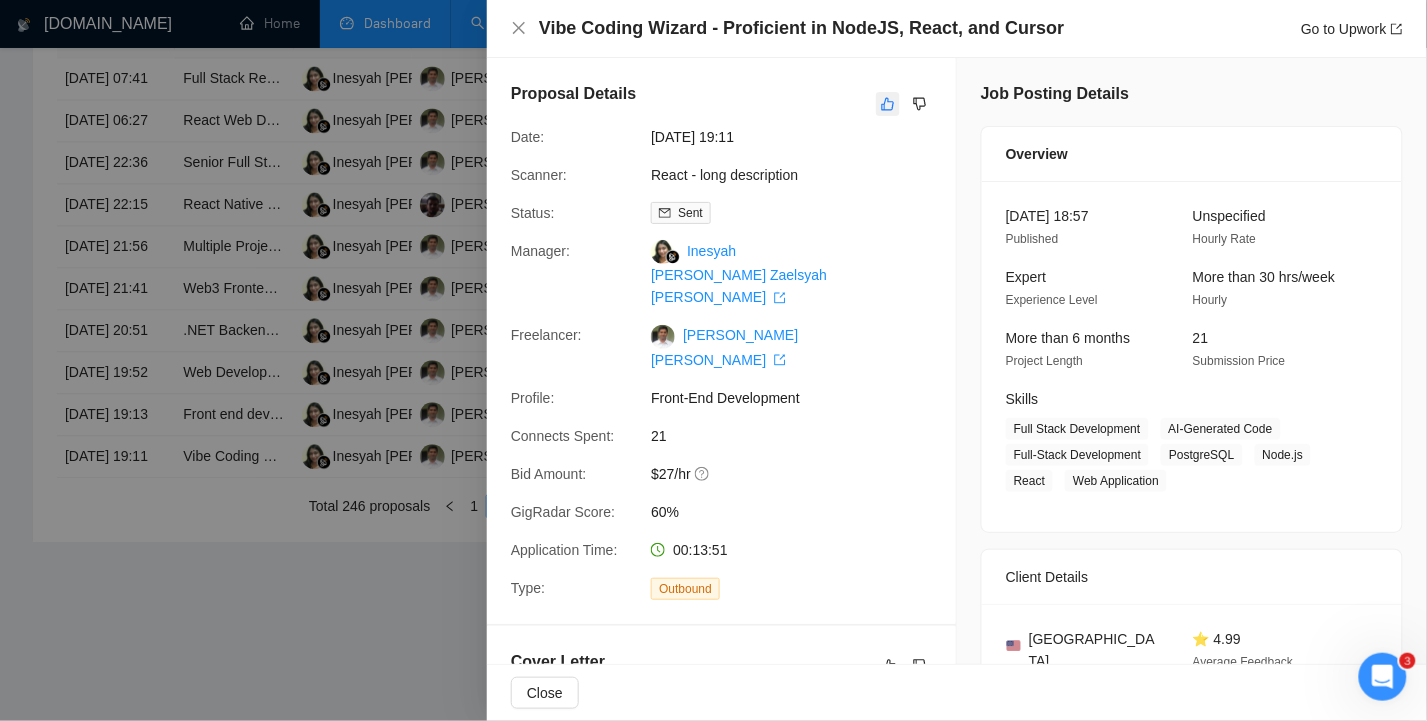 click 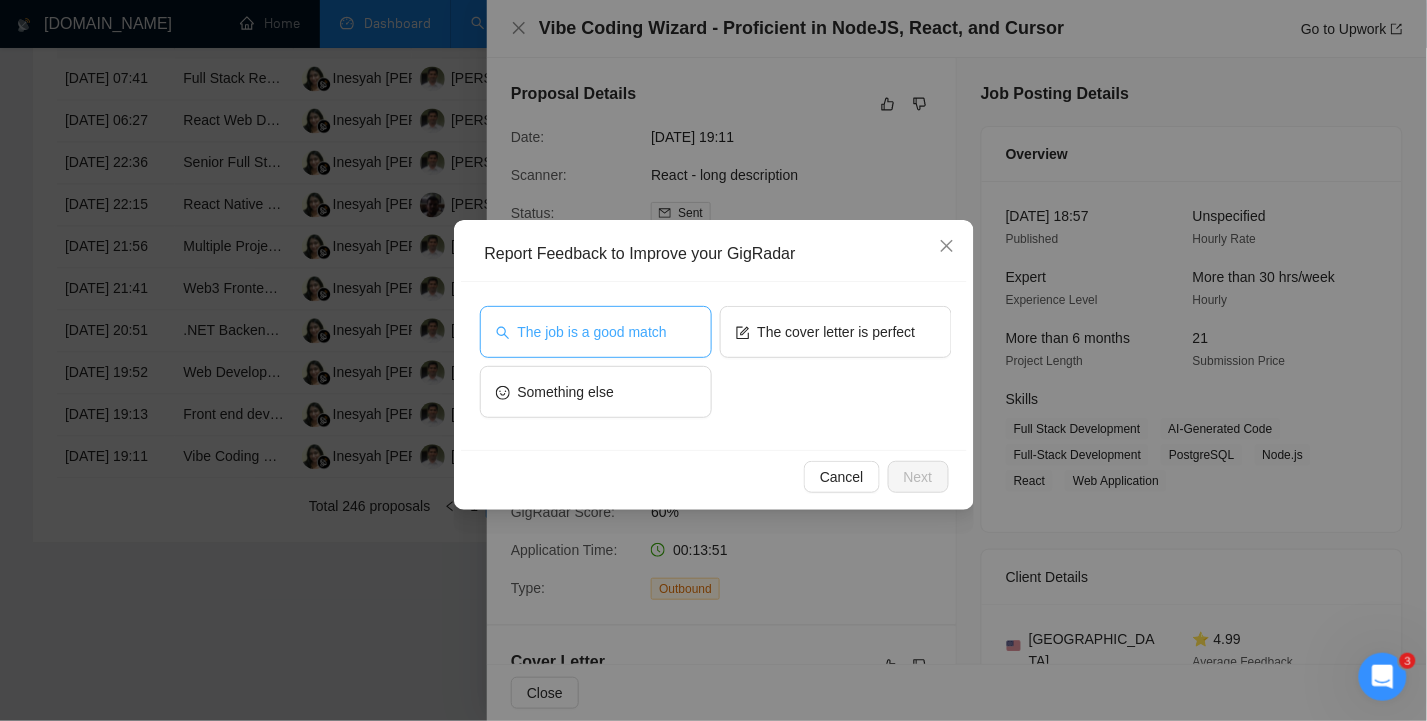 click on "The job is a good match" at bounding box center (596, 332) 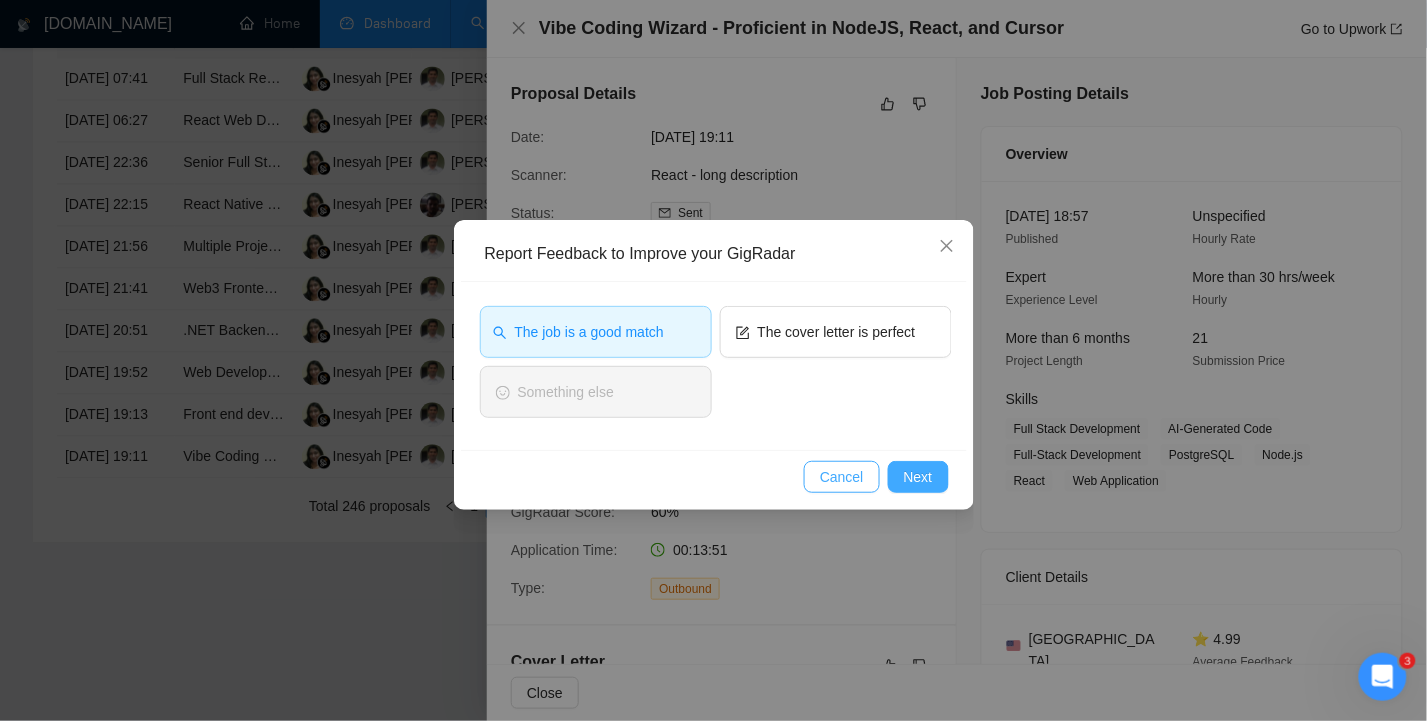 click on "Cancel Next" at bounding box center (713, 477) 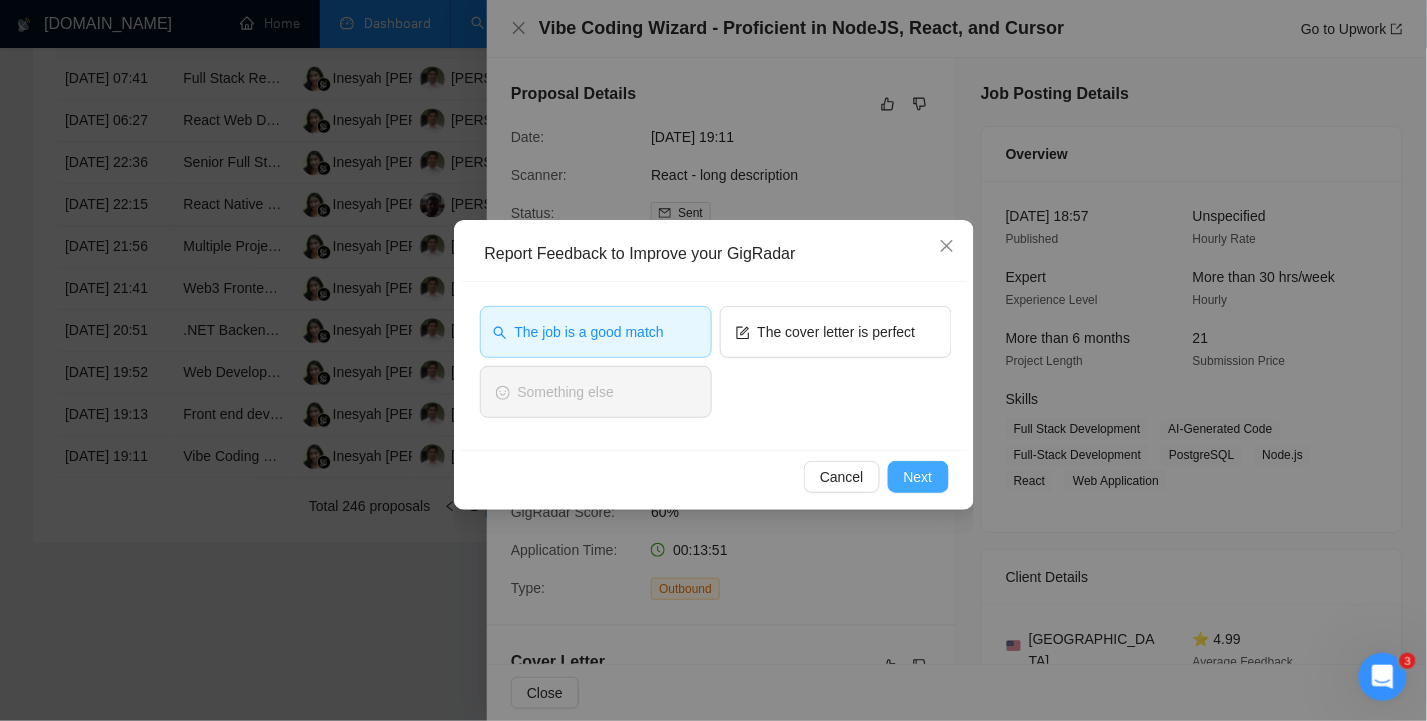 click on "Next" at bounding box center (918, 477) 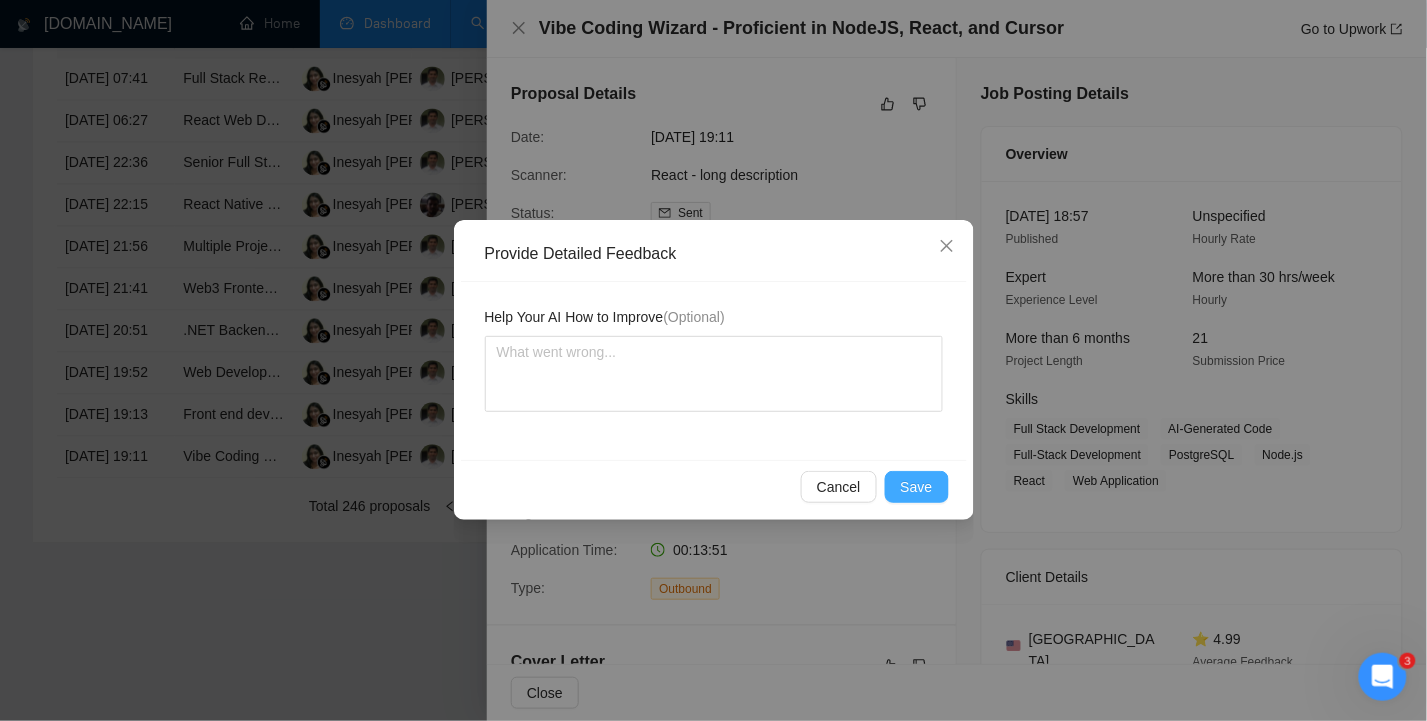 click on "Save" at bounding box center (917, 487) 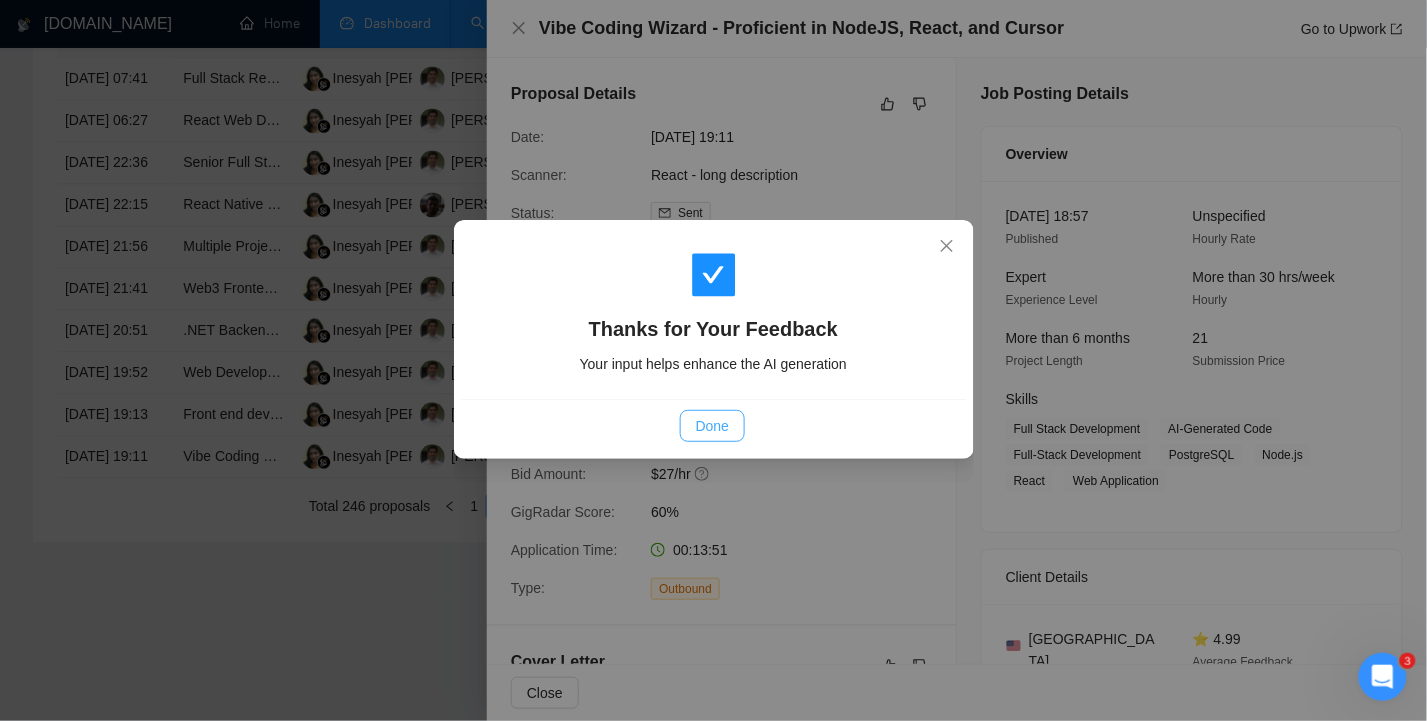 click on "Done" at bounding box center (712, 426) 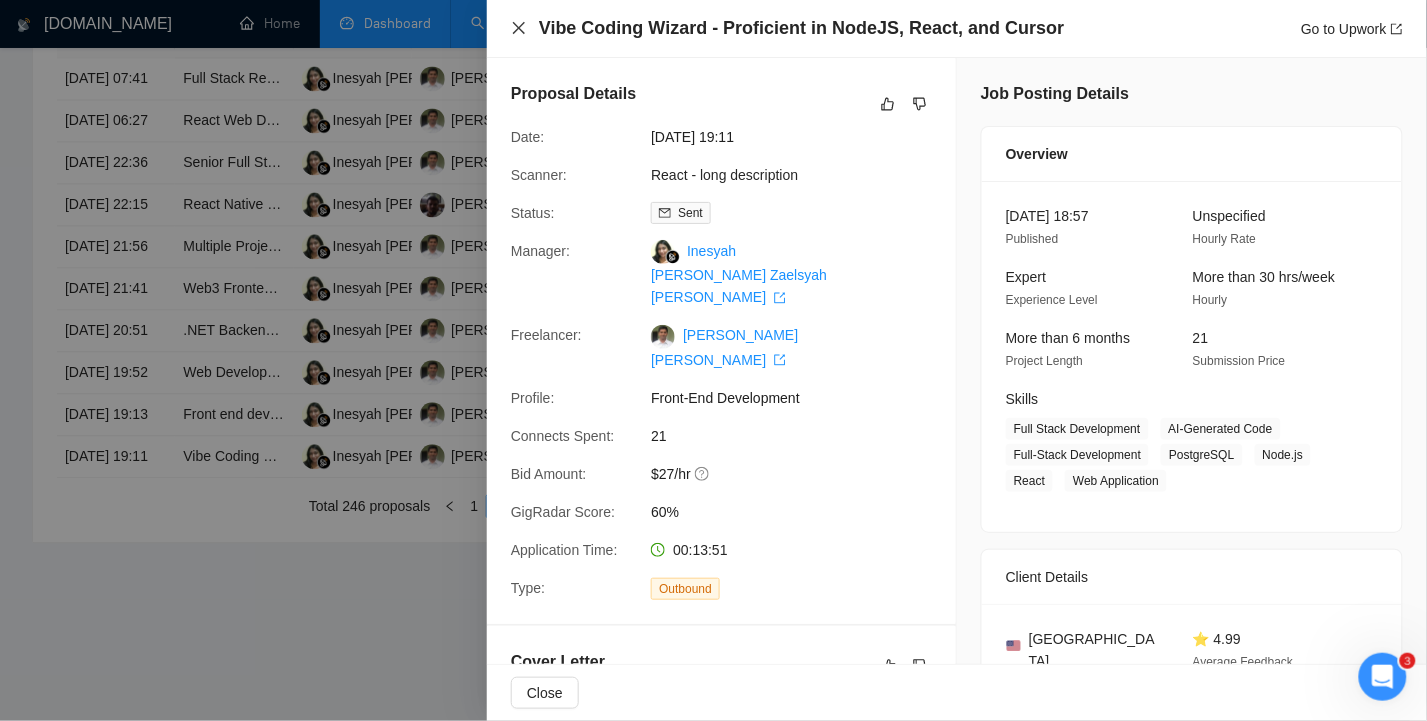 click 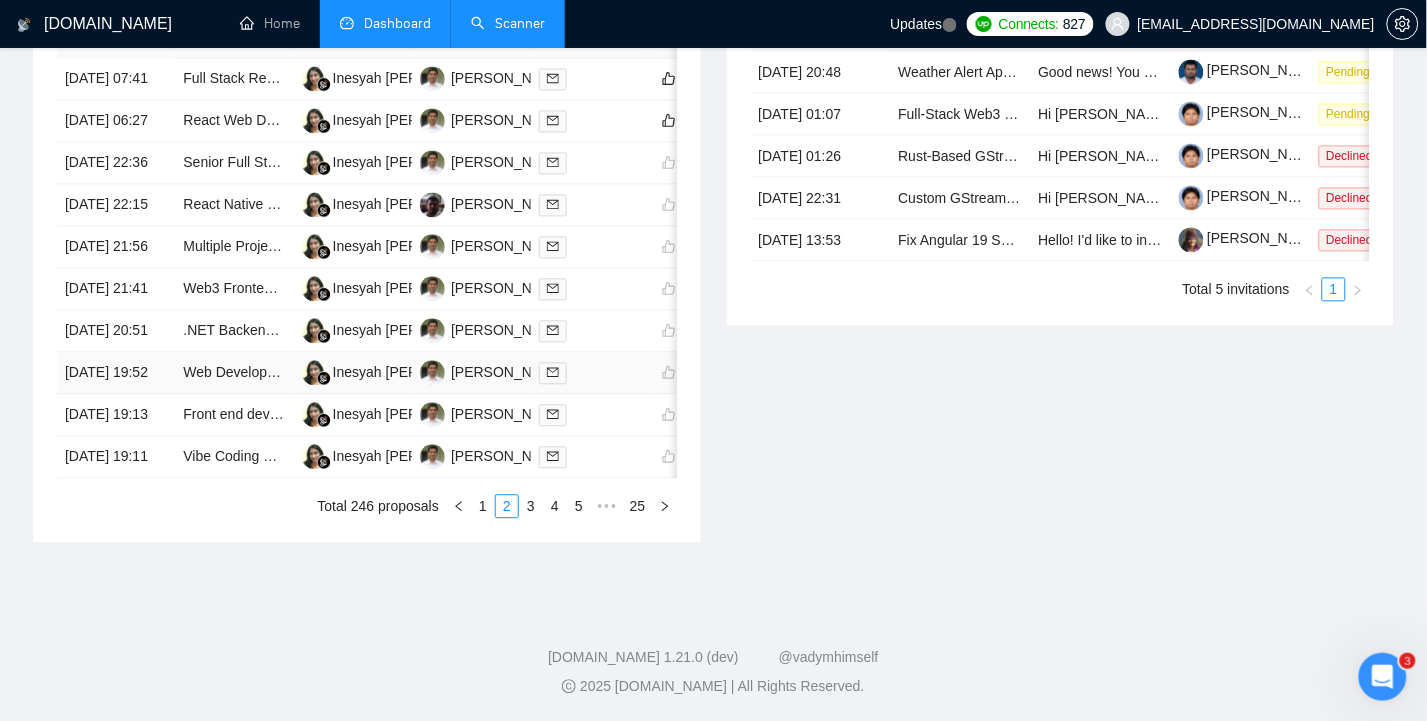 scroll, scrollTop: 1111, scrollLeft: 0, axis: vertical 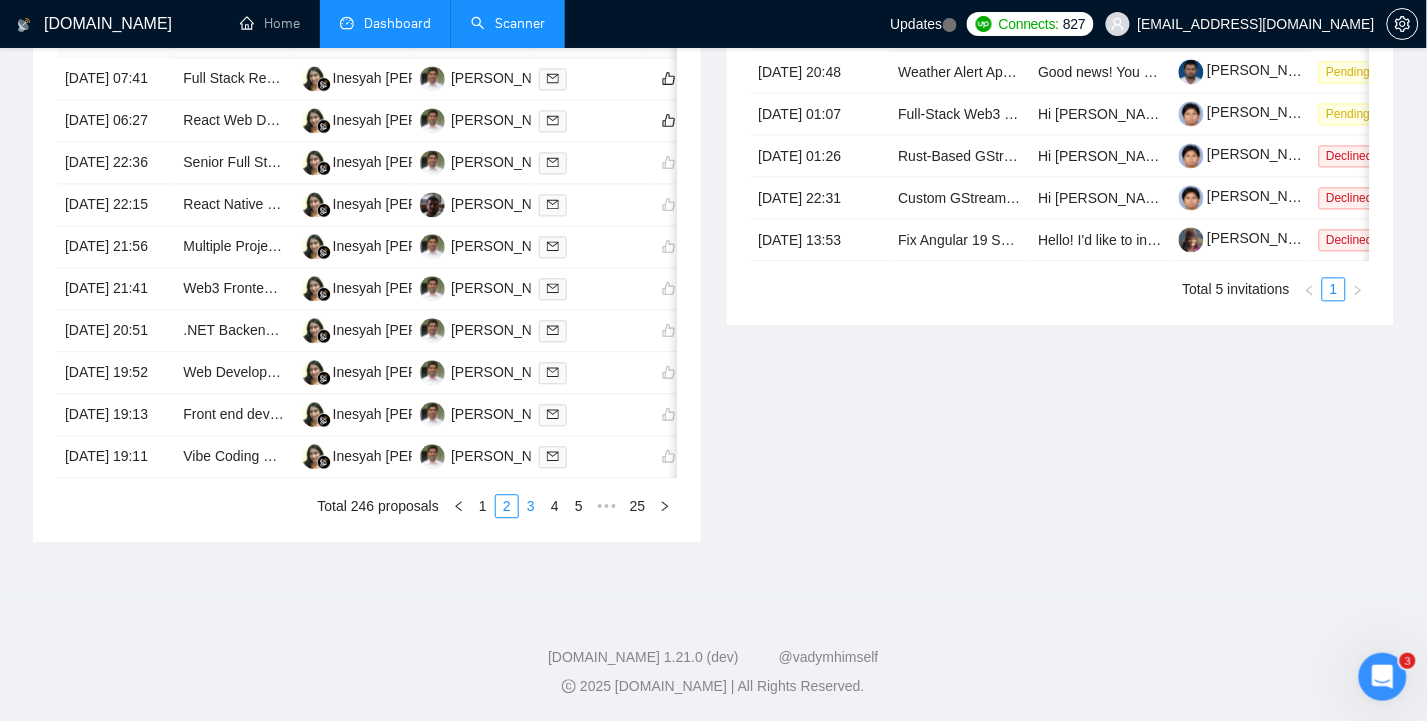 click on "3" at bounding box center (531, 506) 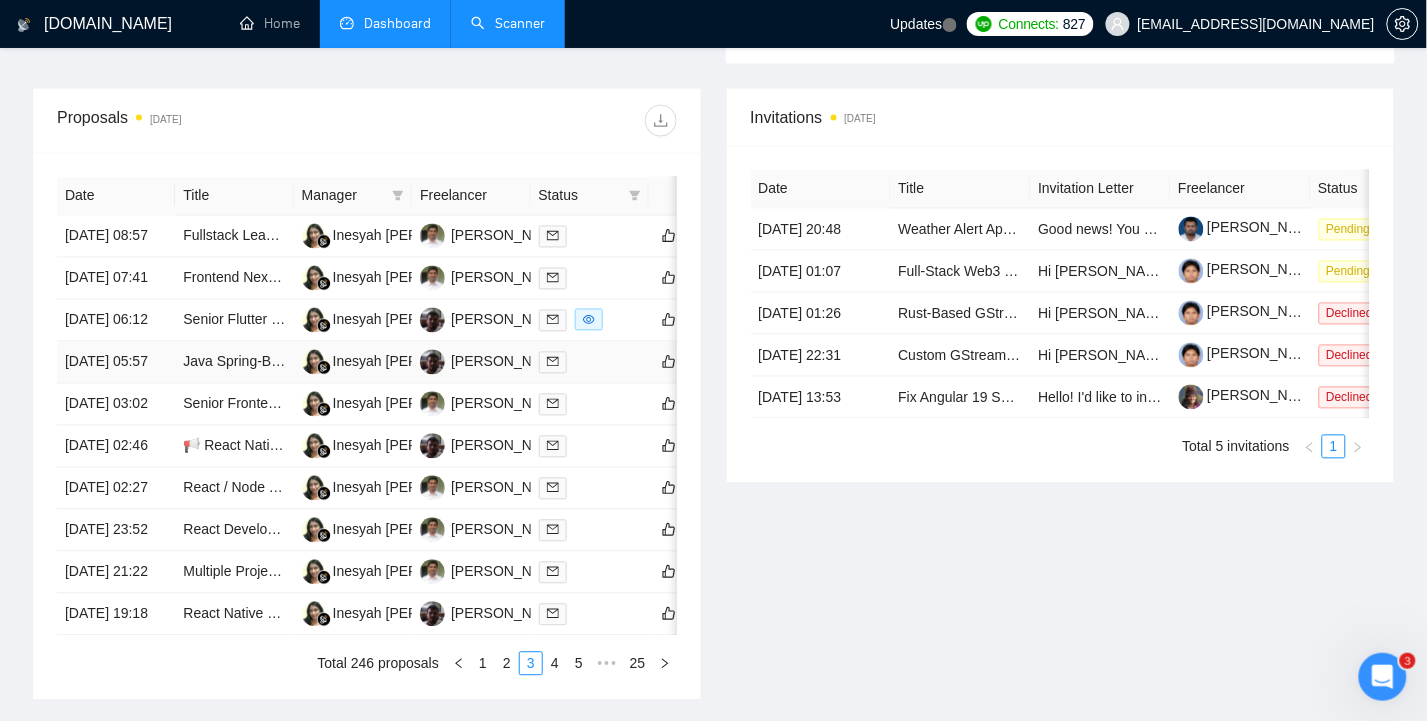 scroll, scrollTop: 711, scrollLeft: 0, axis: vertical 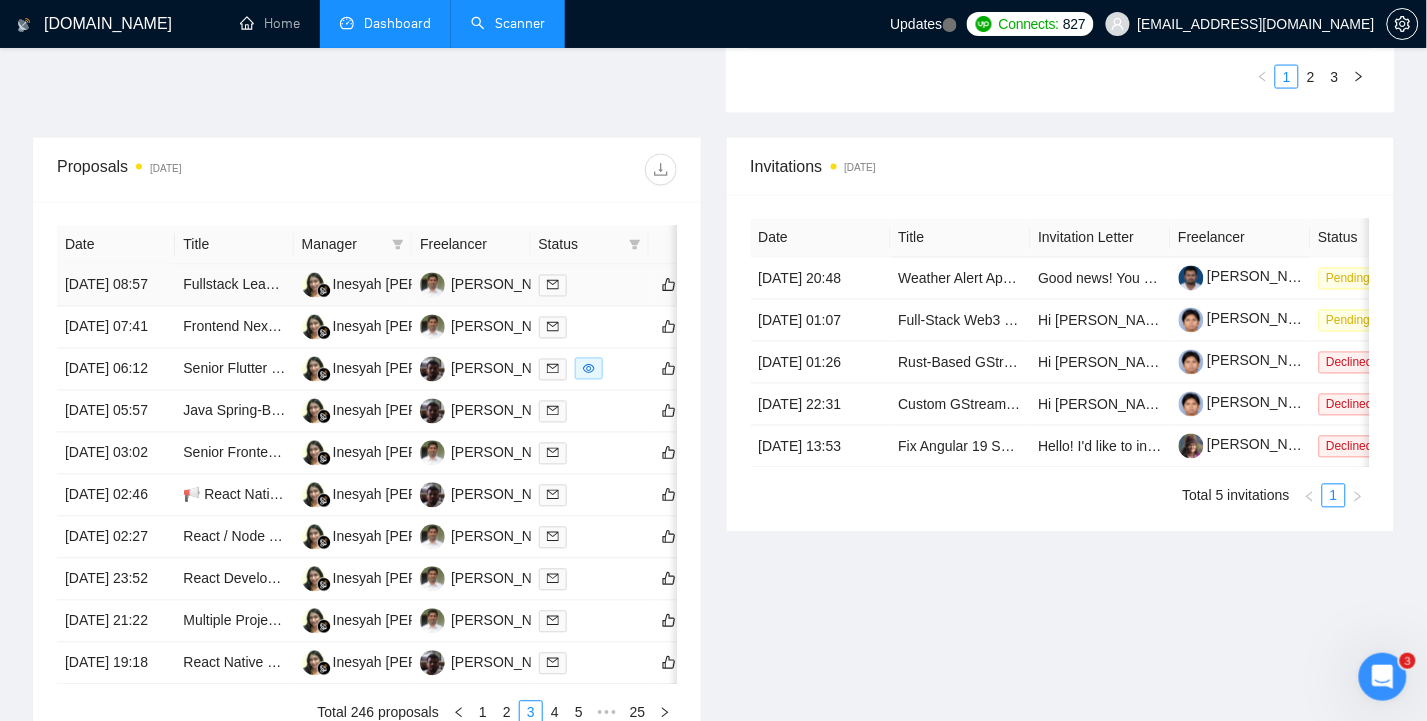 click on "[DATE] 08:57" at bounding box center (116, 286) 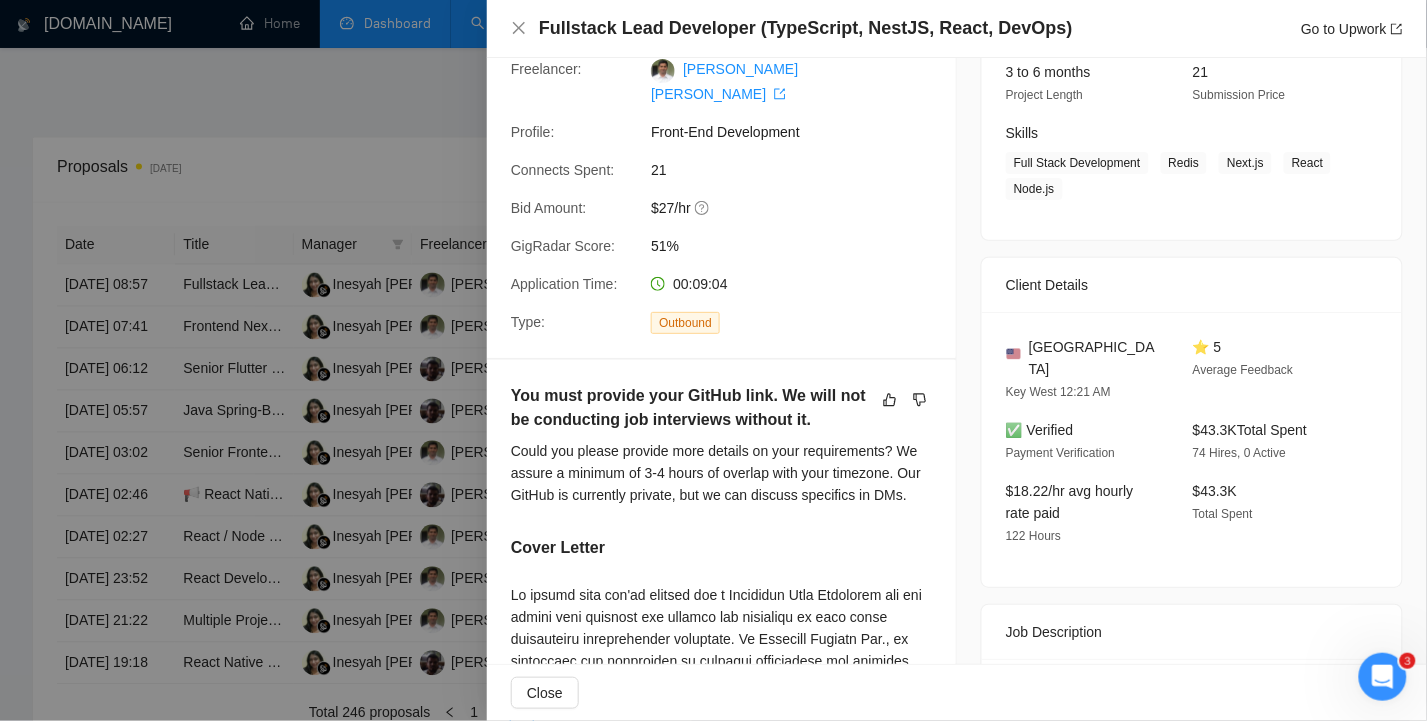 scroll, scrollTop: 400, scrollLeft: 0, axis: vertical 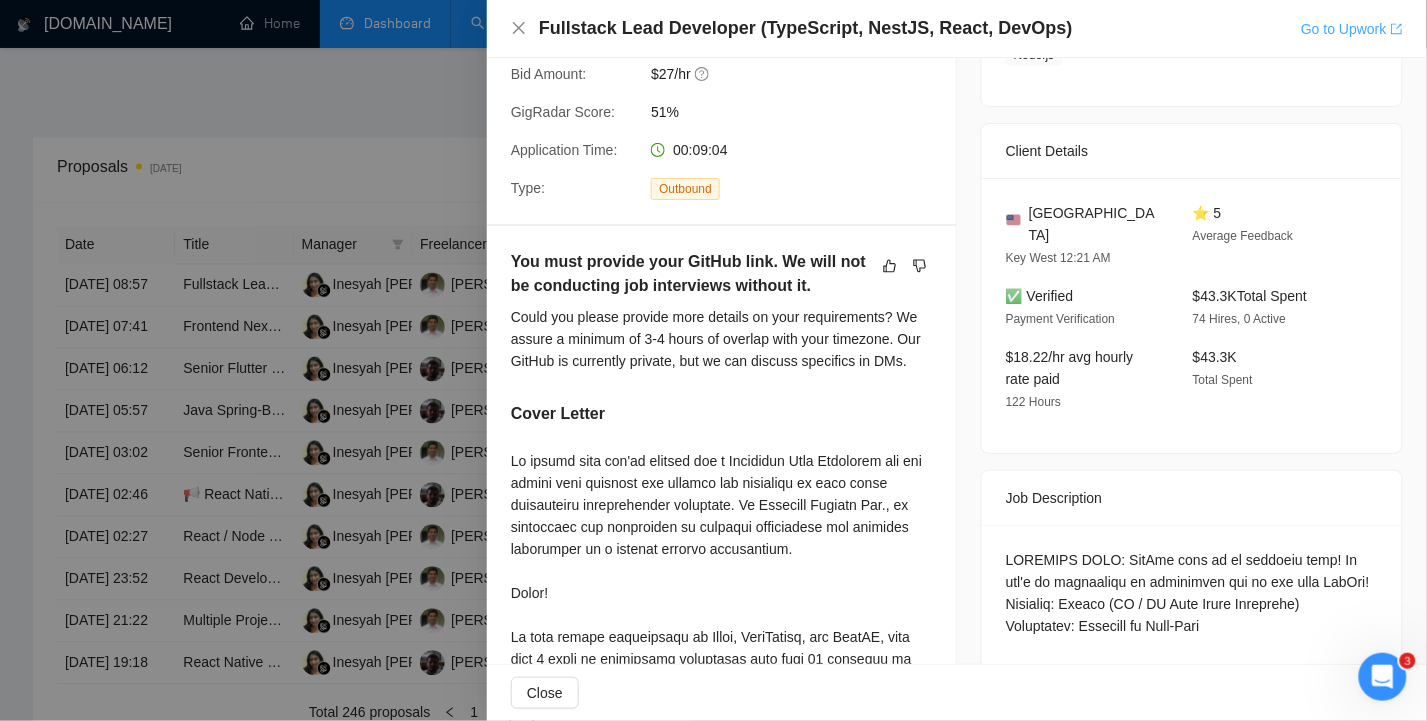 click on "Go to Upwork" at bounding box center (1352, 29) 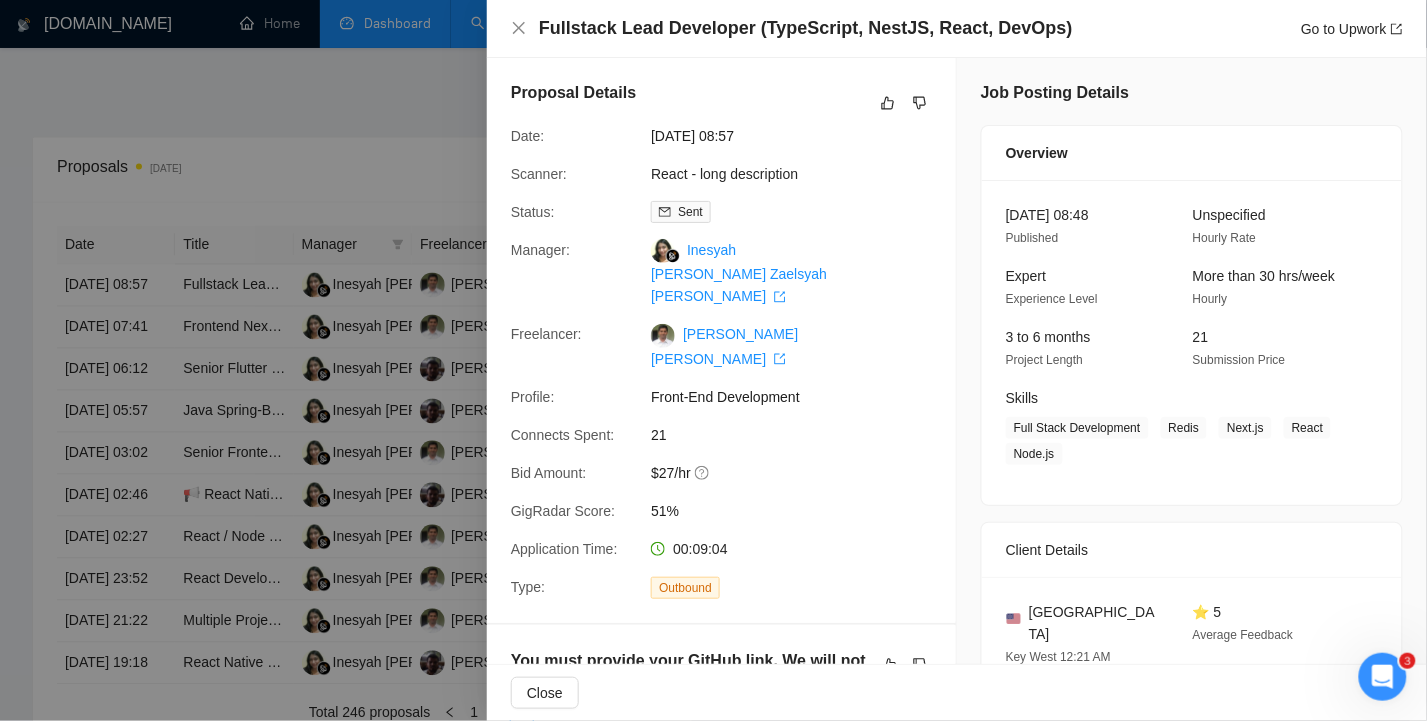 scroll, scrollTop: 0, scrollLeft: 0, axis: both 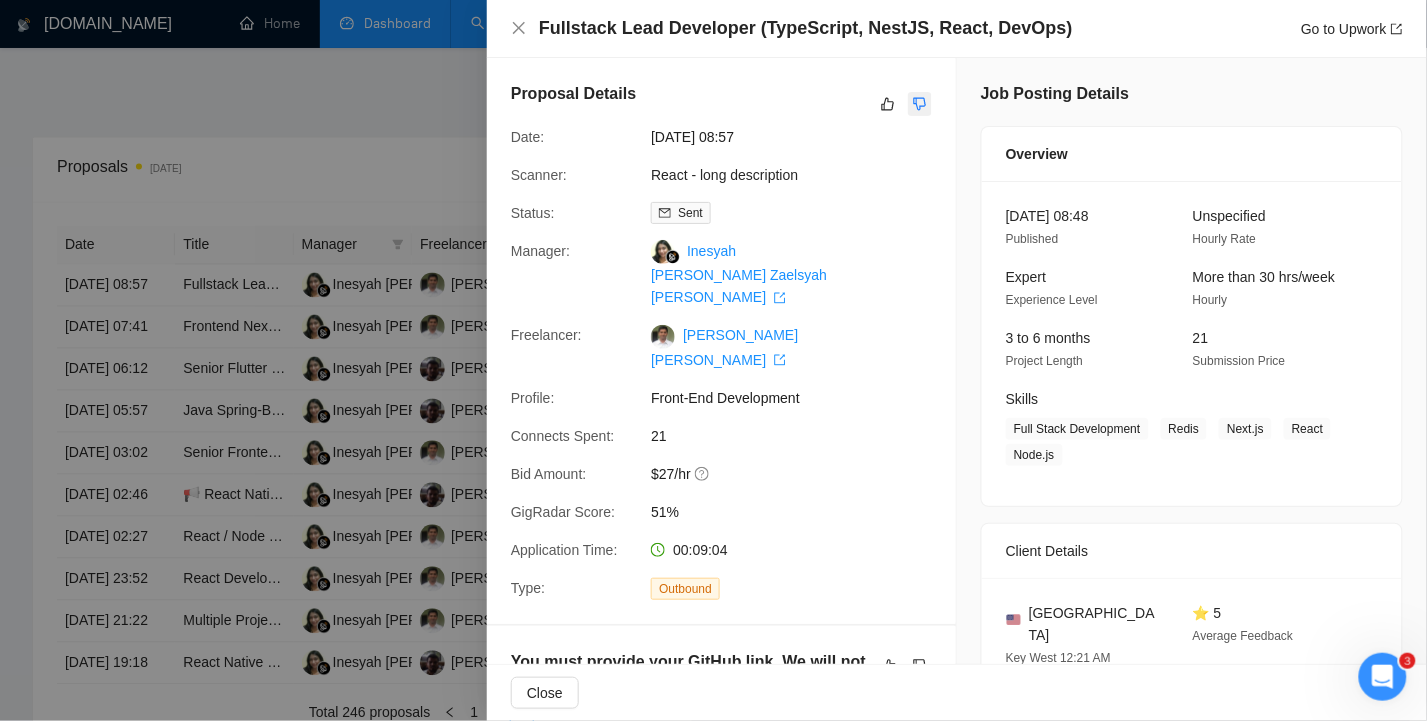 click 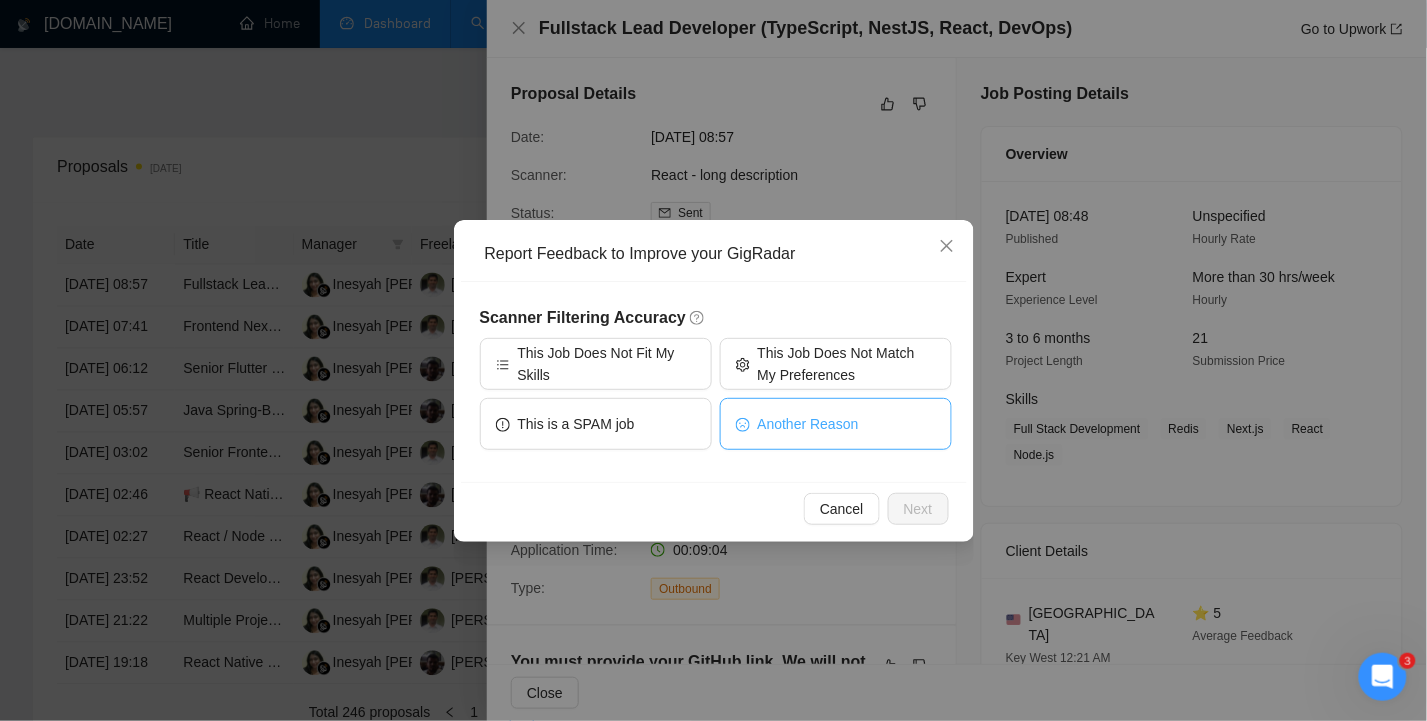 click on "Another Reason" at bounding box center [808, 424] 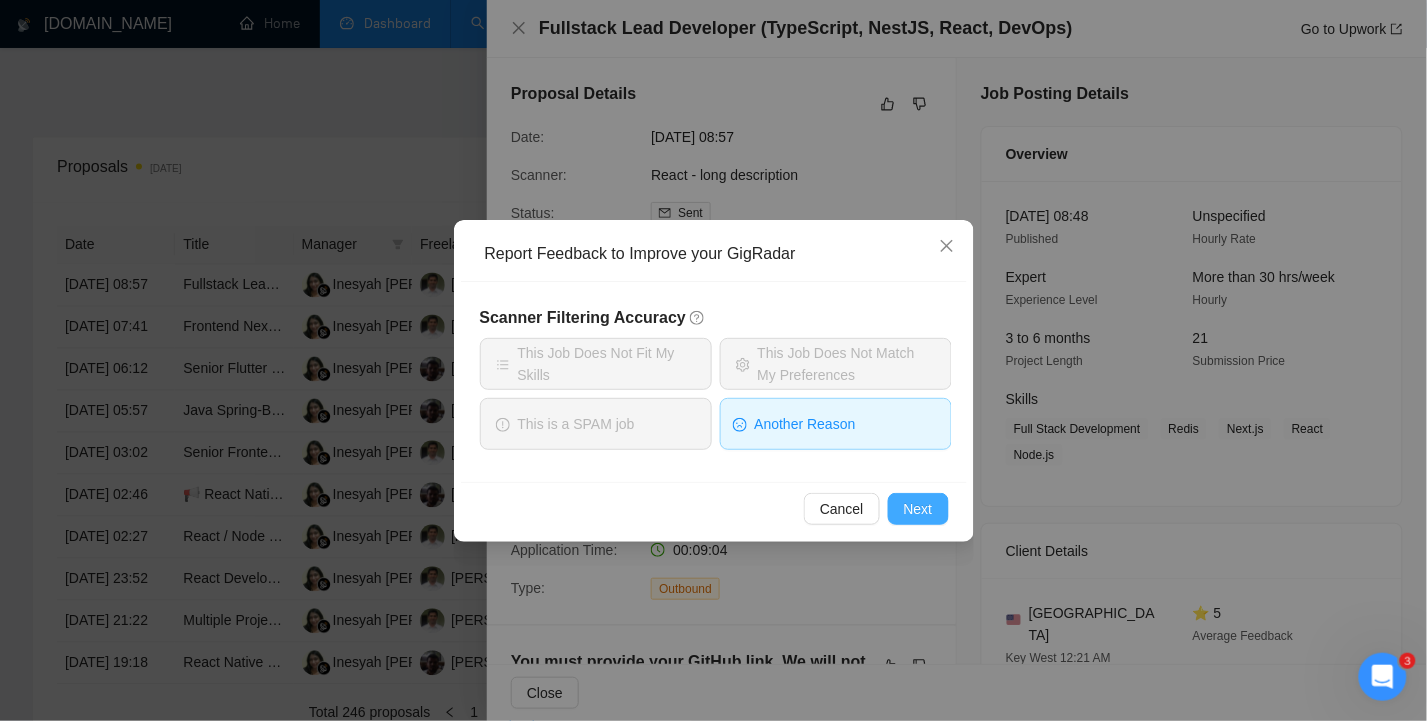 click on "Next" at bounding box center [918, 509] 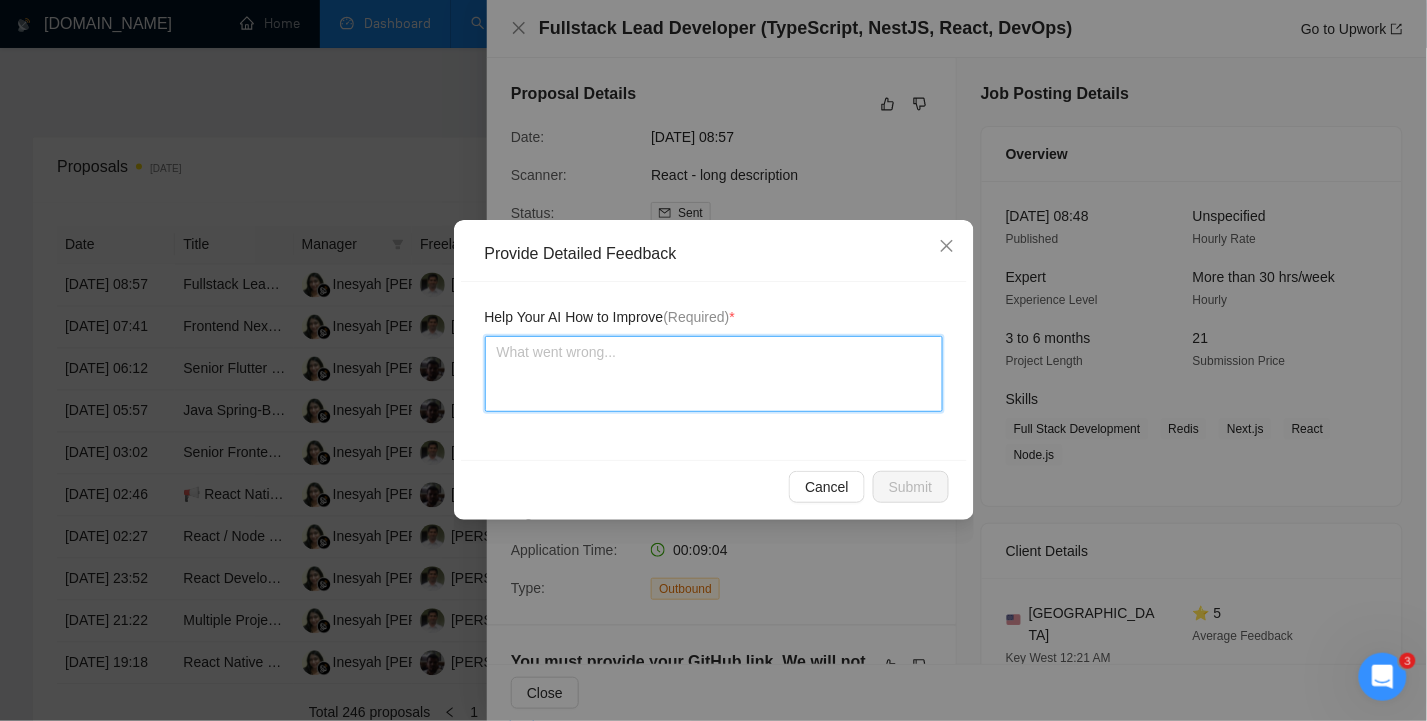 click at bounding box center [714, 374] 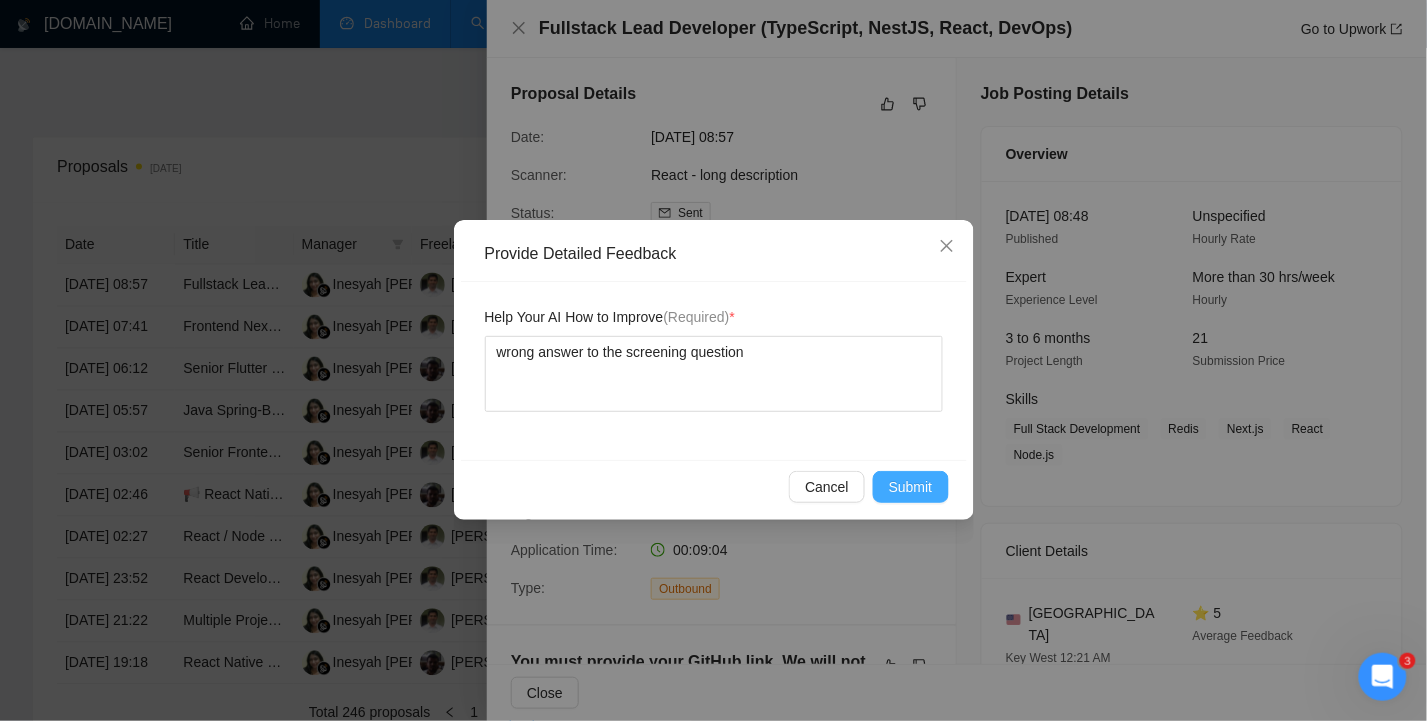 click on "Submit" at bounding box center (911, 487) 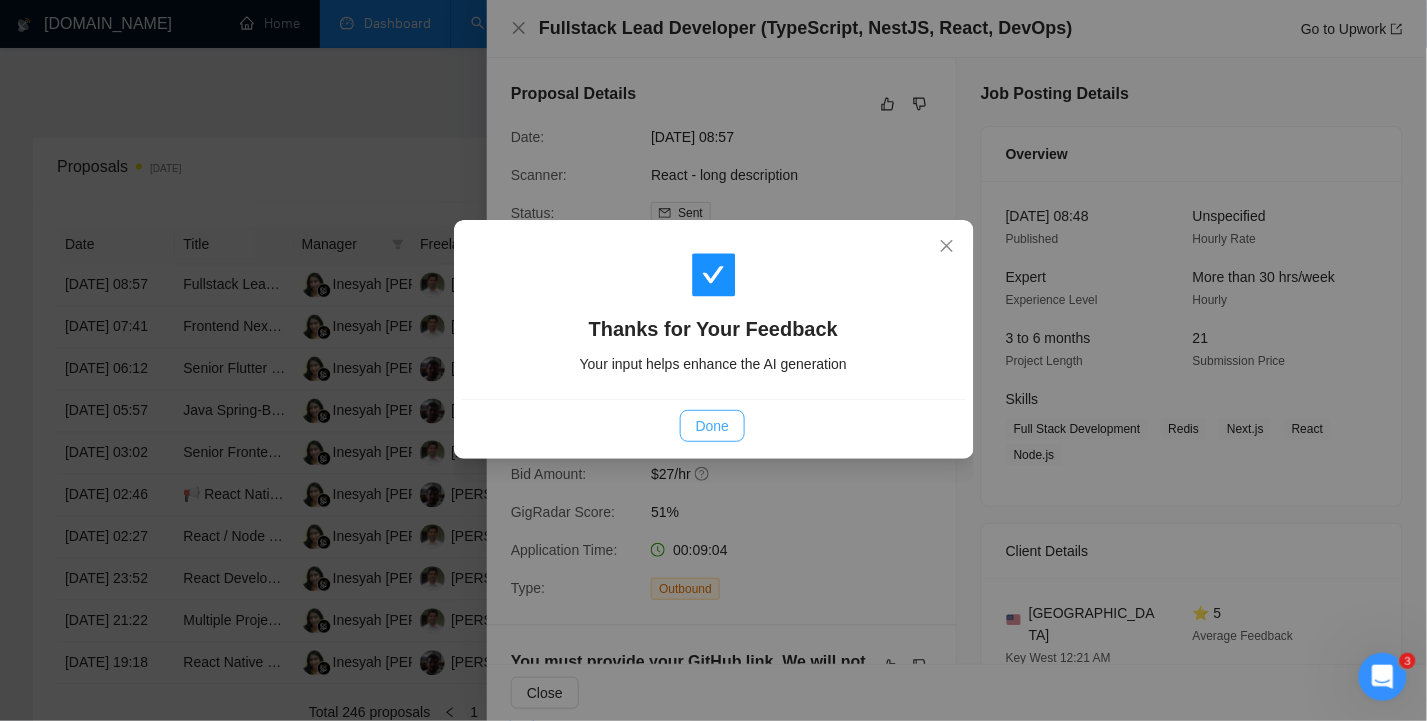 click on "Done" at bounding box center [712, 426] 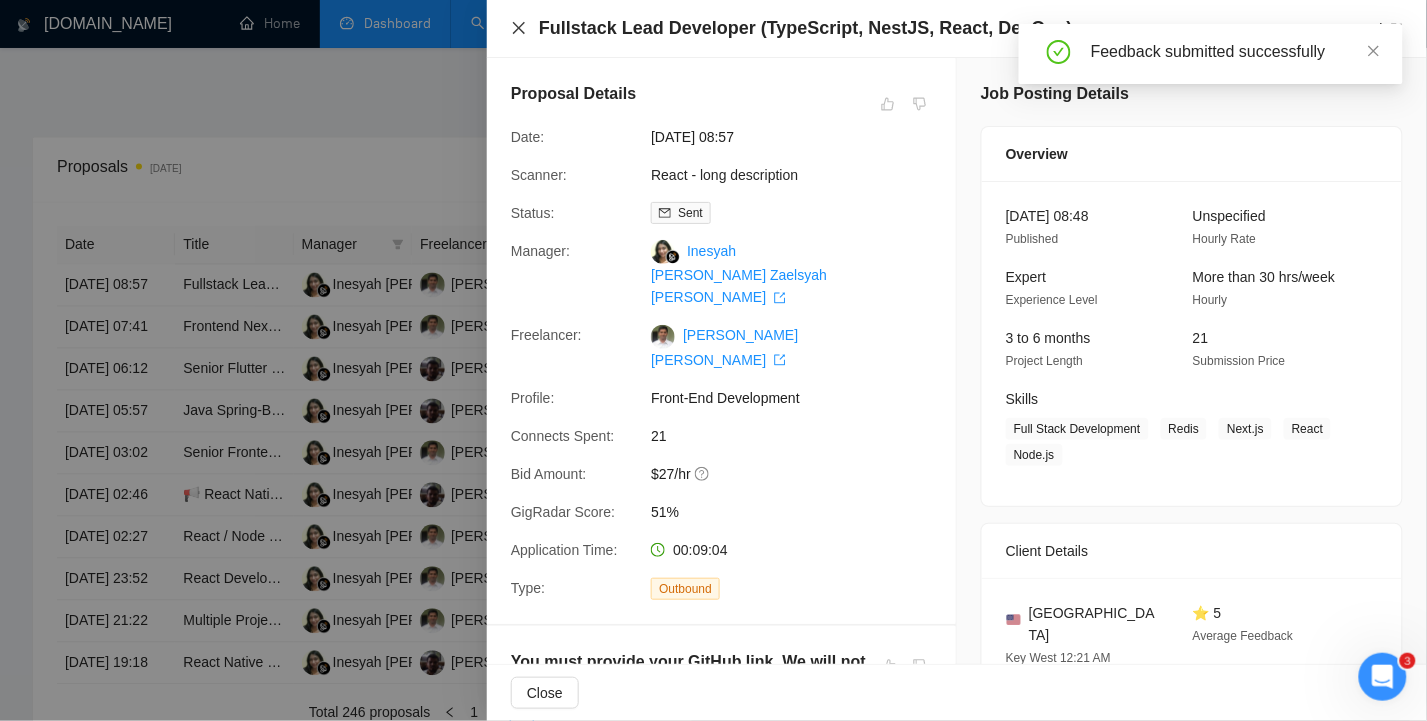 click 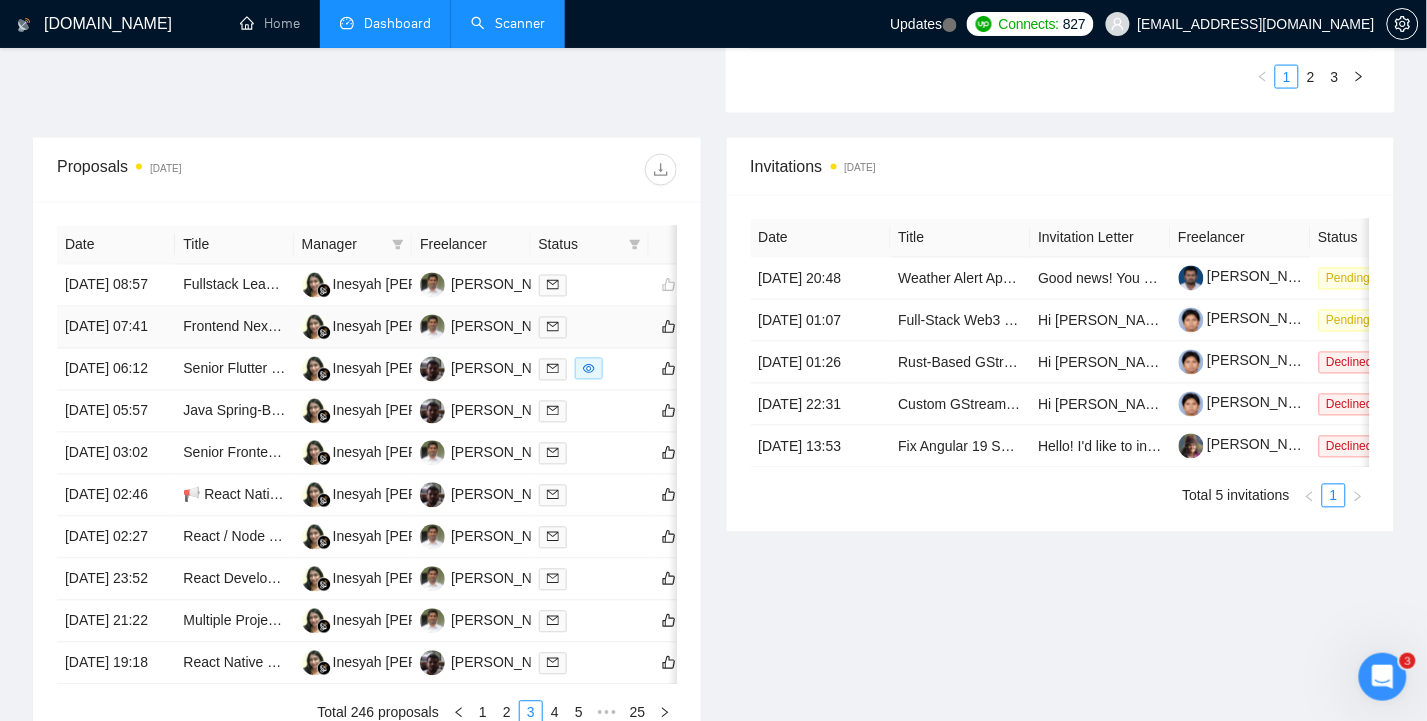 click on "[DATE] 07:41" at bounding box center (116, 328) 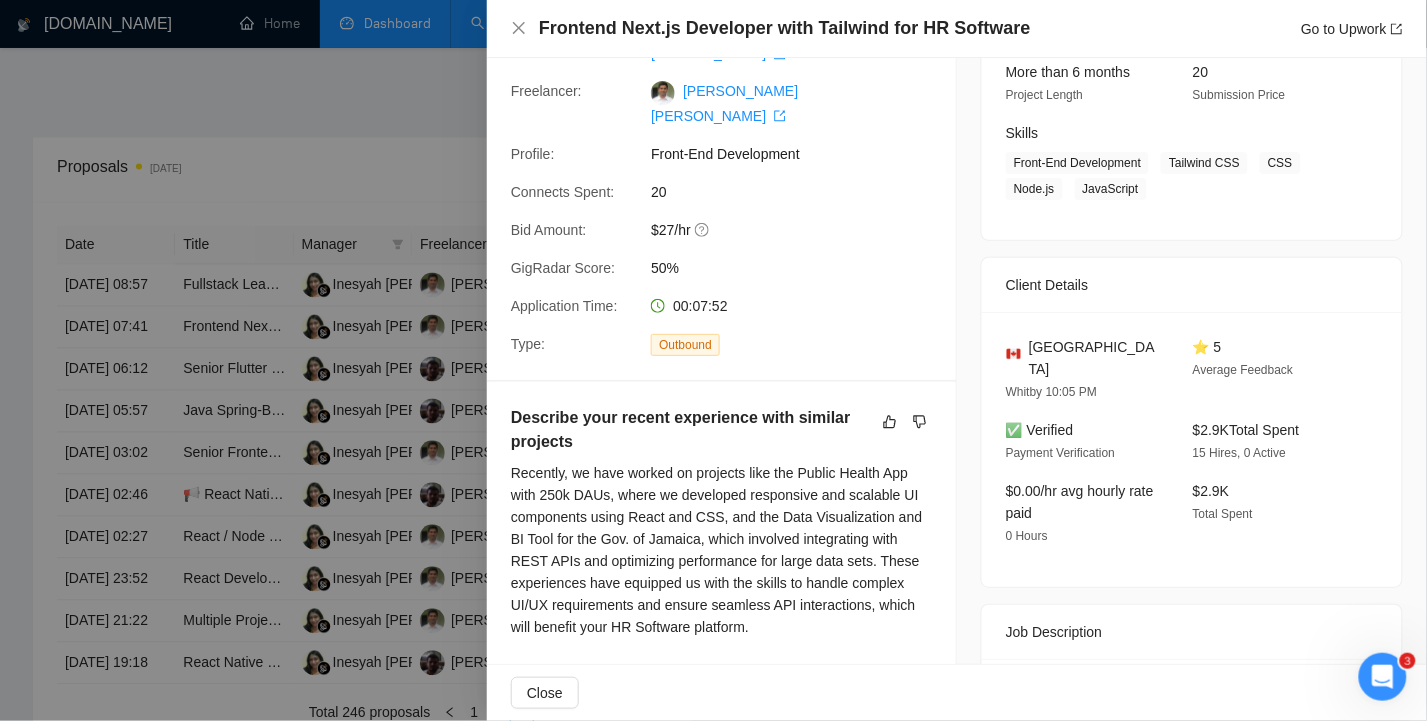 scroll, scrollTop: 0, scrollLeft: 0, axis: both 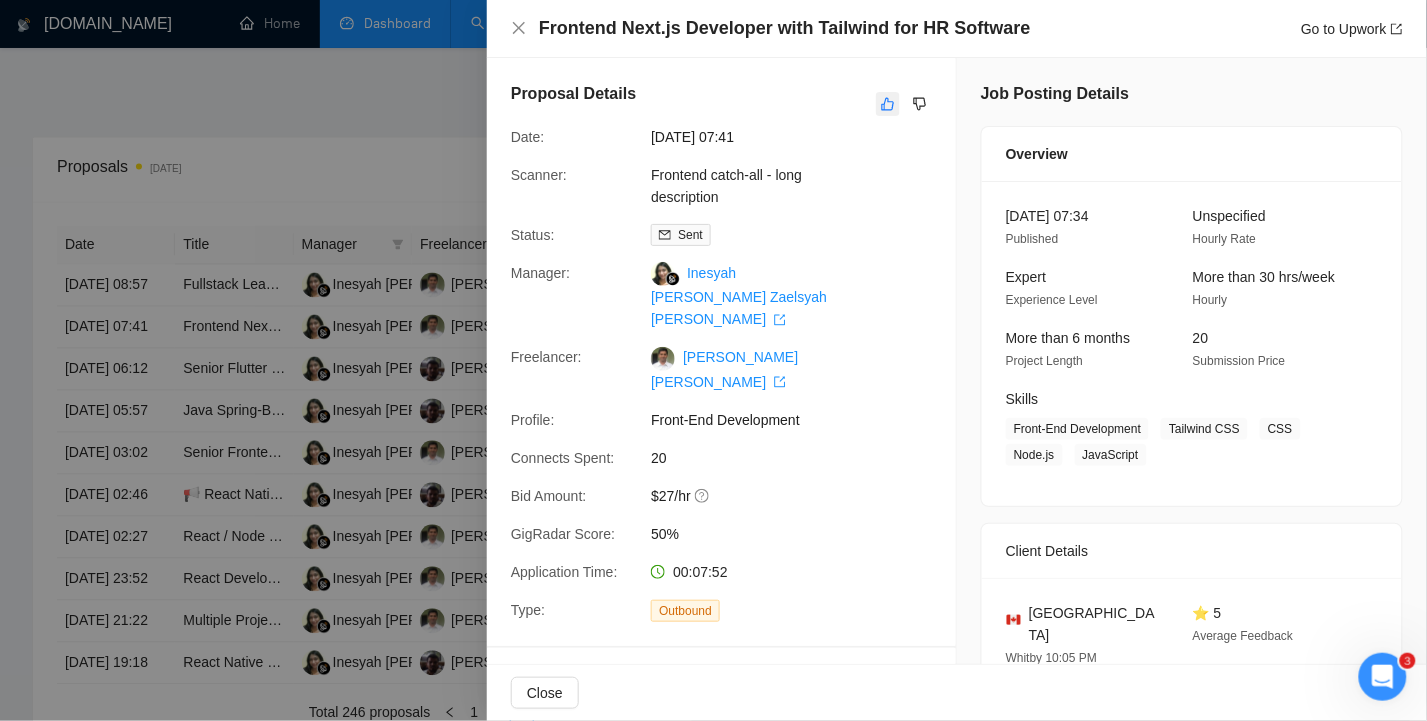 click 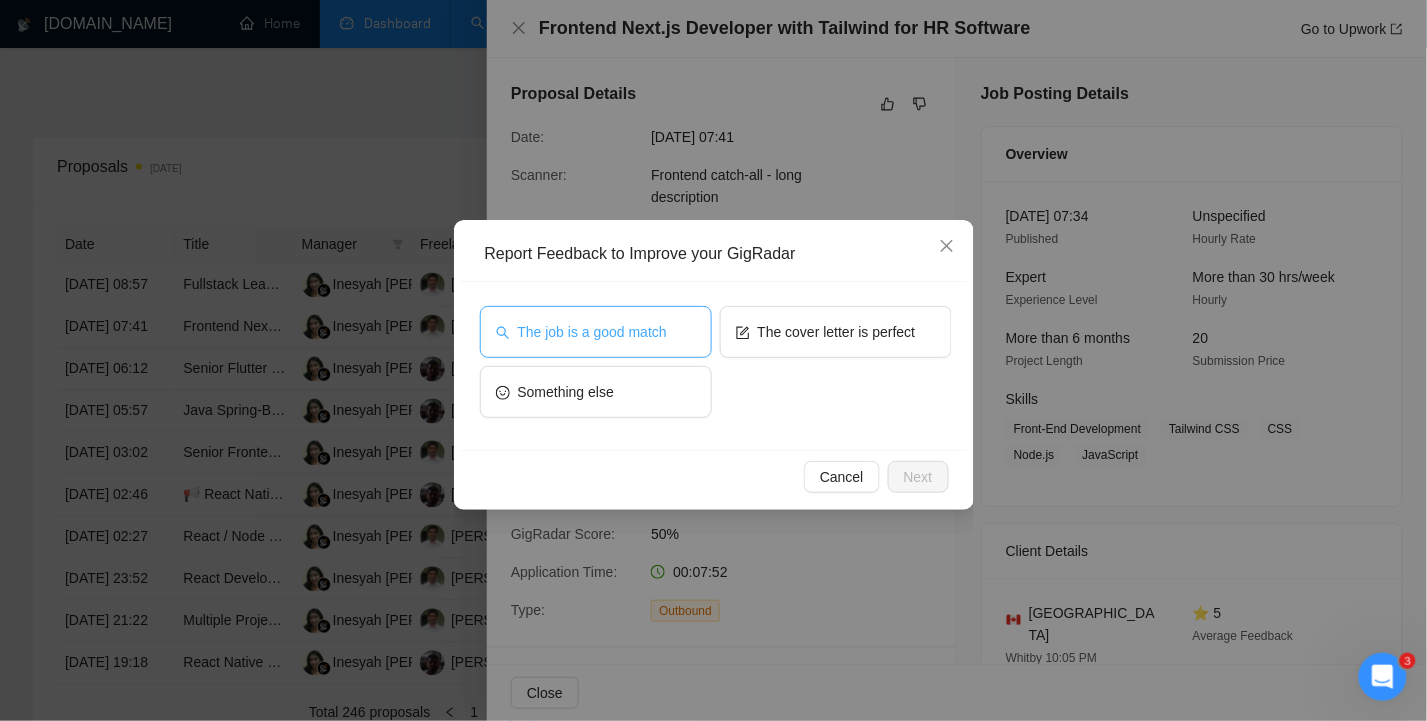 click on "The job is a good match" at bounding box center [596, 332] 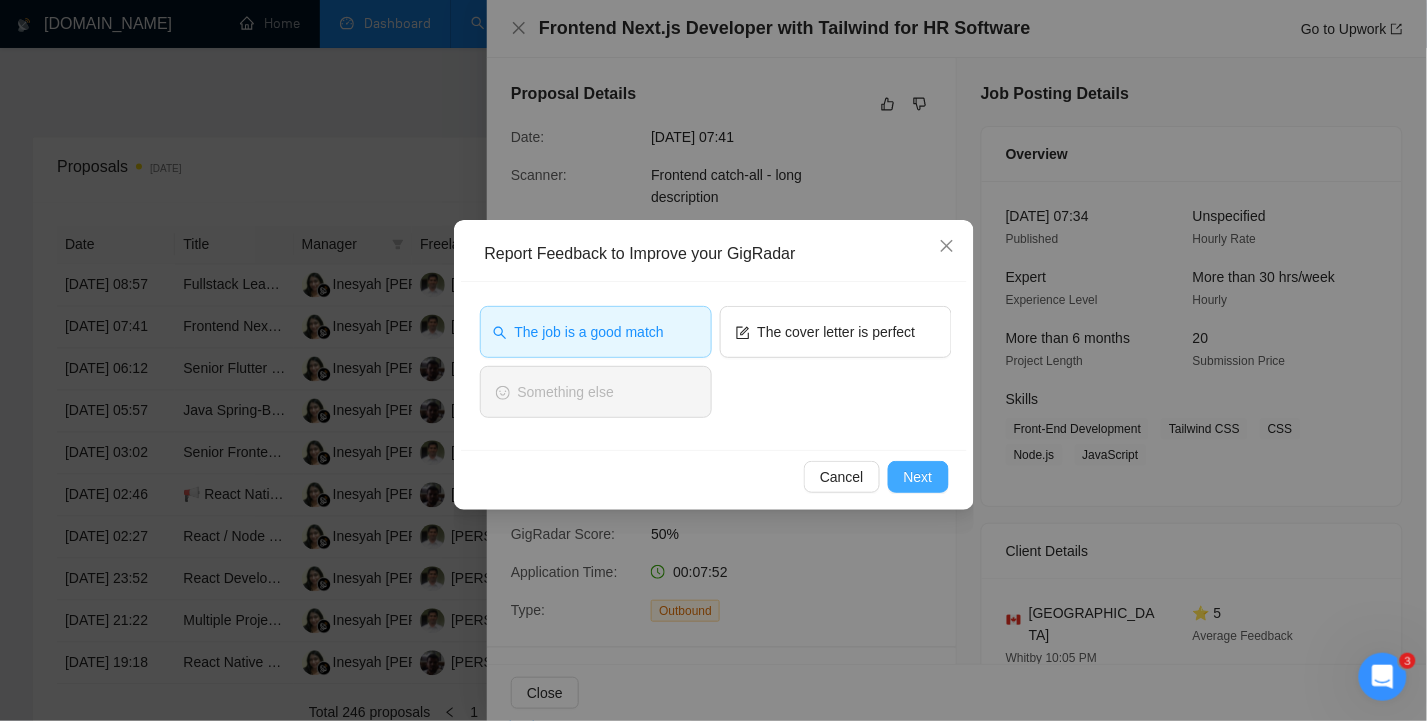 click on "Next" at bounding box center [918, 477] 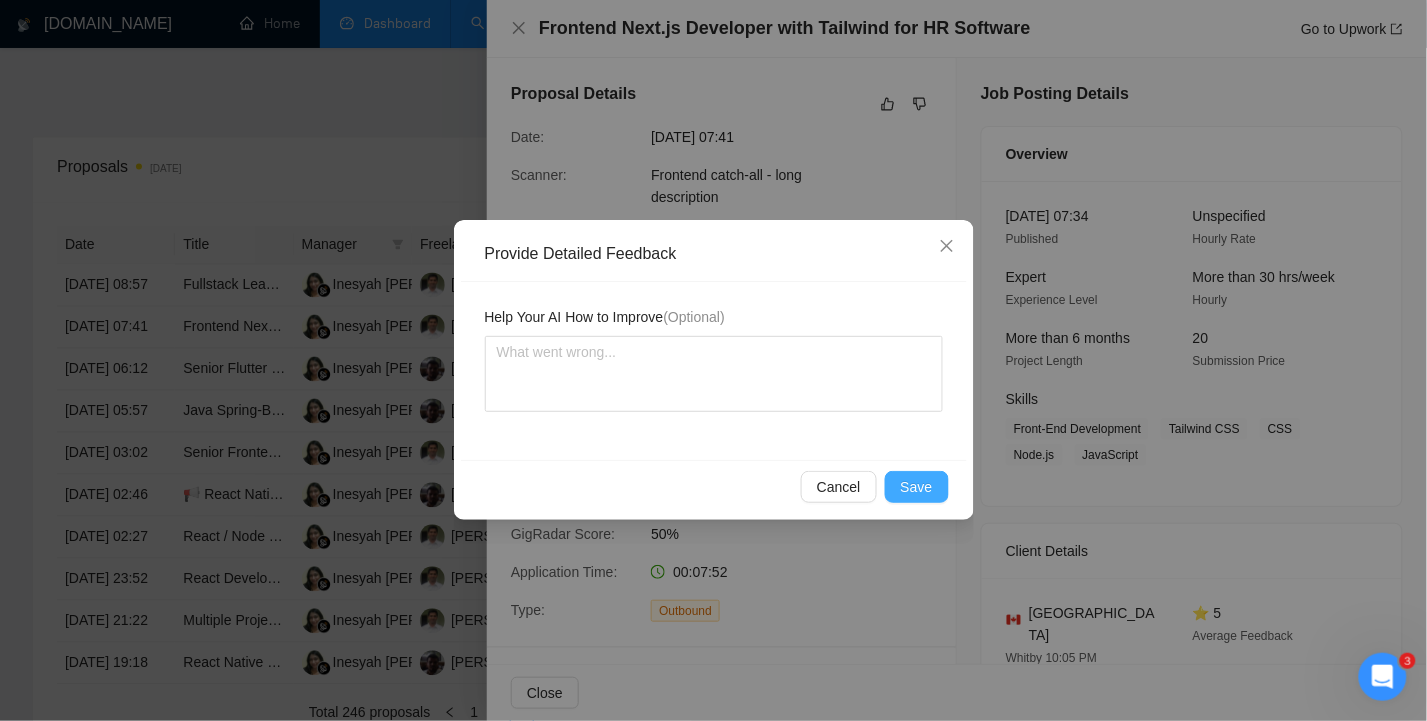 click on "Save" at bounding box center [917, 487] 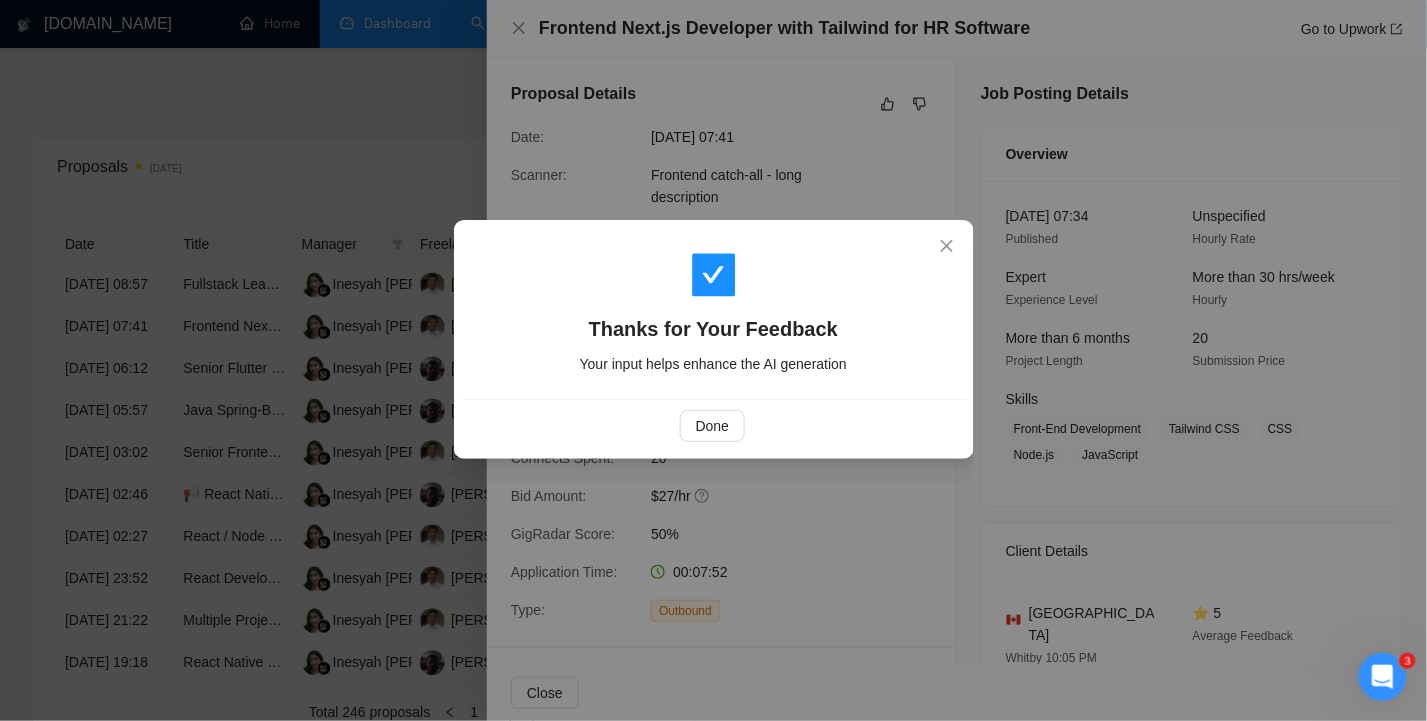 click on "Done" at bounding box center [714, 425] 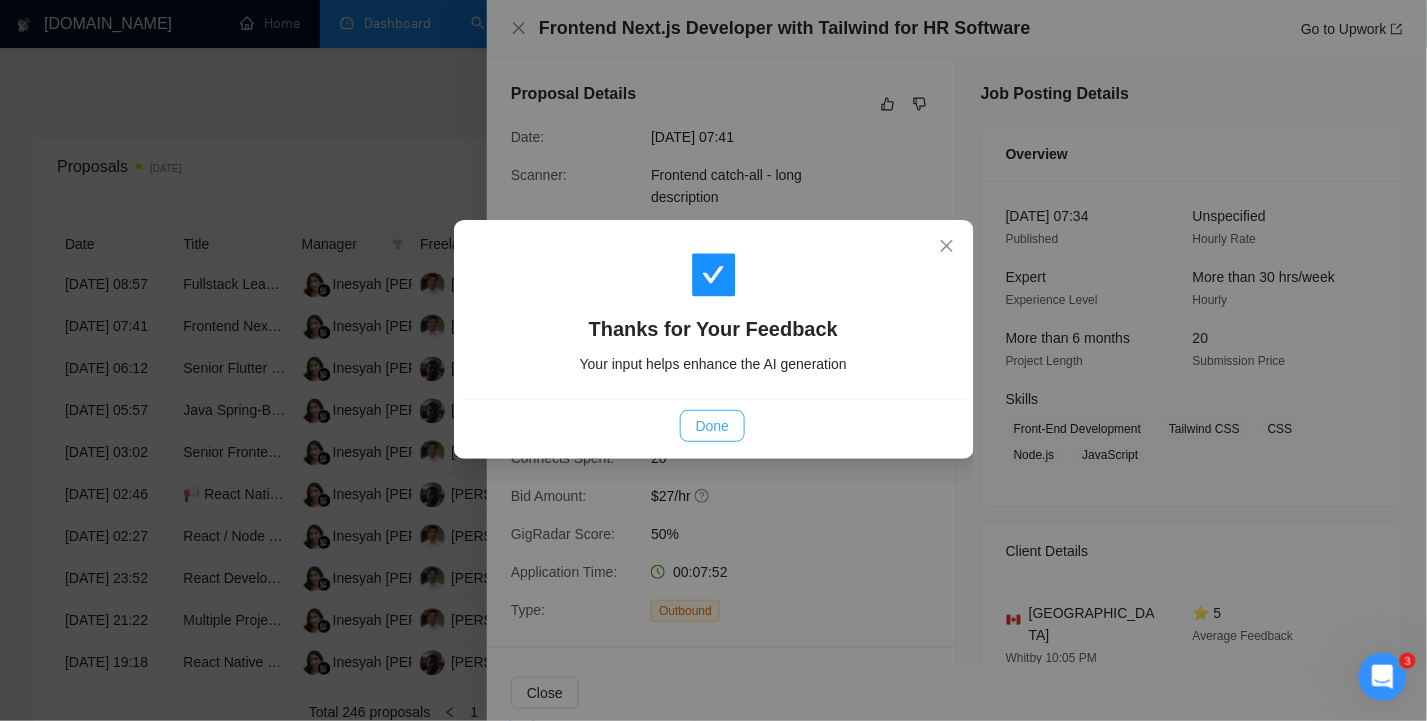 click on "Done" at bounding box center (712, 426) 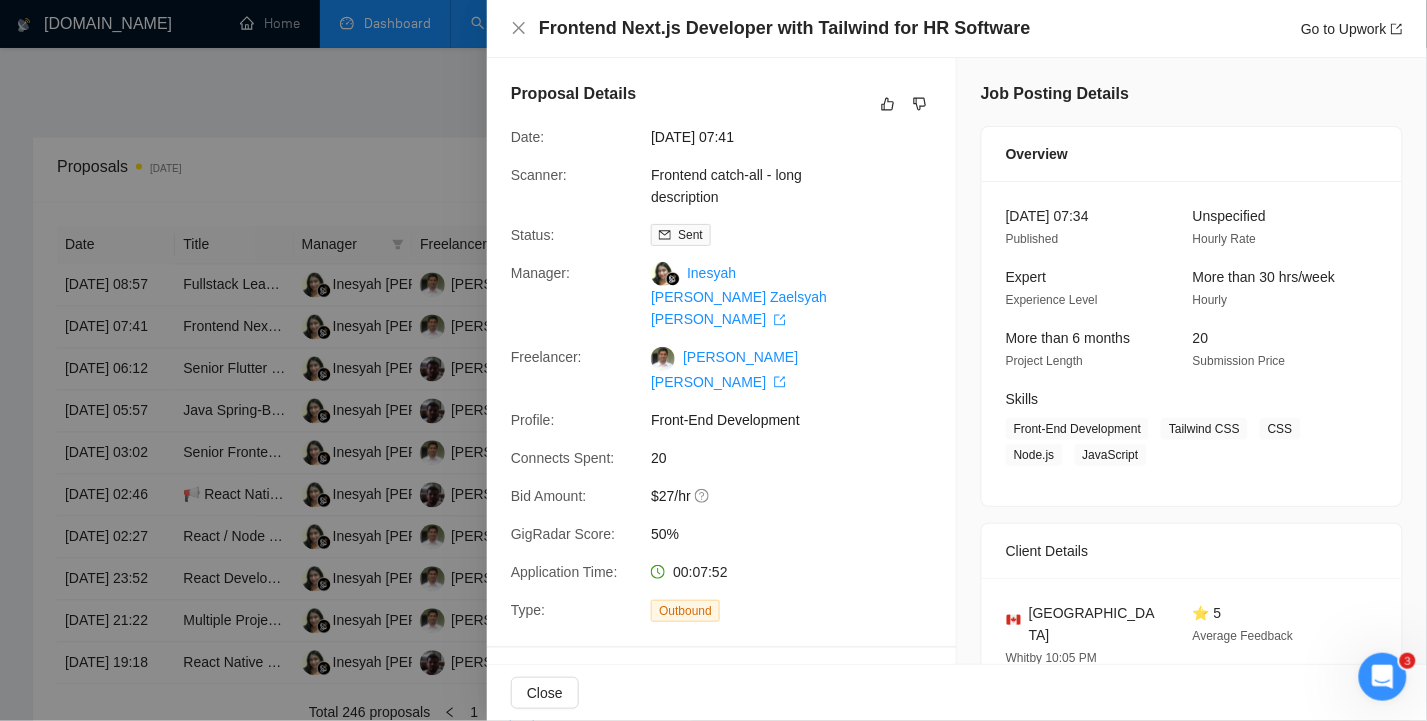 click on "Frontend Next.js Developer with Tailwind for HR Software Go to Upwork" at bounding box center [957, 28] 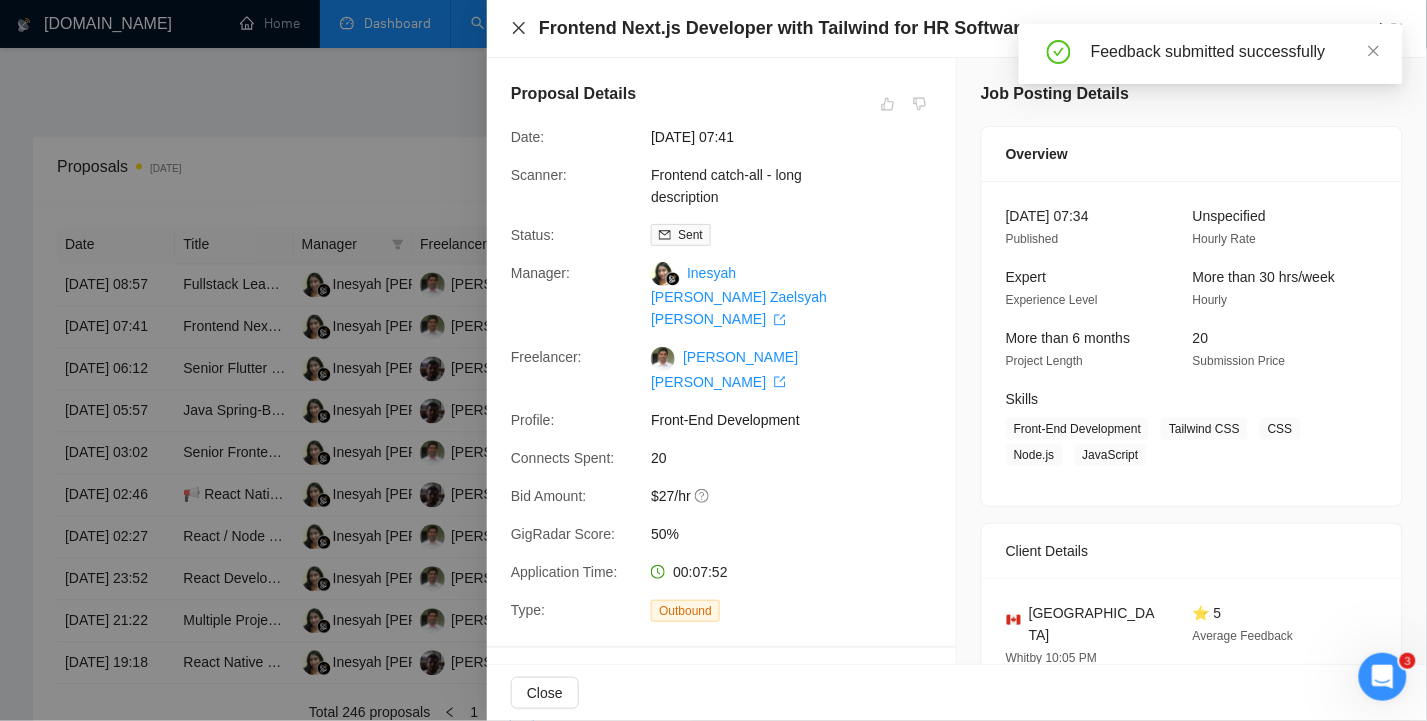 click 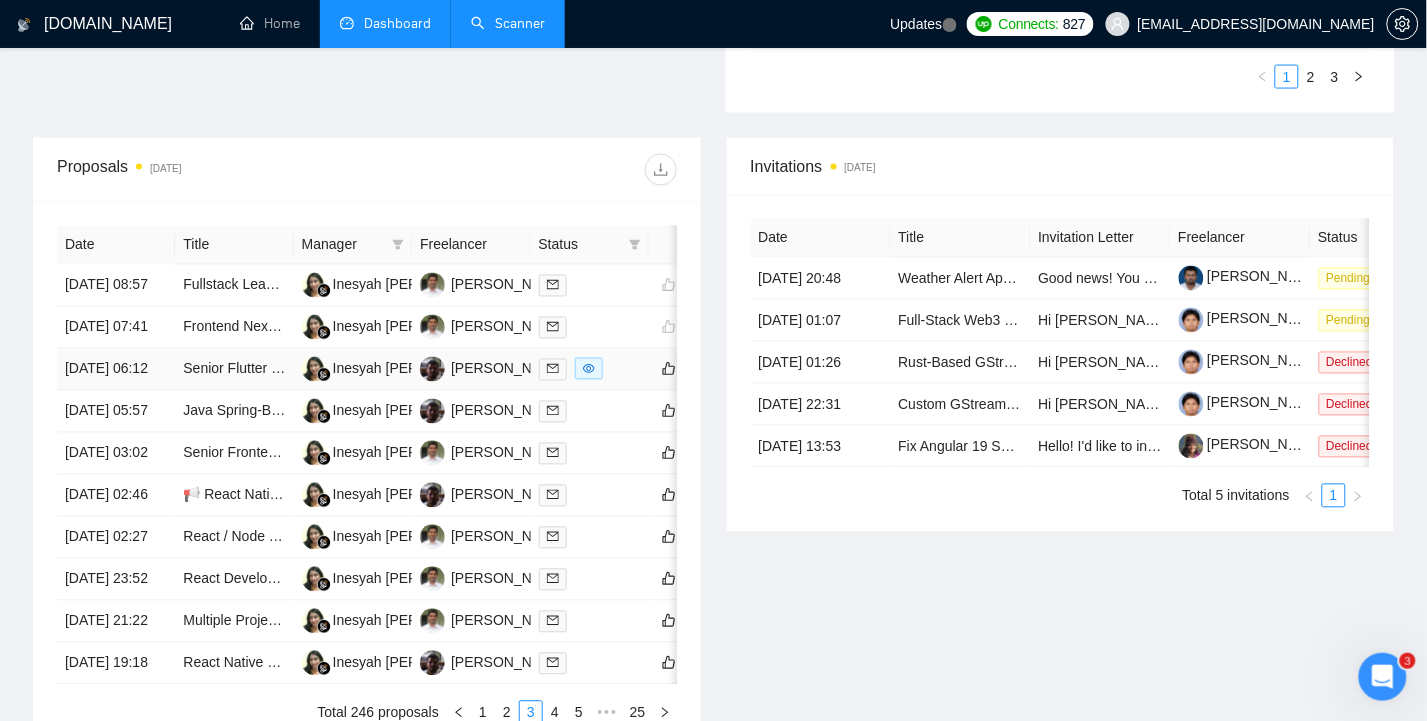 click on "[DATE] 06:12" at bounding box center [116, 370] 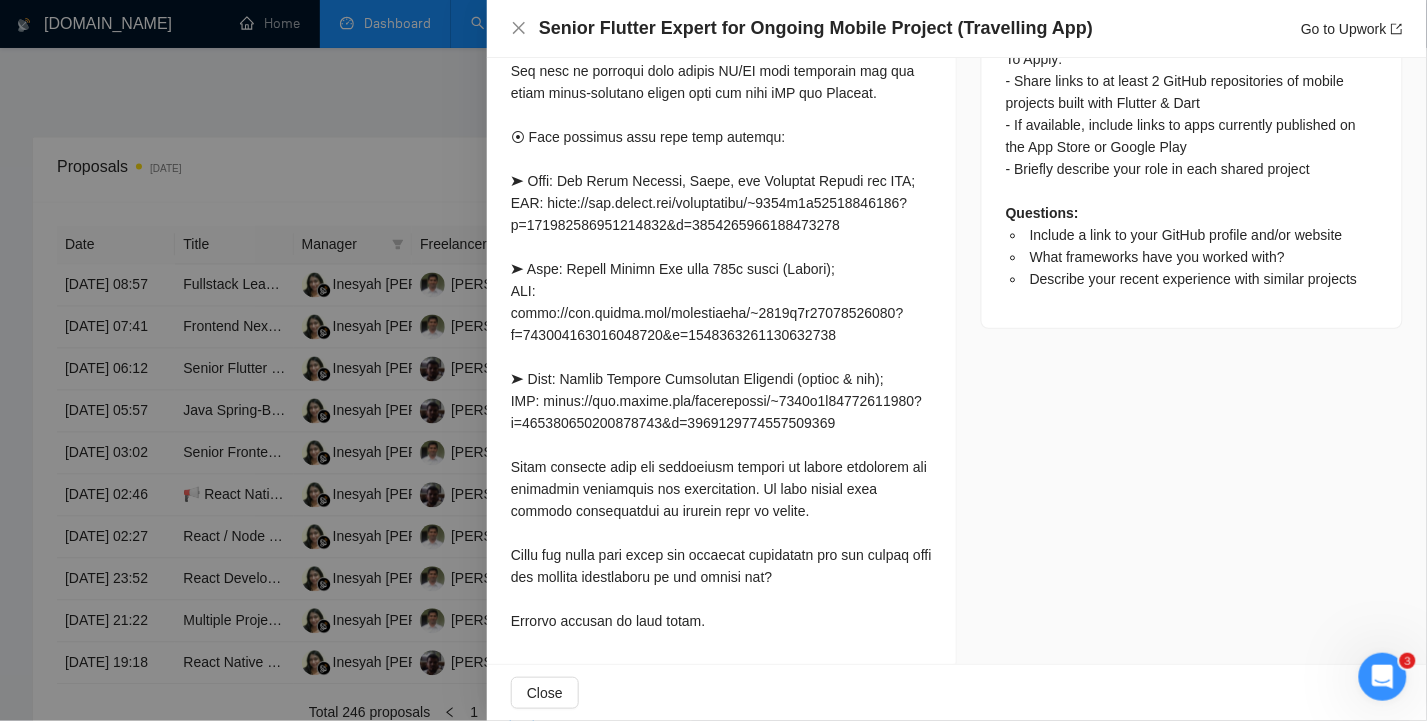 scroll, scrollTop: 1454, scrollLeft: 0, axis: vertical 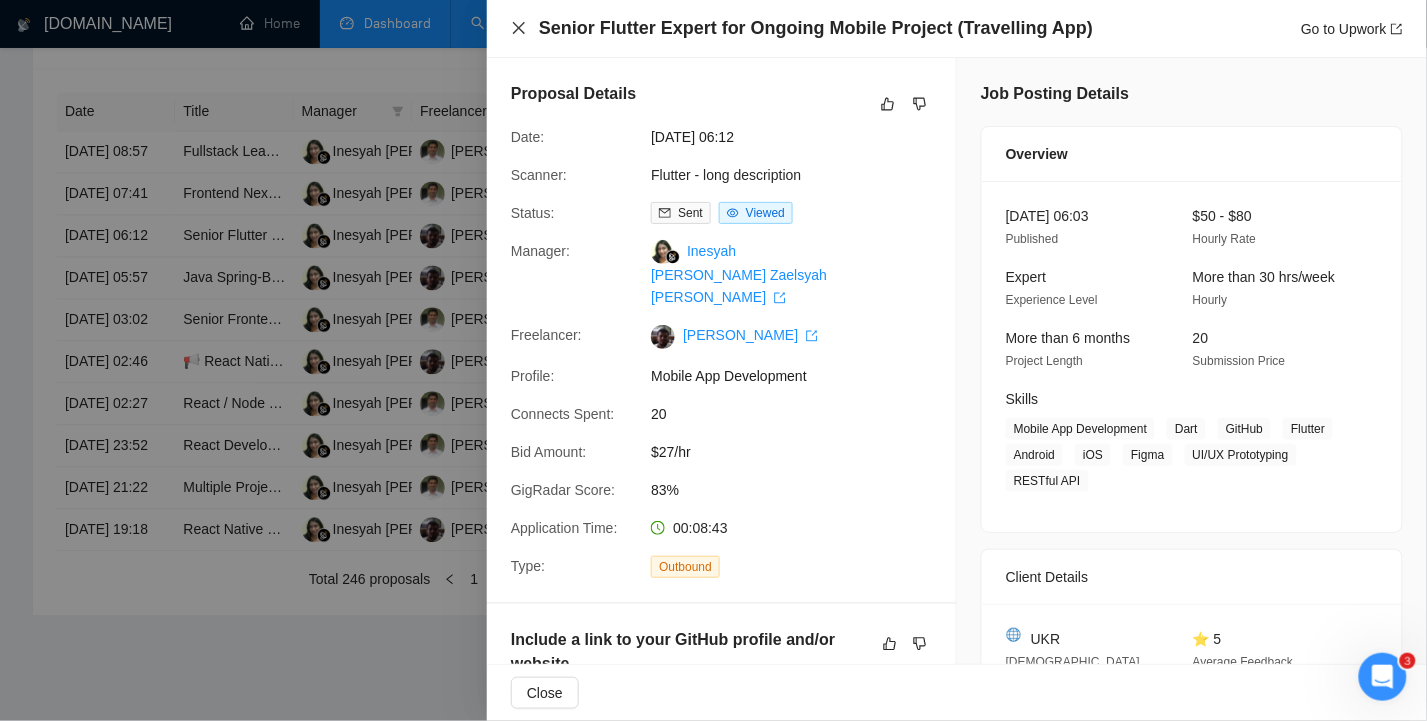 click 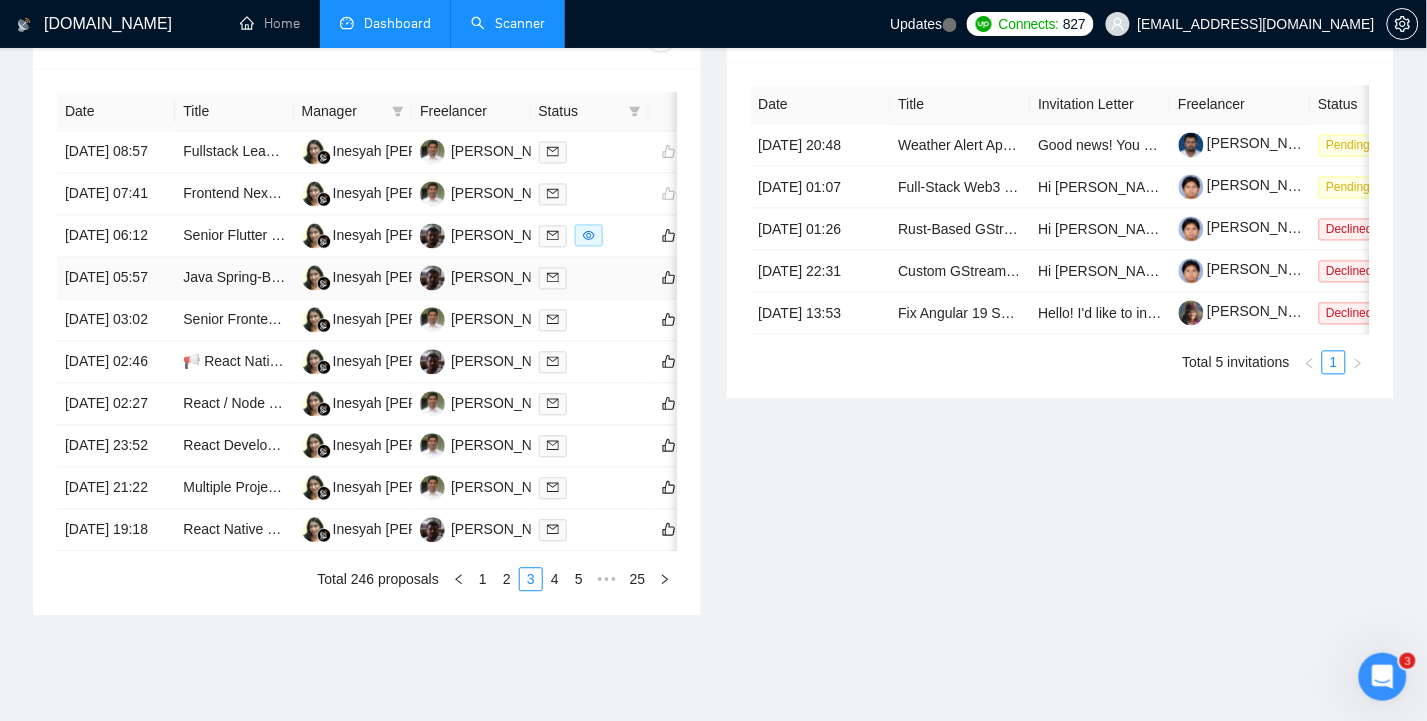 click on "[DATE] 05:57" at bounding box center (116, 279) 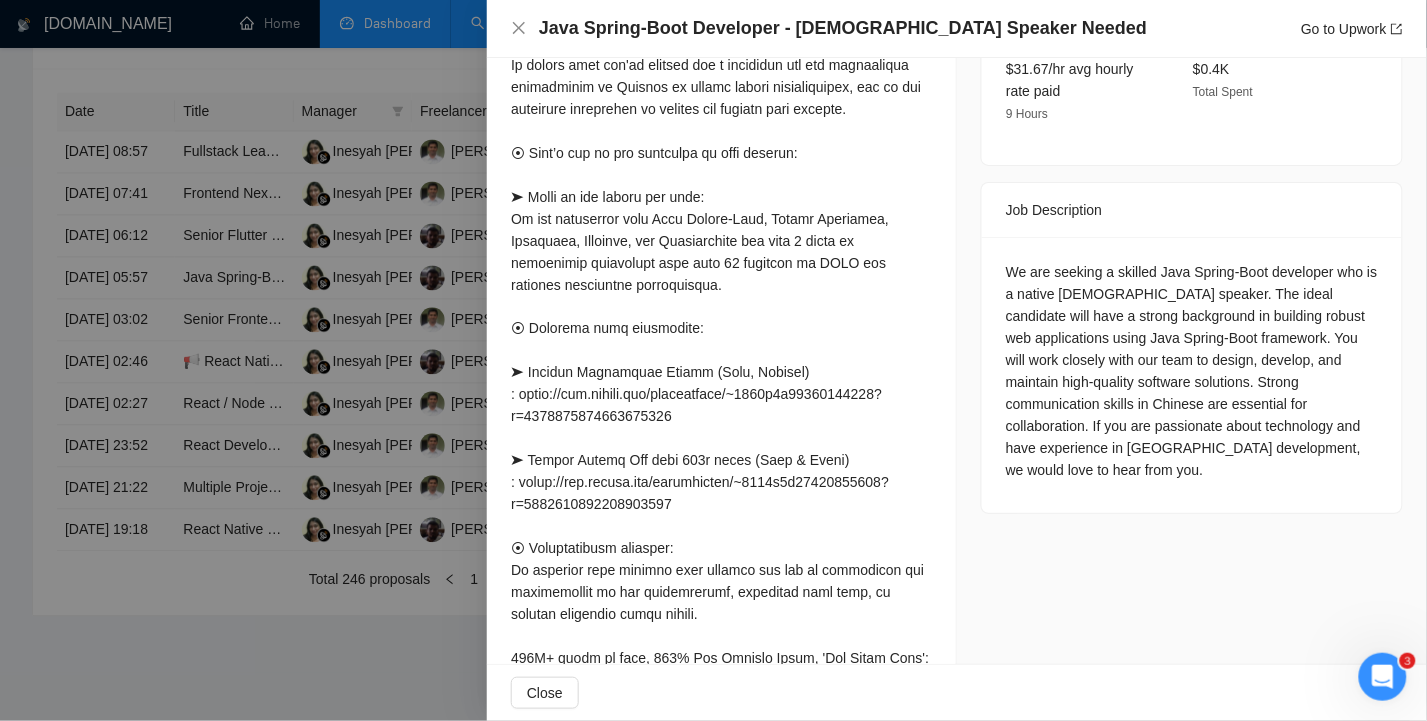 scroll, scrollTop: 768, scrollLeft: 0, axis: vertical 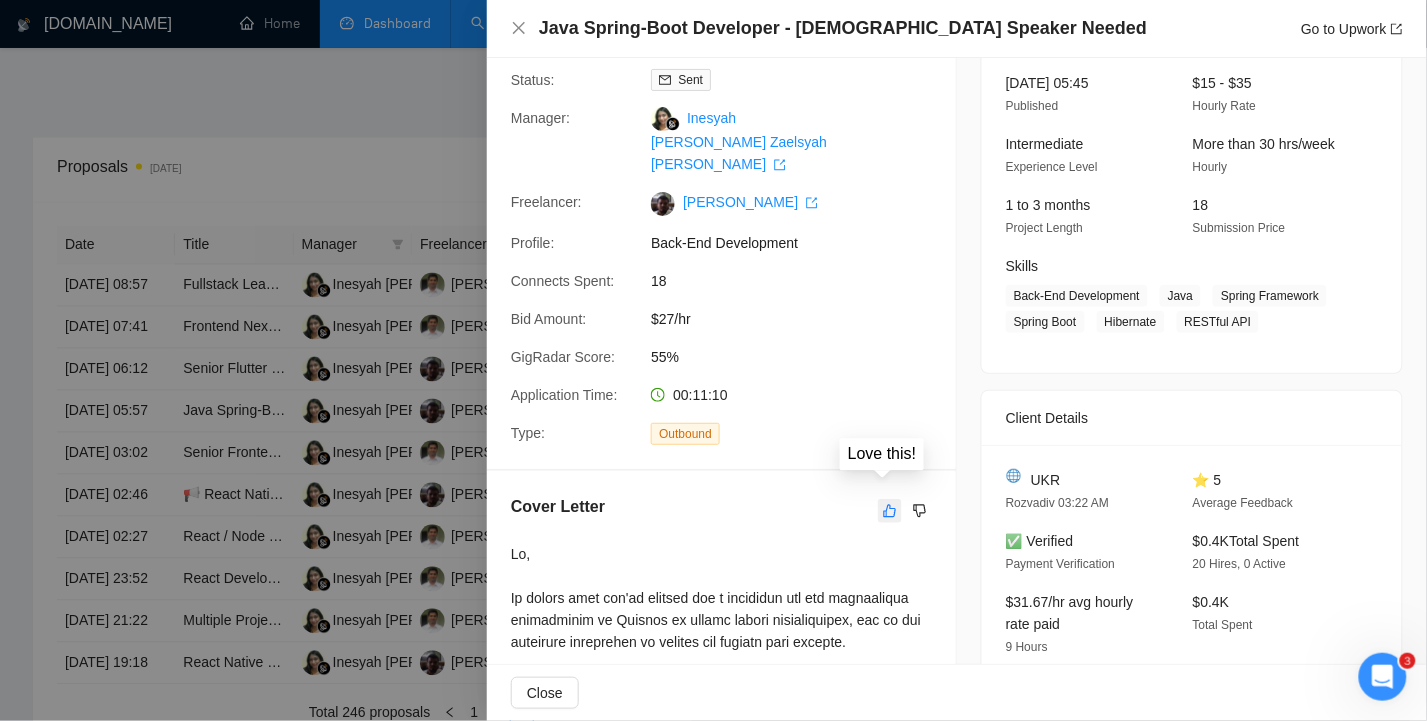 click 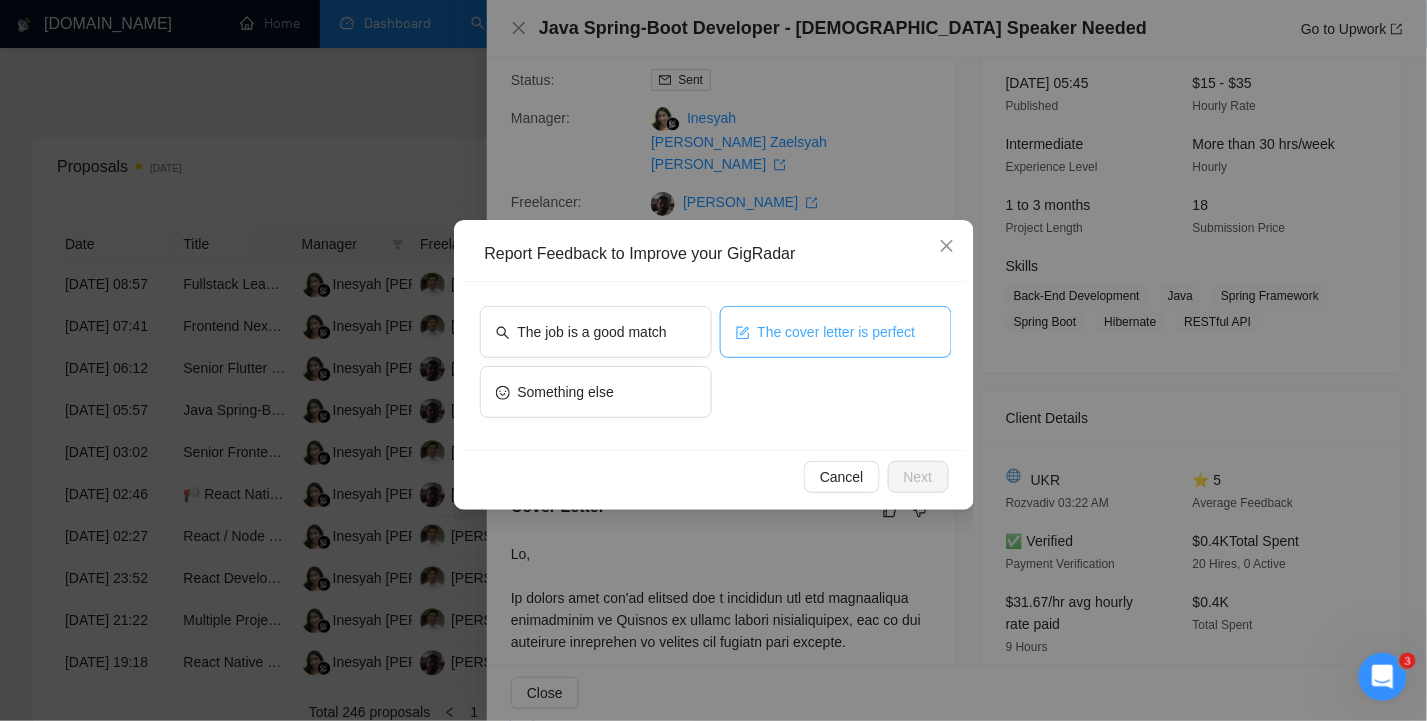 click on "The cover letter is perfect" at bounding box center (837, 332) 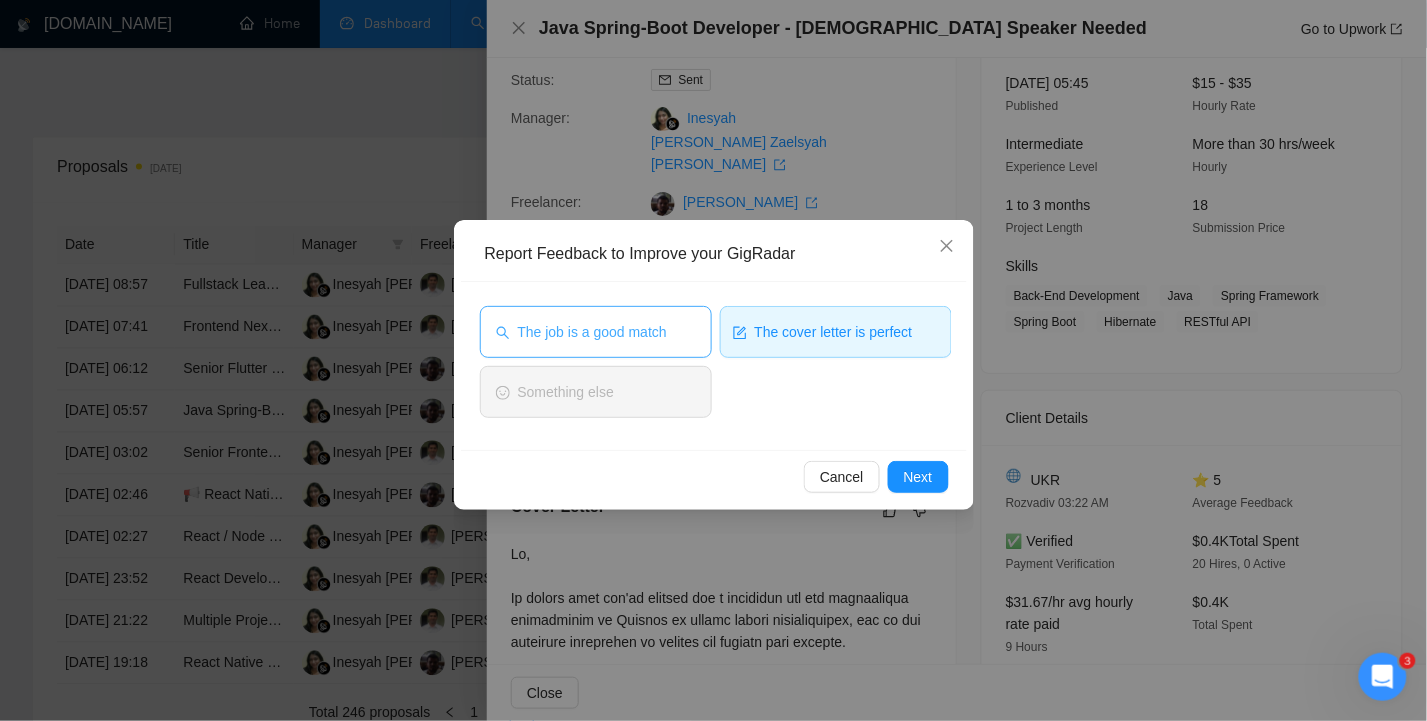 click on "The job is a good match" at bounding box center [592, 332] 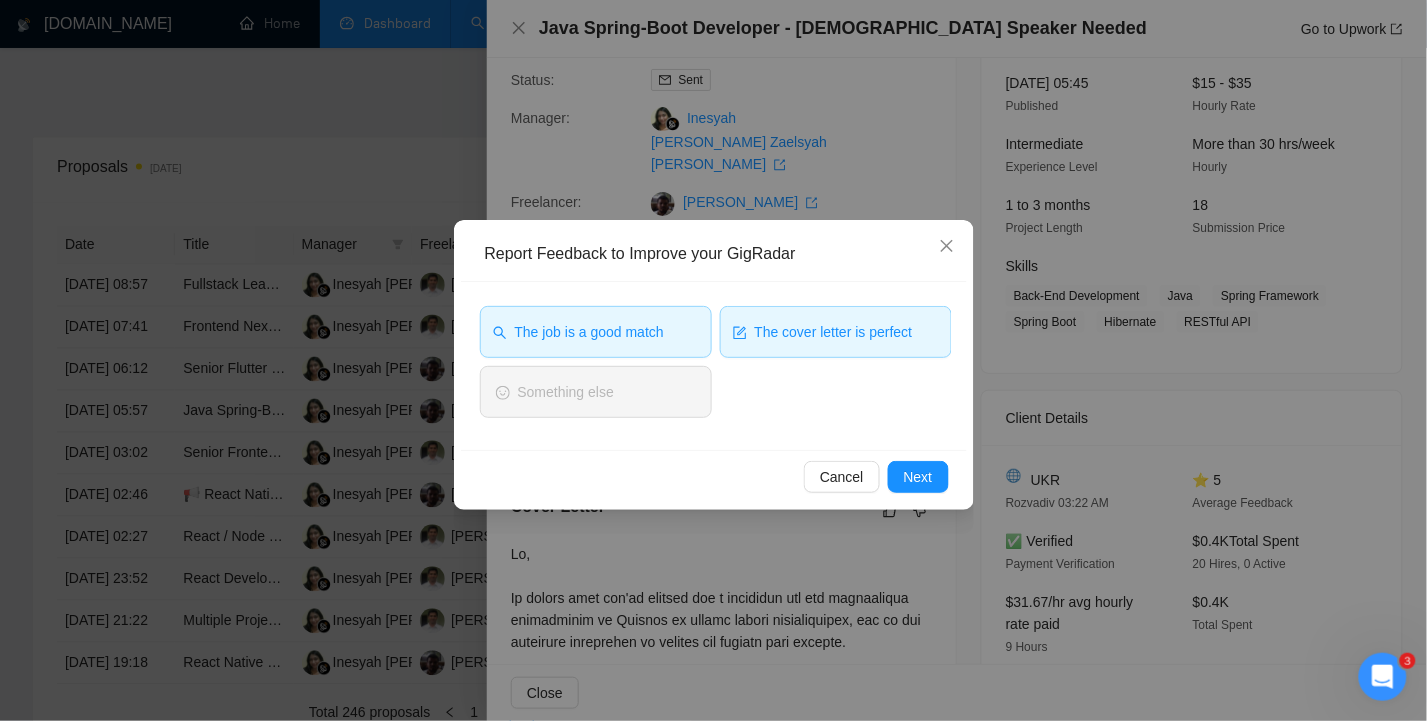 click on "The cover letter is perfect" at bounding box center (834, 332) 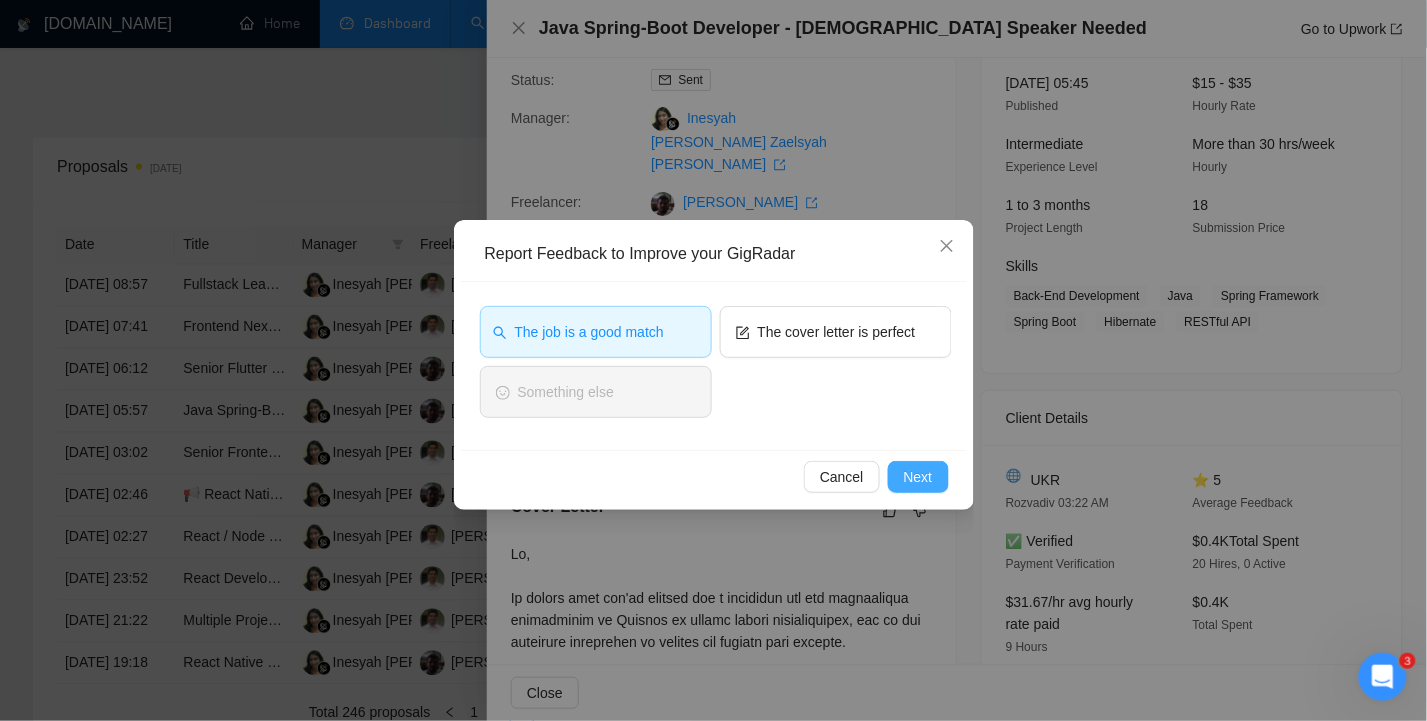click on "Next" at bounding box center [918, 477] 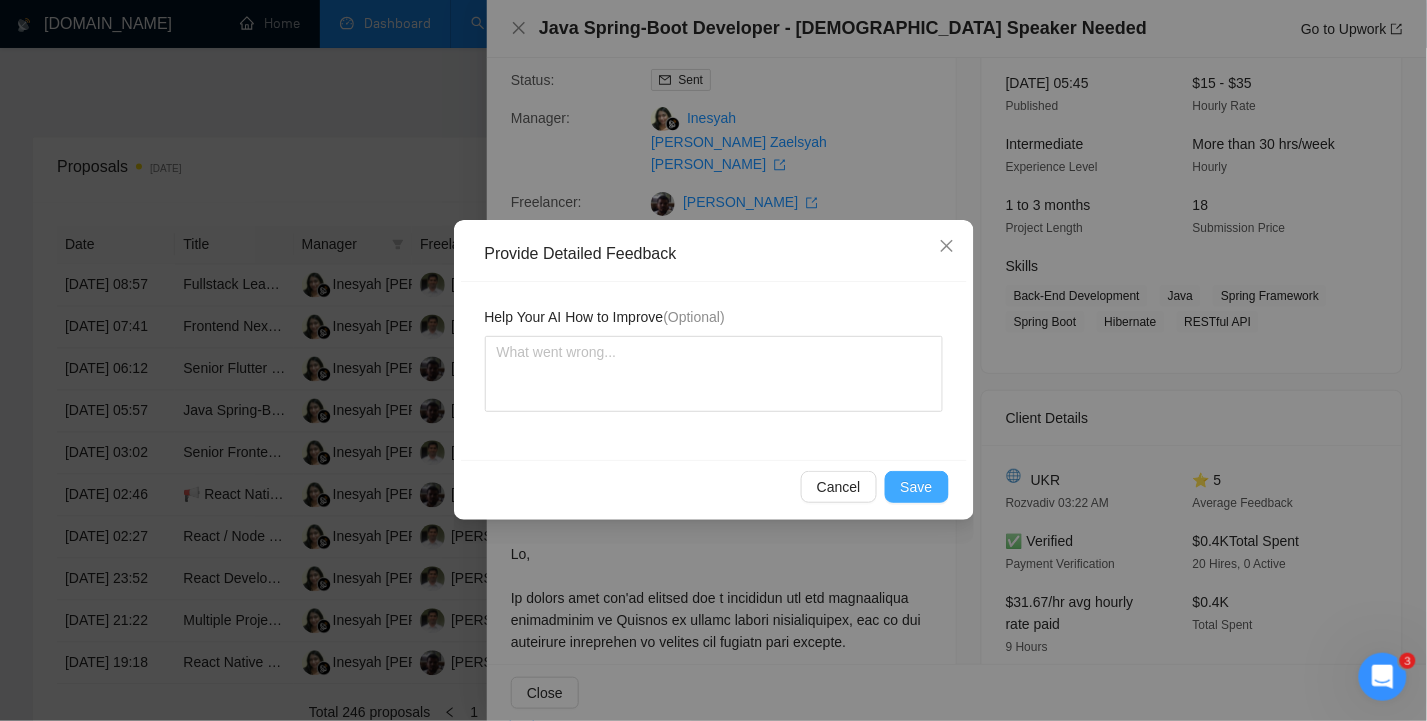 click on "Save" at bounding box center [917, 487] 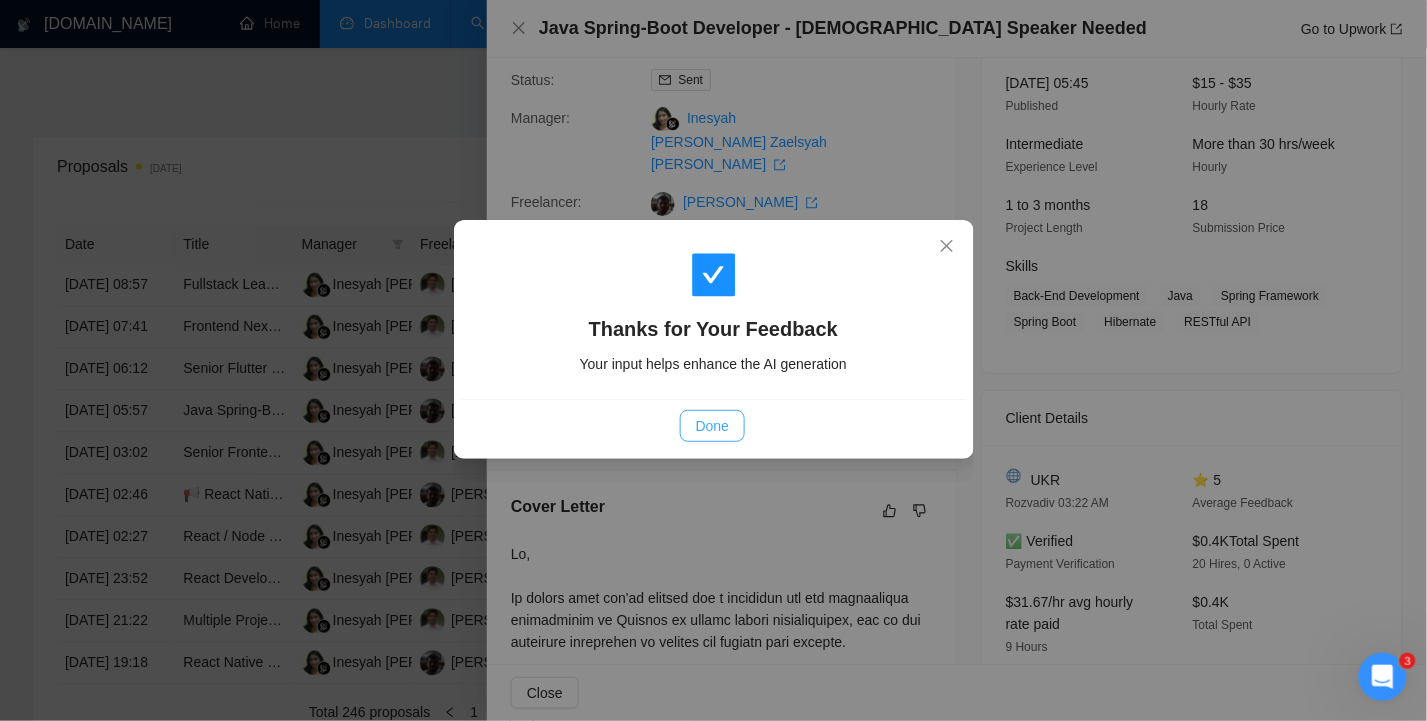 click on "Done" at bounding box center [712, 426] 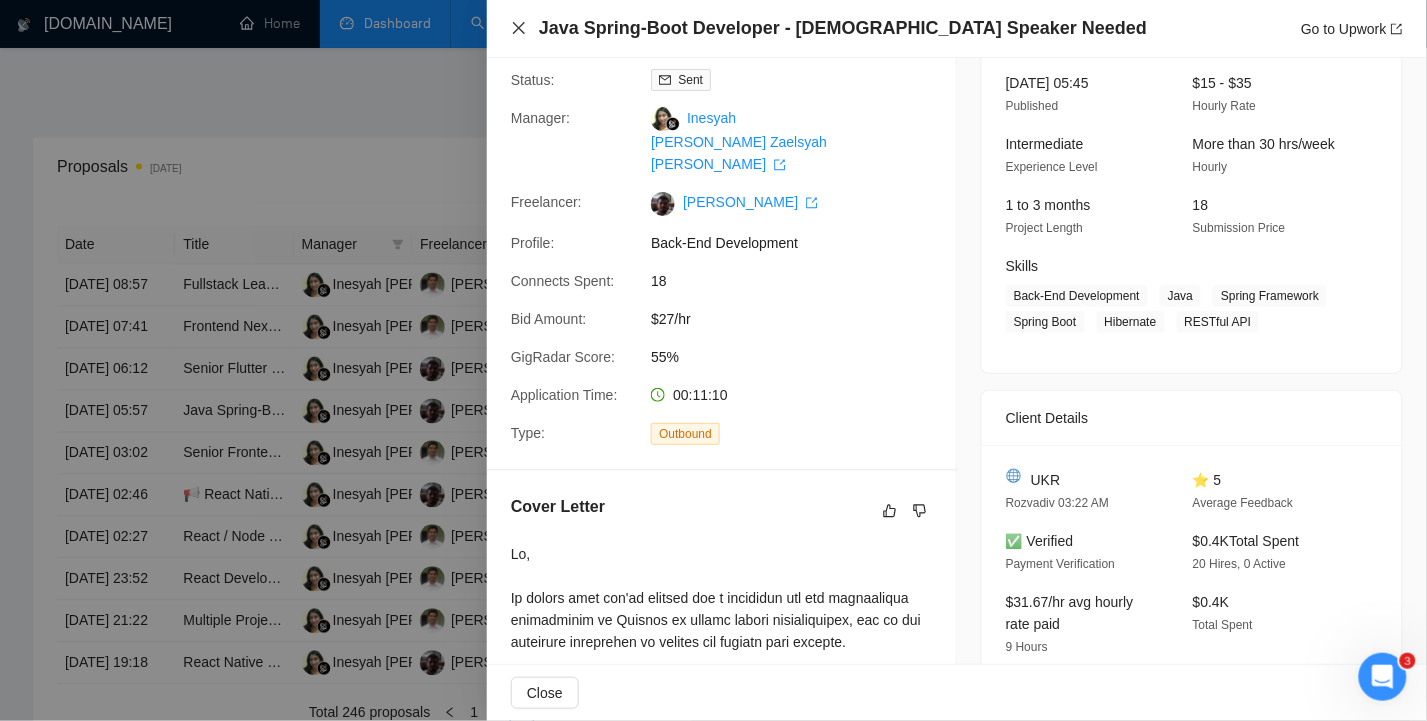 click 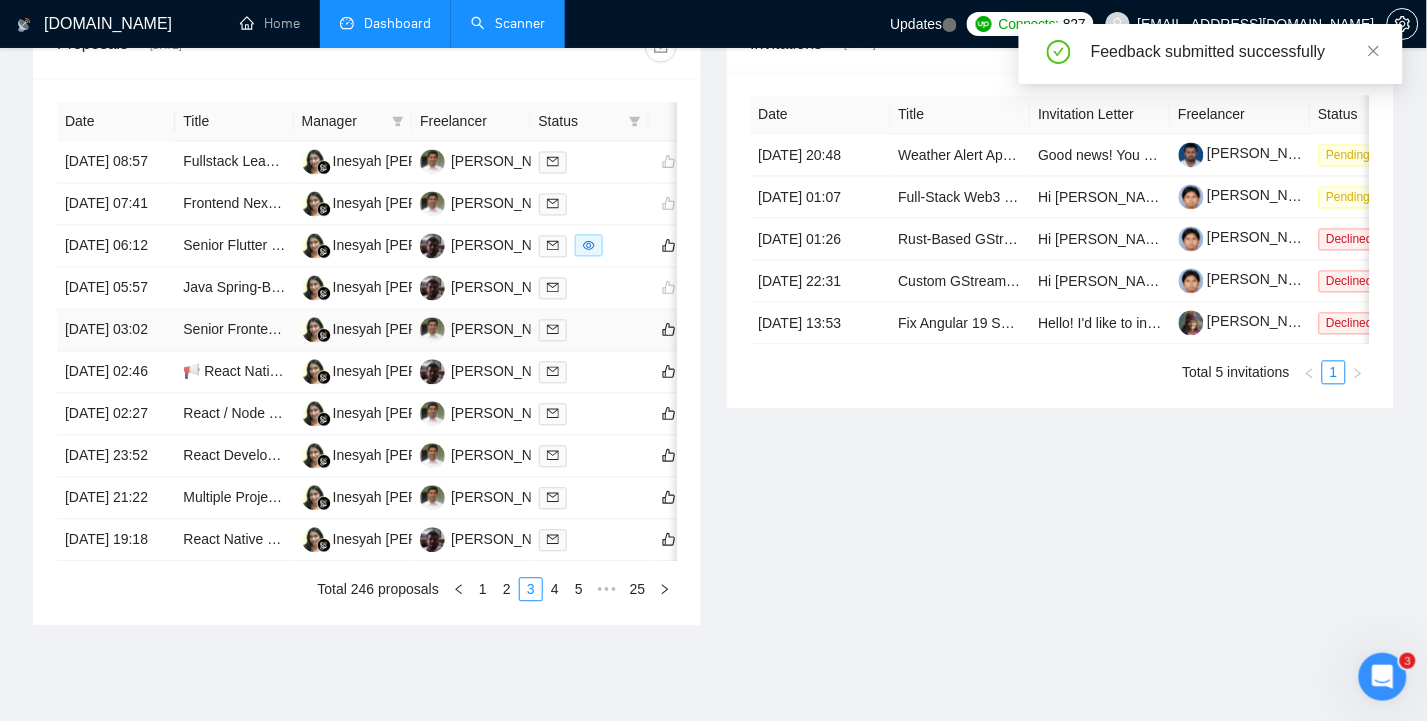 scroll, scrollTop: 844, scrollLeft: 0, axis: vertical 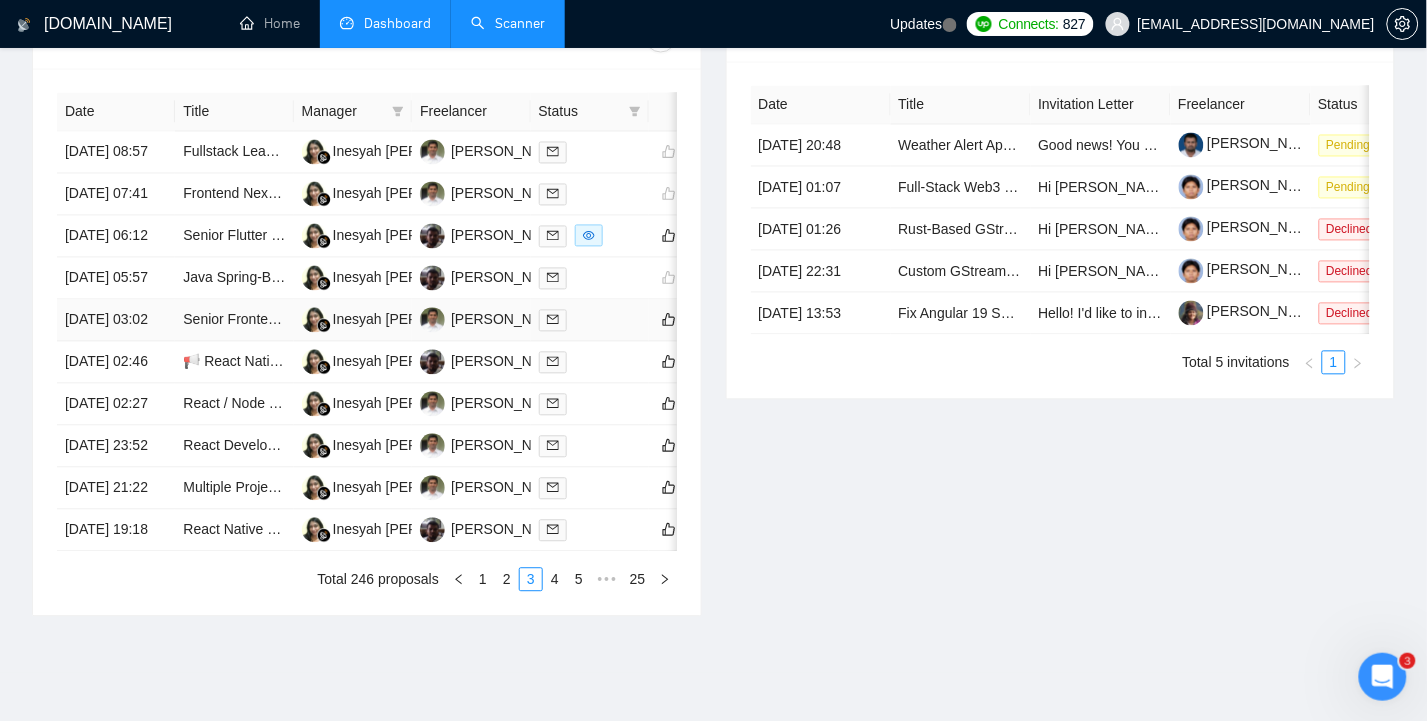 click on "[DATE] 03:02" at bounding box center [116, 321] 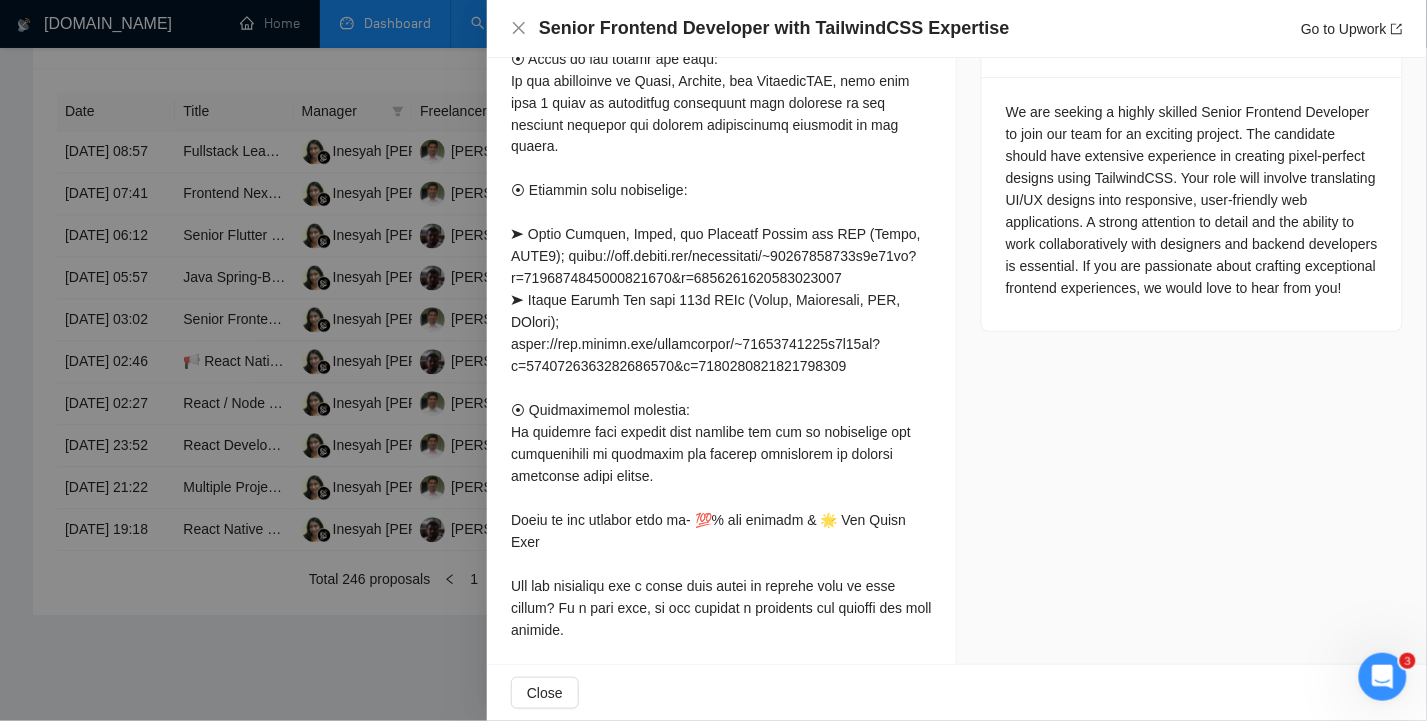 scroll, scrollTop: 834, scrollLeft: 0, axis: vertical 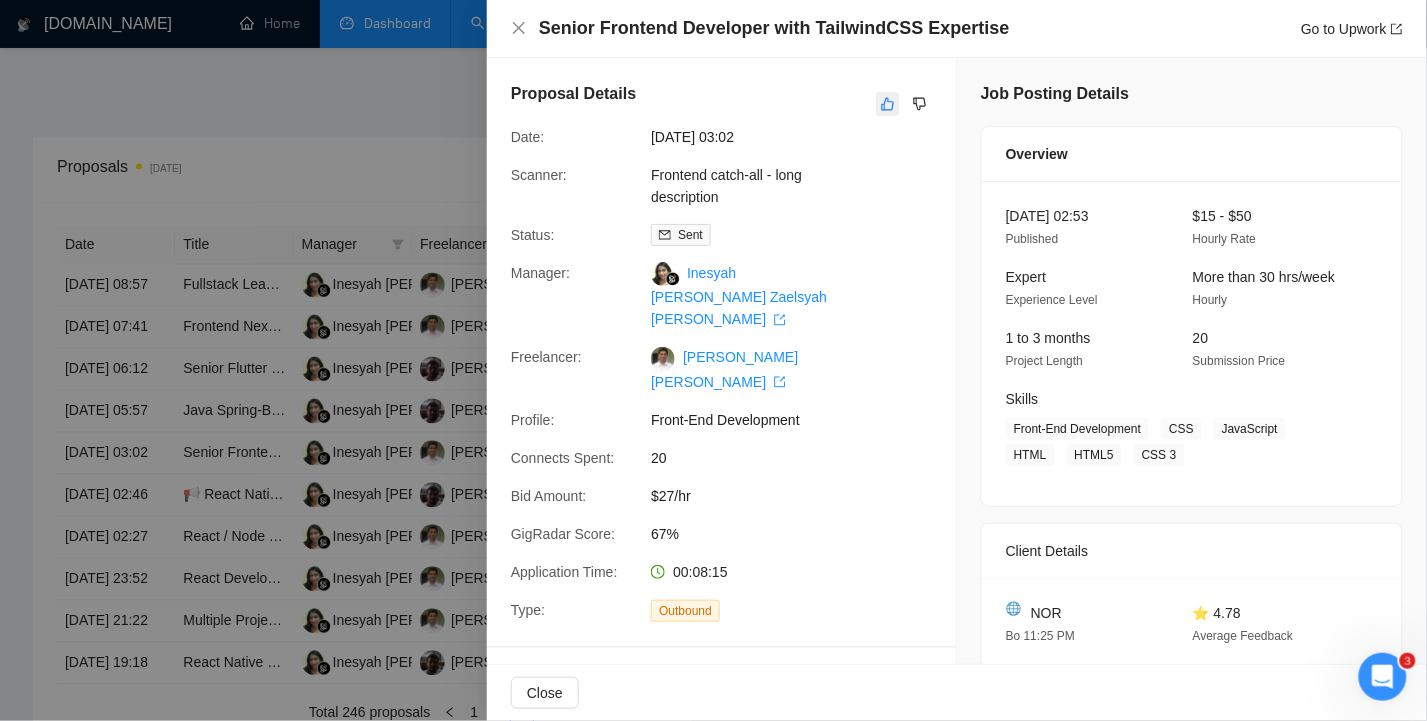 click 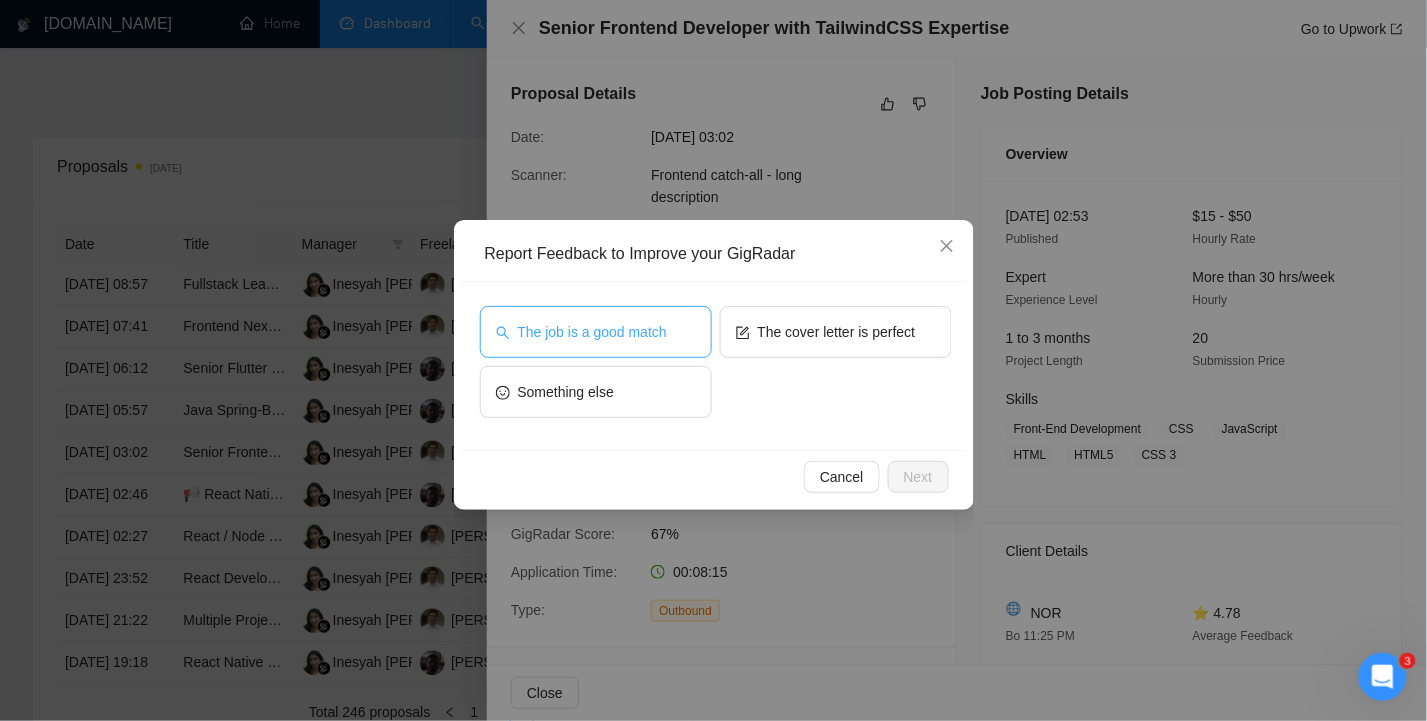 click on "The job is a good match" at bounding box center (592, 332) 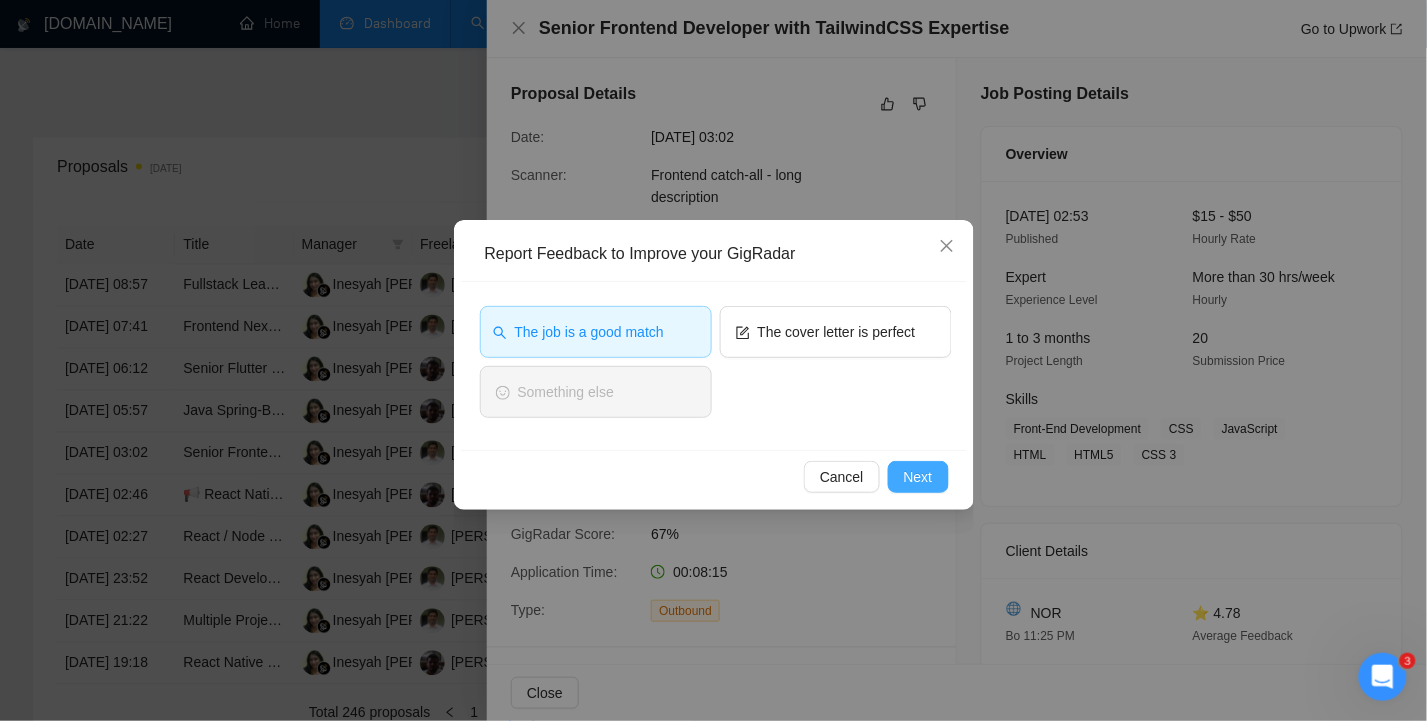 click on "Next" at bounding box center [918, 477] 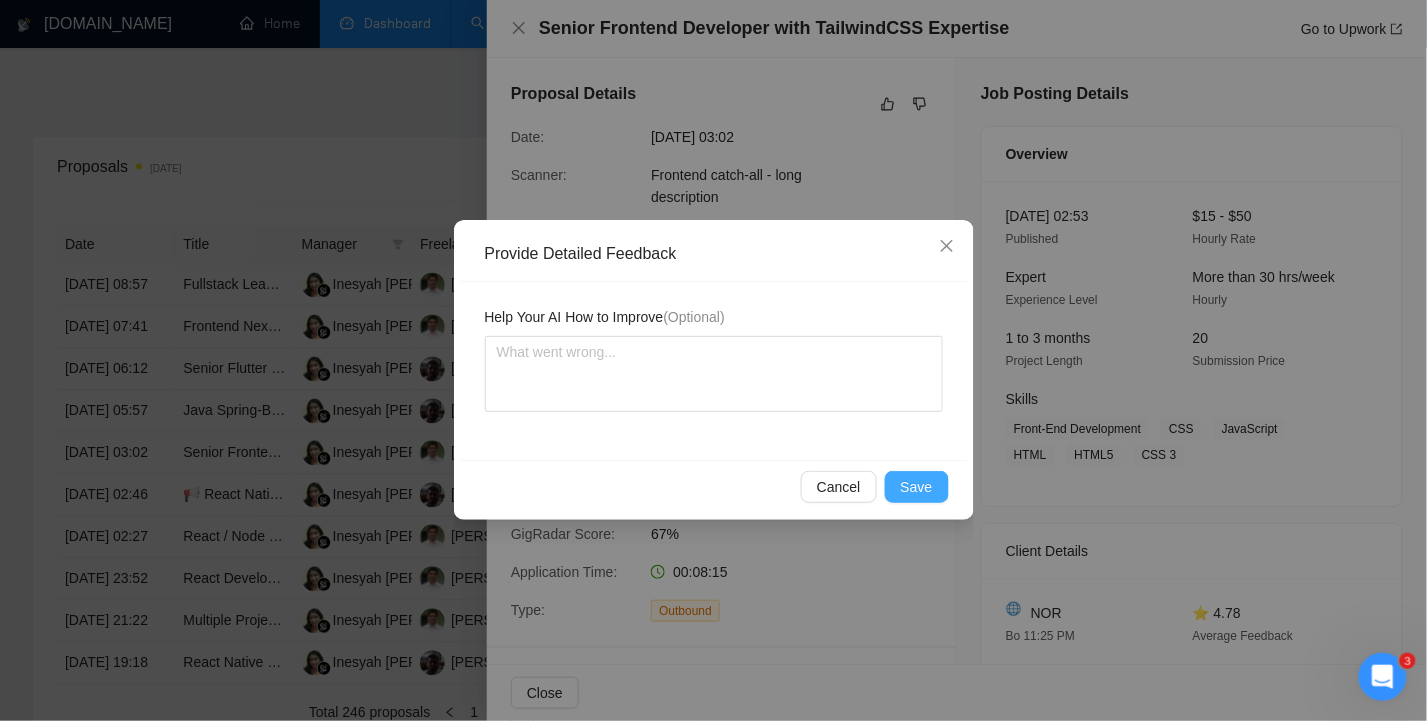 click on "Save" at bounding box center [917, 487] 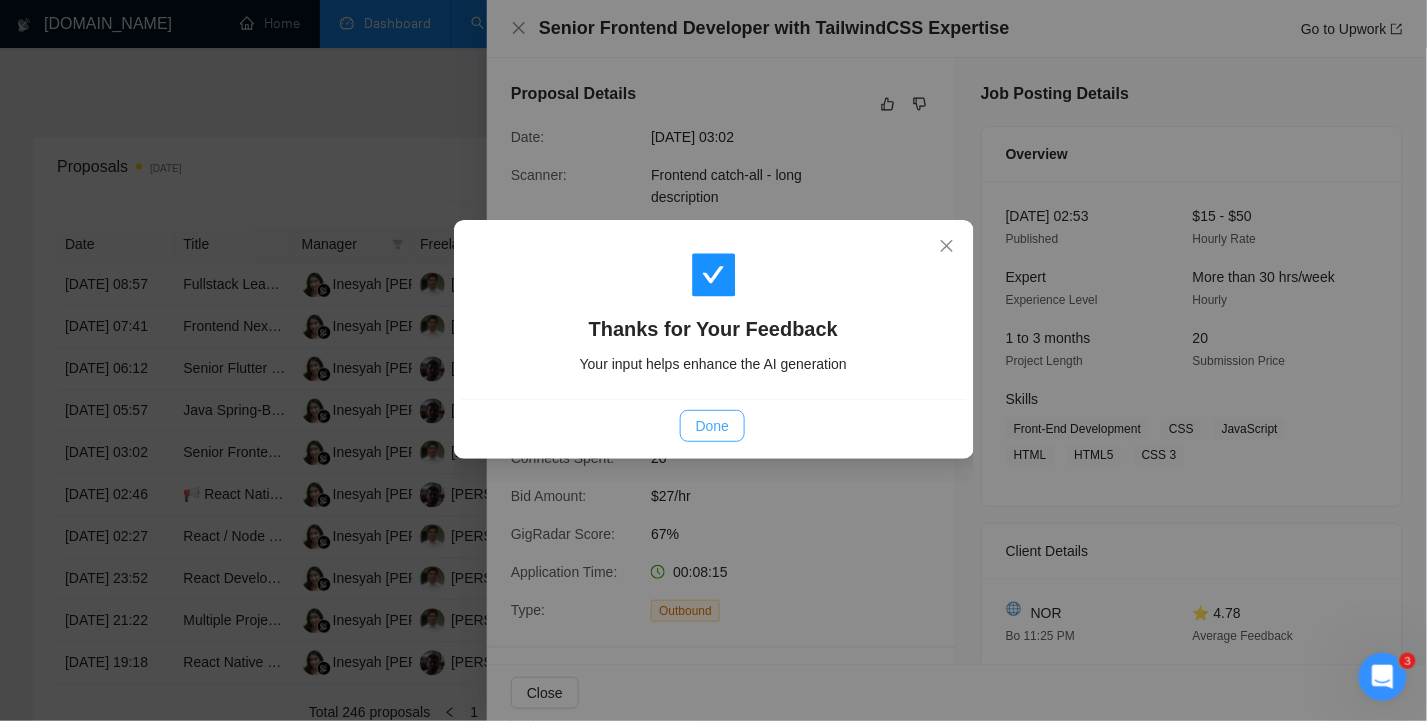 click on "Done" at bounding box center [712, 426] 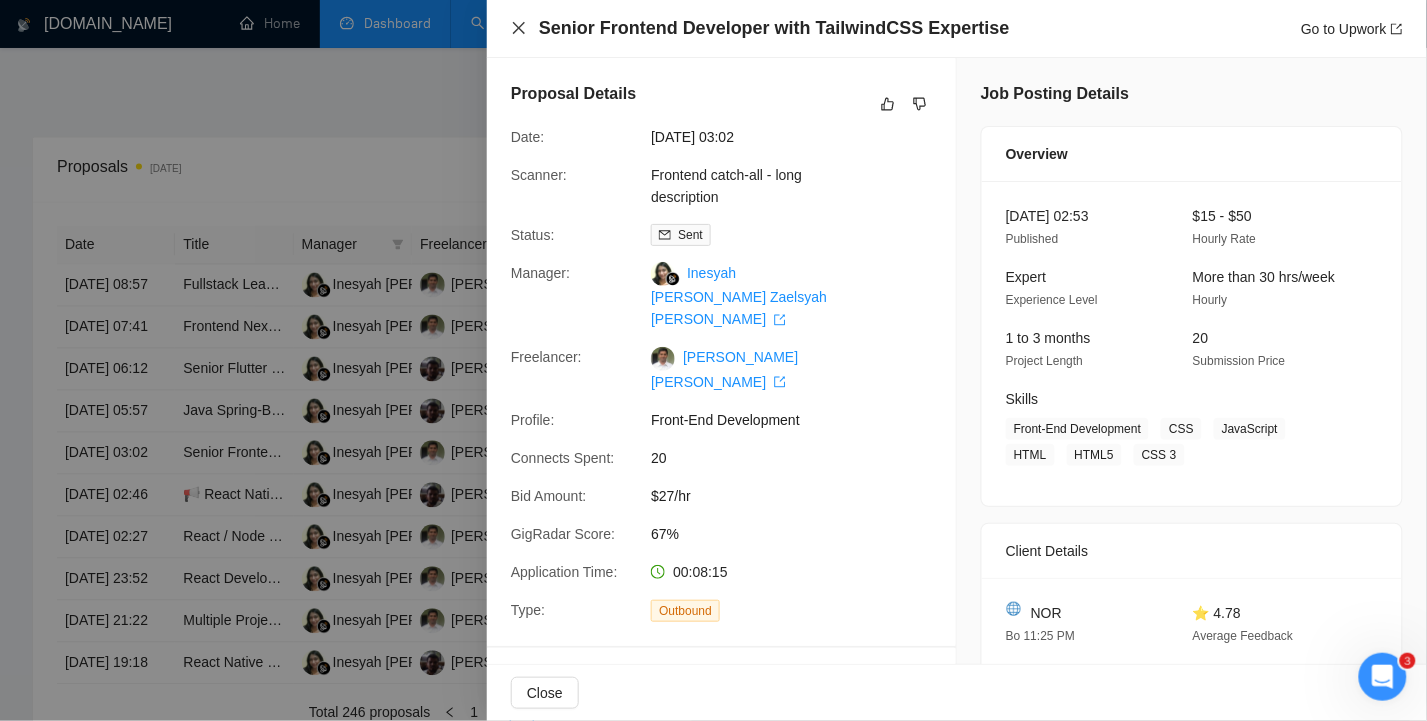 click 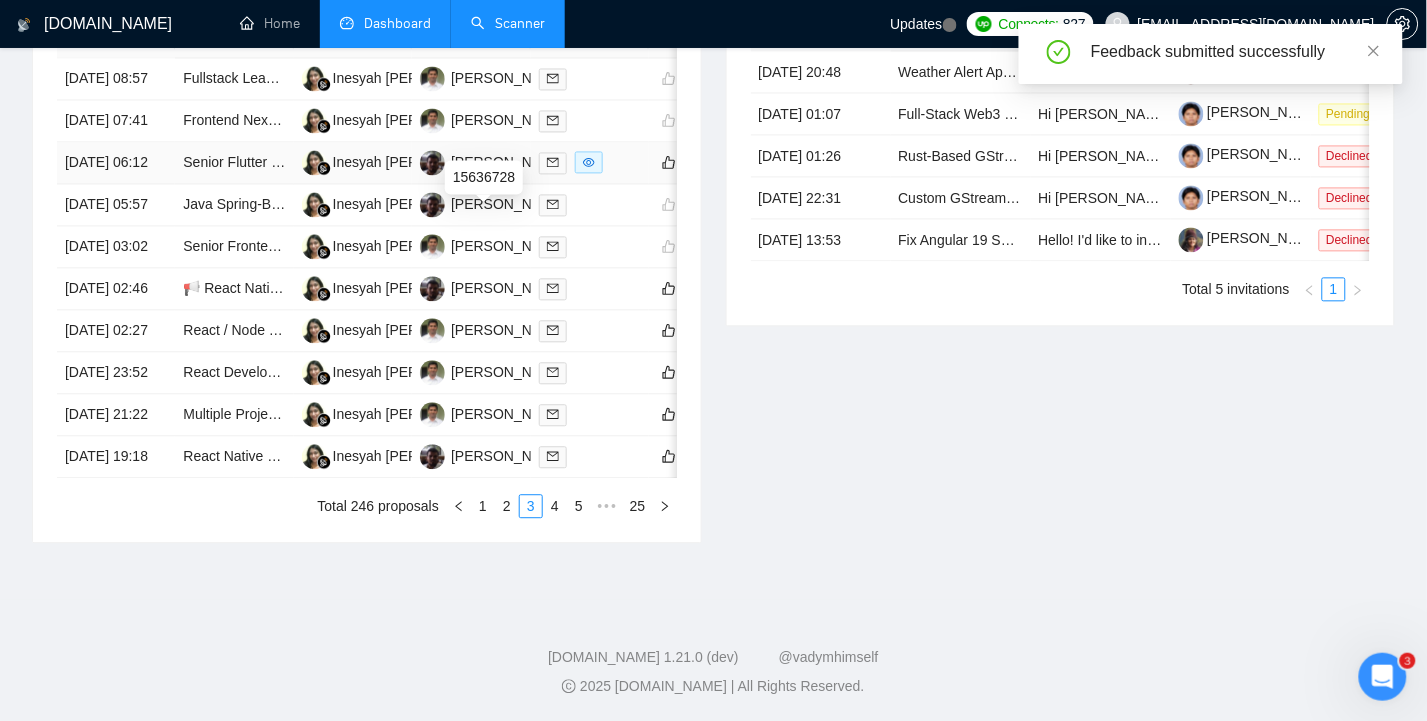 scroll, scrollTop: 977, scrollLeft: 0, axis: vertical 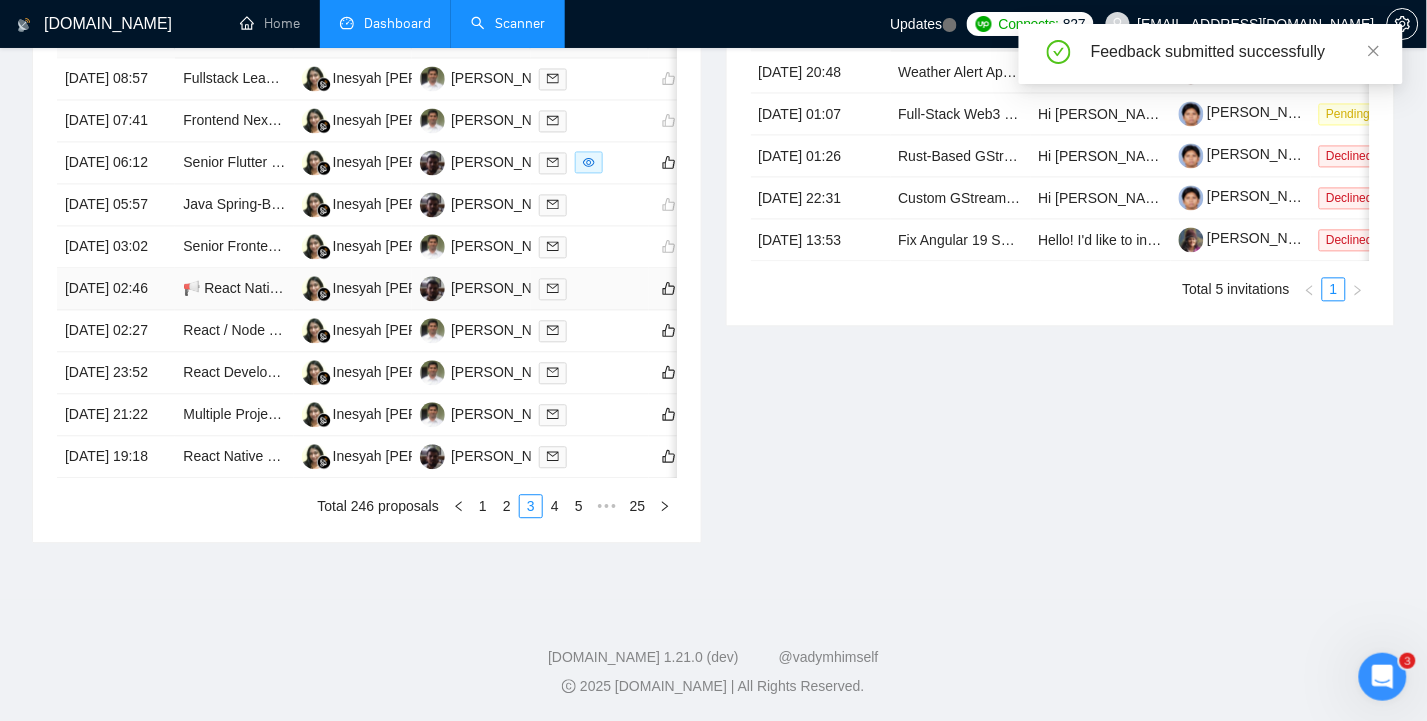 click on "[DATE] 02:46" at bounding box center (116, 289) 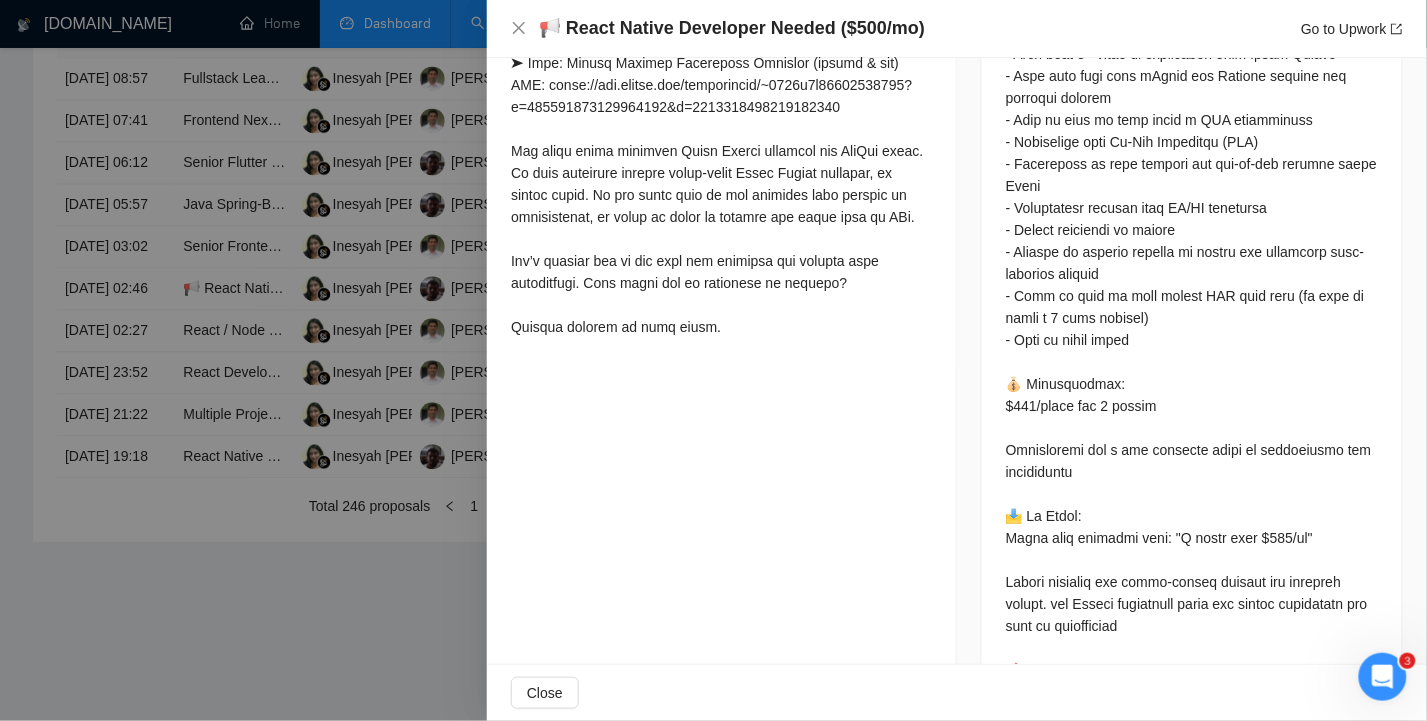scroll, scrollTop: 1285, scrollLeft: 0, axis: vertical 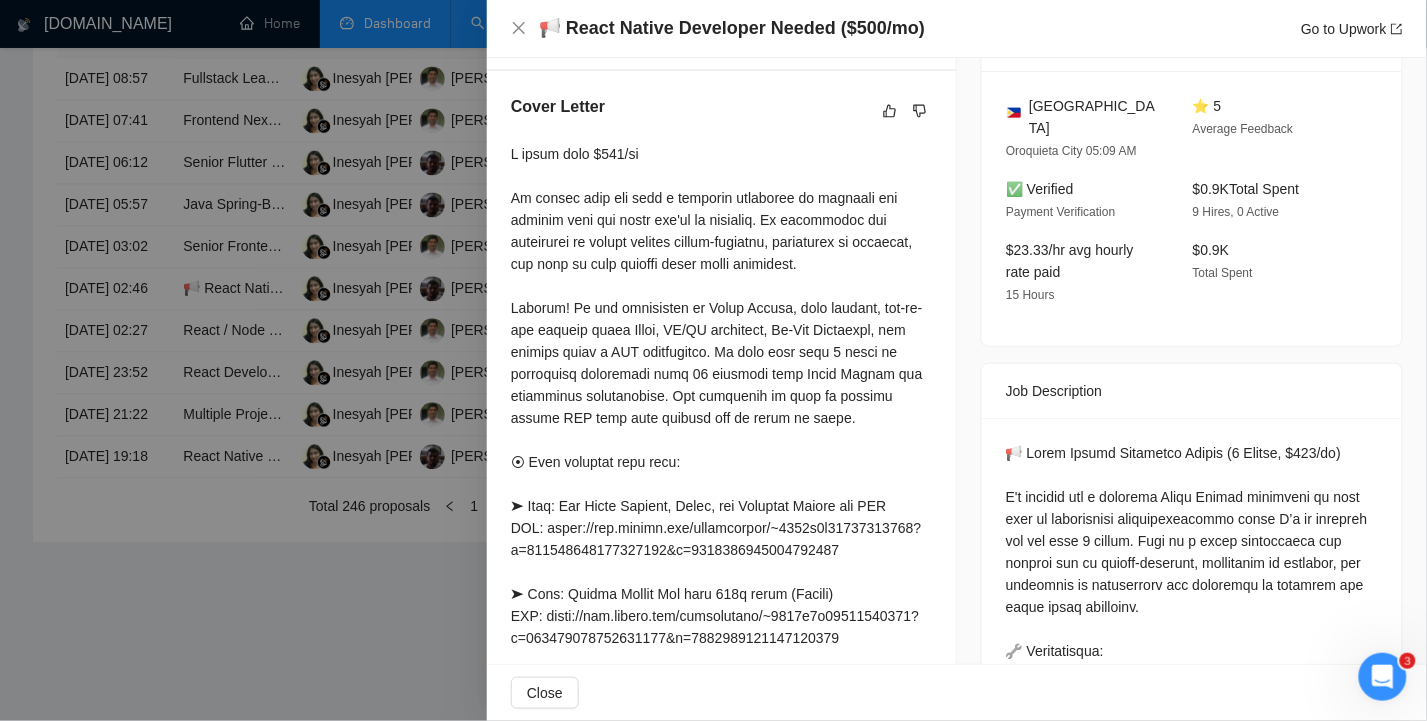click at bounding box center [721, 550] 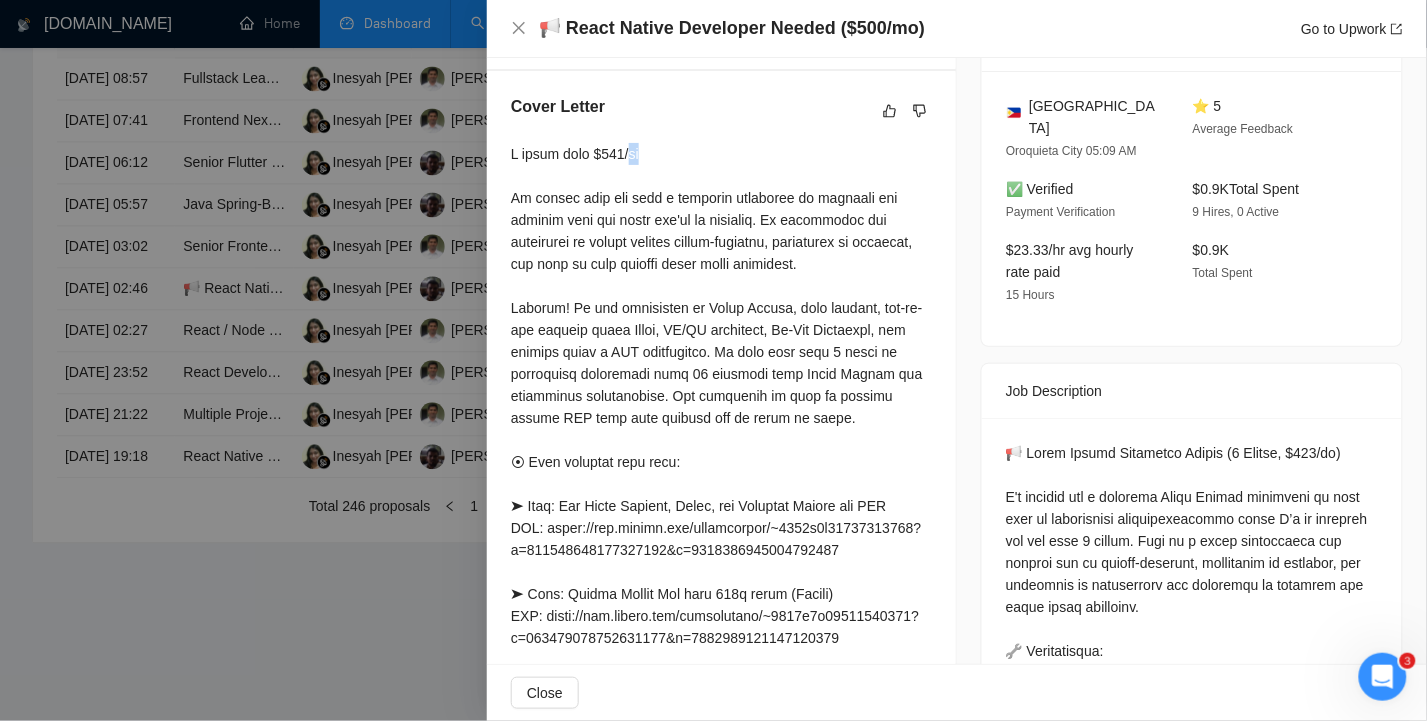 click at bounding box center (721, 550) 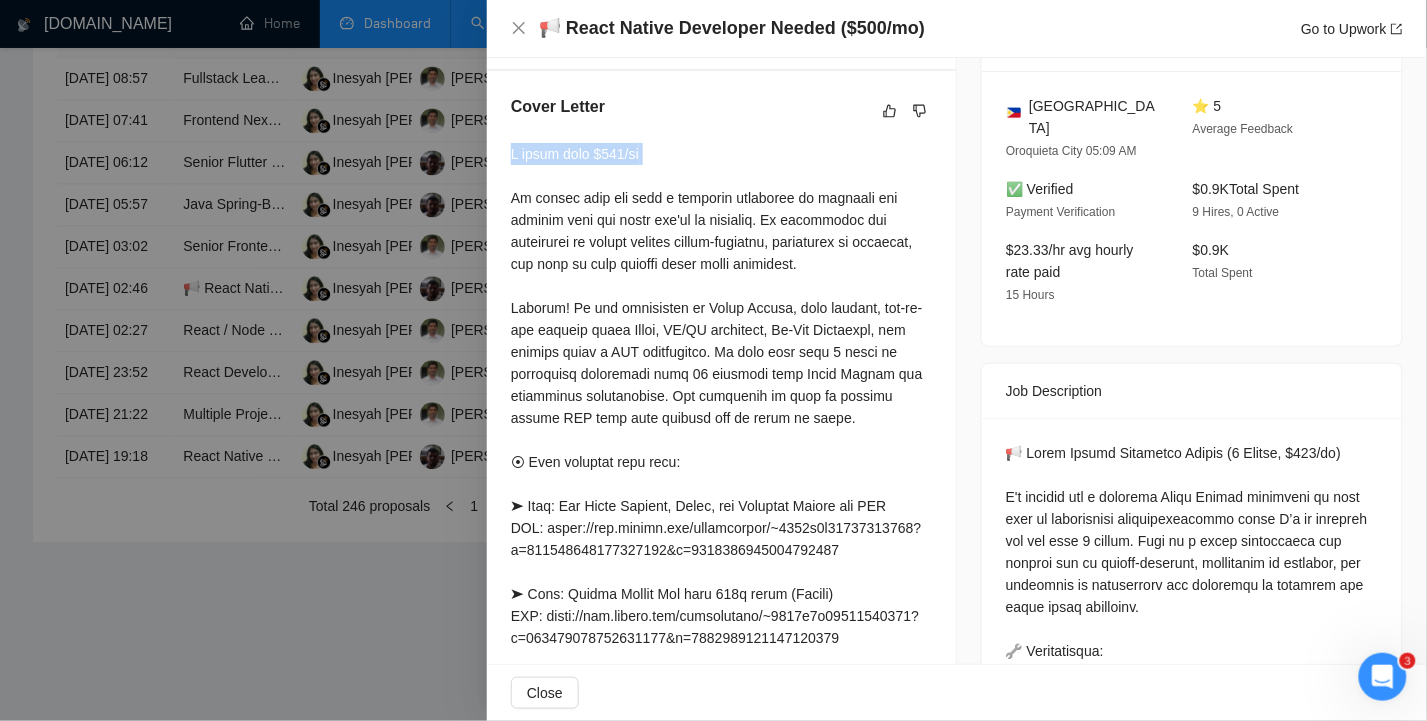 click at bounding box center (721, 550) 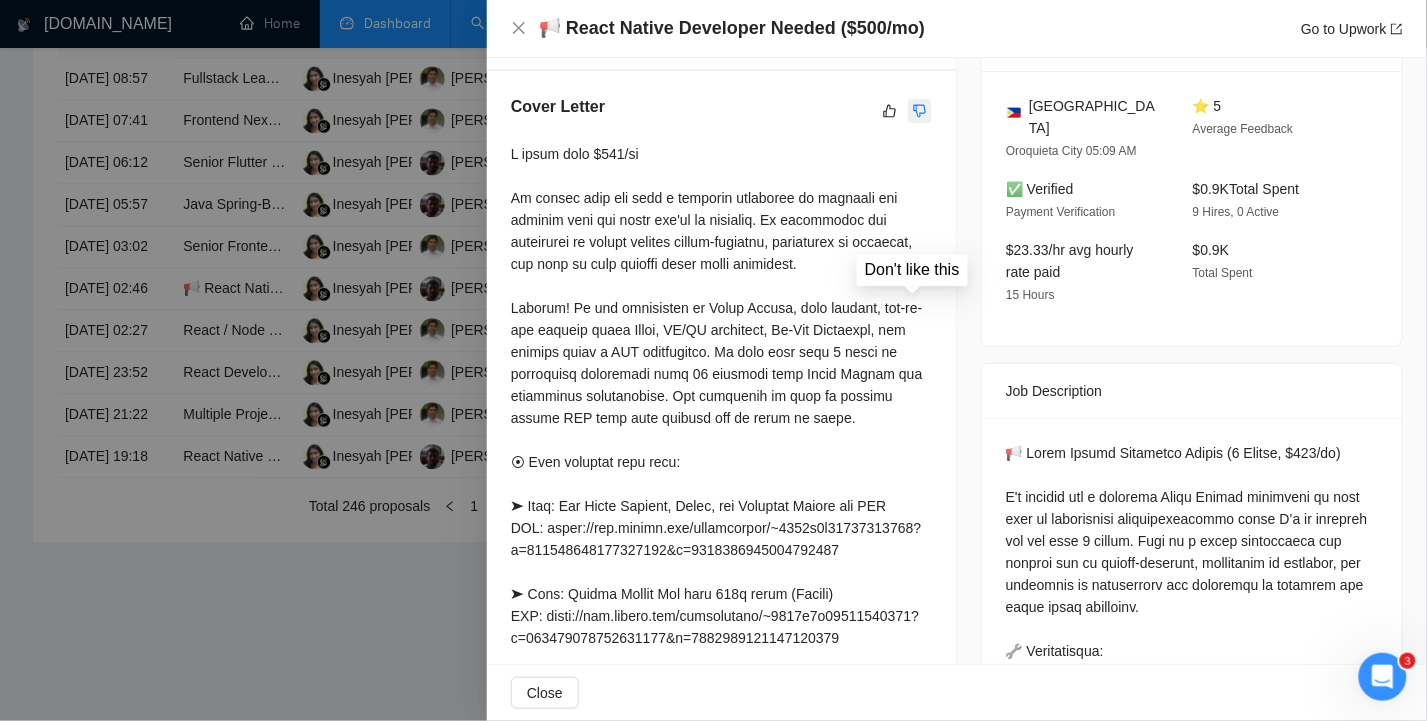 click 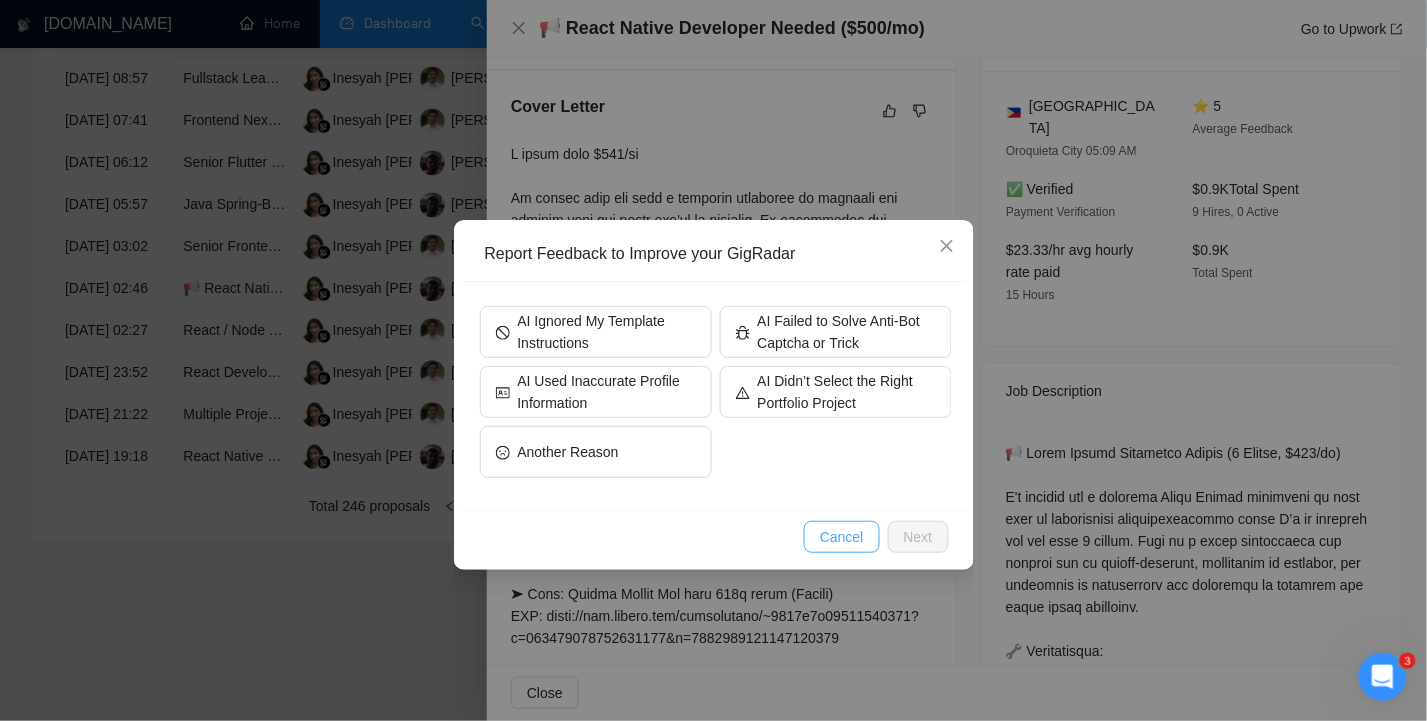 click on "Cancel" at bounding box center (842, 537) 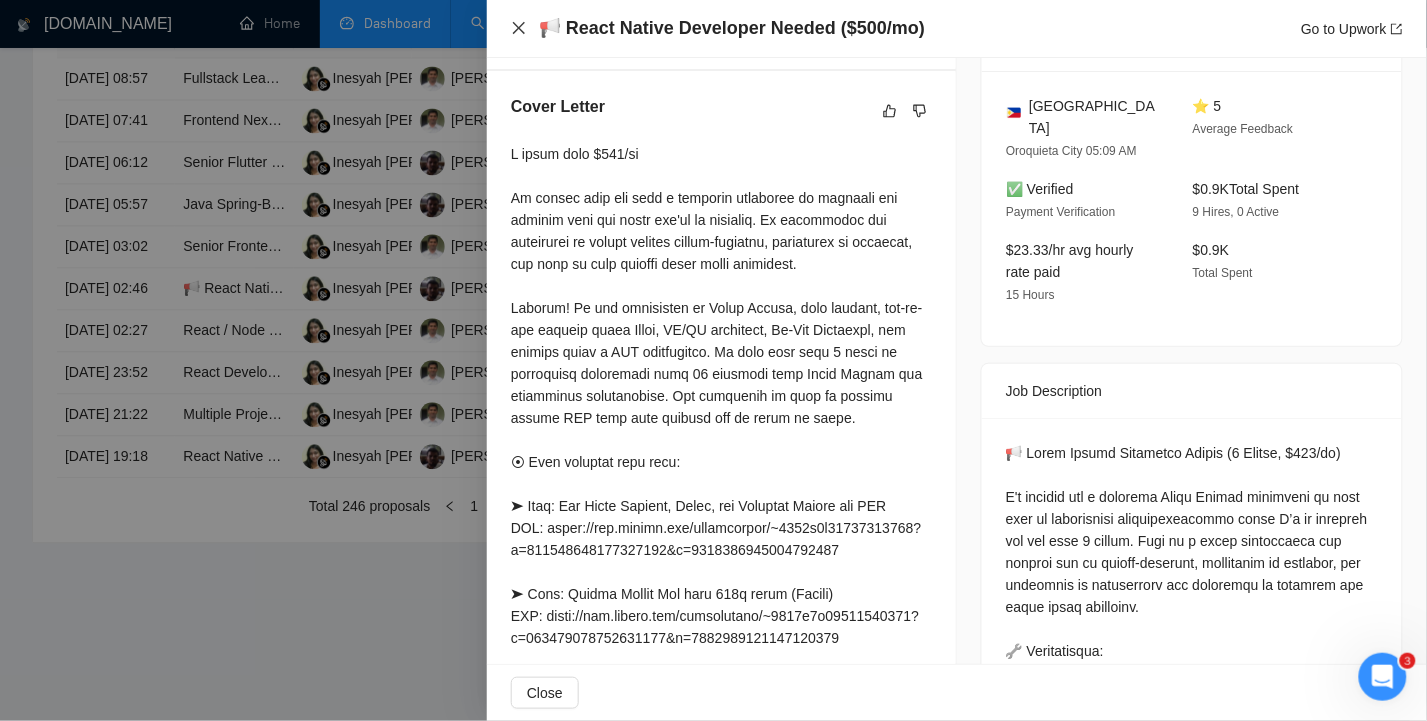 click 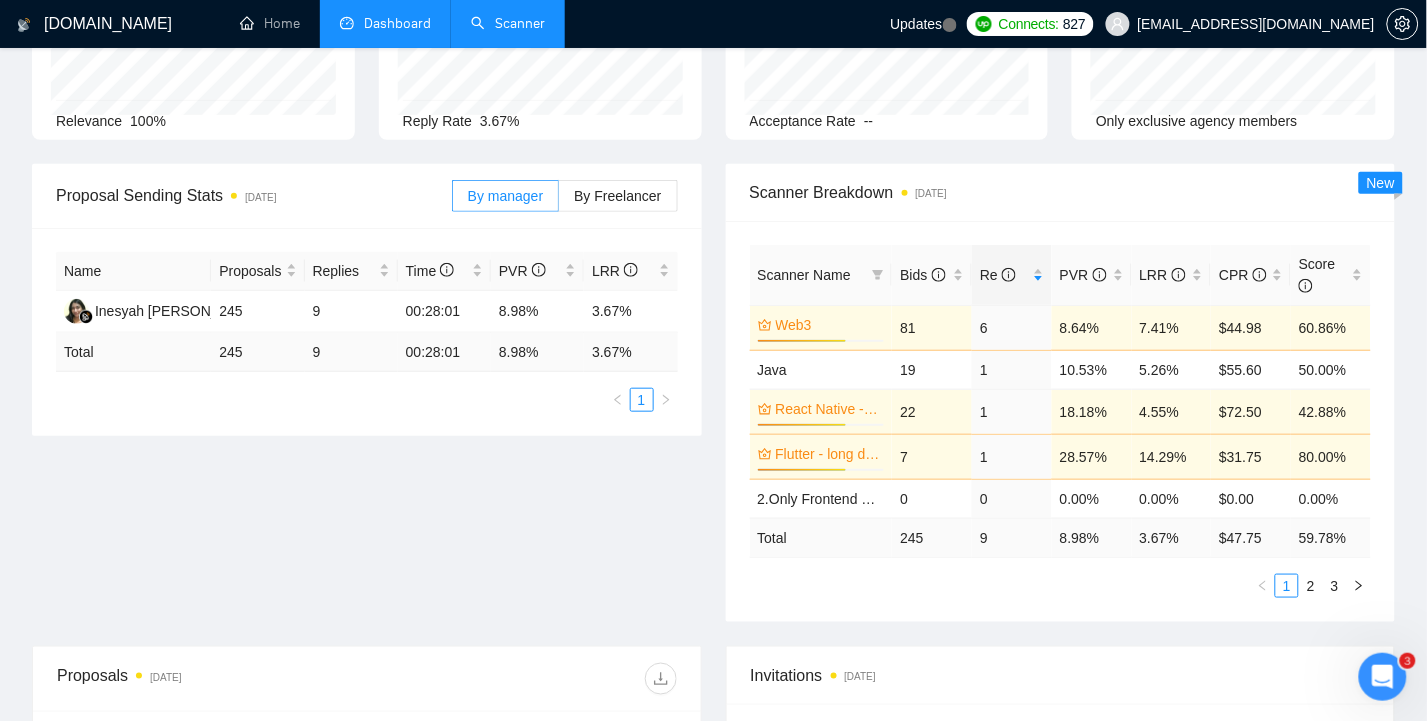 scroll, scrollTop: 0, scrollLeft: 0, axis: both 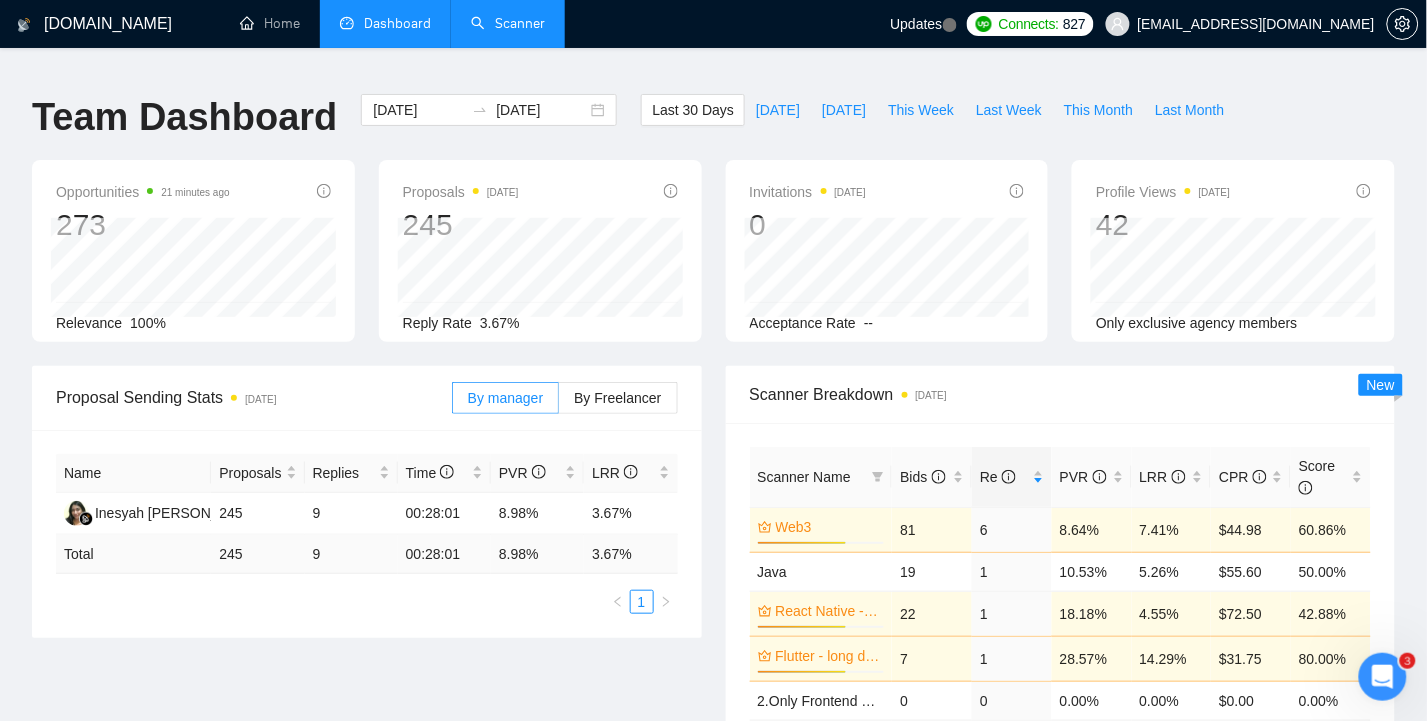 click on "Scanner" at bounding box center [508, 23] 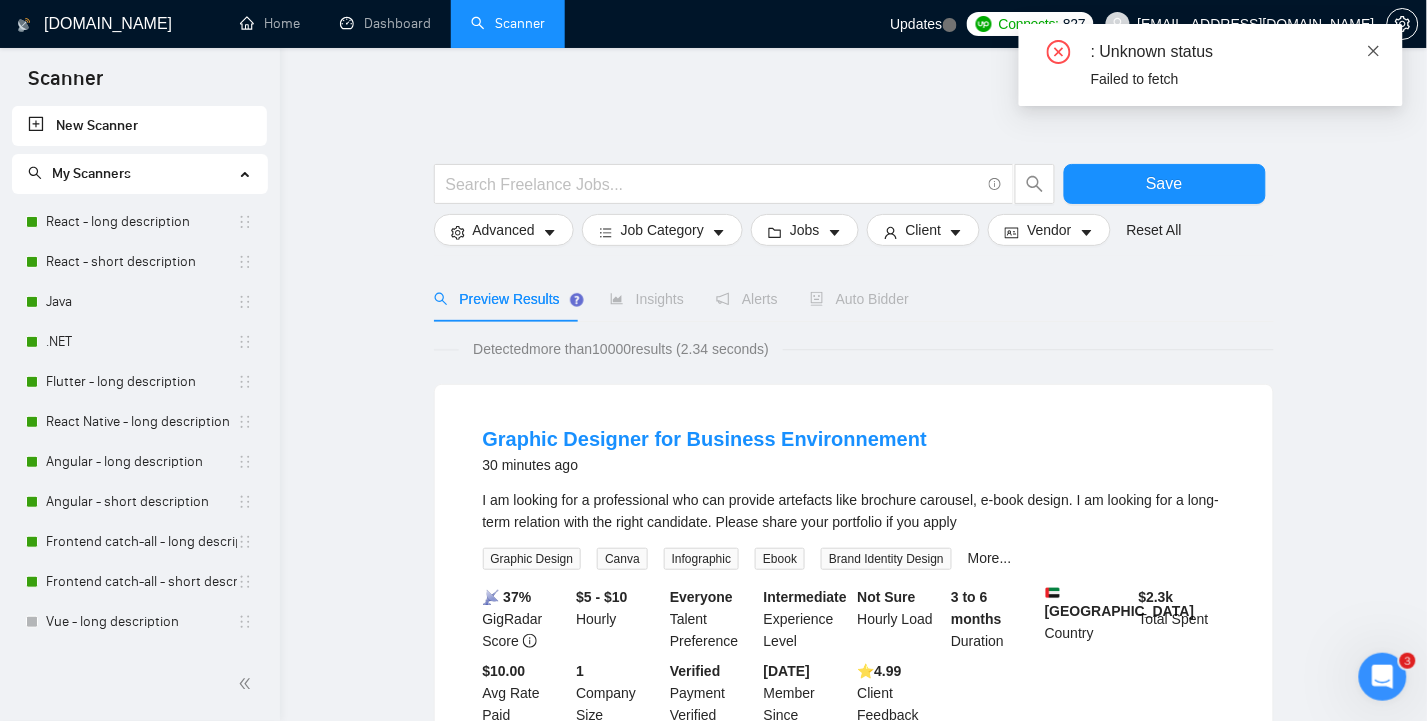 click 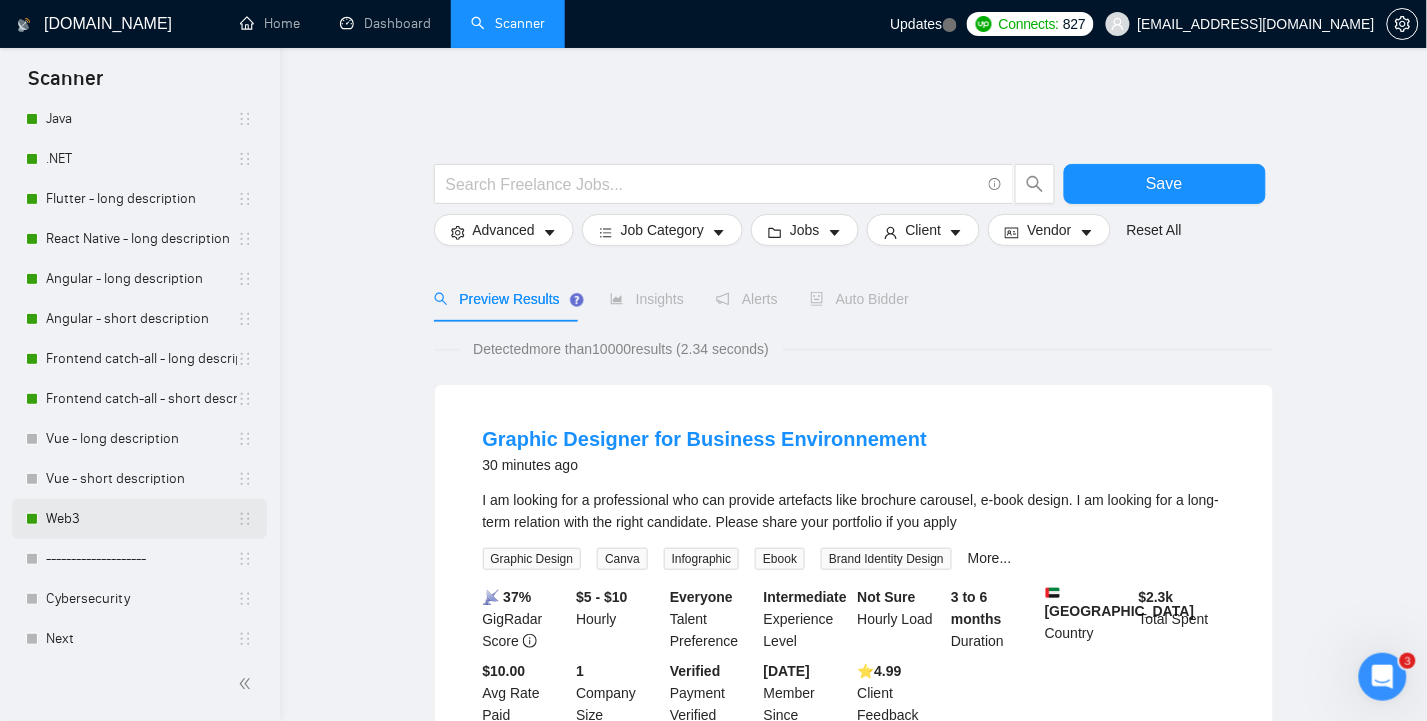 scroll, scrollTop: 266, scrollLeft: 0, axis: vertical 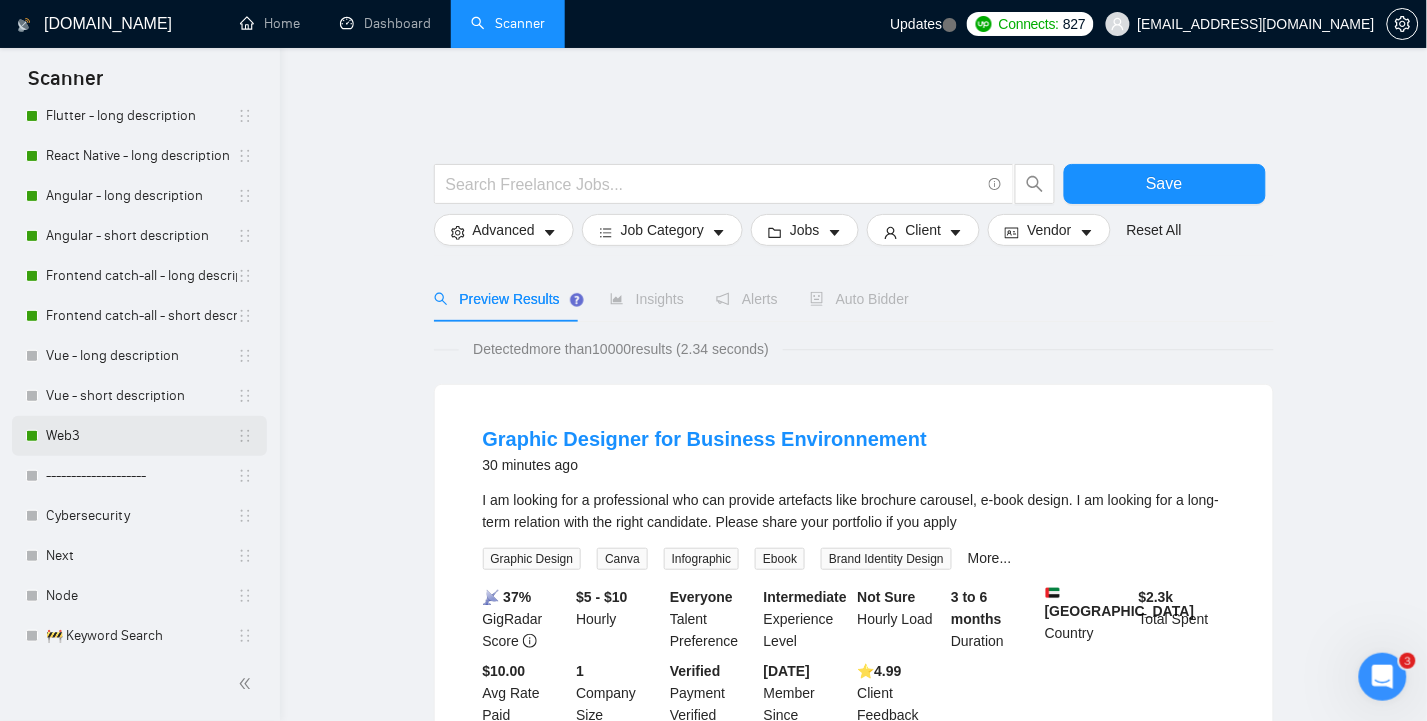 click on "Web3" at bounding box center (141, 436) 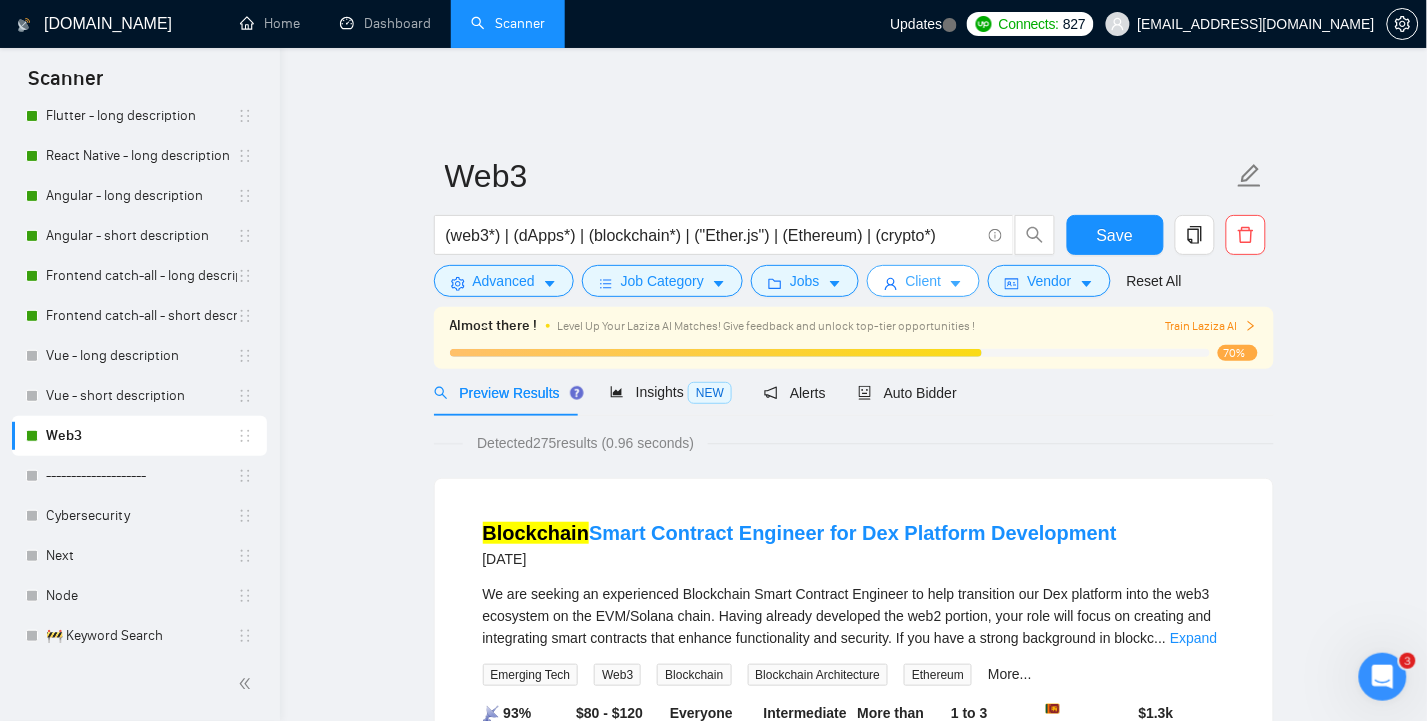 click on "Client" at bounding box center (924, 281) 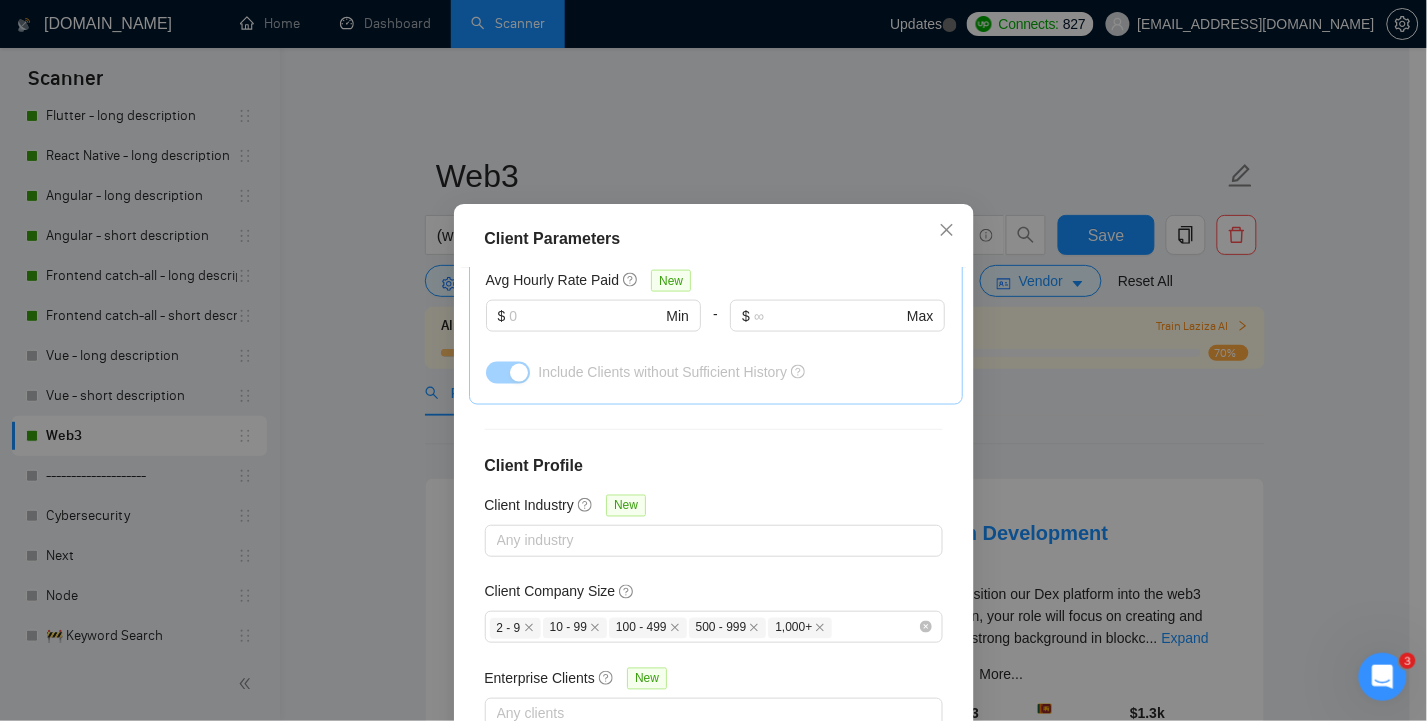 scroll, scrollTop: 748, scrollLeft: 0, axis: vertical 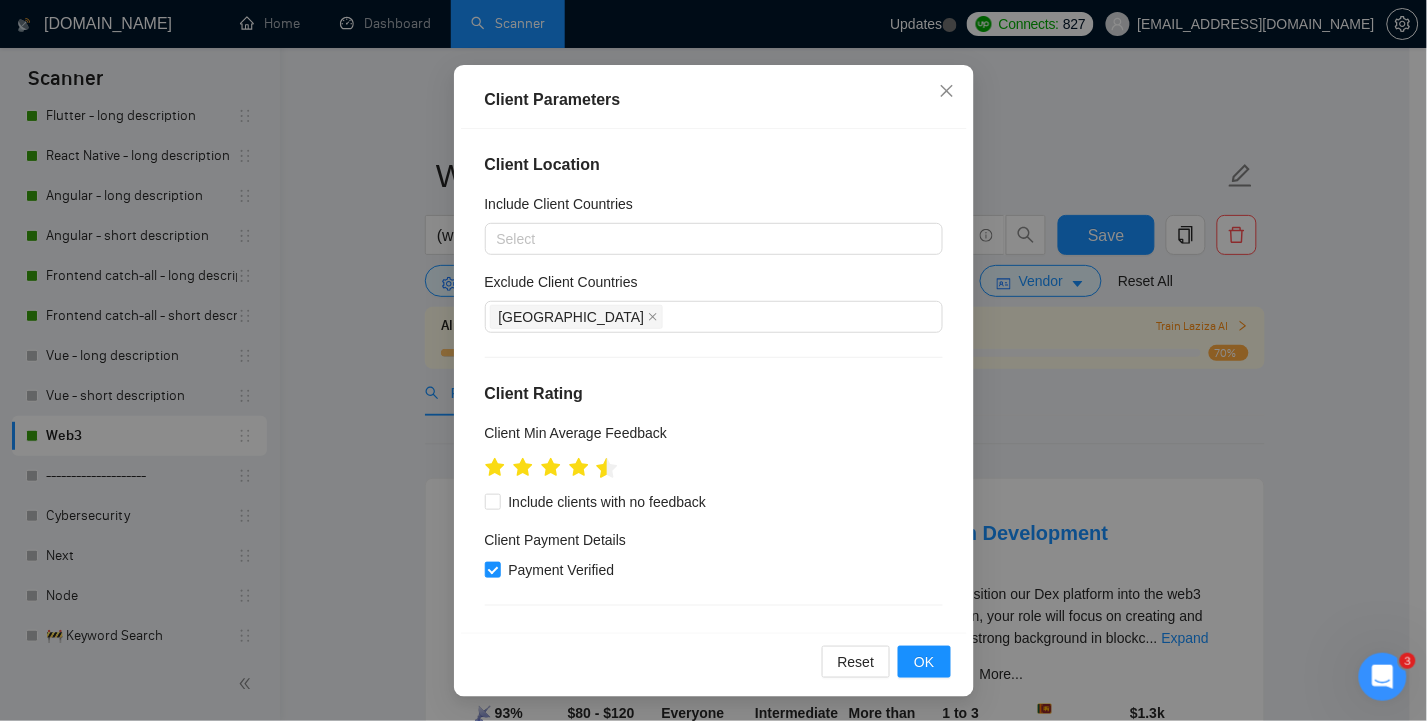 click 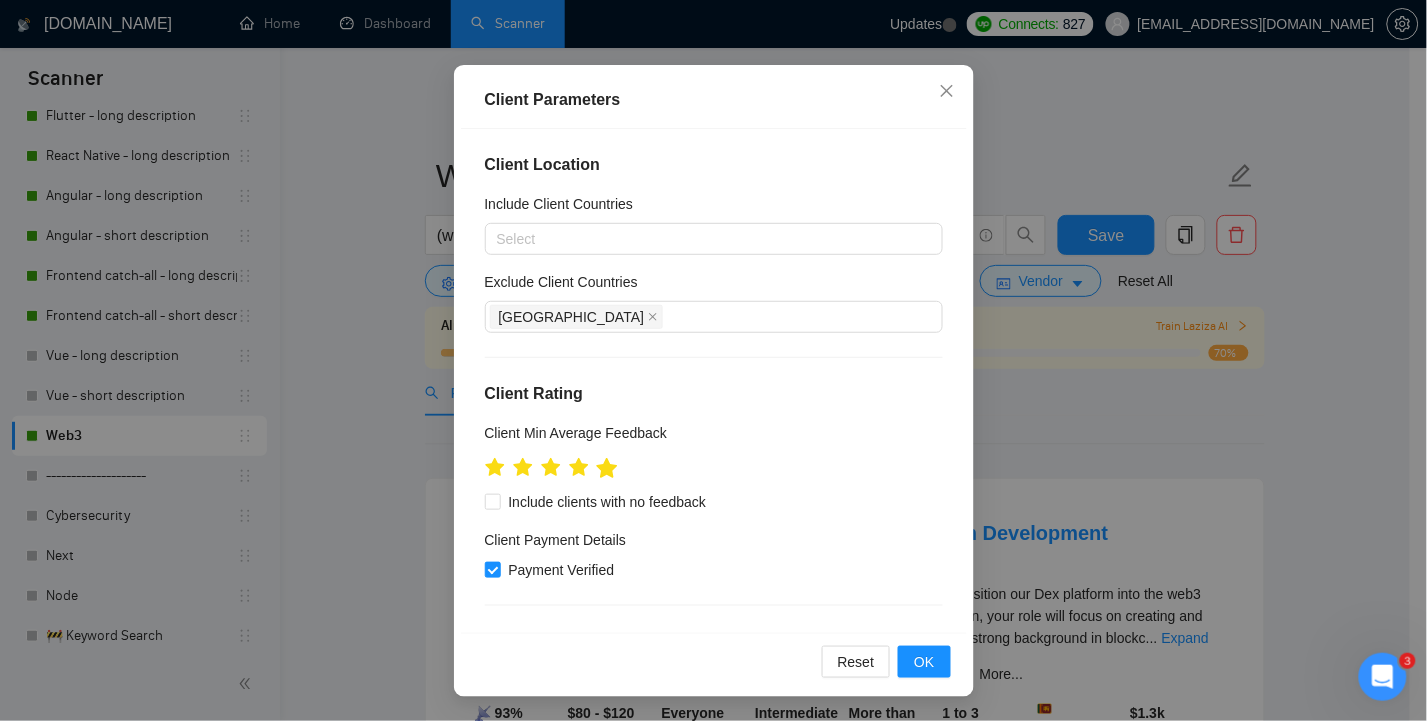 click 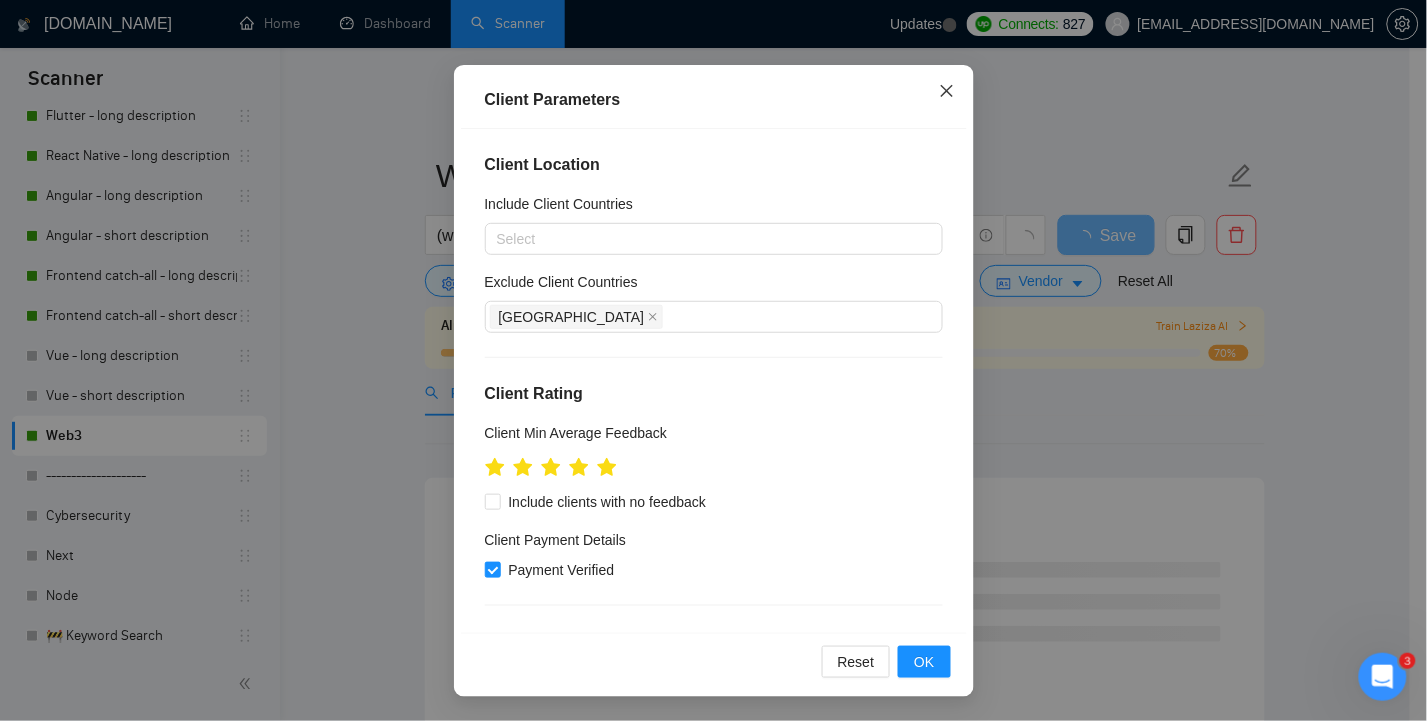 click 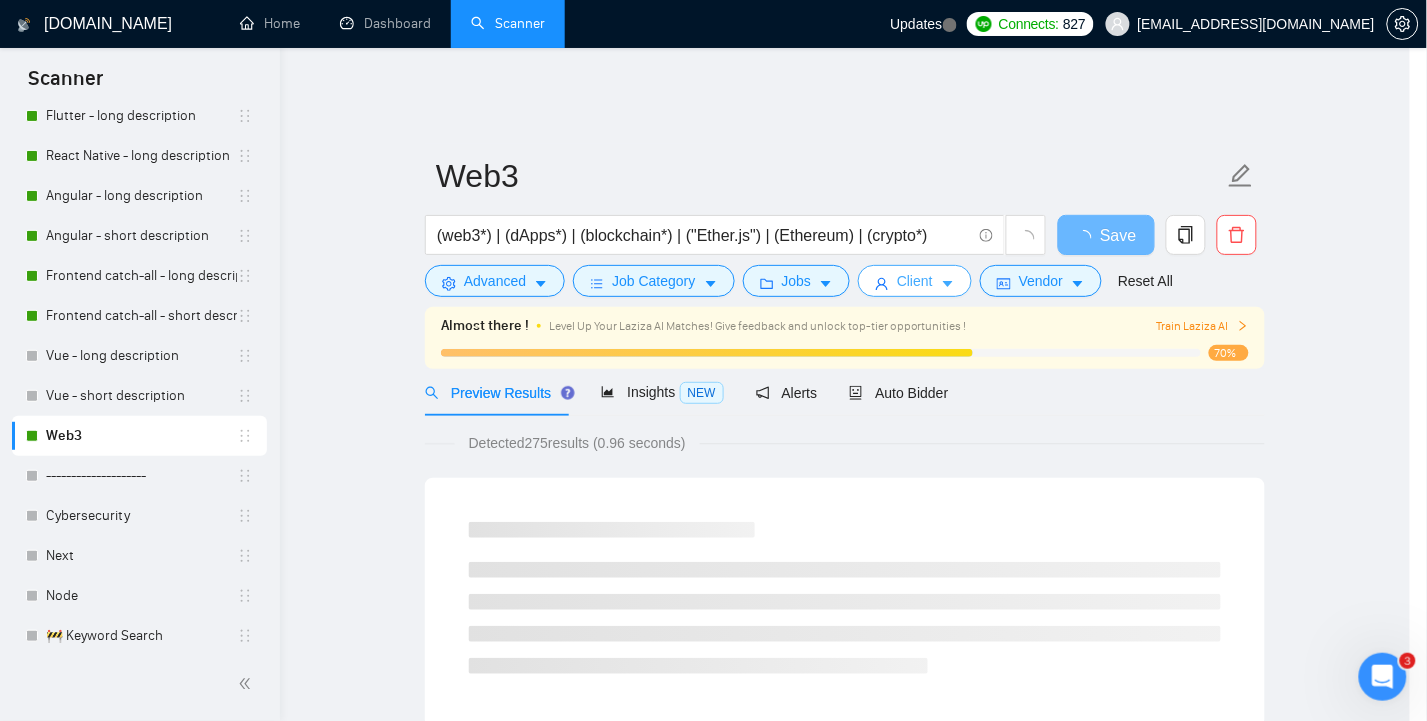 scroll, scrollTop: 0, scrollLeft: 0, axis: both 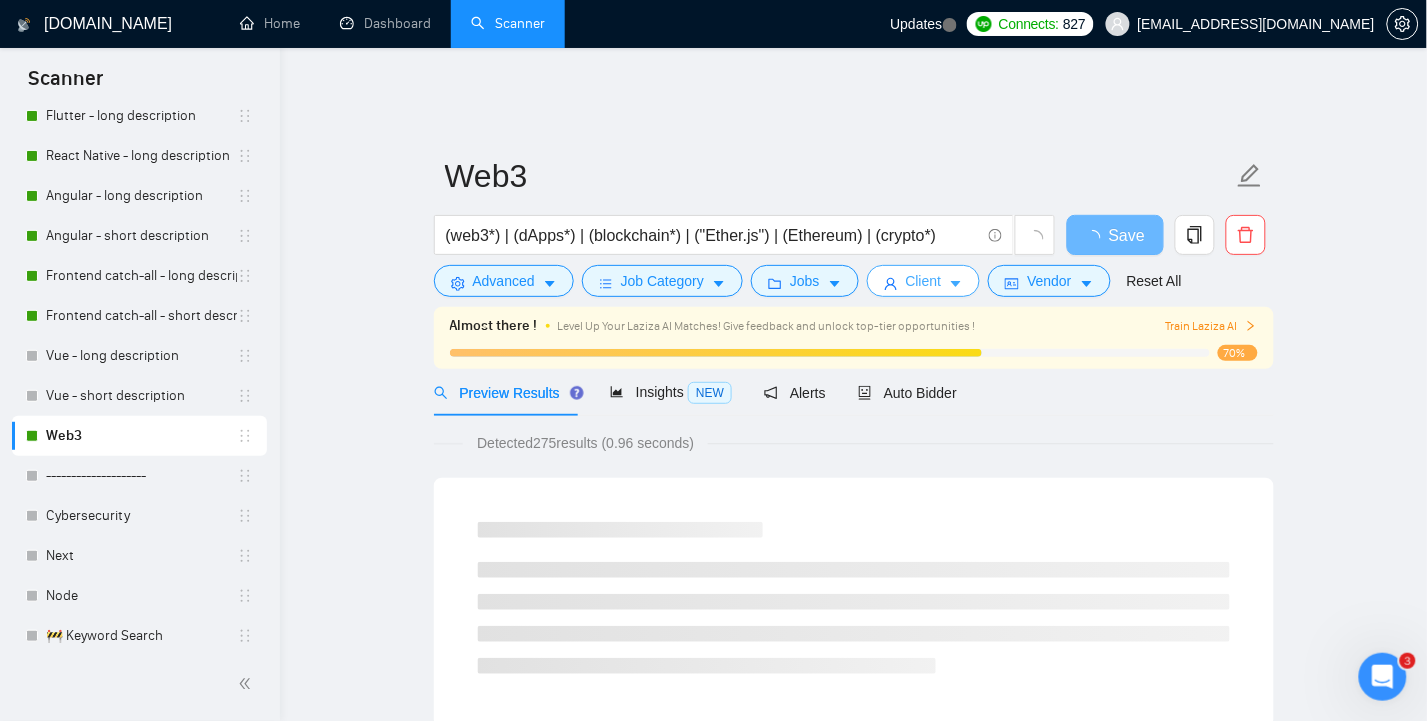 click on "Client" at bounding box center (924, 281) 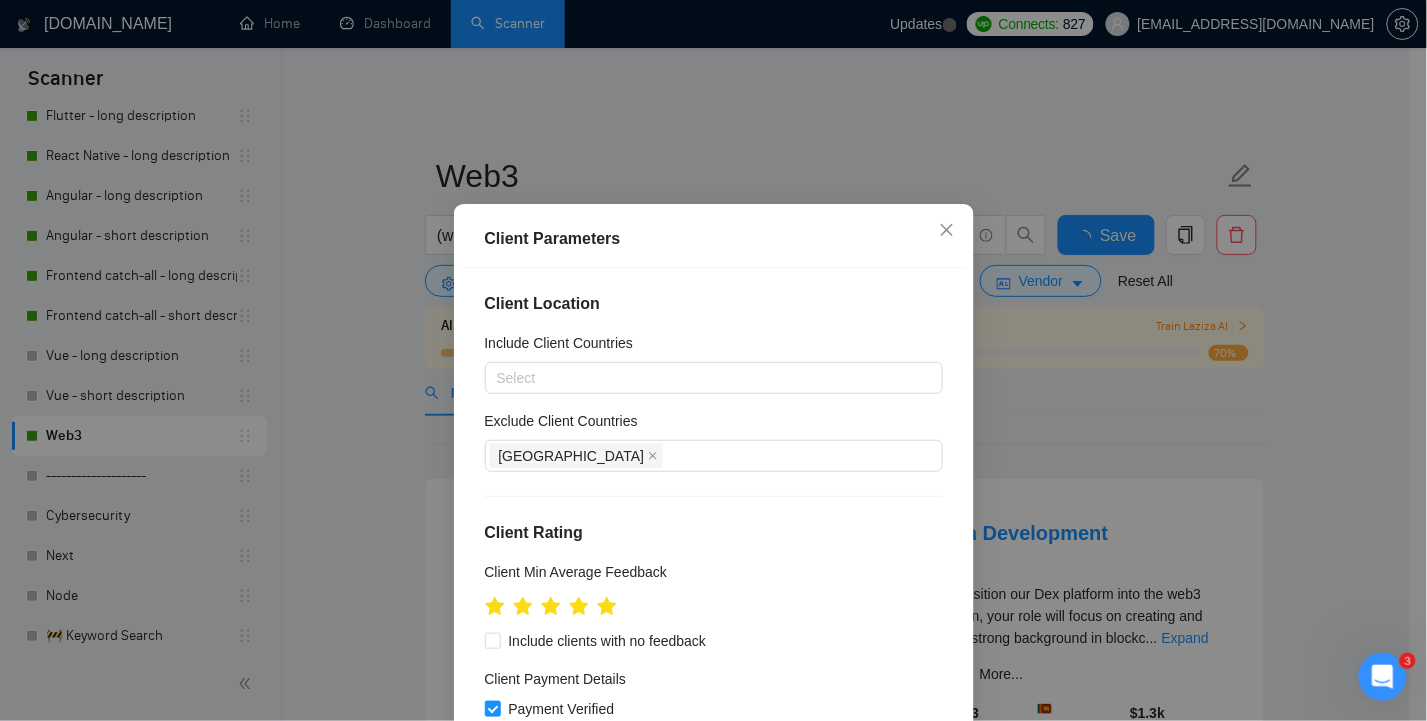 scroll, scrollTop: 133, scrollLeft: 0, axis: vertical 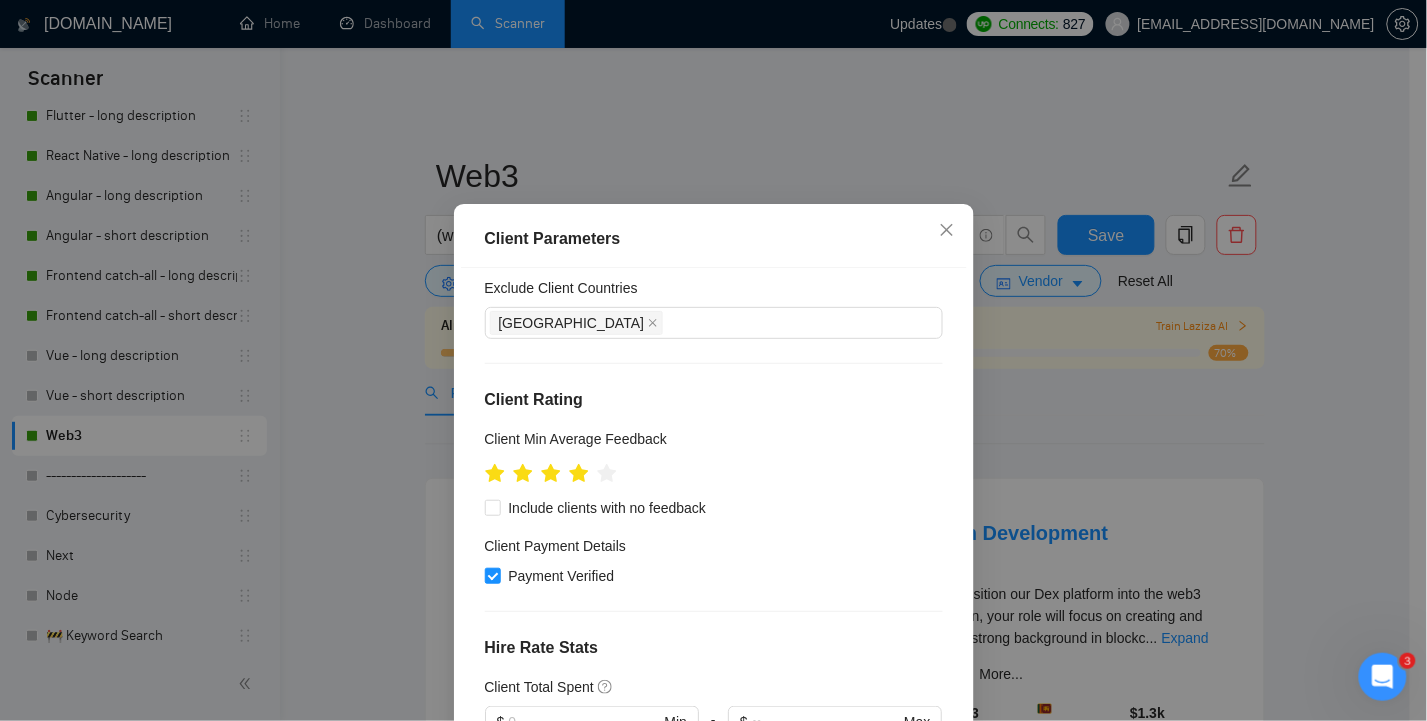 click at bounding box center [551, 473] 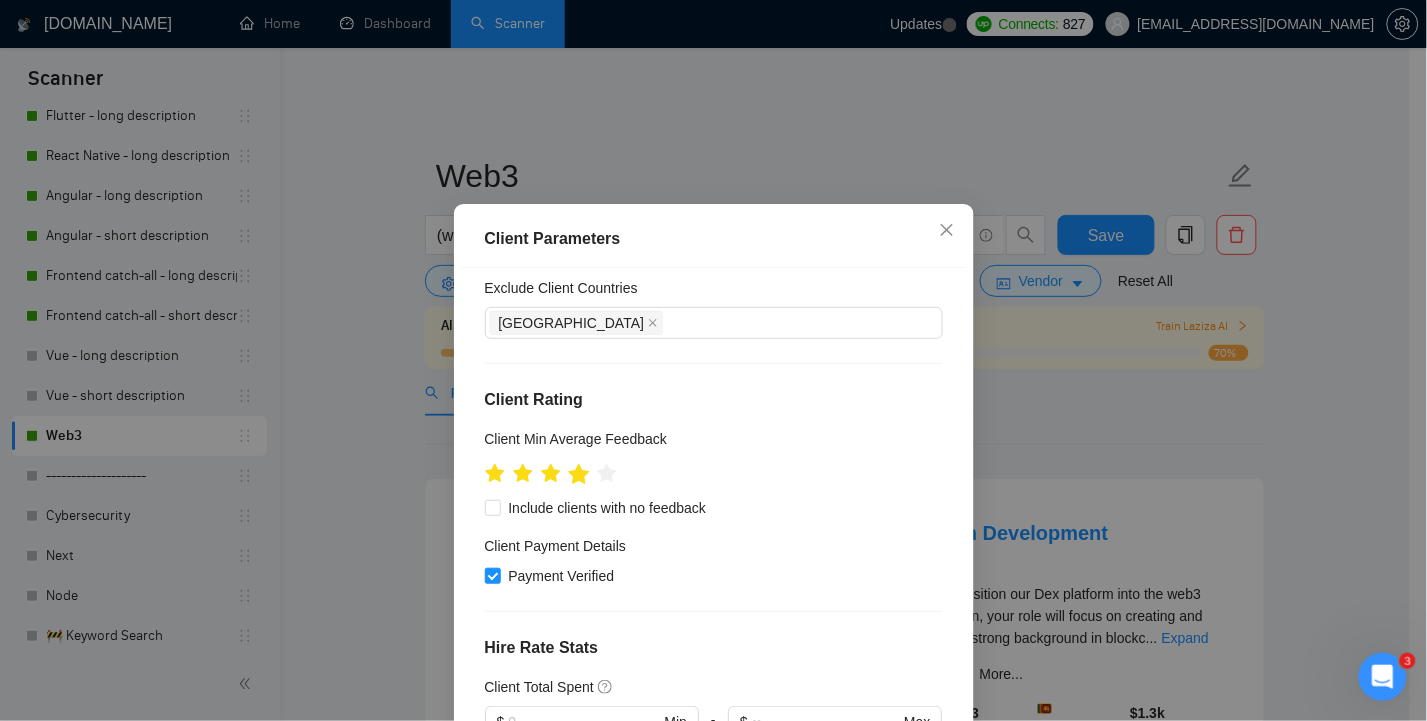 click 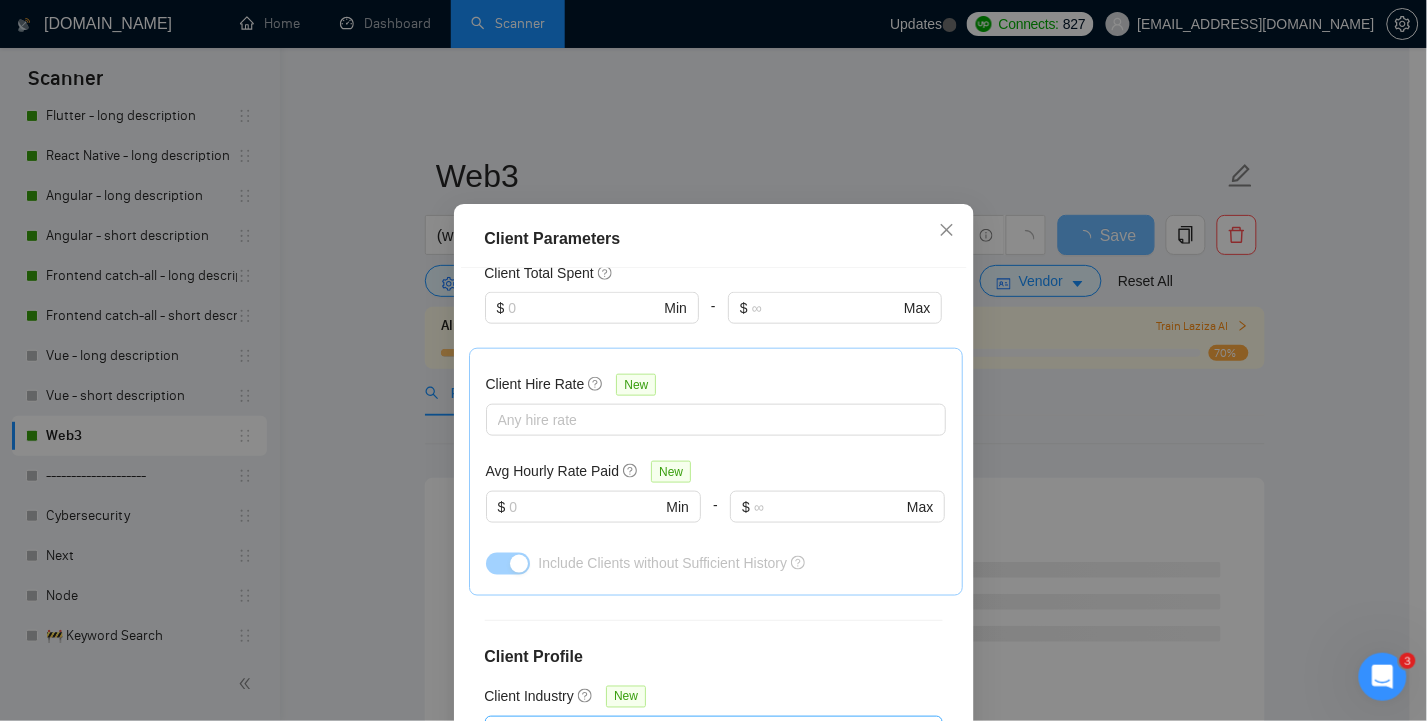 scroll, scrollTop: 748, scrollLeft: 0, axis: vertical 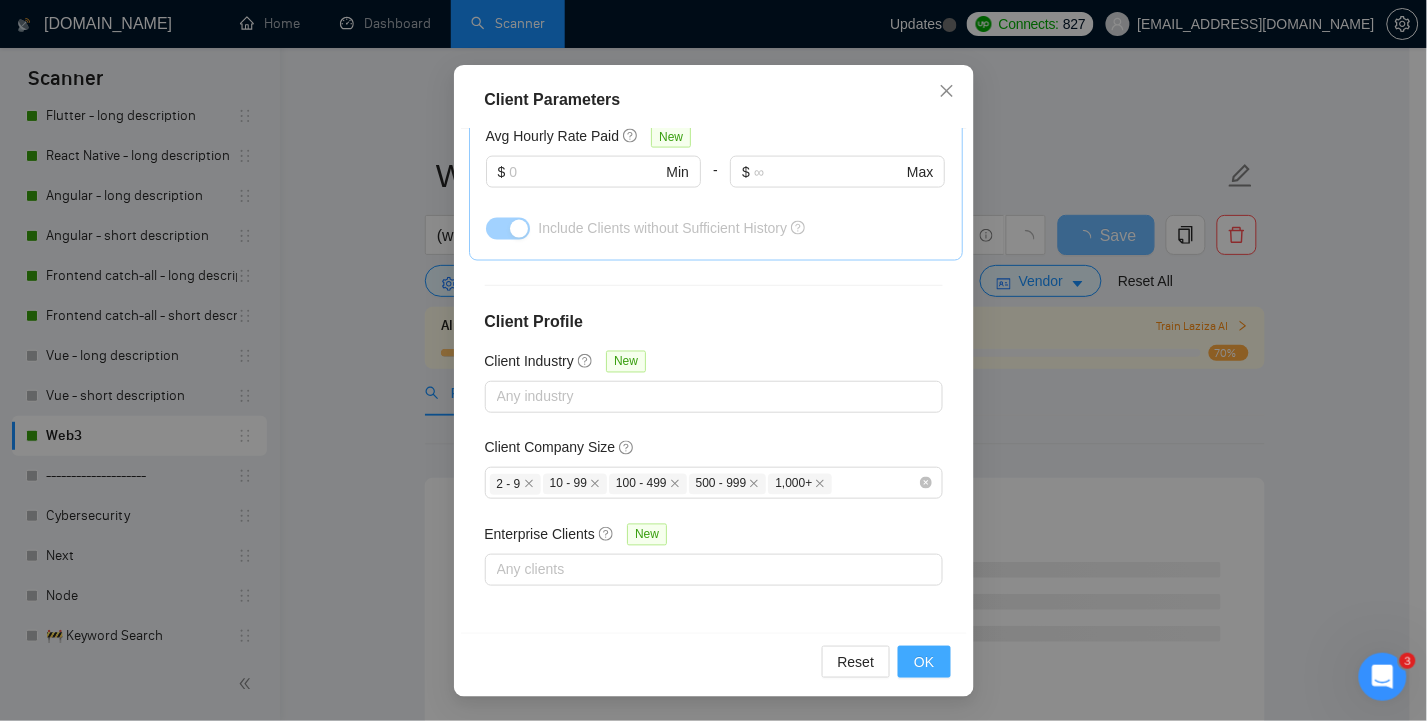 click on "OK" at bounding box center [924, 662] 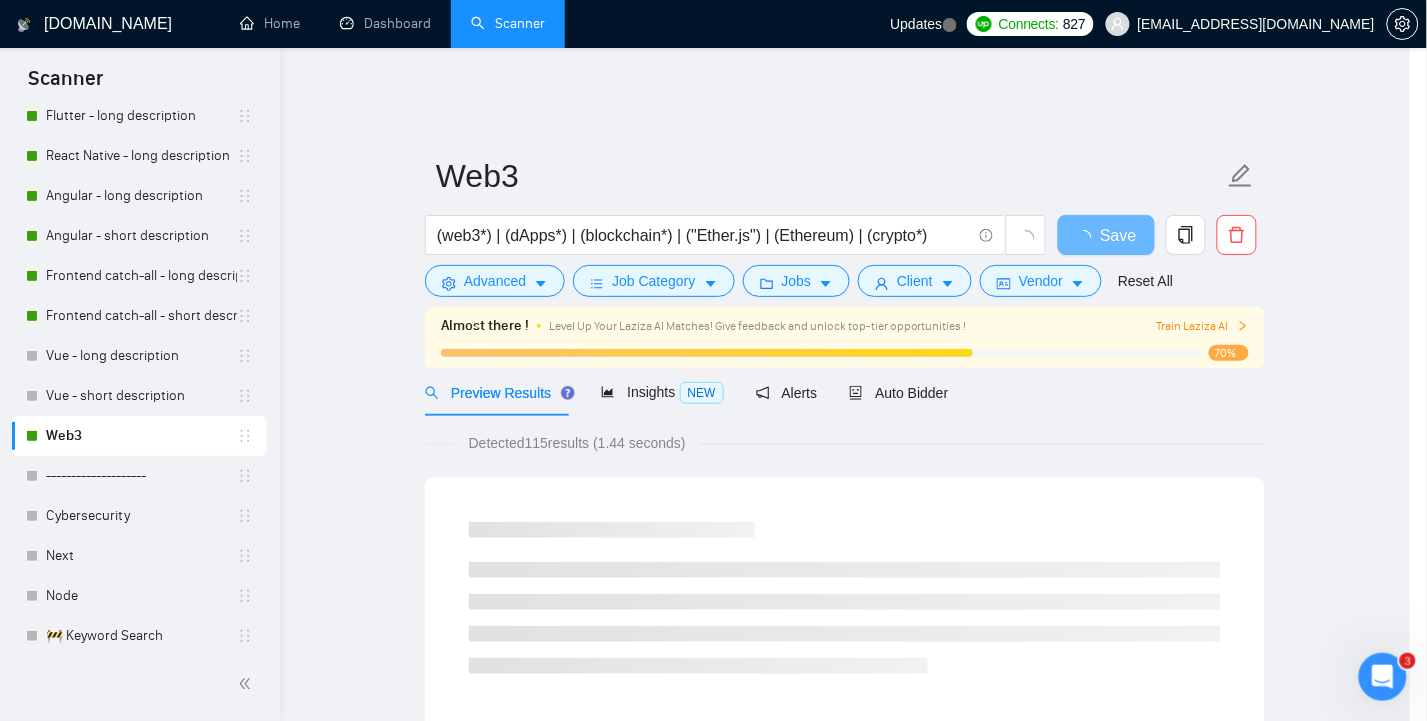 scroll, scrollTop: 55, scrollLeft: 0, axis: vertical 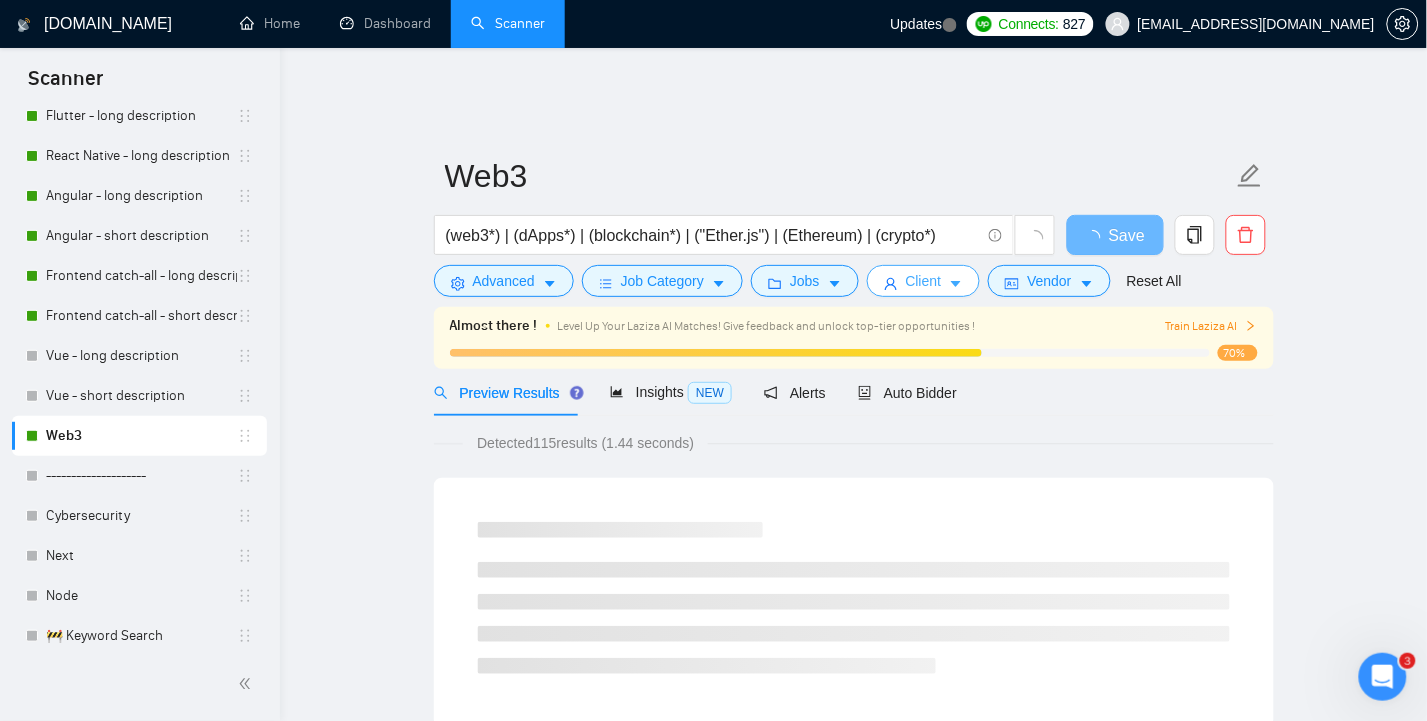 click on "Client" at bounding box center [924, 281] 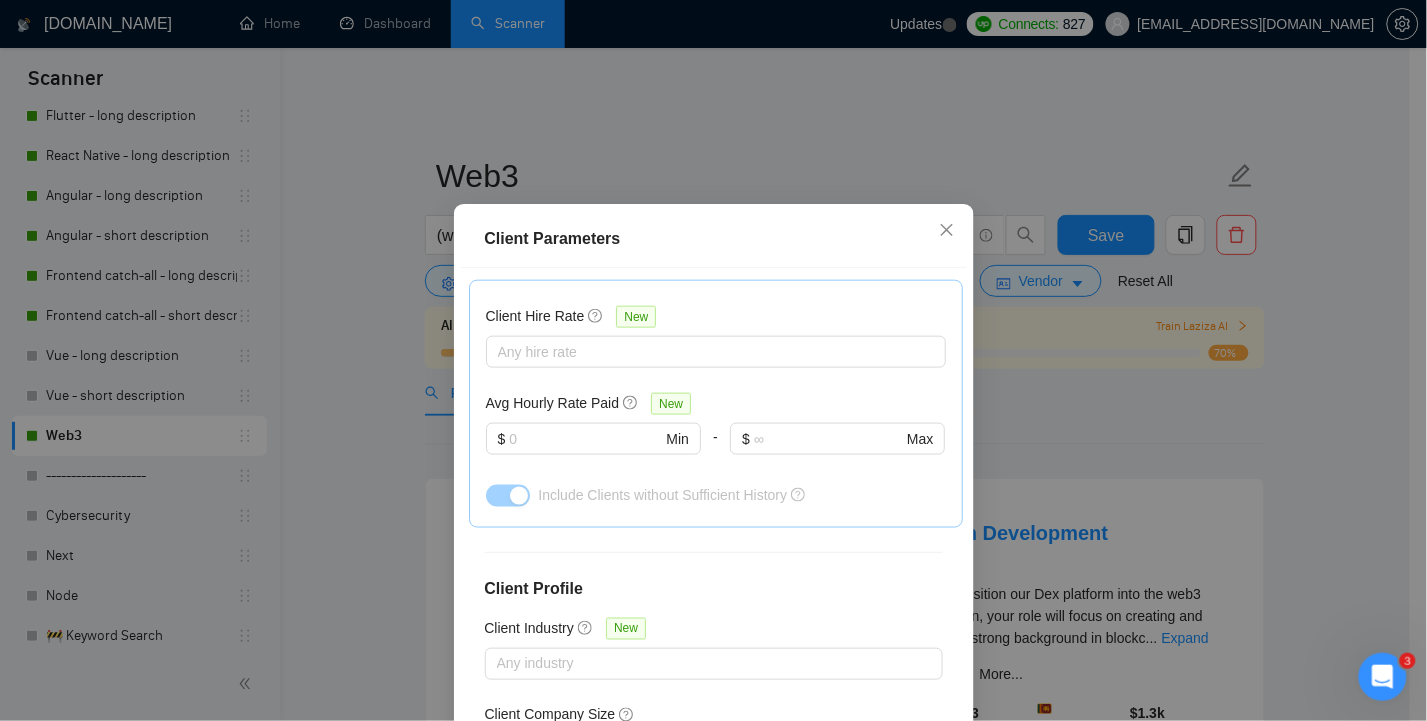 scroll, scrollTop: 748, scrollLeft: 0, axis: vertical 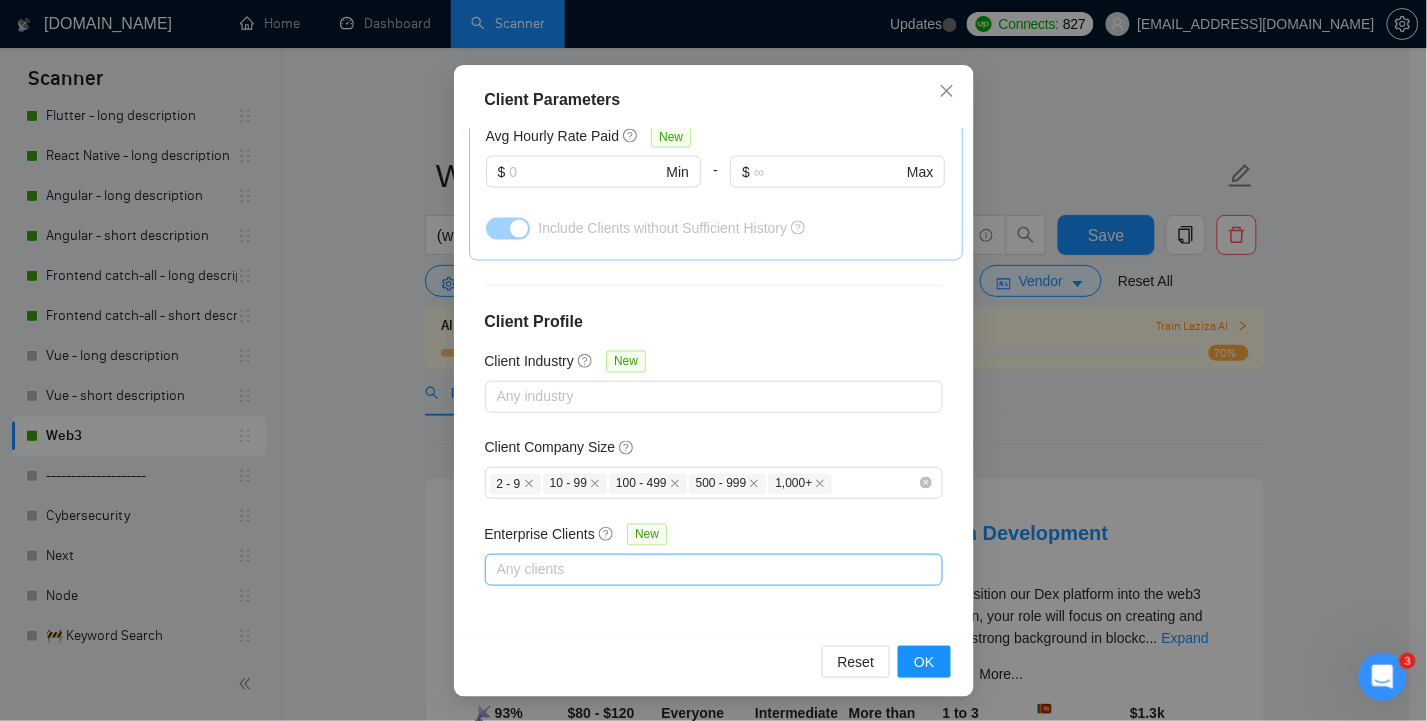 click at bounding box center [704, 570] 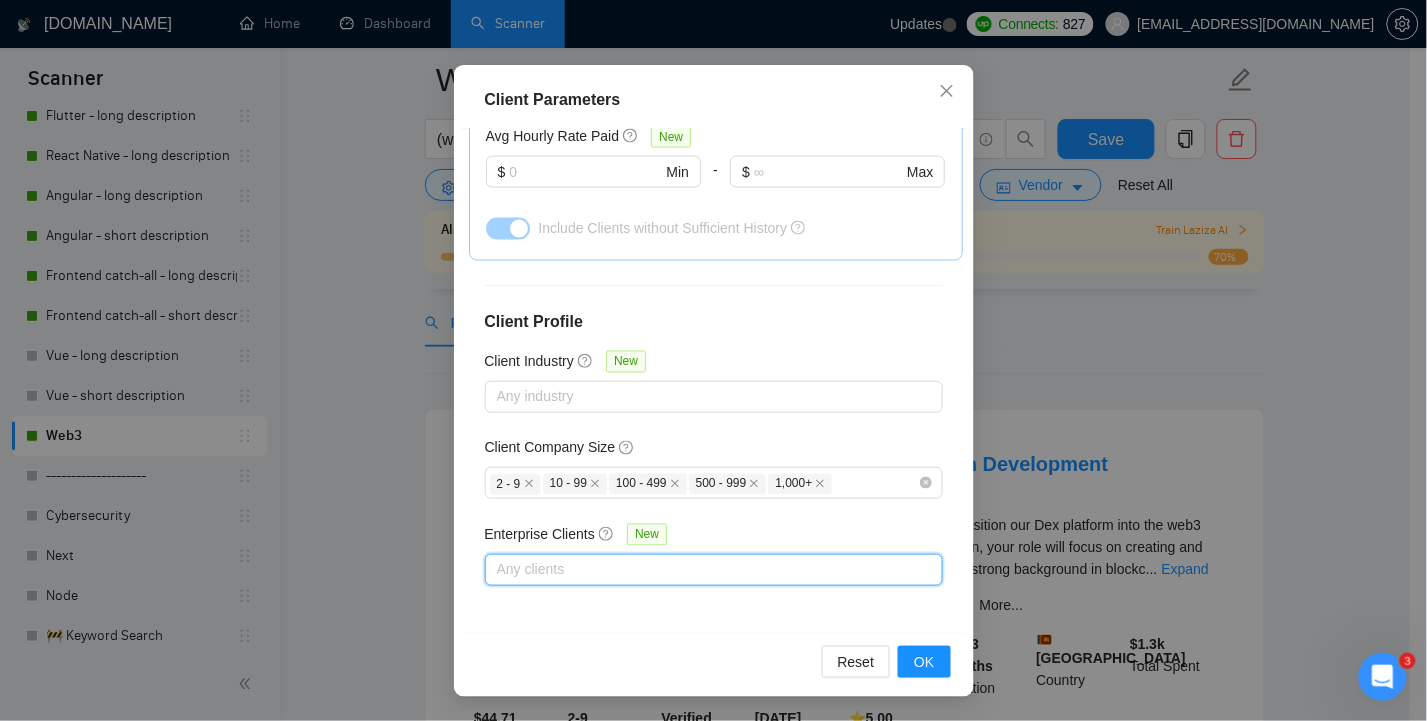 scroll, scrollTop: 266, scrollLeft: 0, axis: vertical 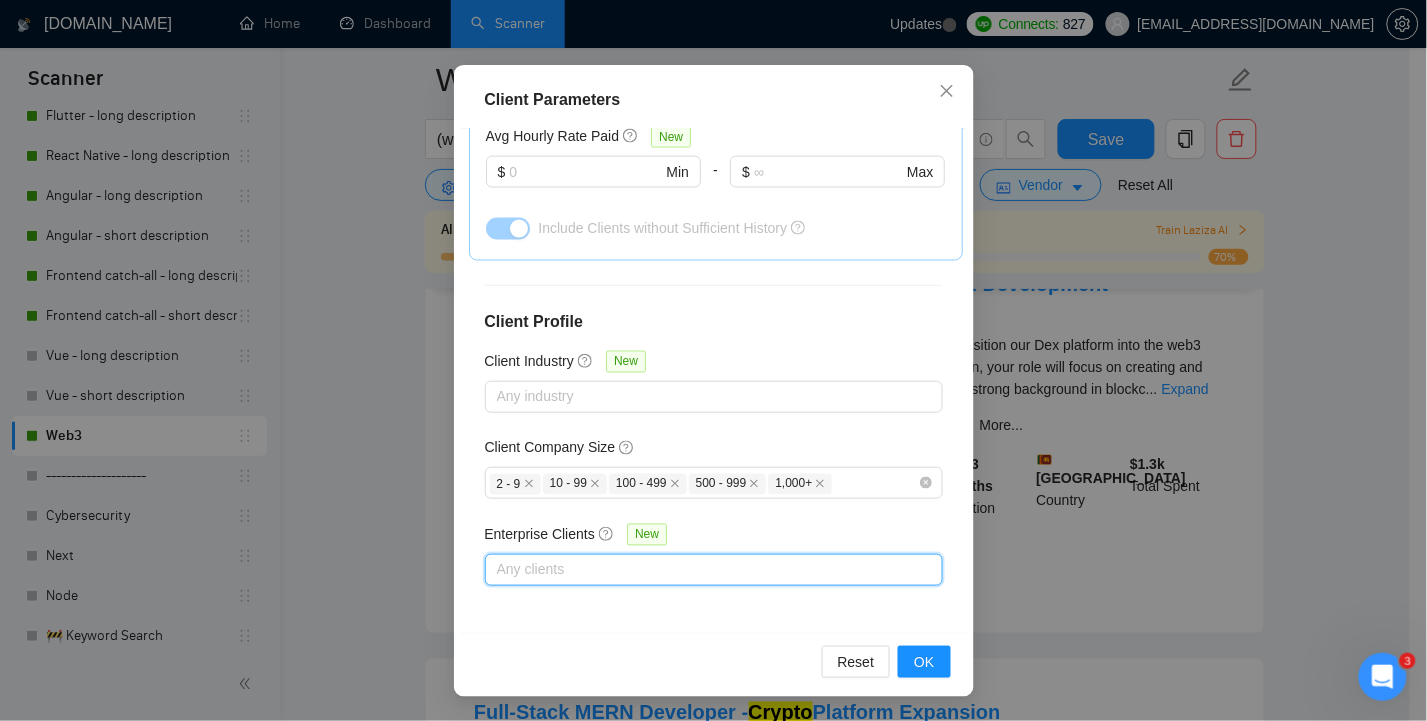 click at bounding box center (704, 570) 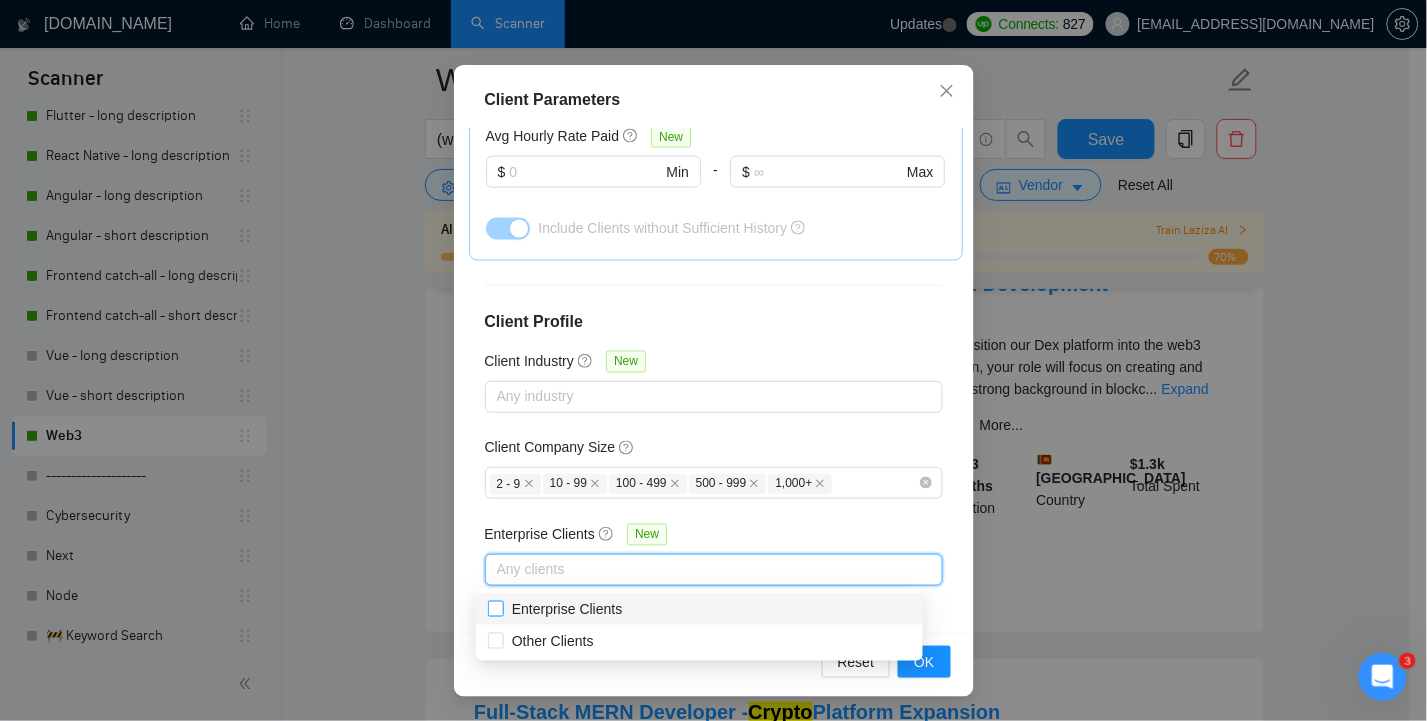 click on "Enterprise Clients" at bounding box center [495, 608] 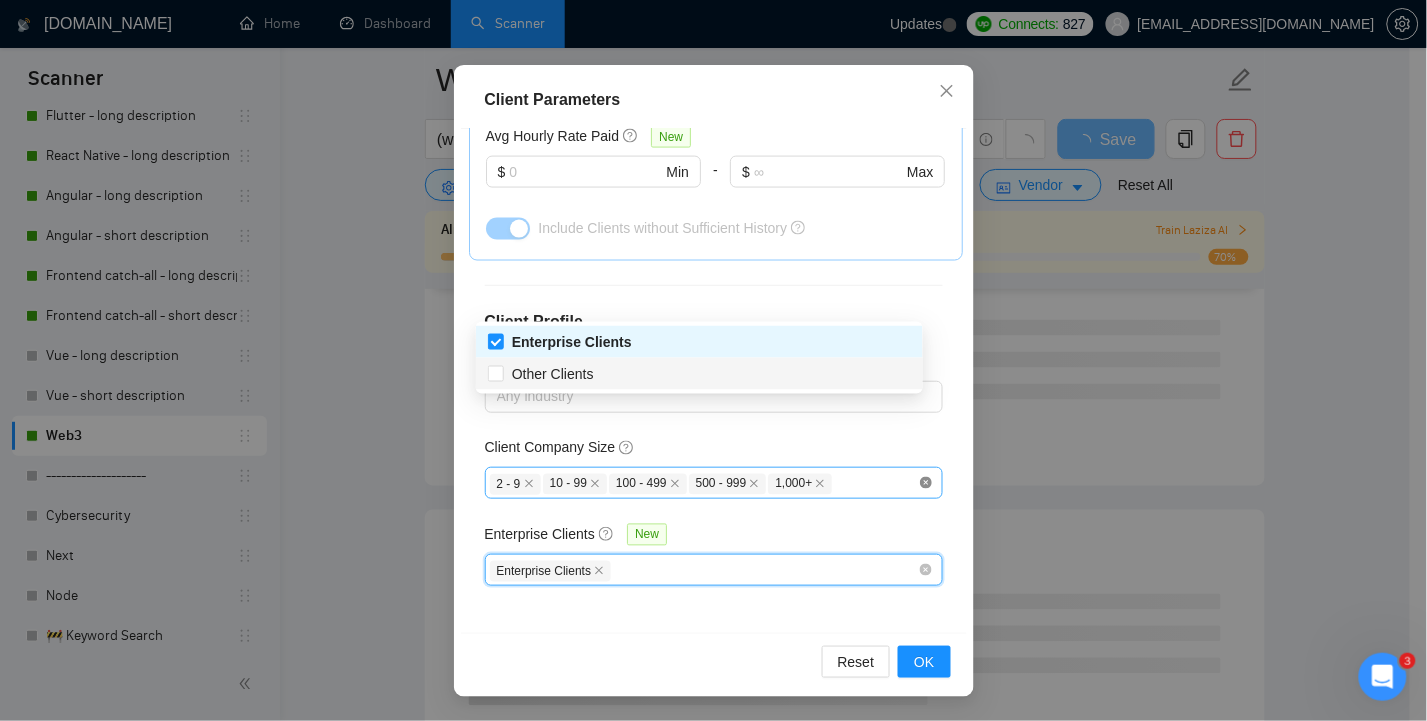 scroll, scrollTop: 208, scrollLeft: 0, axis: vertical 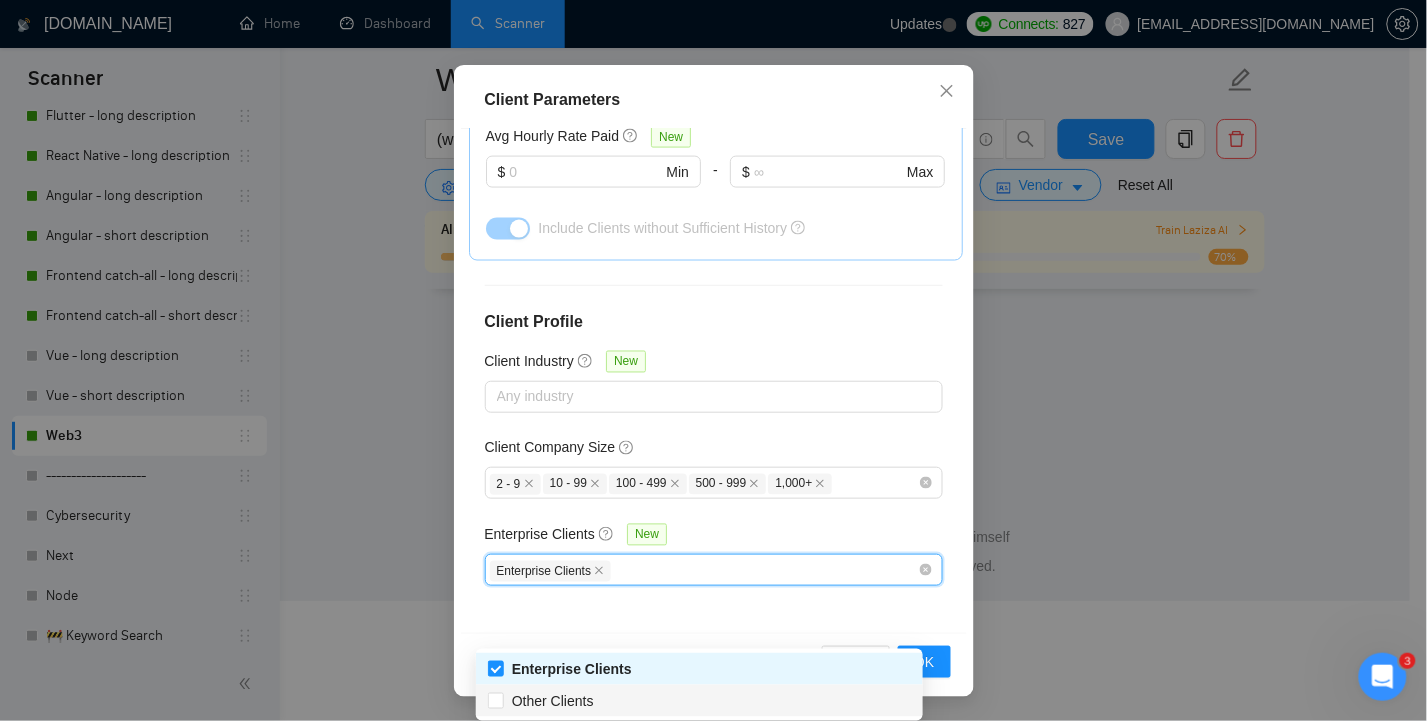 click on "Client Profile" at bounding box center (714, 322) 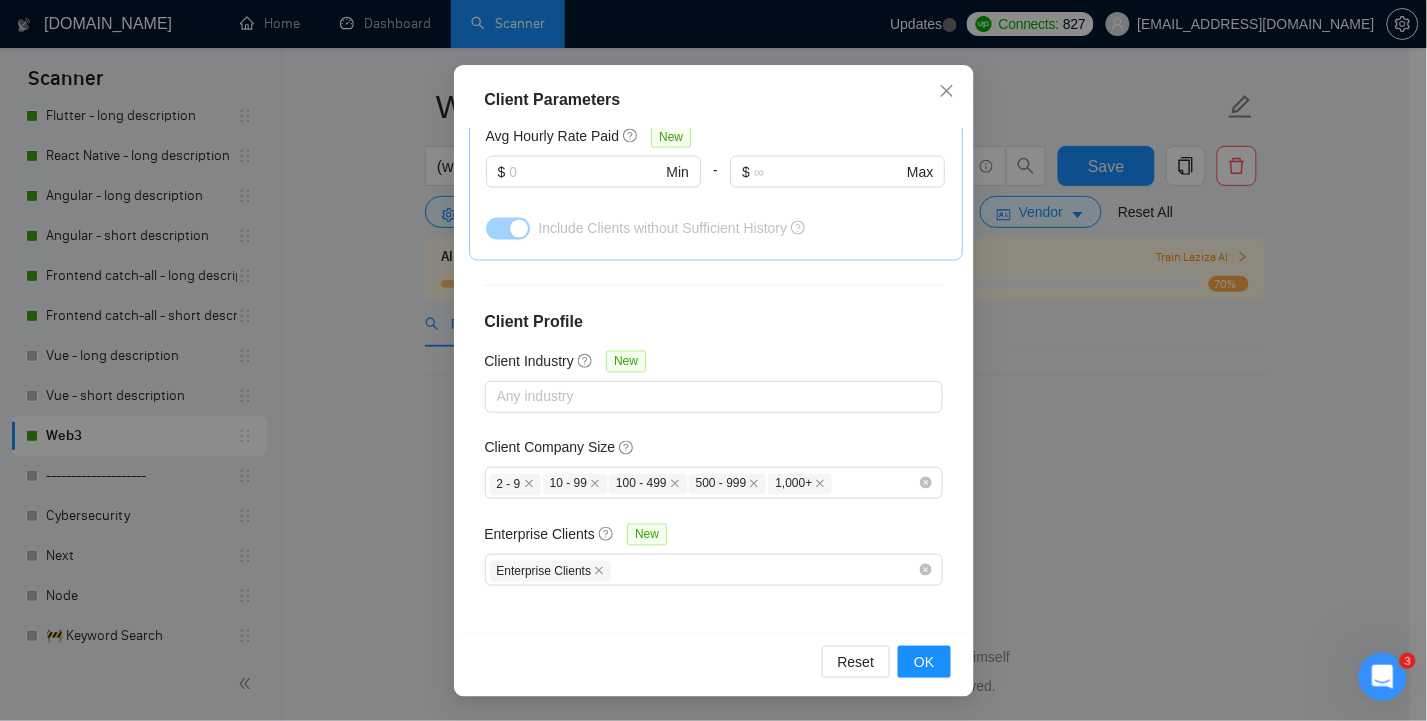 scroll, scrollTop: 55, scrollLeft: 0, axis: vertical 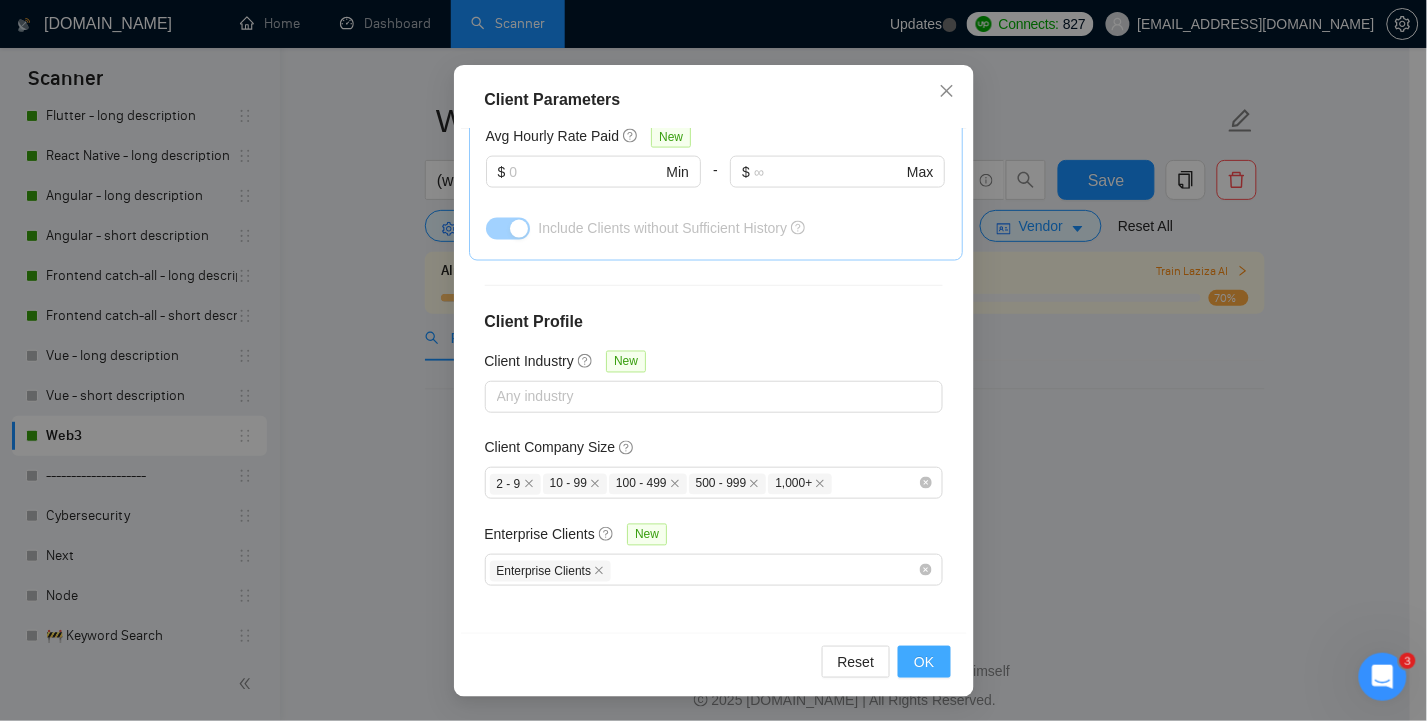 click on "OK" at bounding box center [924, 662] 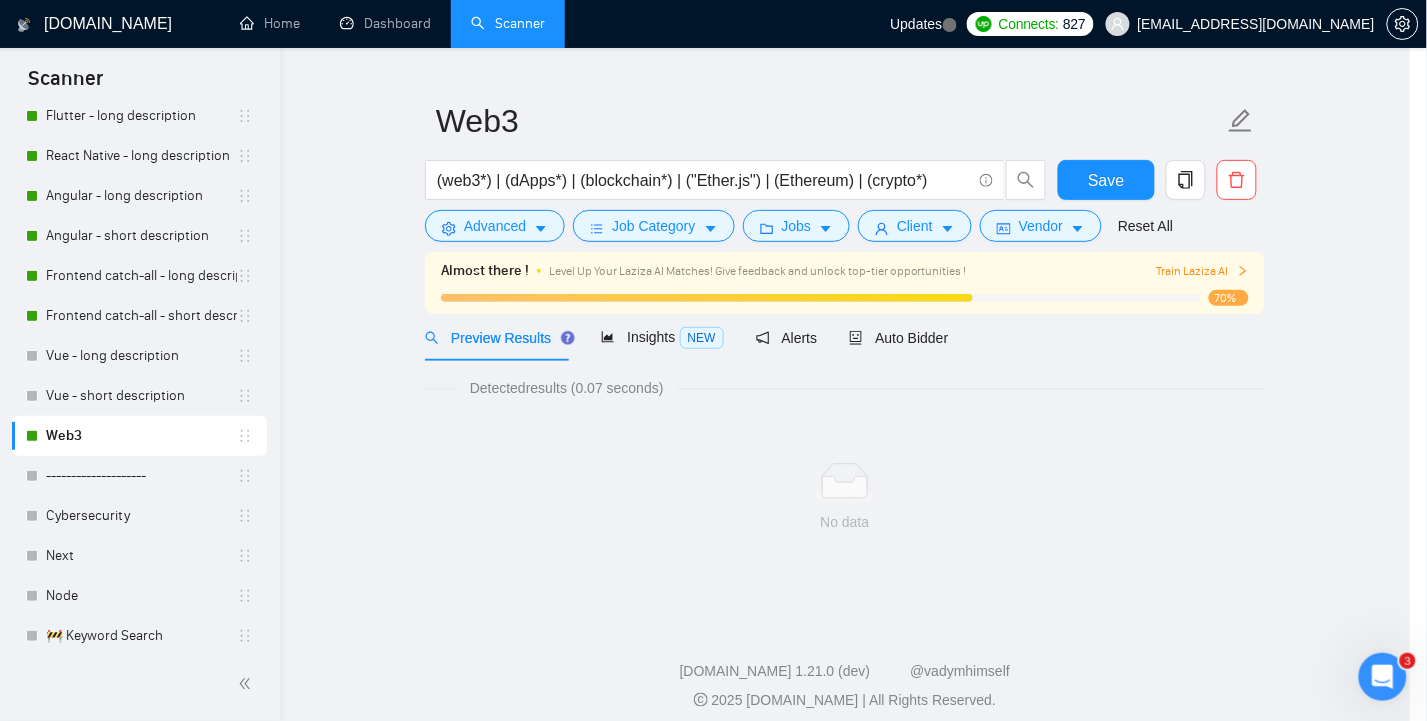 scroll, scrollTop: 55, scrollLeft: 0, axis: vertical 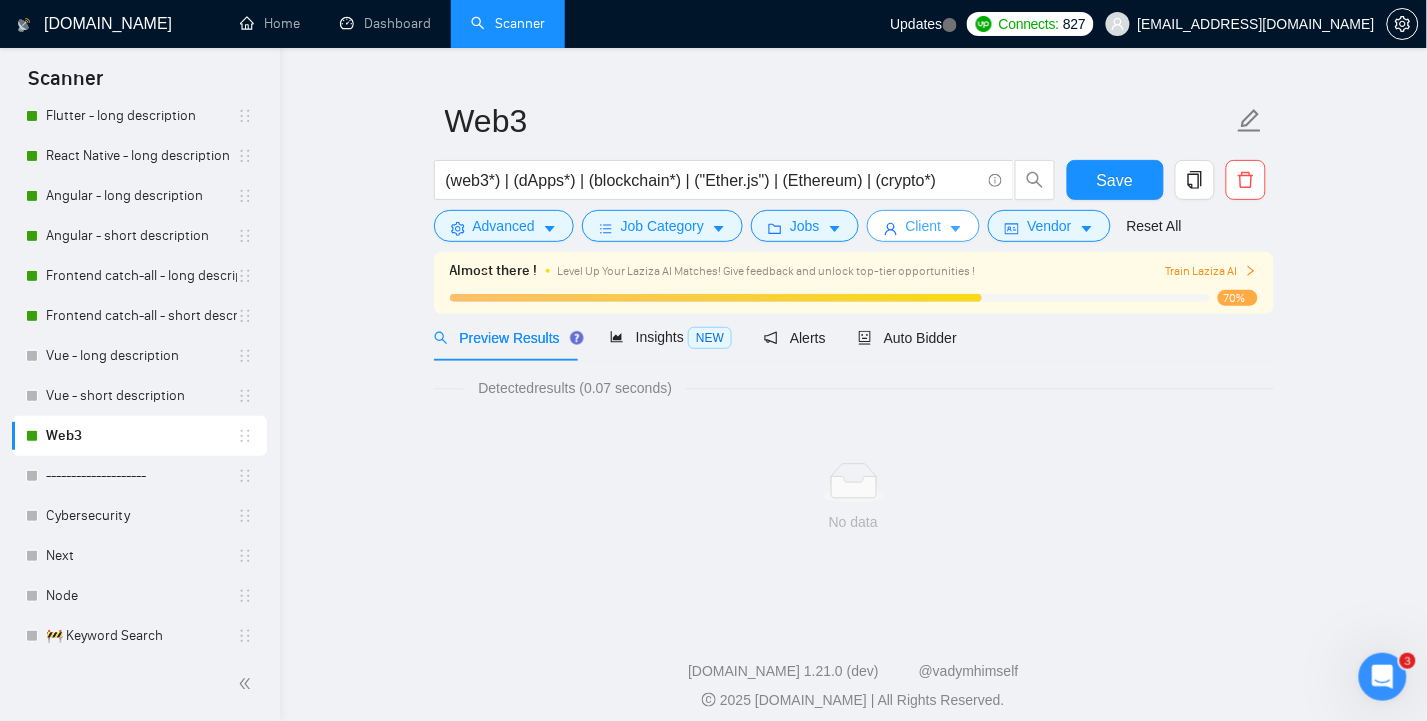 click on "Client" at bounding box center [924, 226] 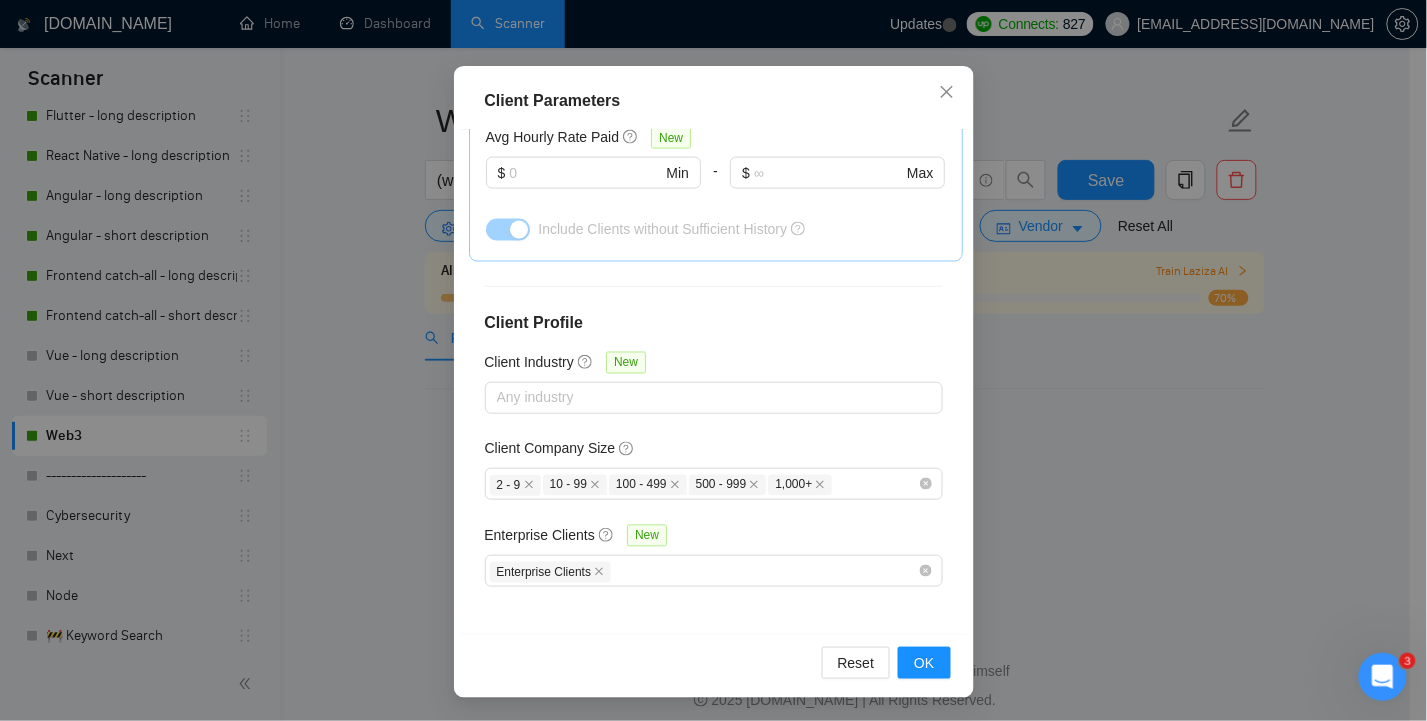 scroll, scrollTop: 140, scrollLeft: 0, axis: vertical 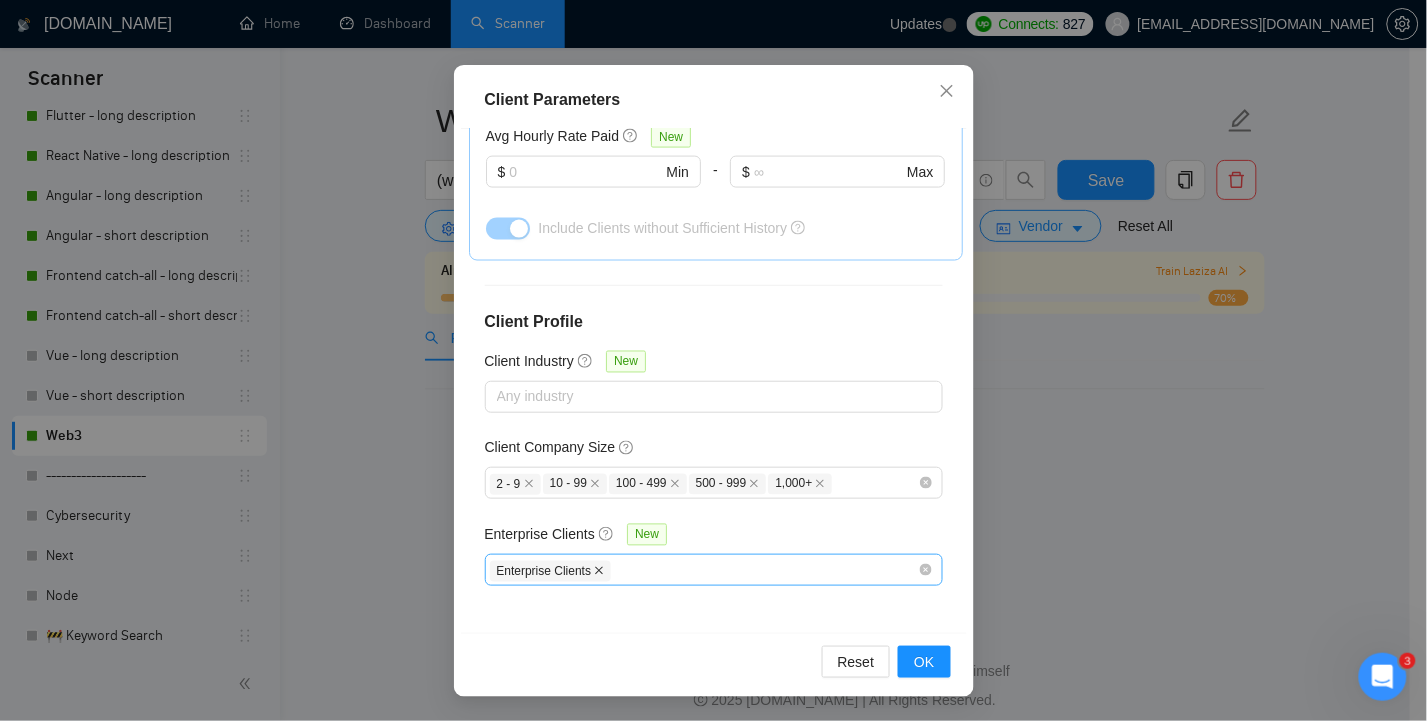 click 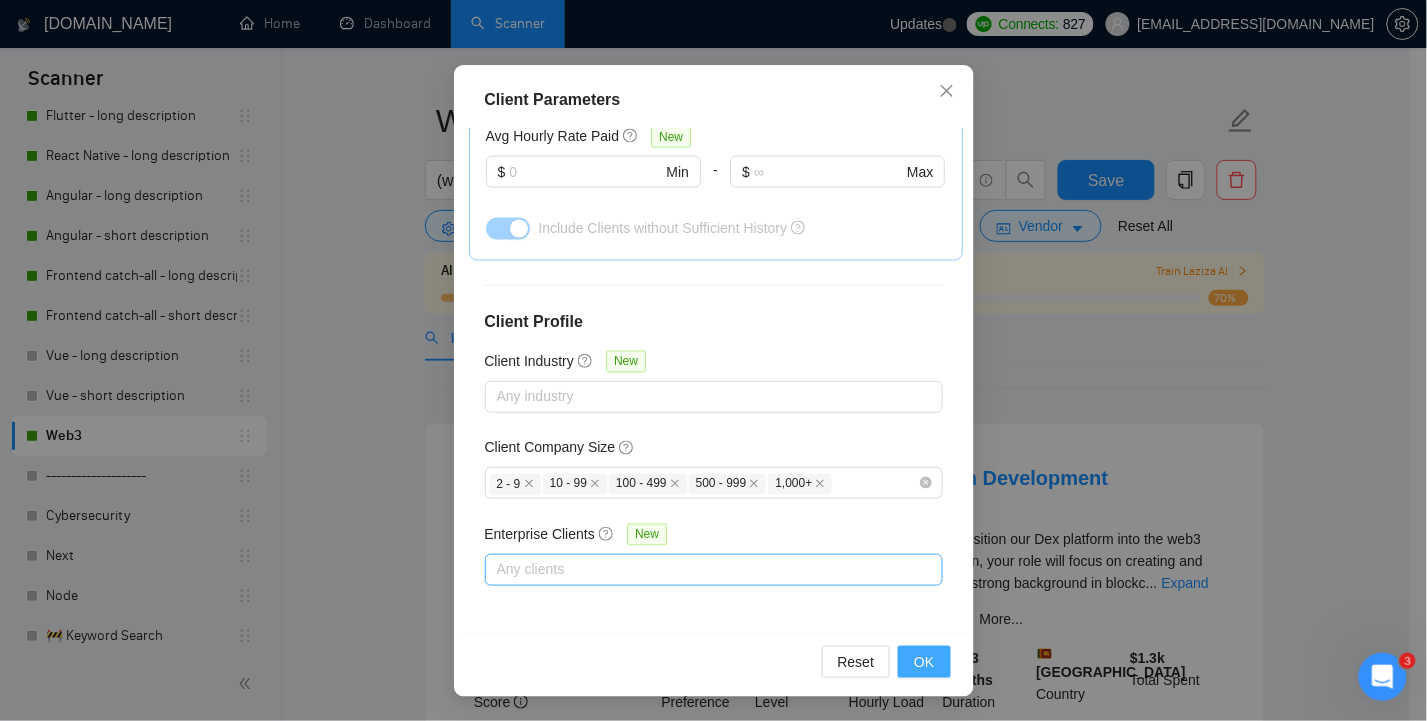 click on "OK" at bounding box center [924, 662] 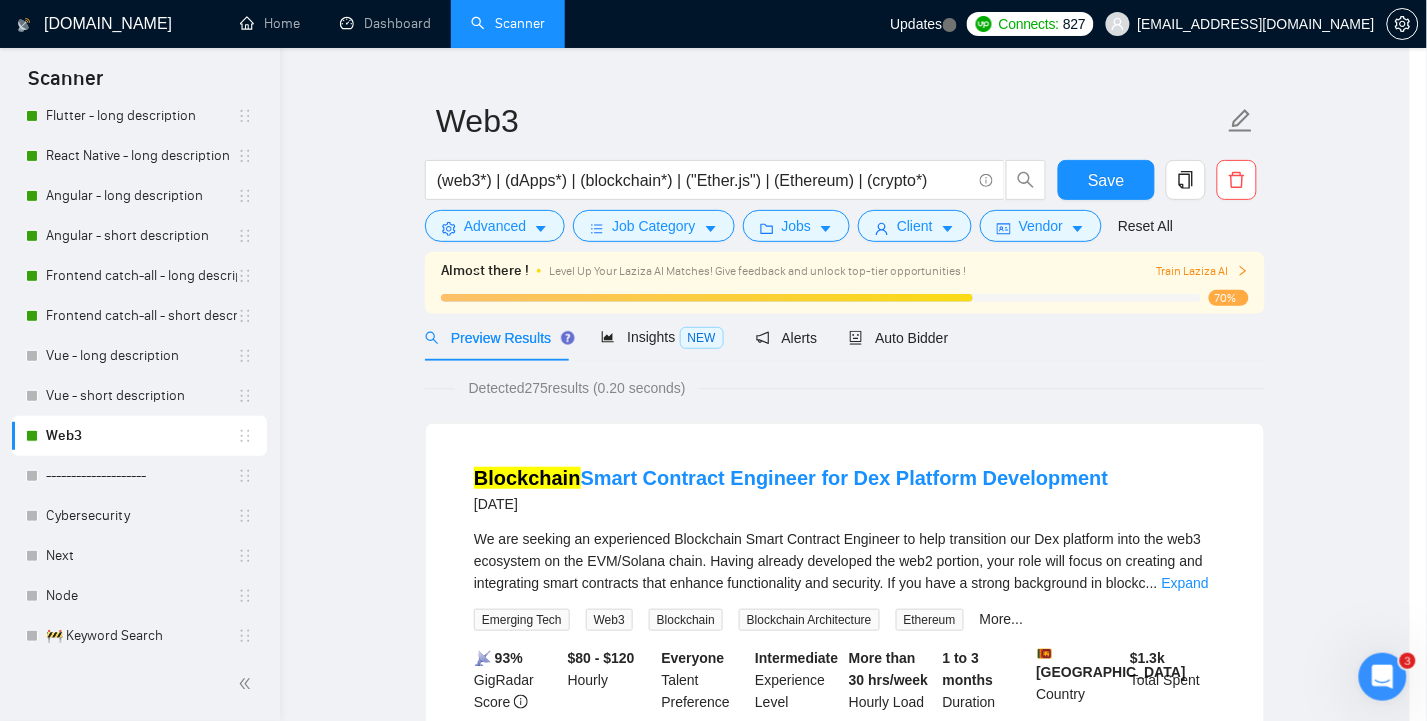 scroll, scrollTop: 0, scrollLeft: 0, axis: both 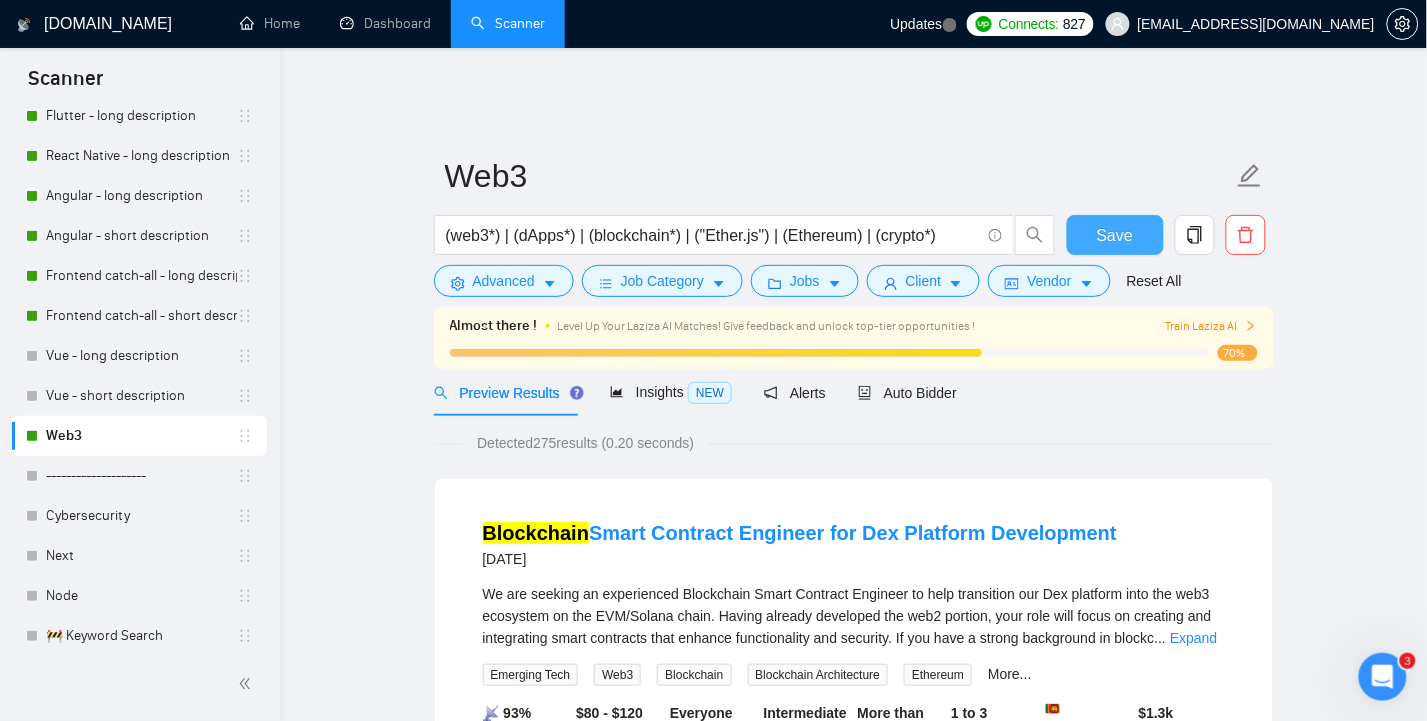 click on "Save" at bounding box center [1115, 235] 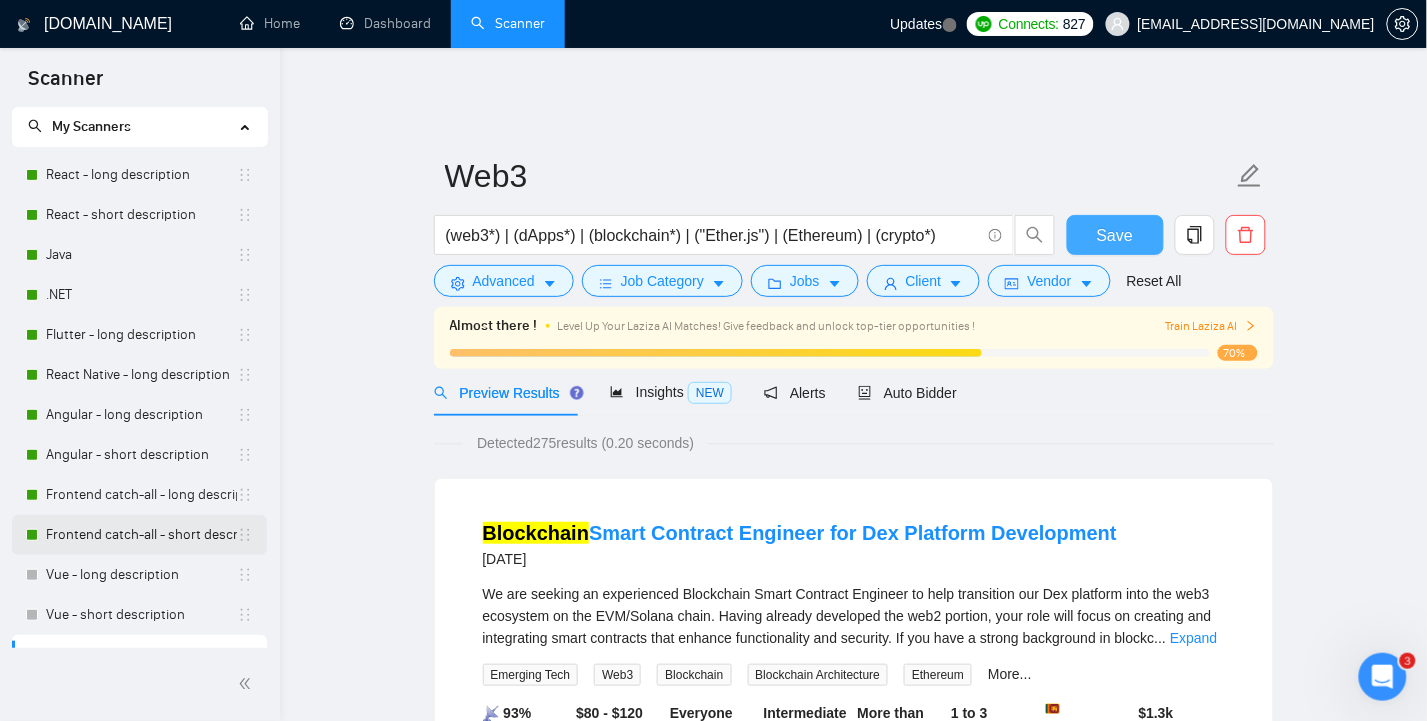 scroll, scrollTop: 0, scrollLeft: 0, axis: both 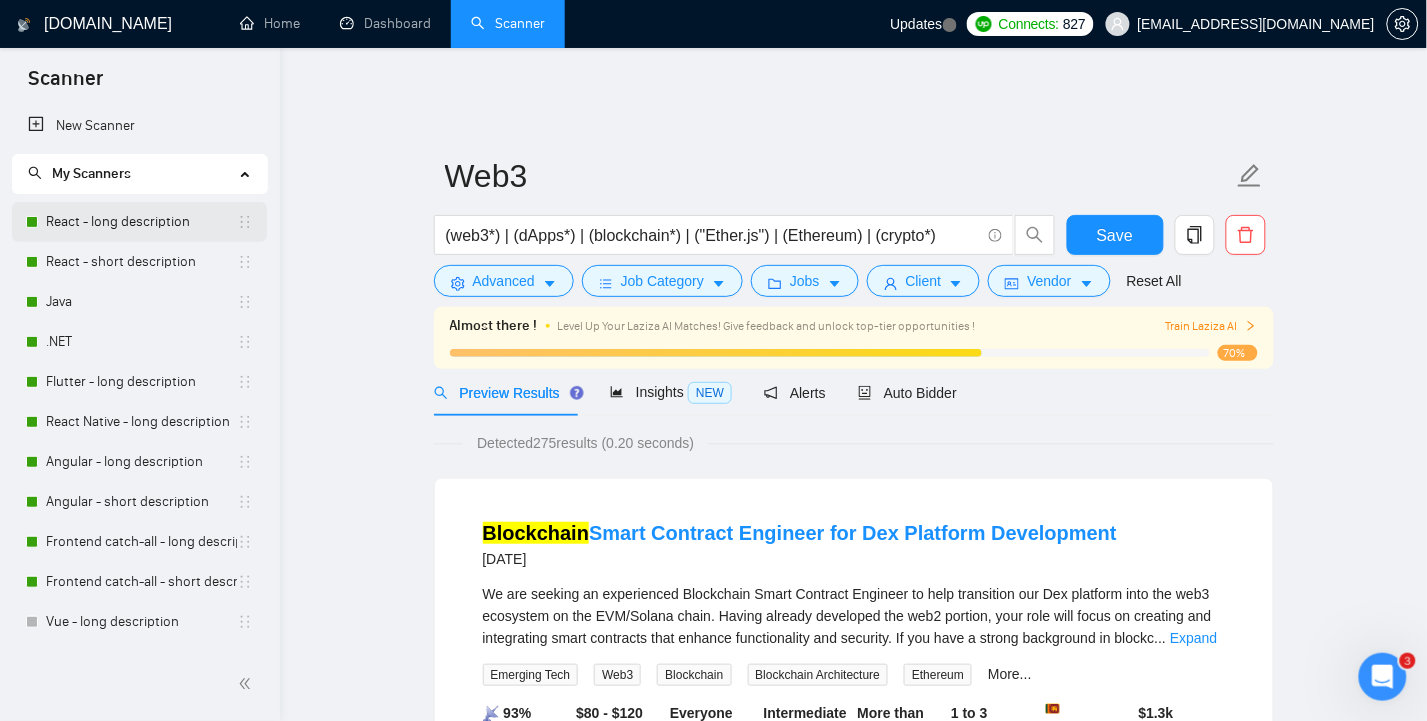 click on "React - long description" at bounding box center [141, 222] 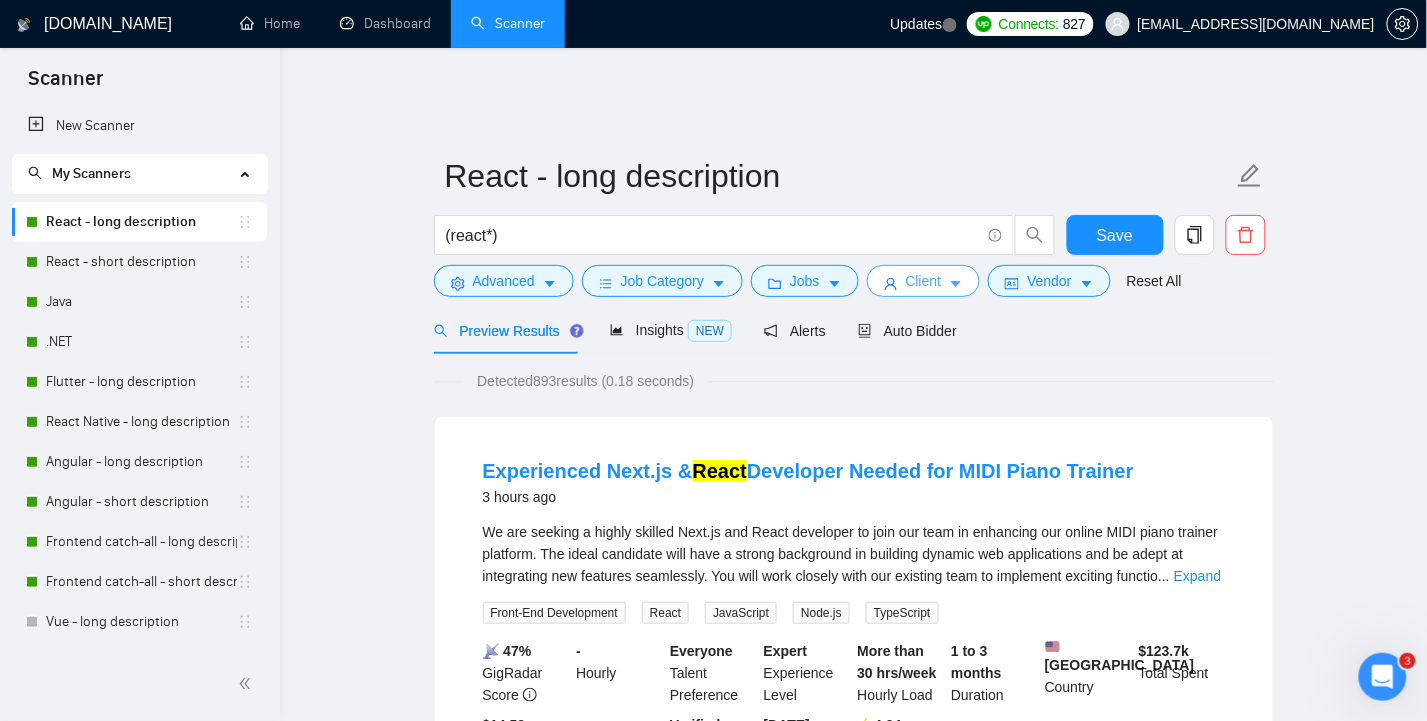 click on "Client" at bounding box center (924, 281) 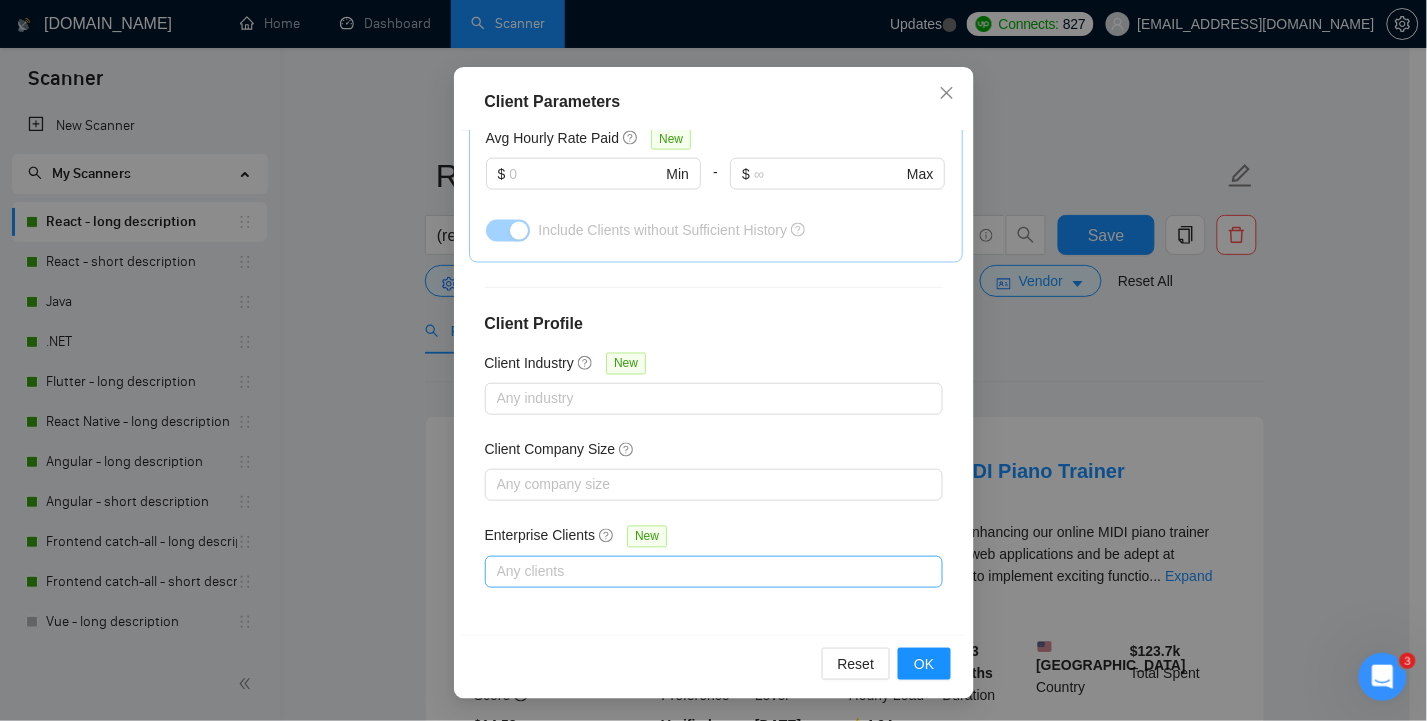 scroll, scrollTop: 140, scrollLeft: 0, axis: vertical 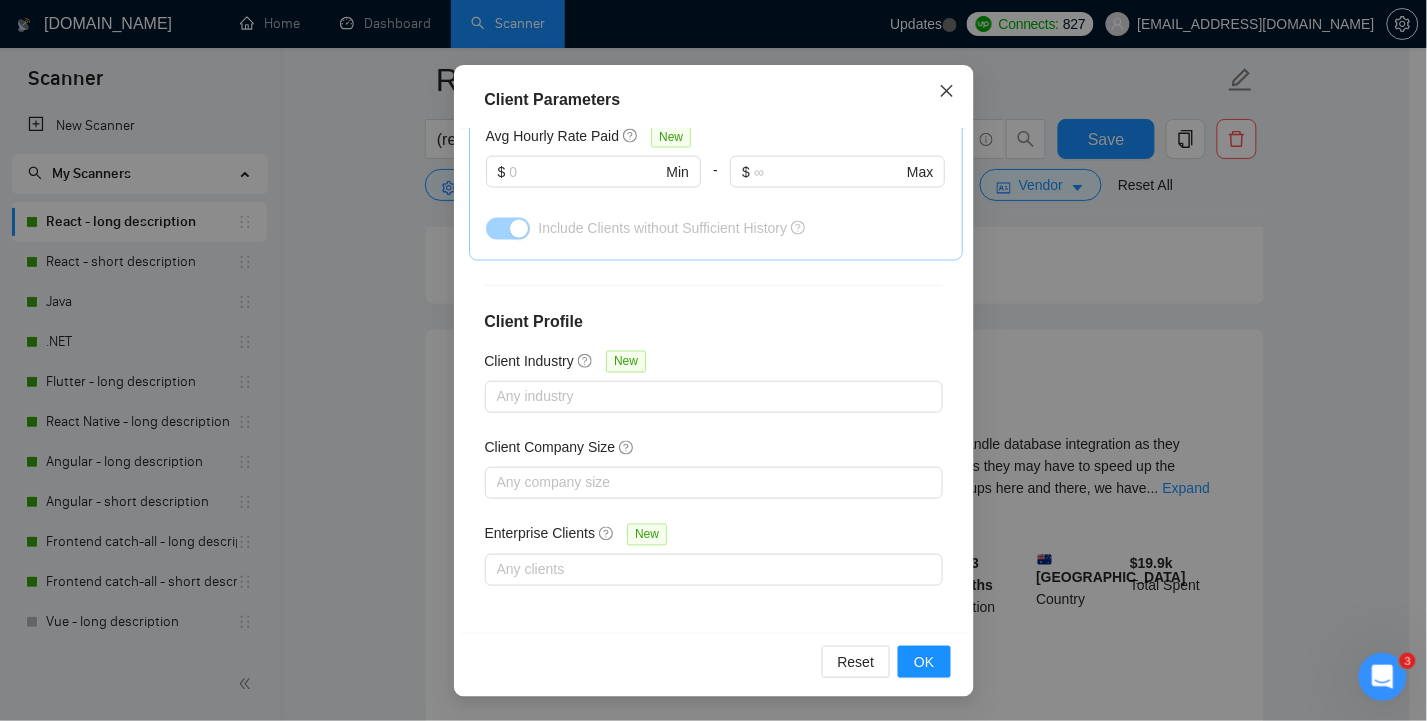 click 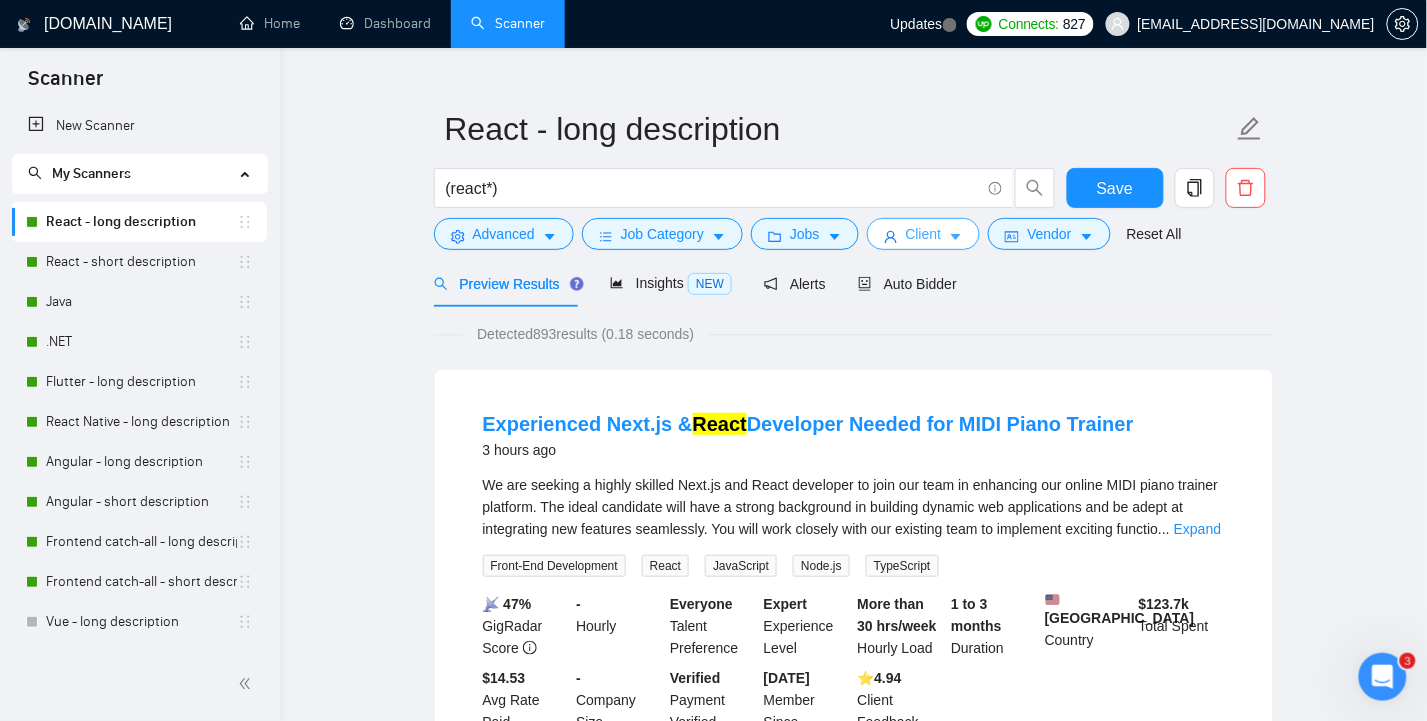 scroll, scrollTop: 0, scrollLeft: 0, axis: both 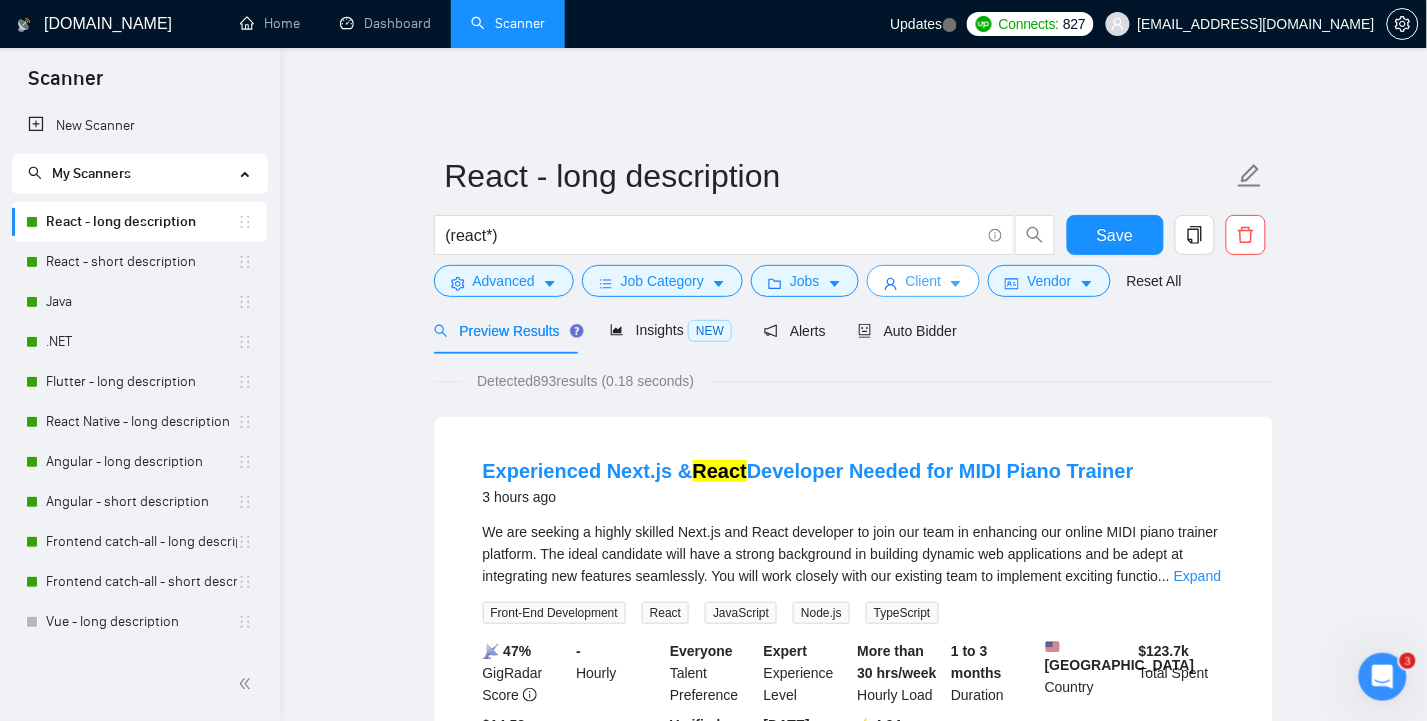 click on "Client" at bounding box center (924, 281) 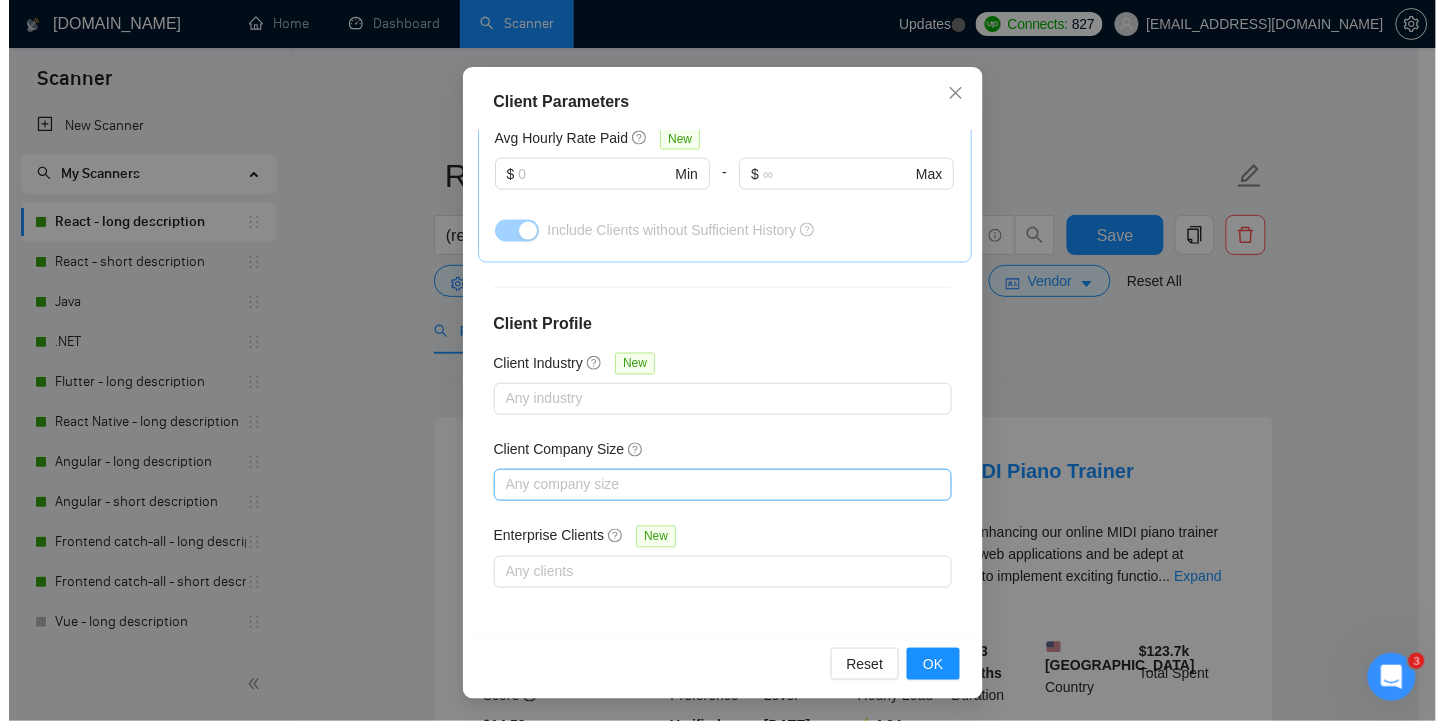 scroll, scrollTop: 140, scrollLeft: 0, axis: vertical 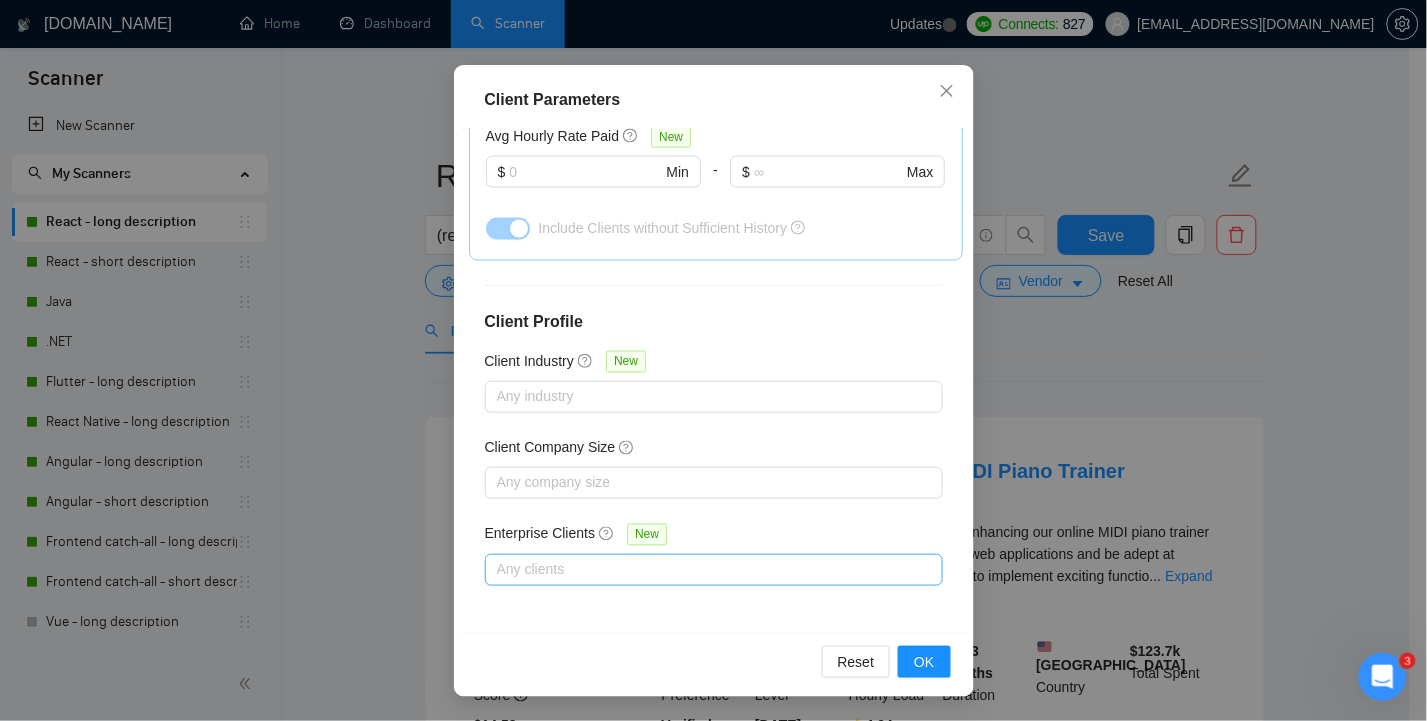 click at bounding box center [704, 570] 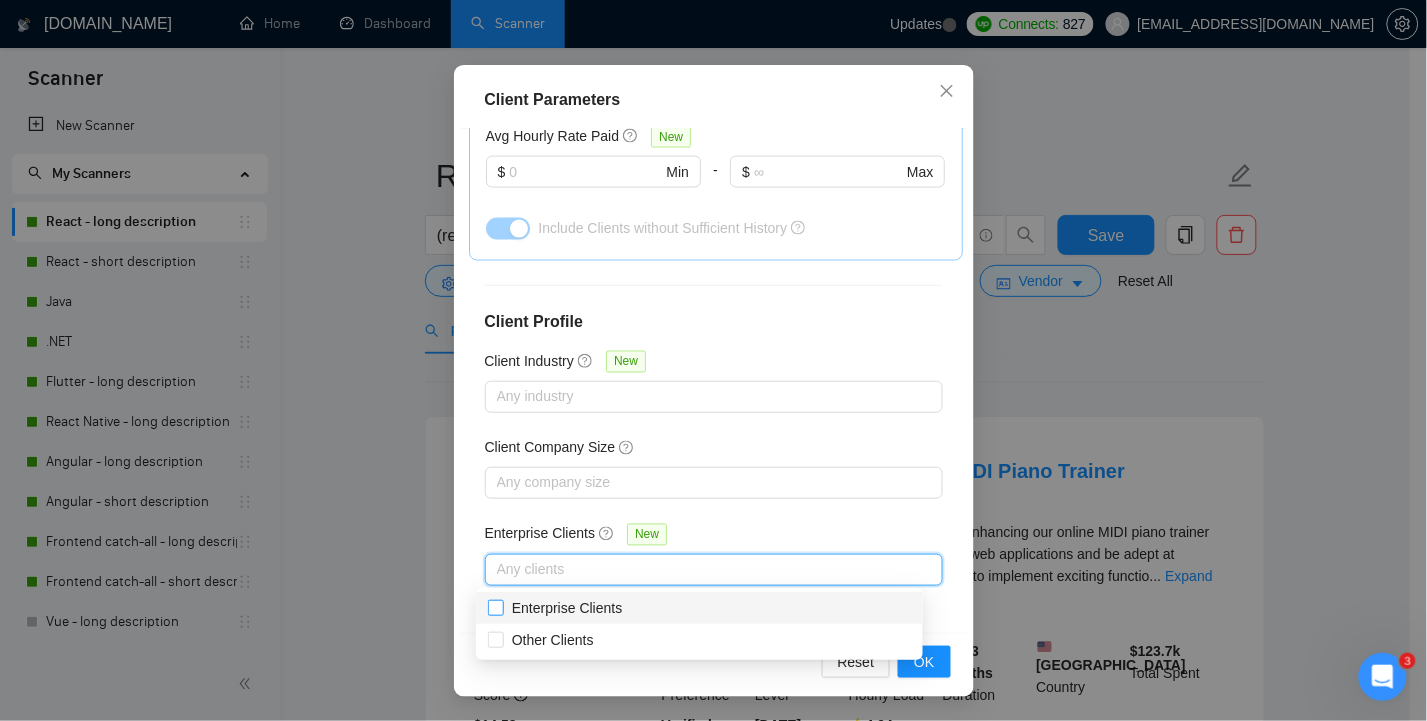 click on "Enterprise Clients" at bounding box center (567, 608) 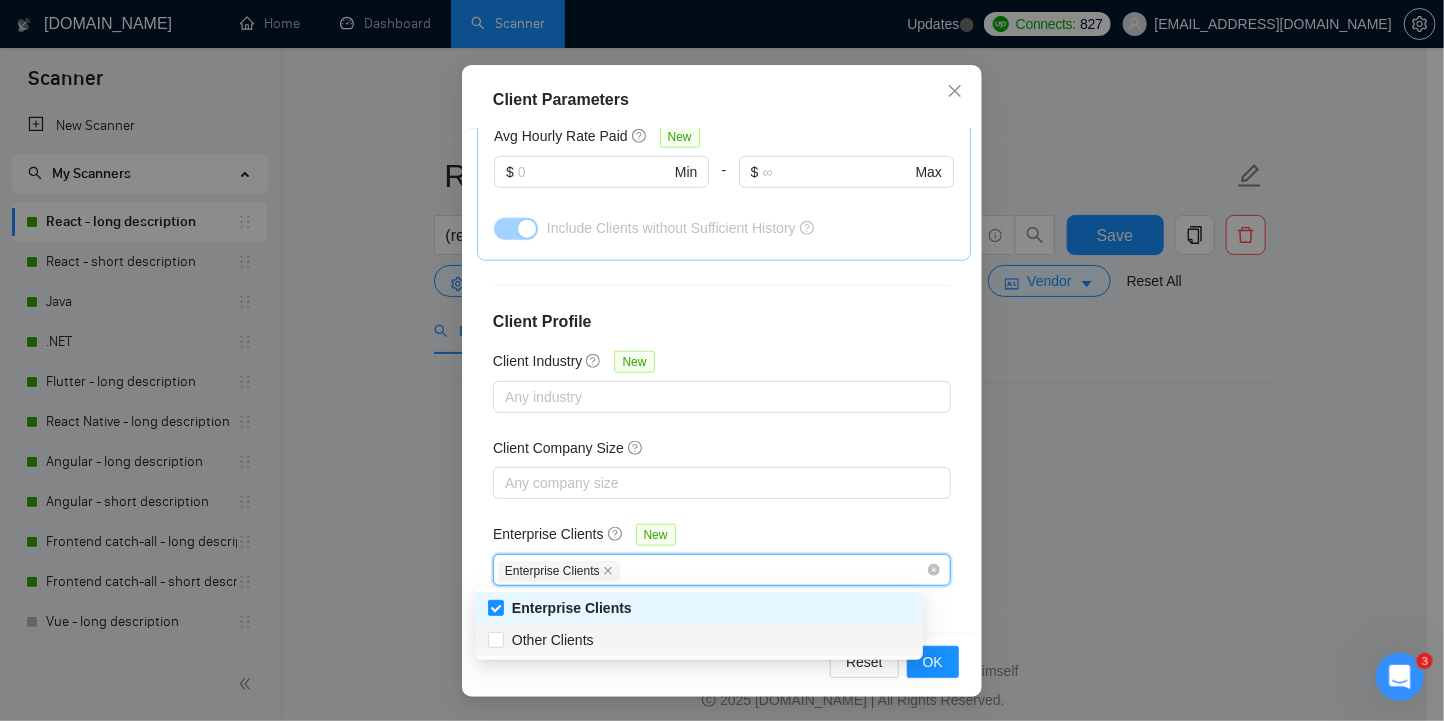 click on "Client Profile" at bounding box center (722, 322) 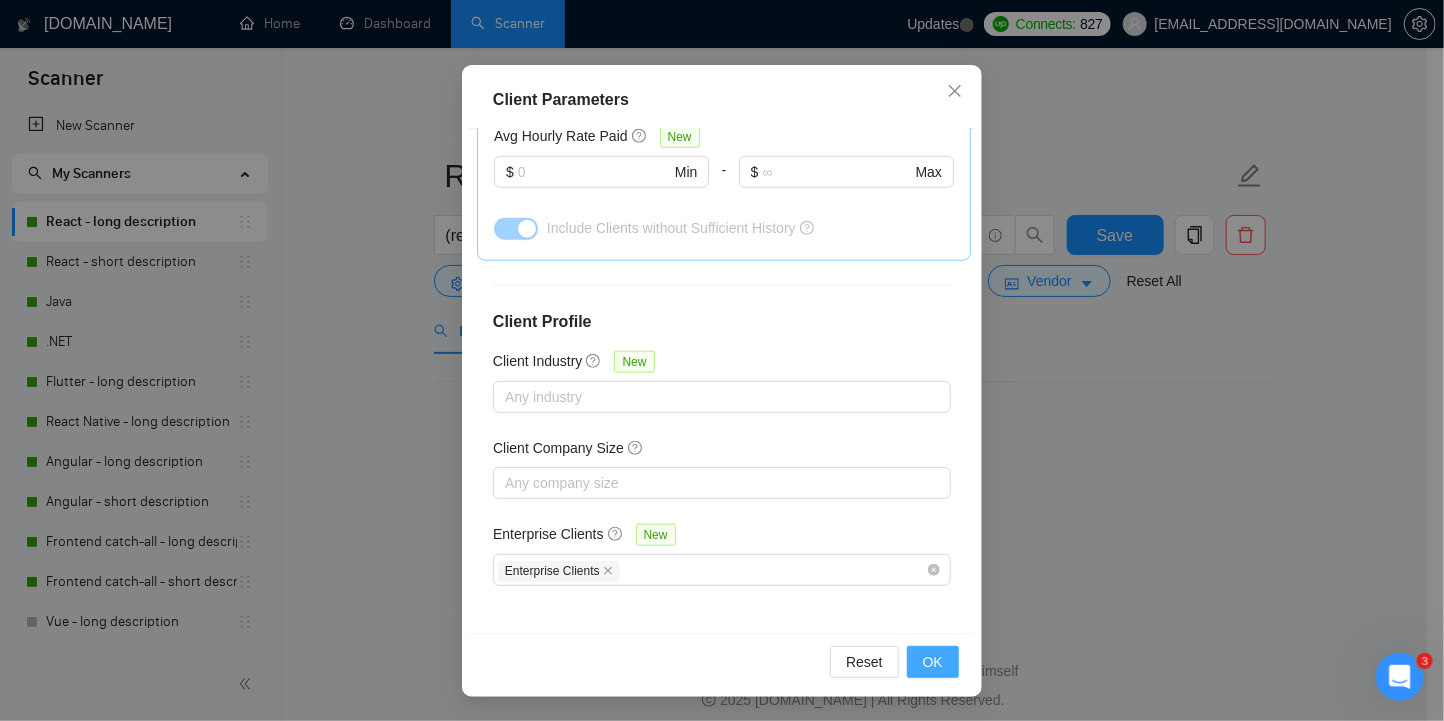 click on "OK" at bounding box center [933, 662] 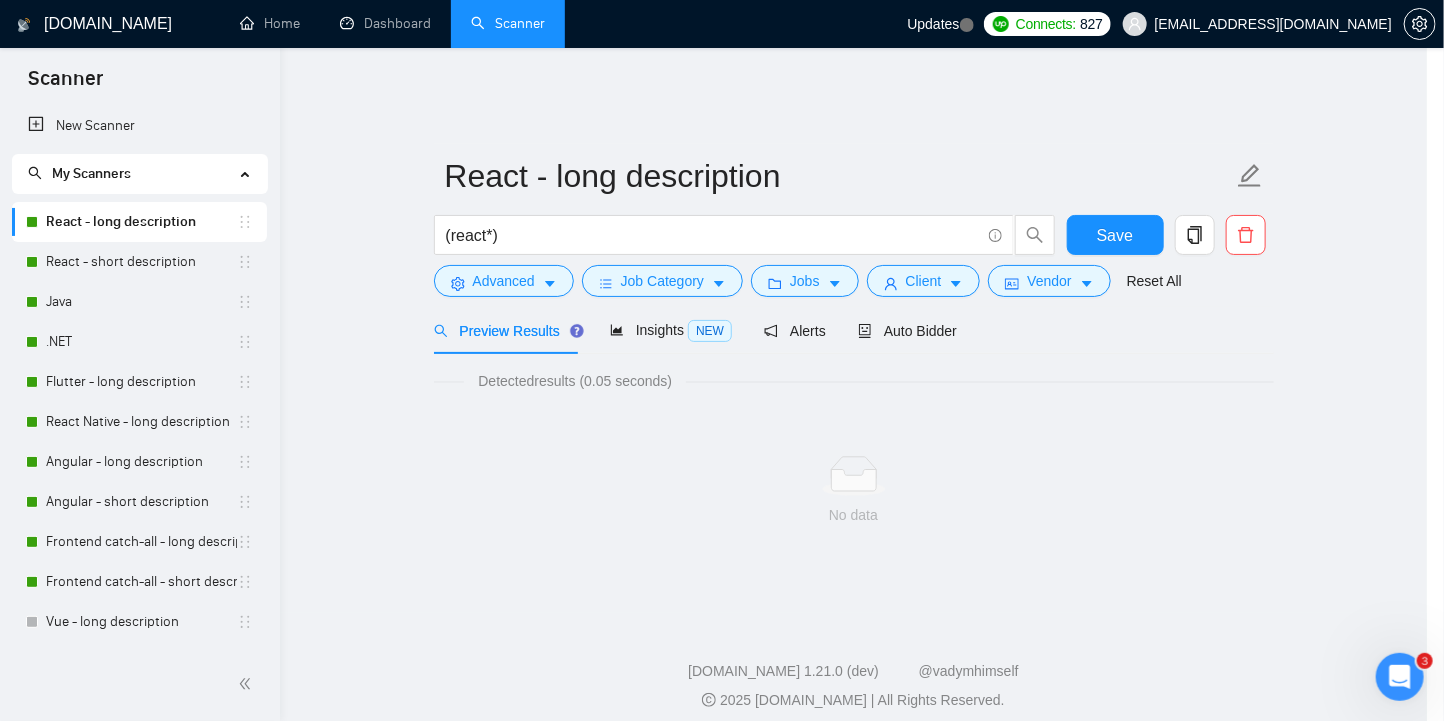 scroll, scrollTop: 55, scrollLeft: 0, axis: vertical 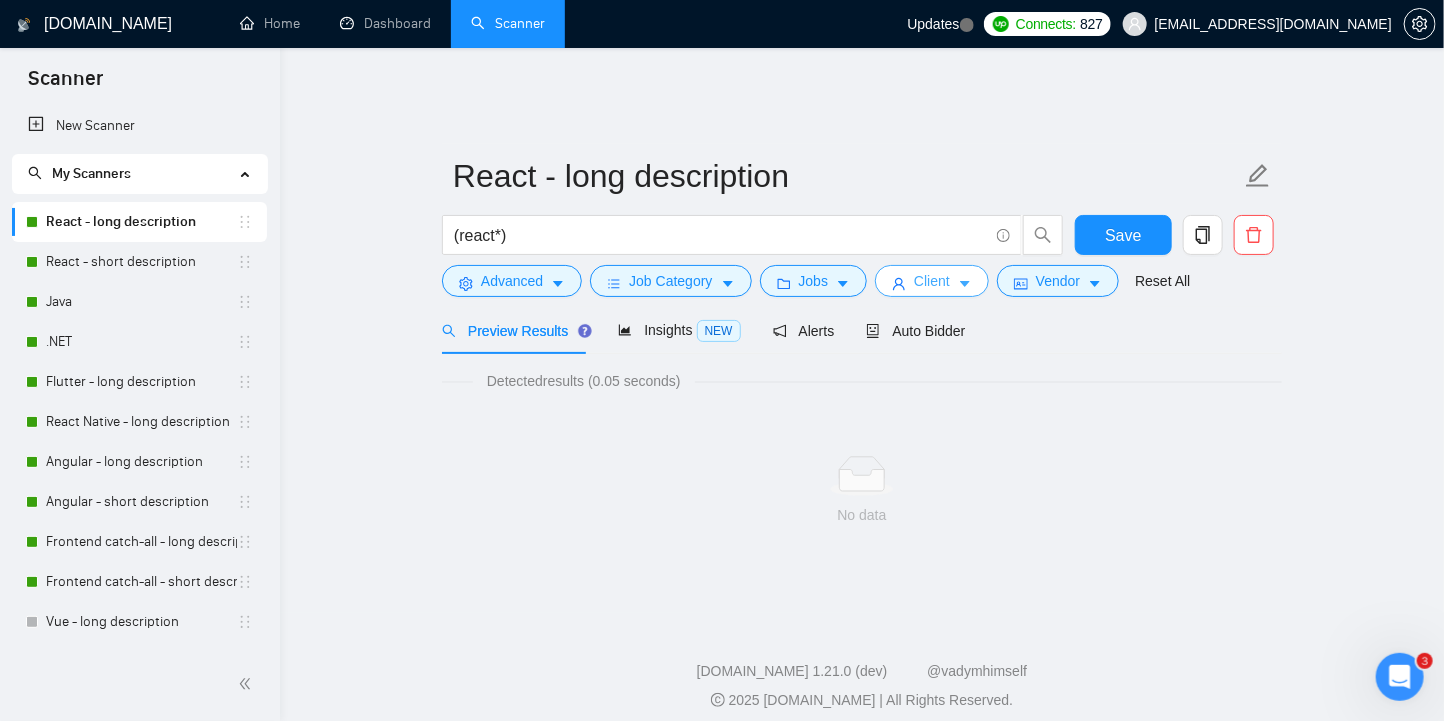 click on "Client" at bounding box center [932, 281] 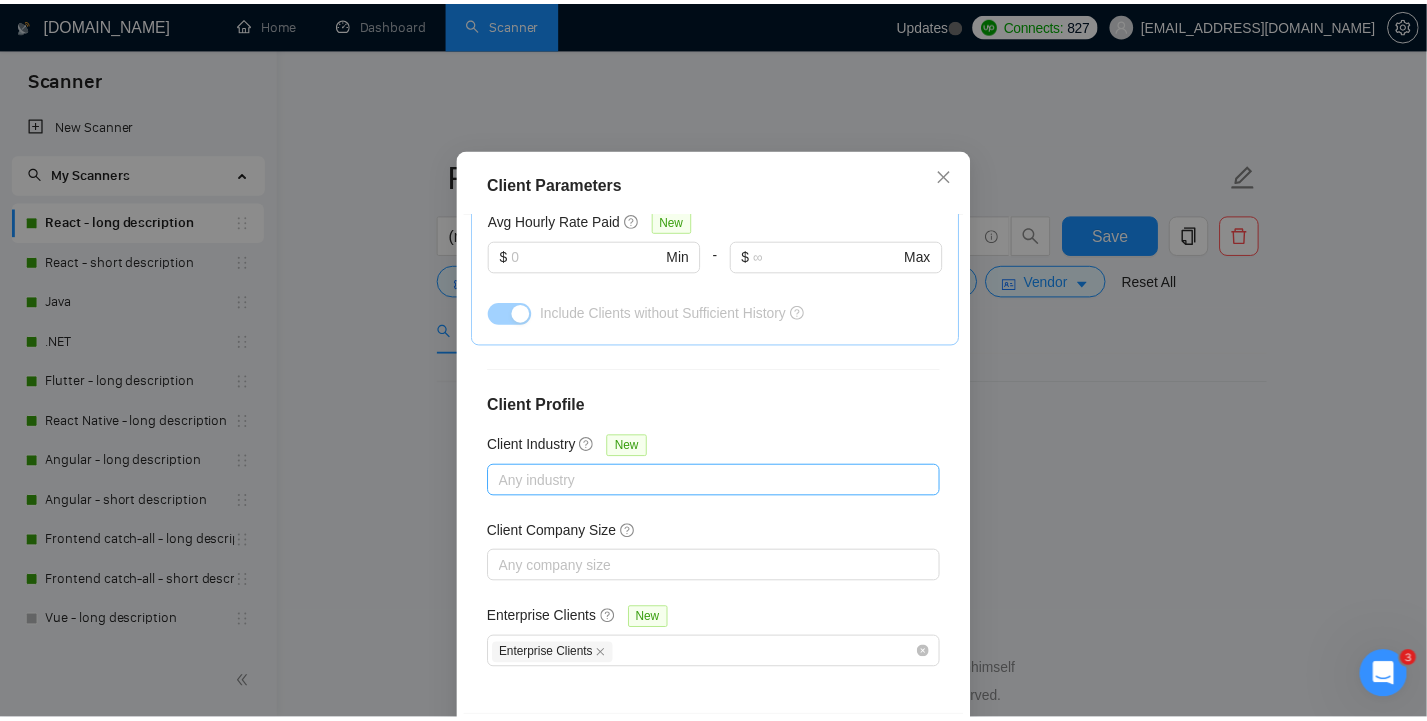 scroll, scrollTop: 140, scrollLeft: 0, axis: vertical 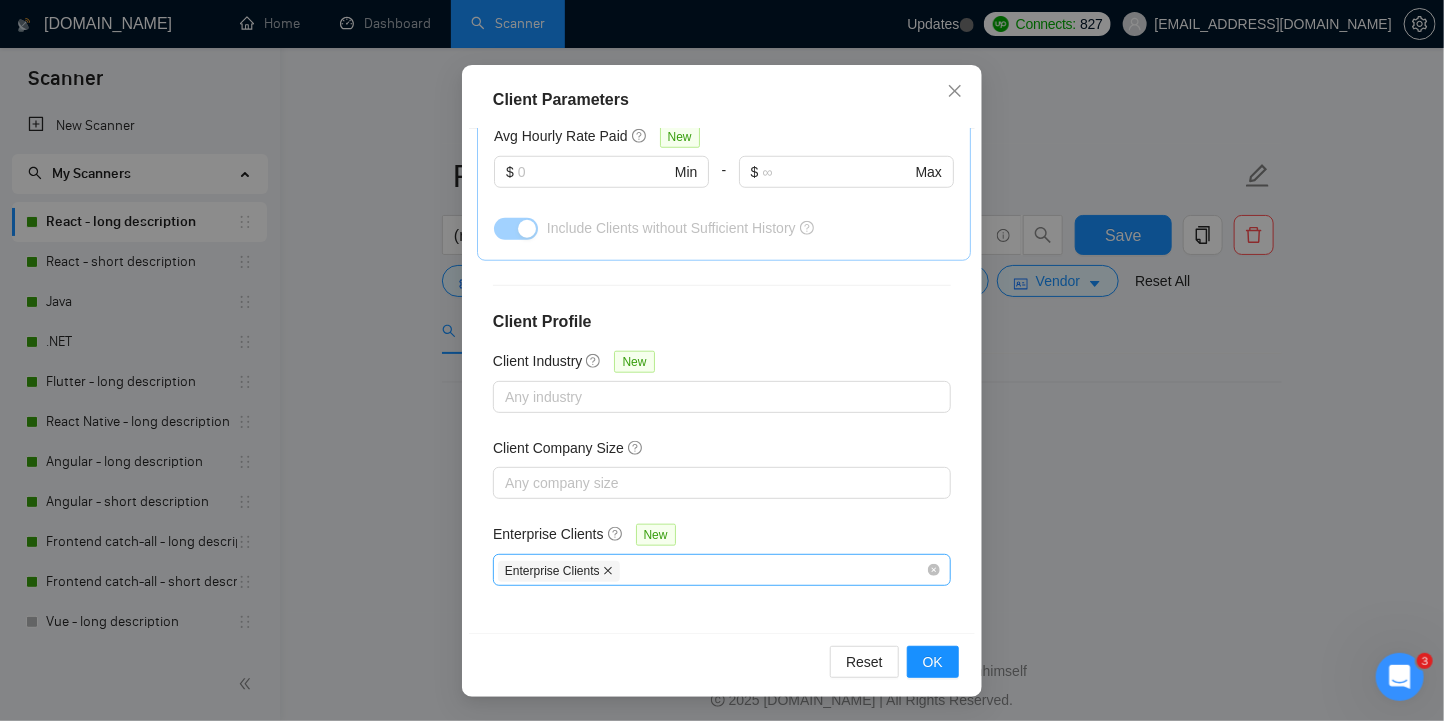 click 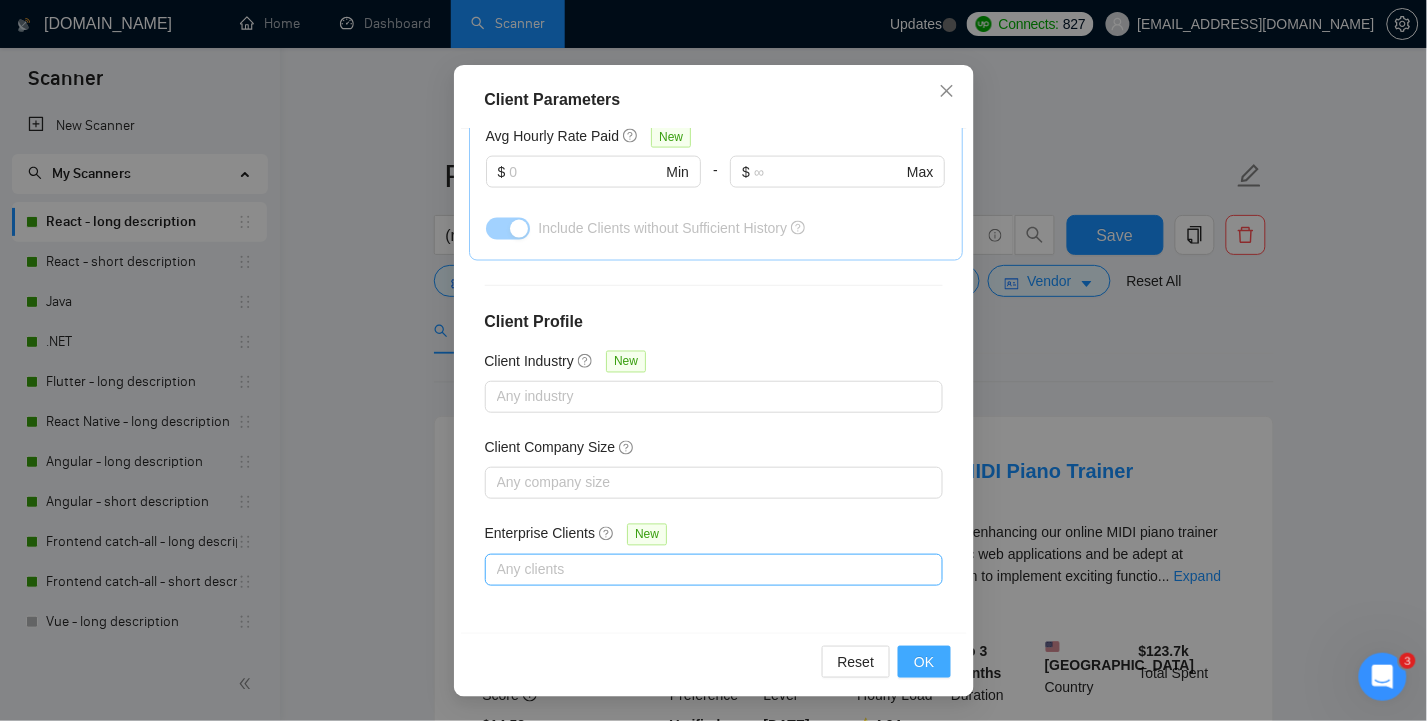 click on "OK" at bounding box center (924, 662) 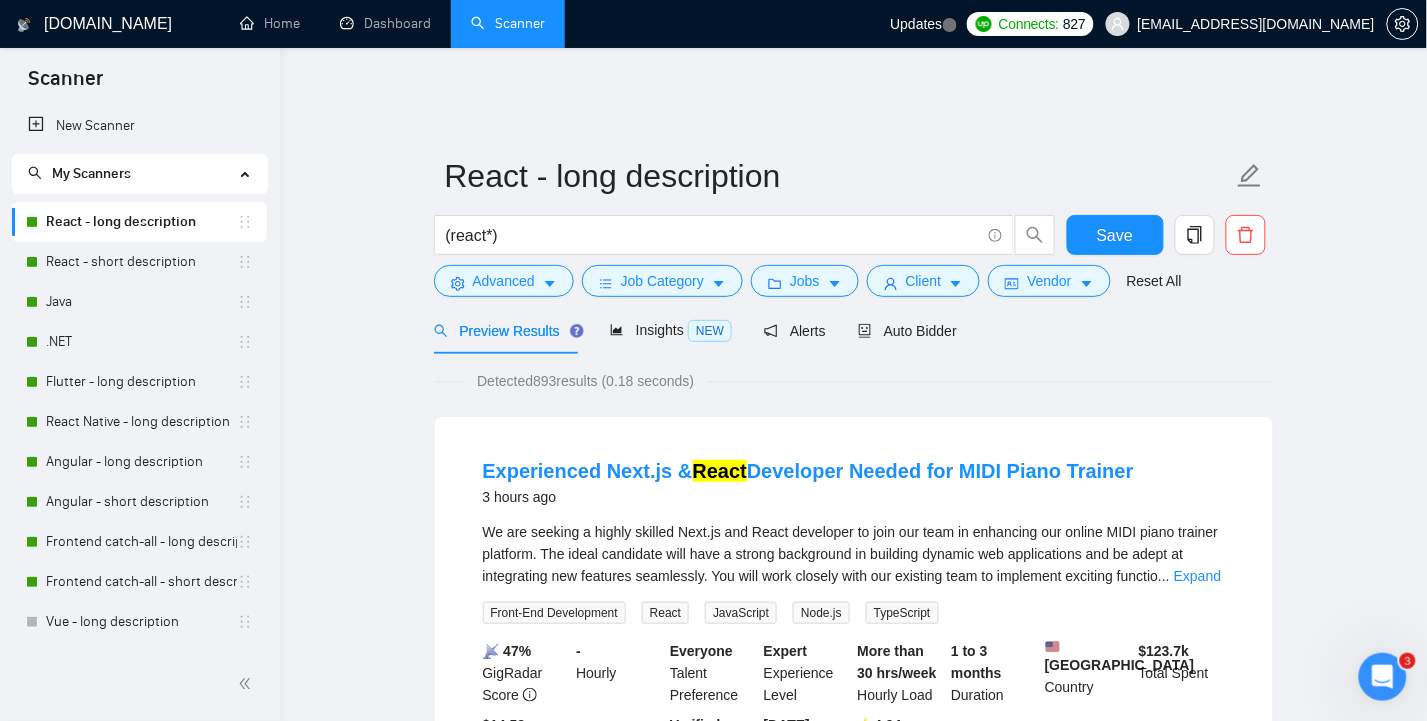 scroll, scrollTop: 55, scrollLeft: 0, axis: vertical 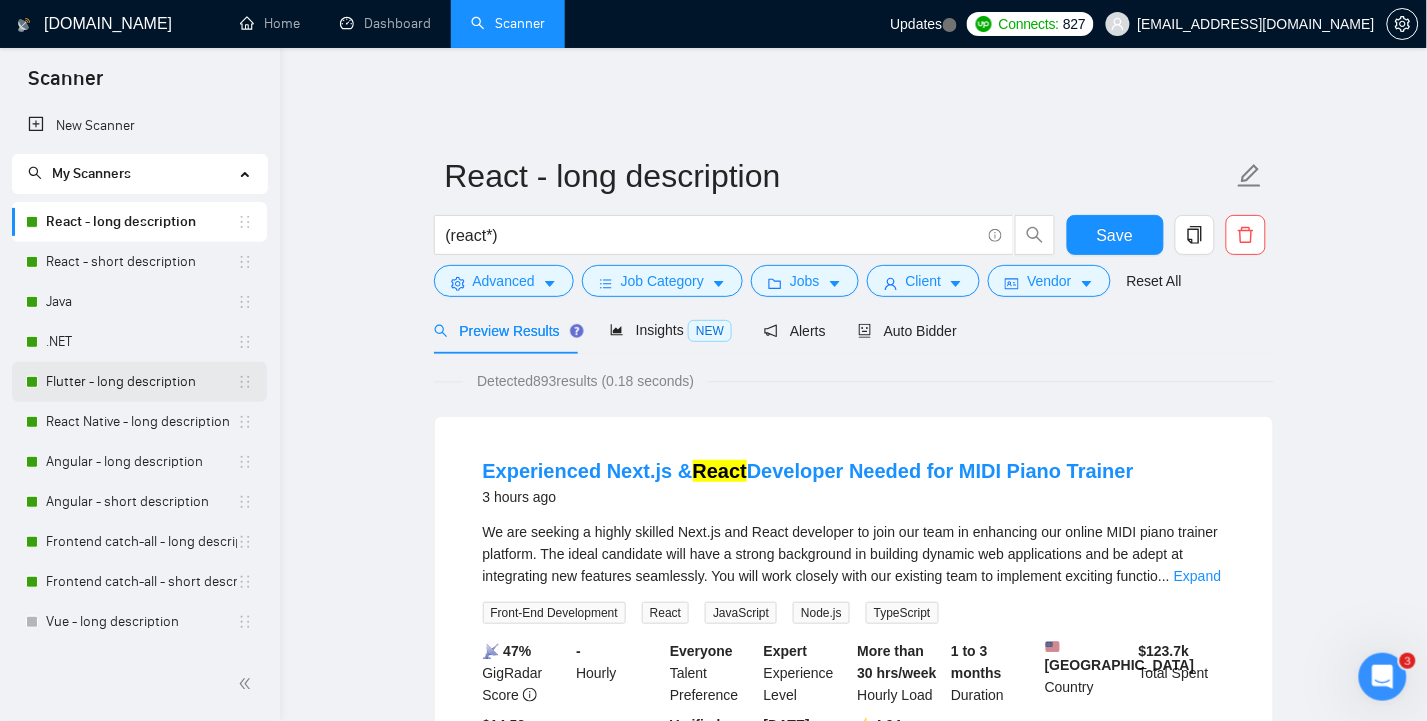 click on "Flutter - long description" at bounding box center [141, 382] 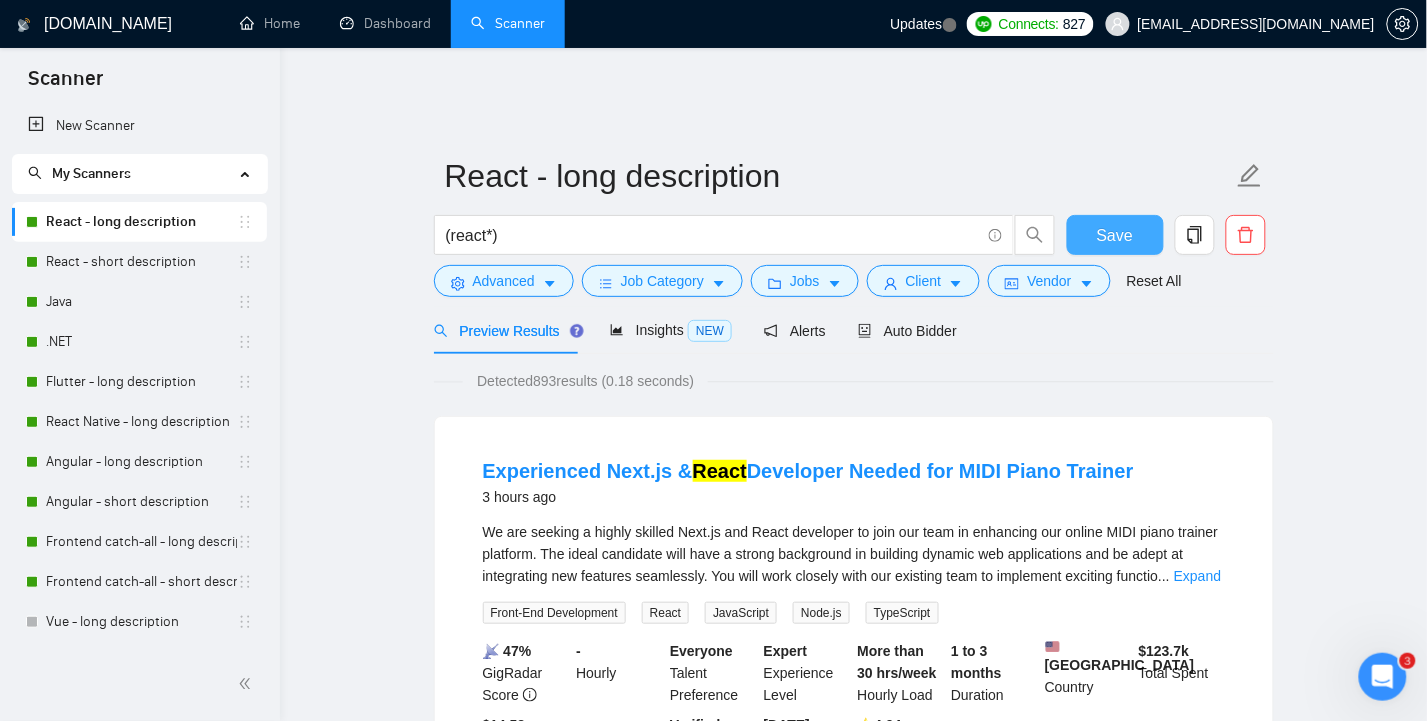 click on "Save" at bounding box center [1115, 235] 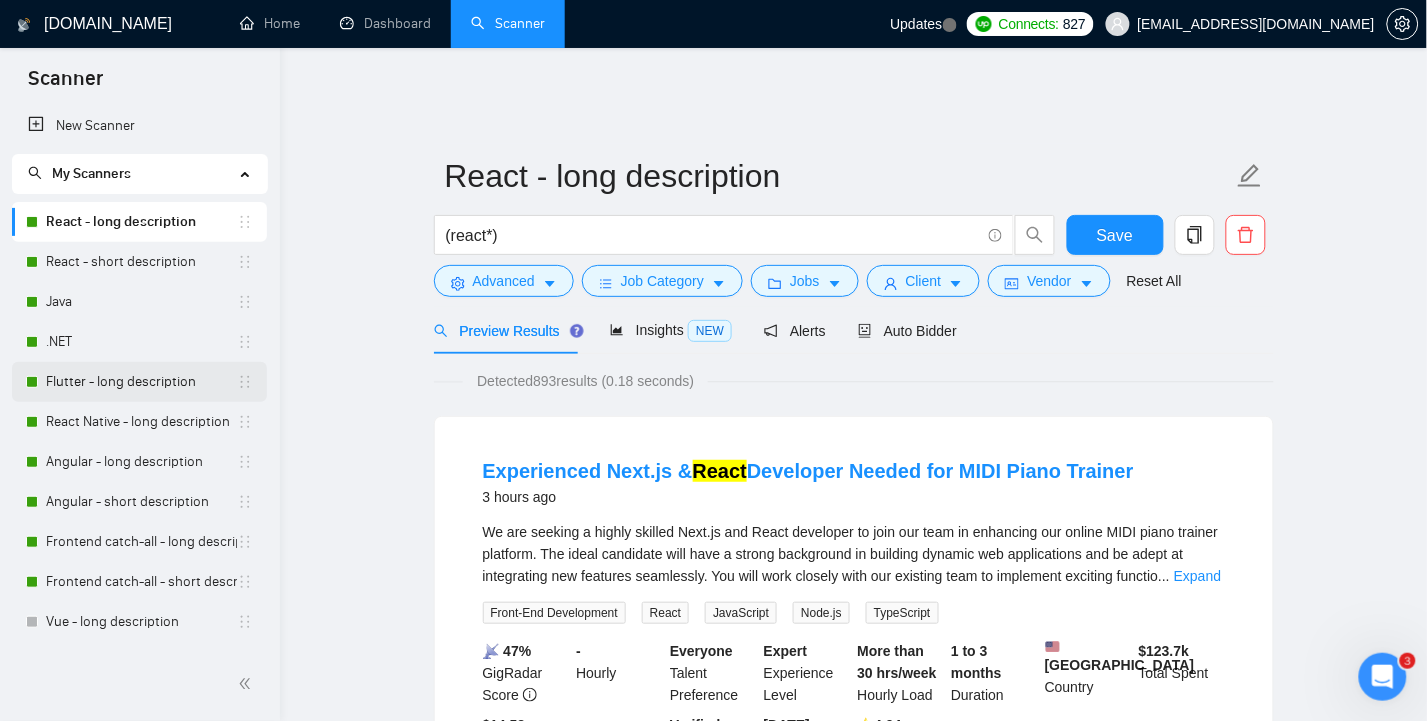 click on "Flutter - long description" at bounding box center (141, 382) 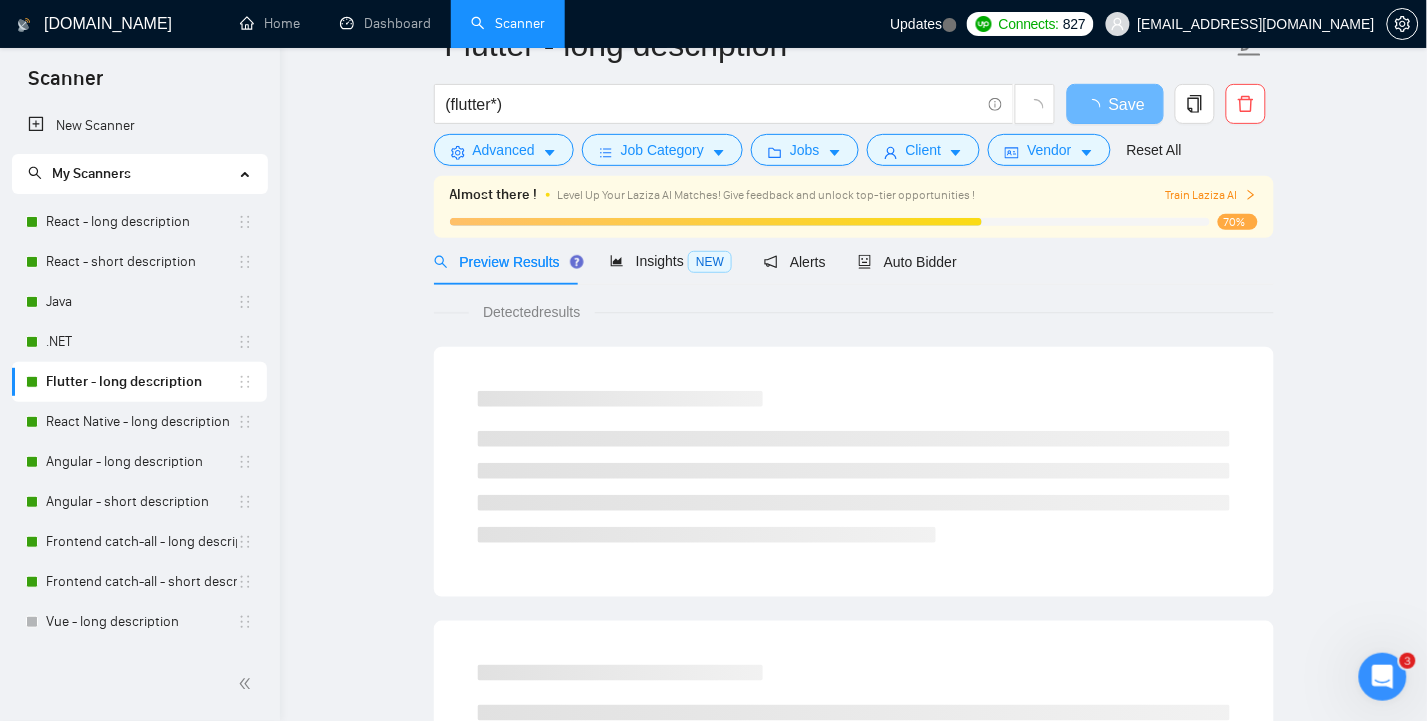 scroll, scrollTop: 0, scrollLeft: 0, axis: both 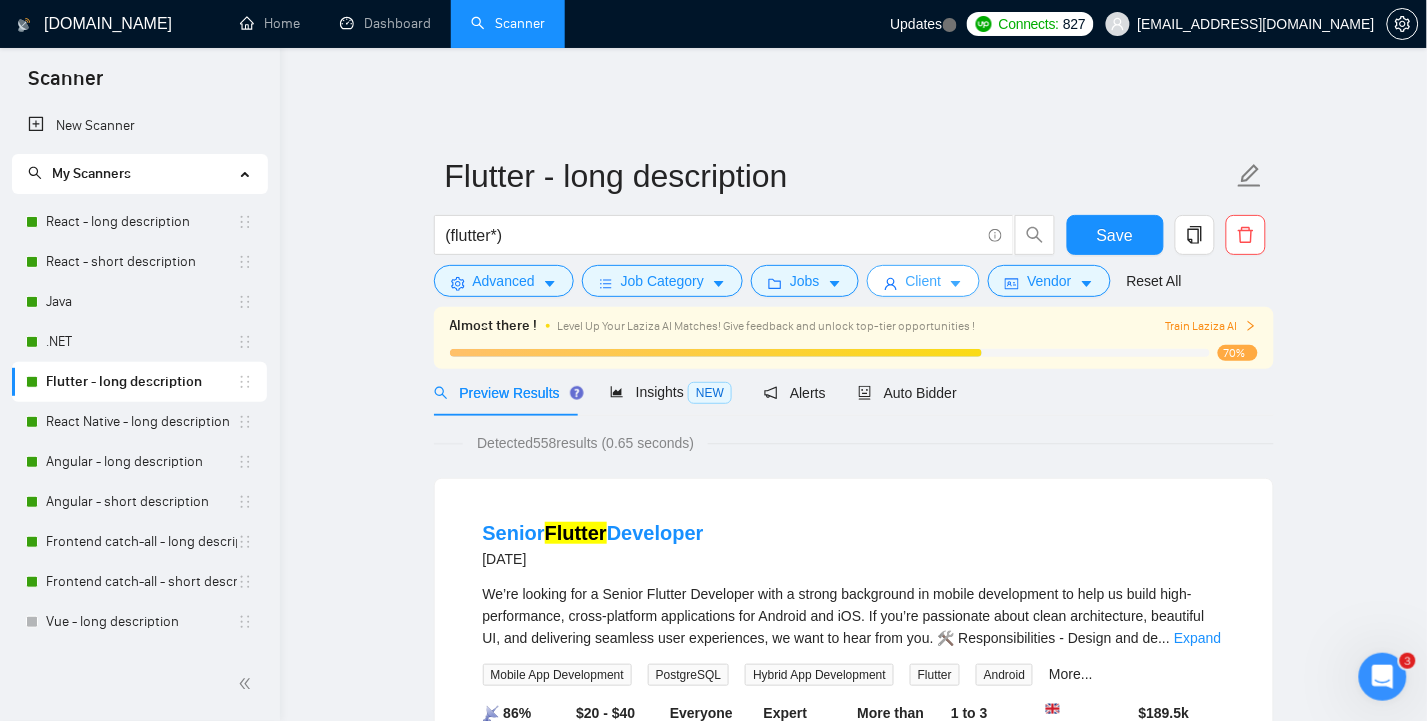 click on "Client" at bounding box center [924, 281] 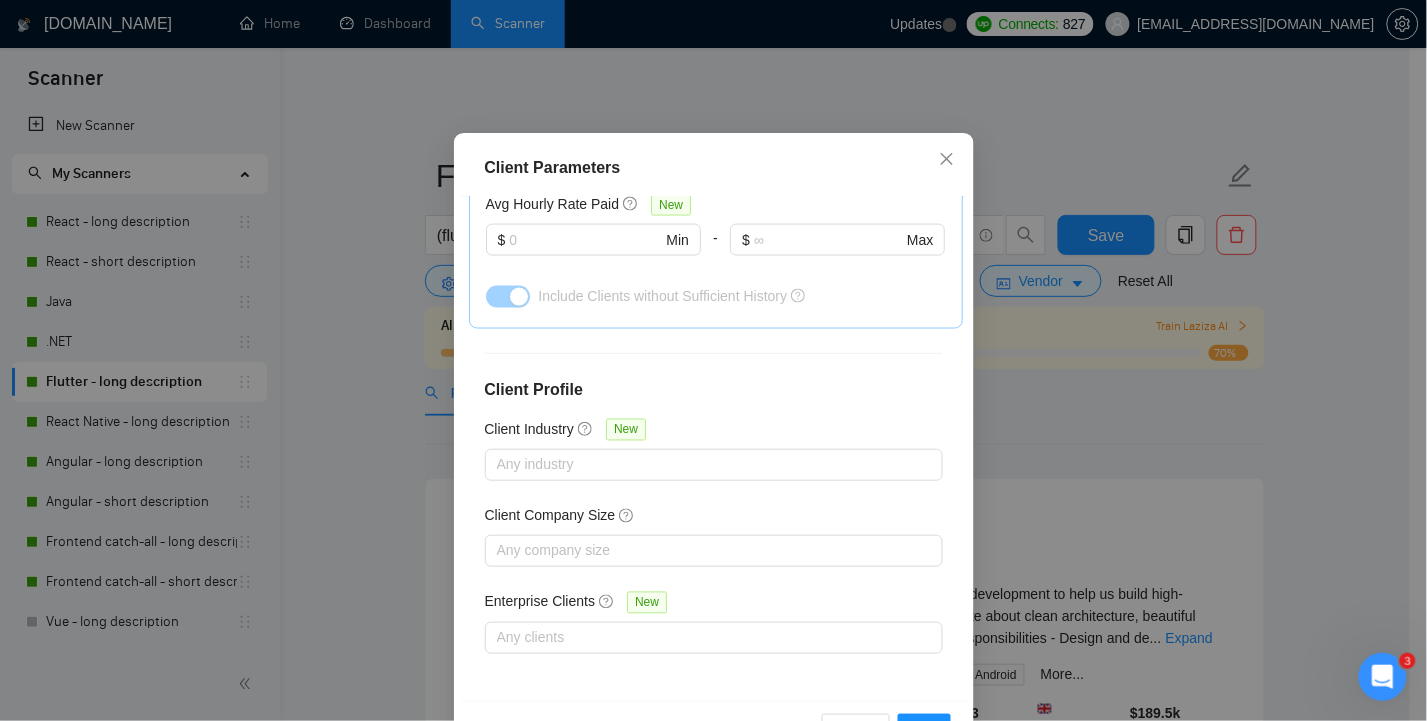 scroll, scrollTop: 140, scrollLeft: 0, axis: vertical 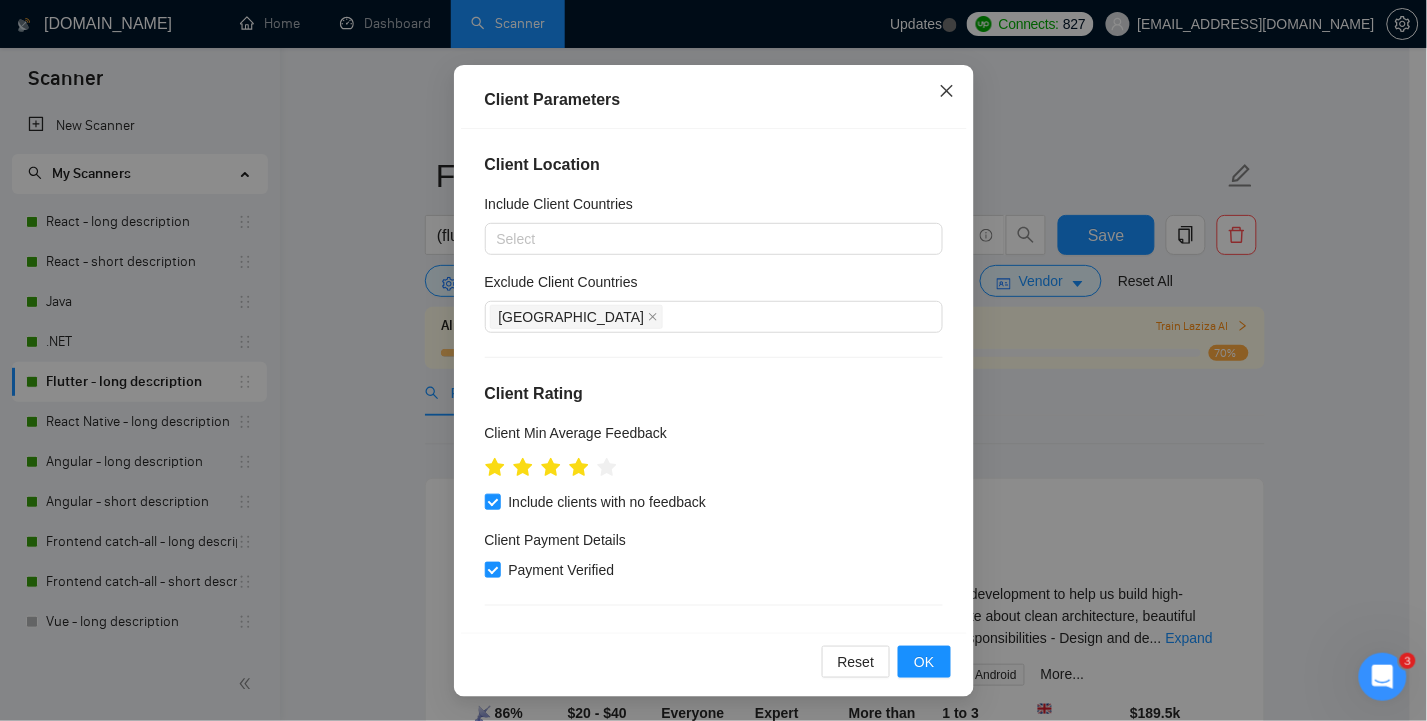 click 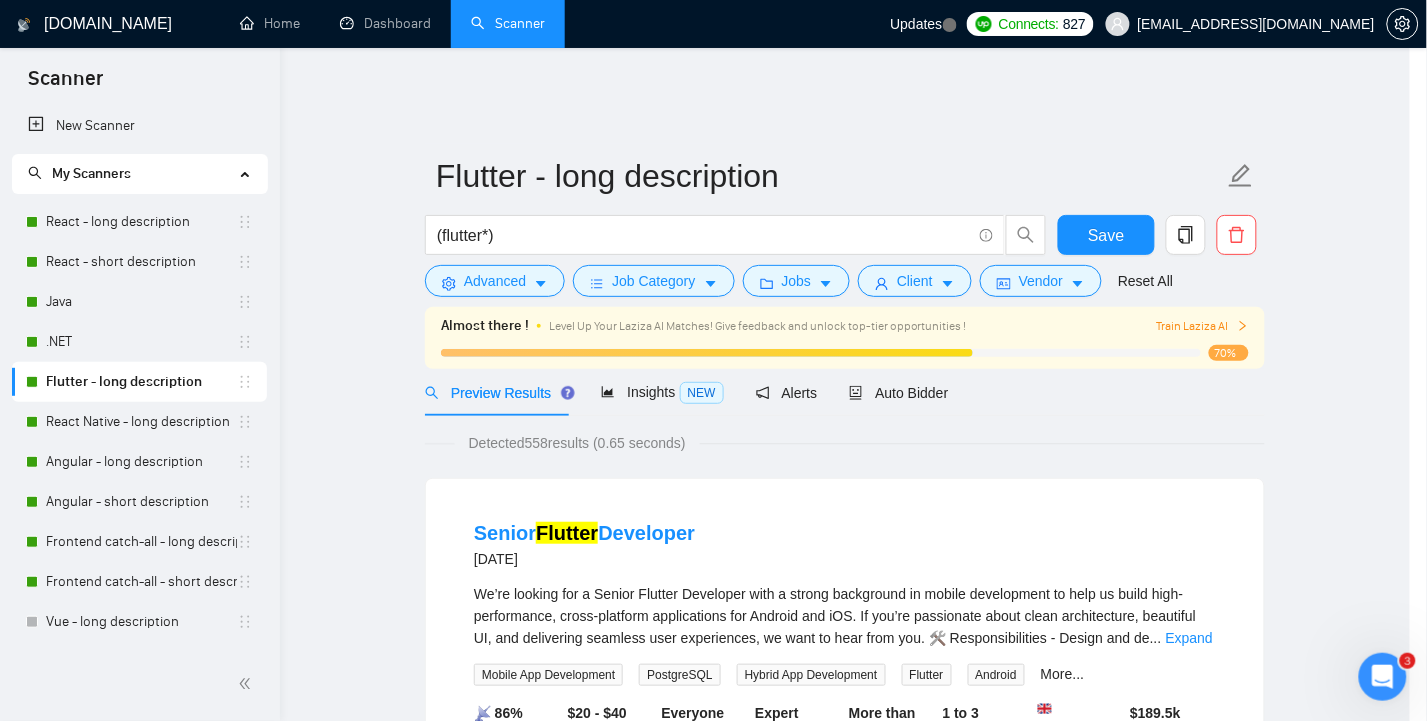 scroll, scrollTop: 55, scrollLeft: 0, axis: vertical 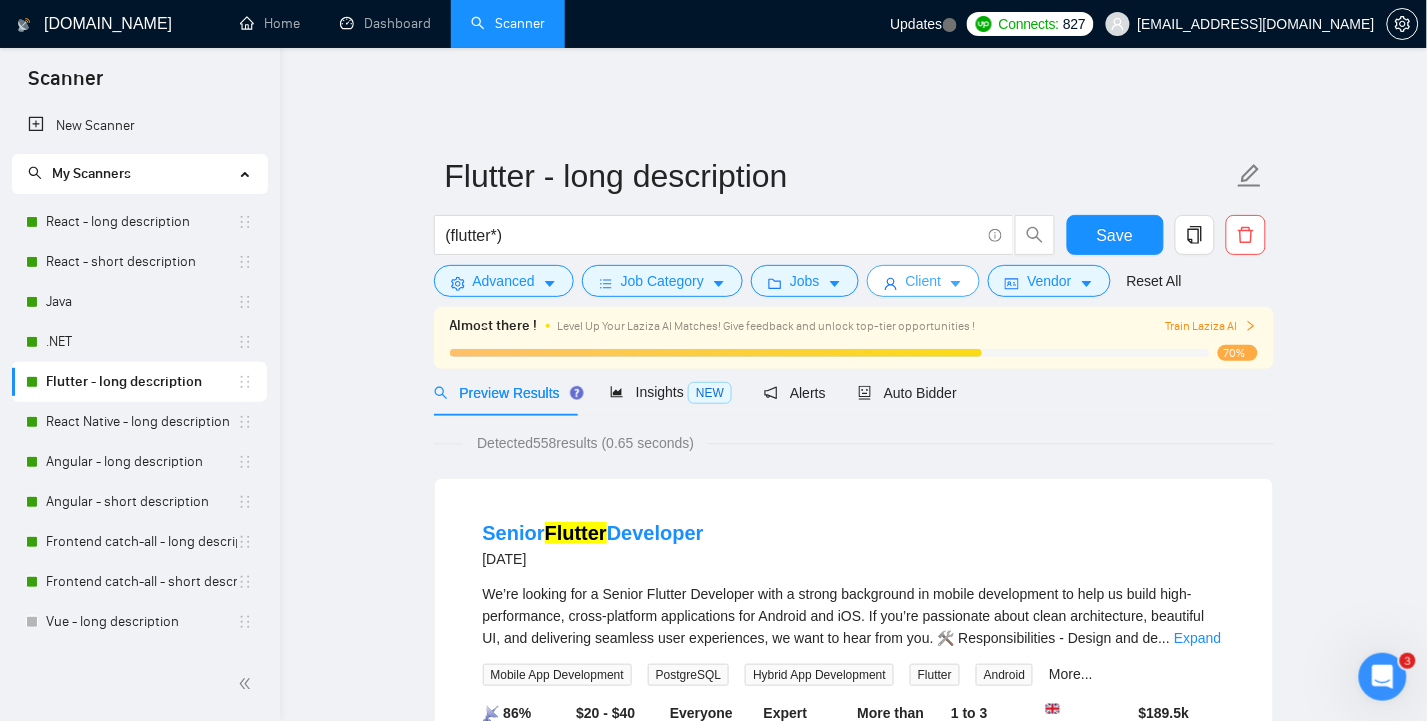 click on "Client" at bounding box center [924, 281] 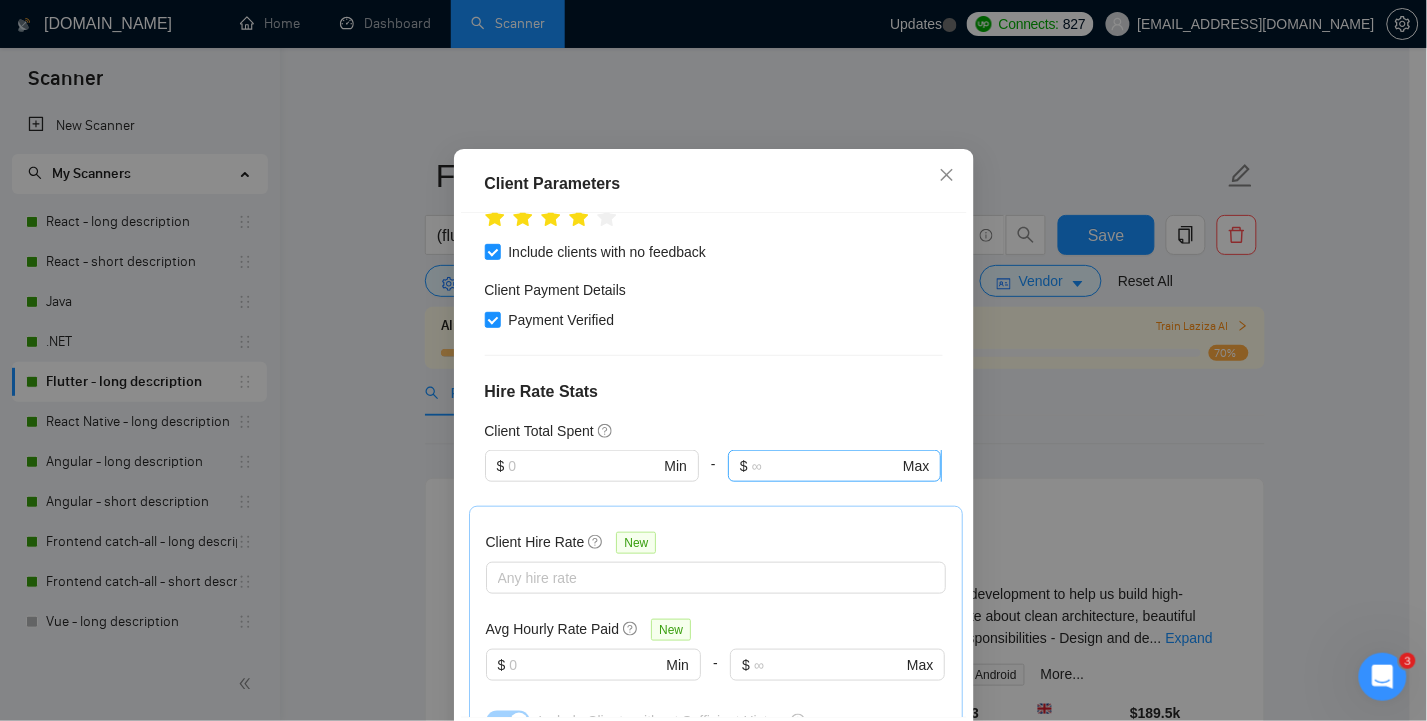 scroll, scrollTop: 266, scrollLeft: 0, axis: vertical 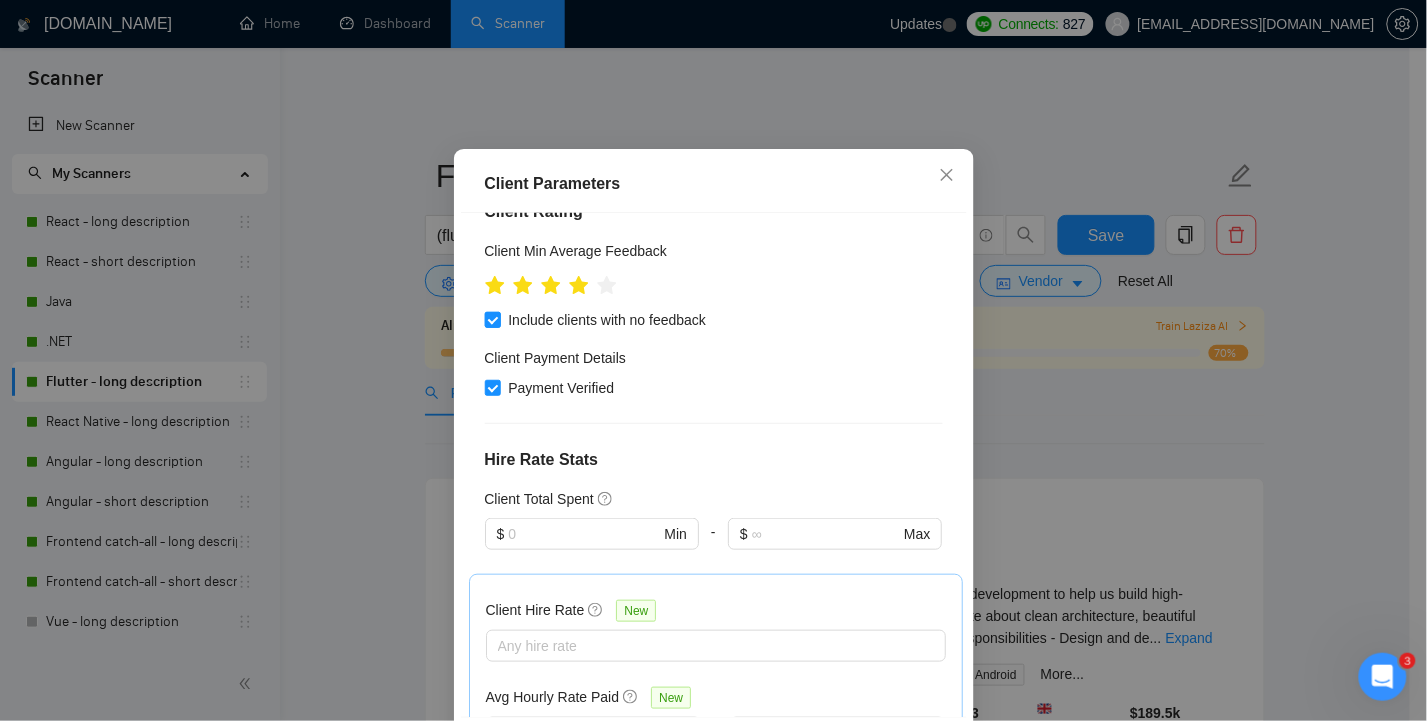 click on "Include clients with no feedback" at bounding box center (492, 319) 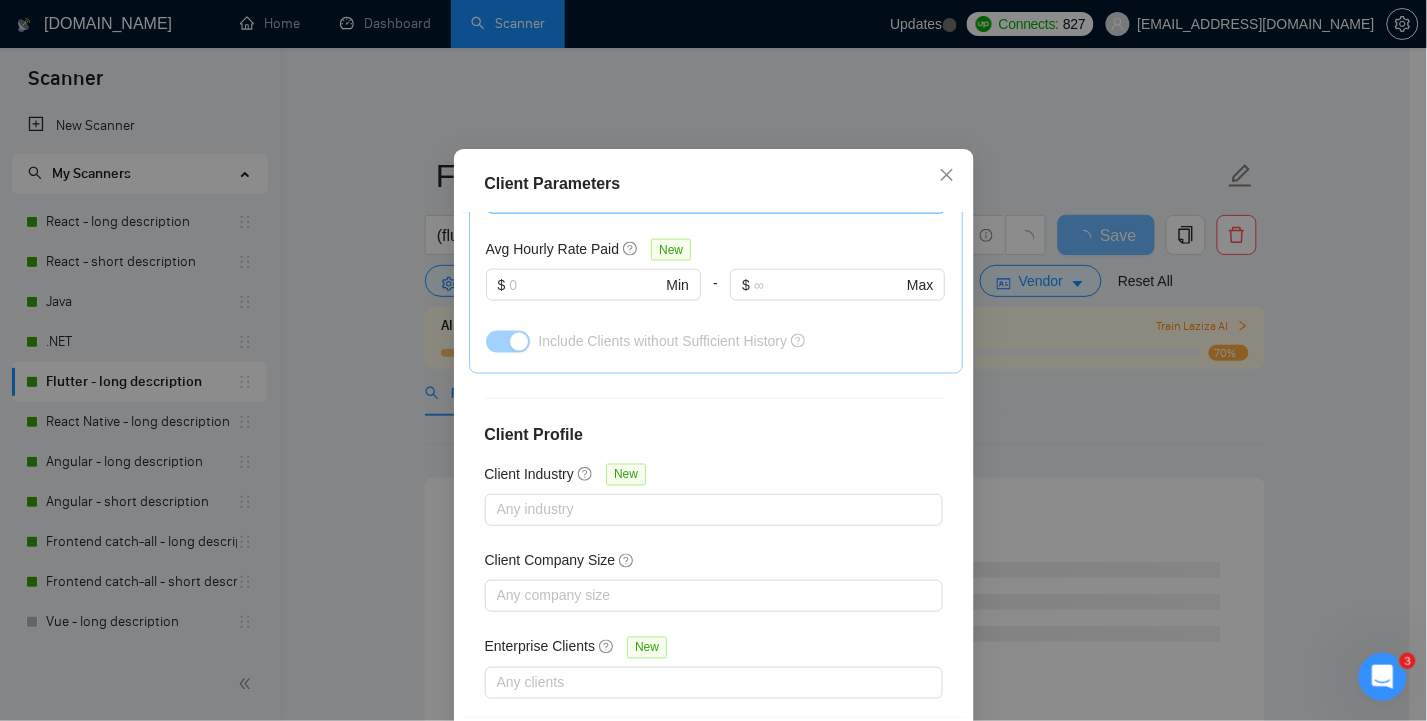 scroll, scrollTop: 748, scrollLeft: 0, axis: vertical 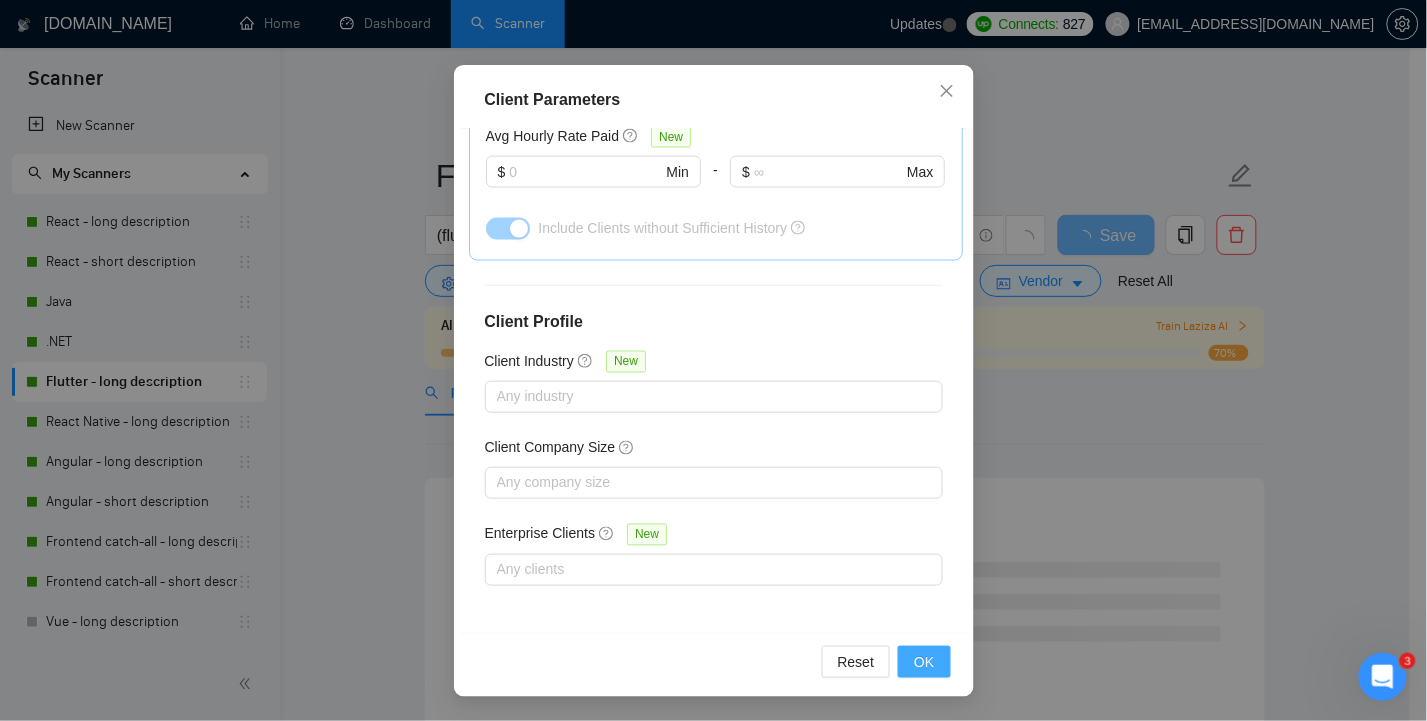 click on "OK" at bounding box center (924, 662) 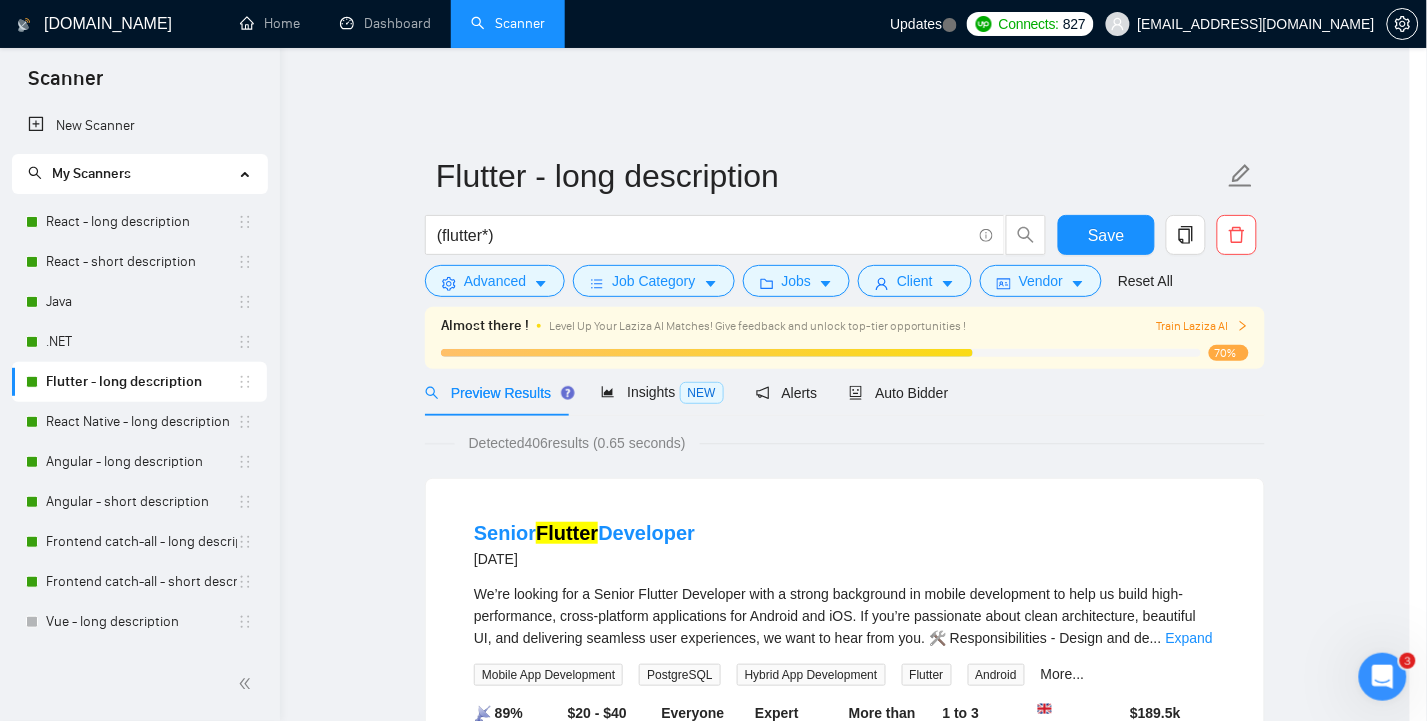 scroll, scrollTop: 55, scrollLeft: 0, axis: vertical 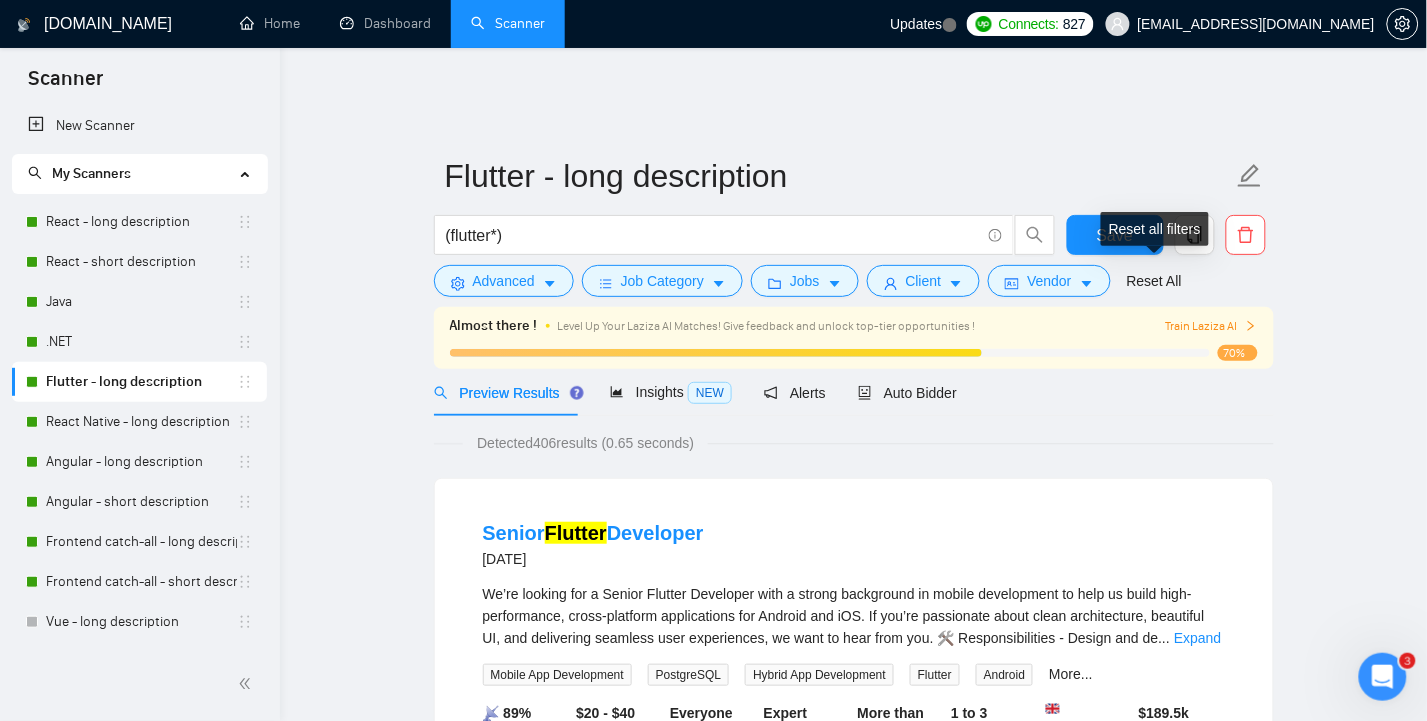 click on "Reset all filters" at bounding box center (1155, 229) 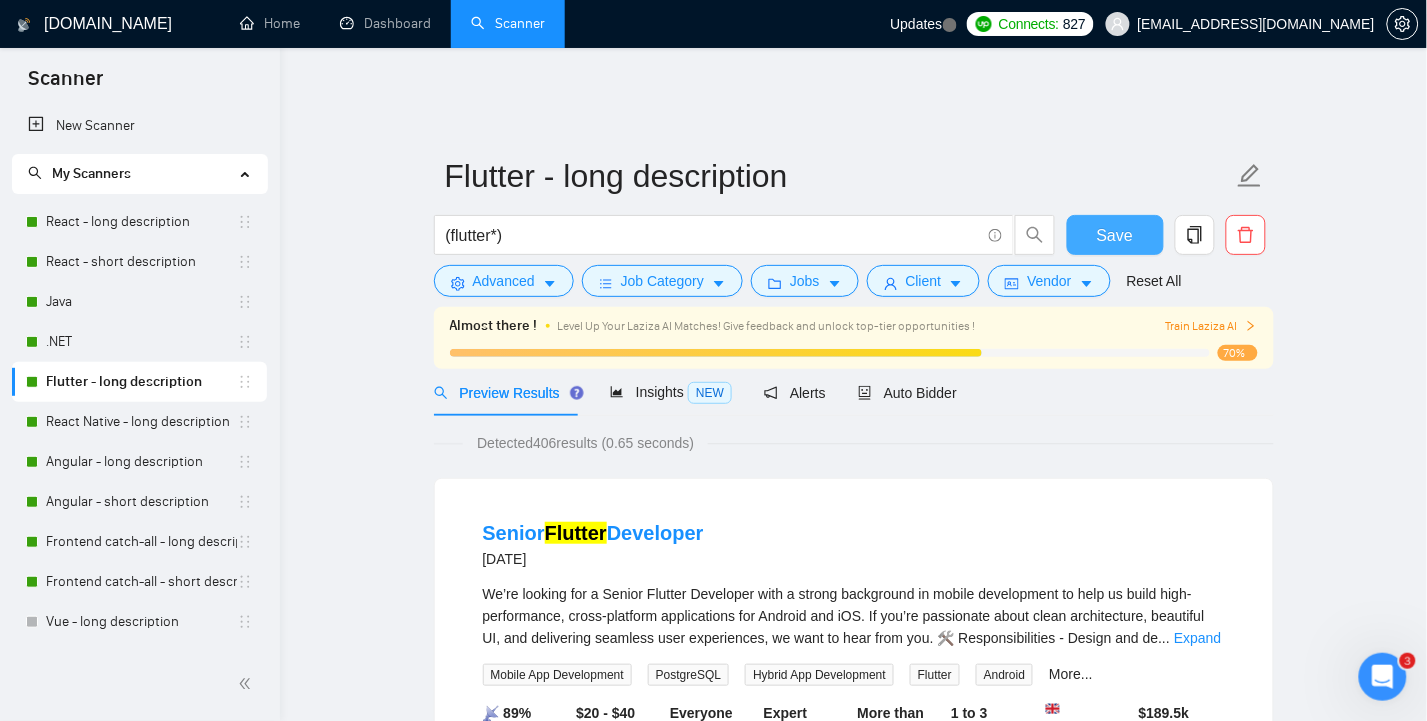 click on "Save" at bounding box center [1115, 235] 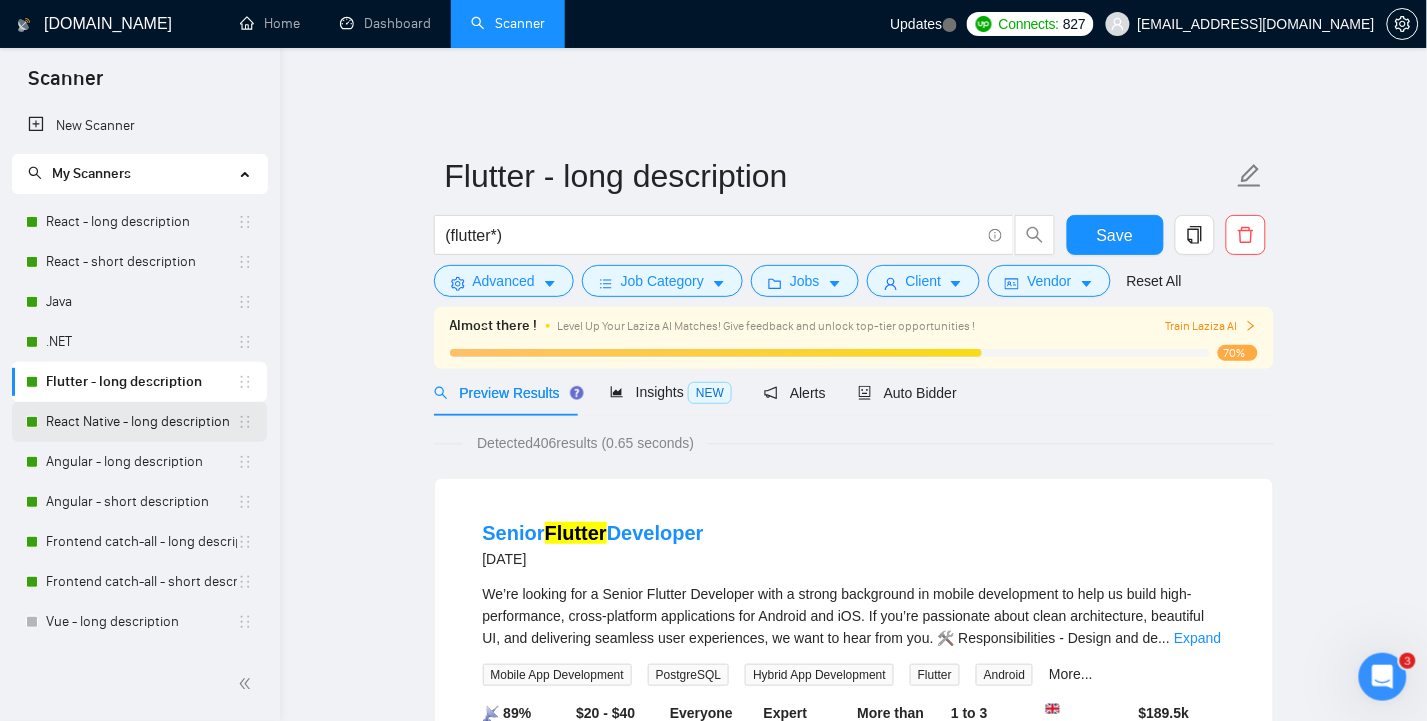 click on "React Native - long description" at bounding box center (141, 422) 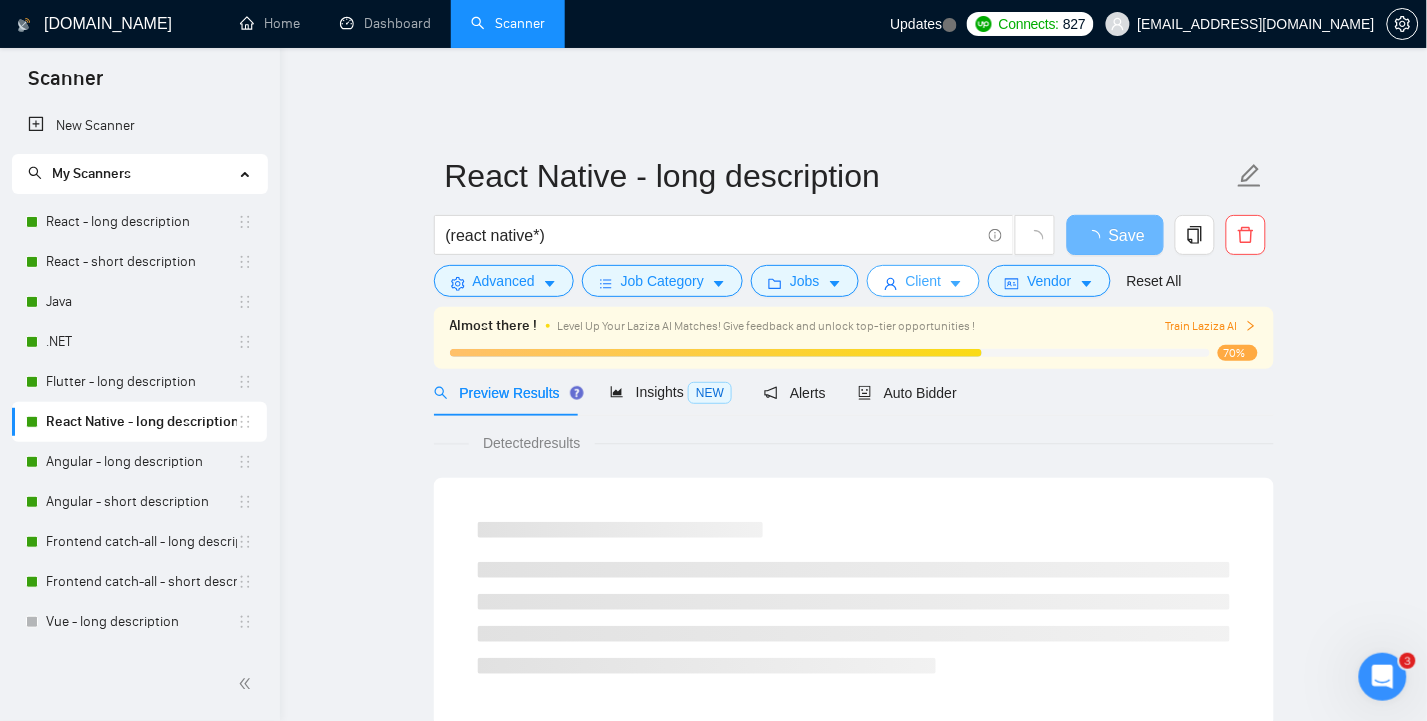 click on "Client" at bounding box center [924, 281] 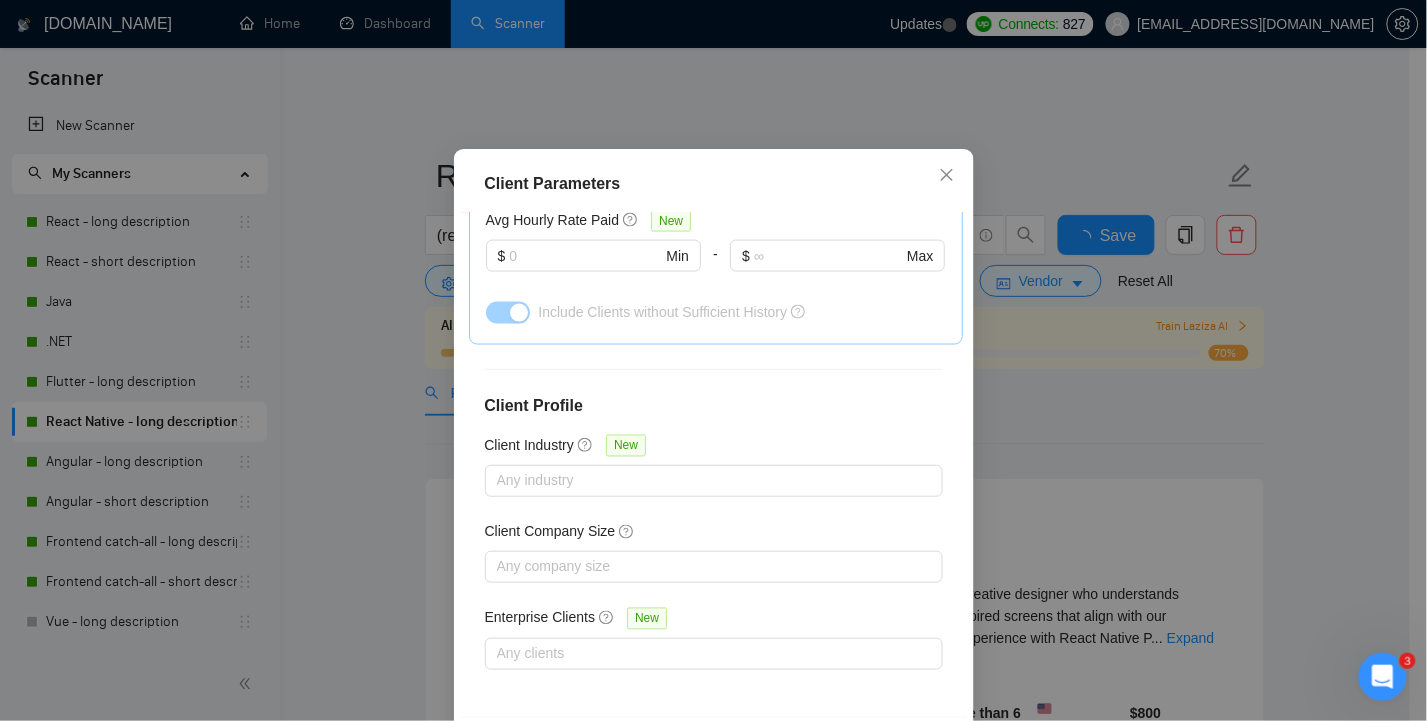 scroll, scrollTop: 140, scrollLeft: 0, axis: vertical 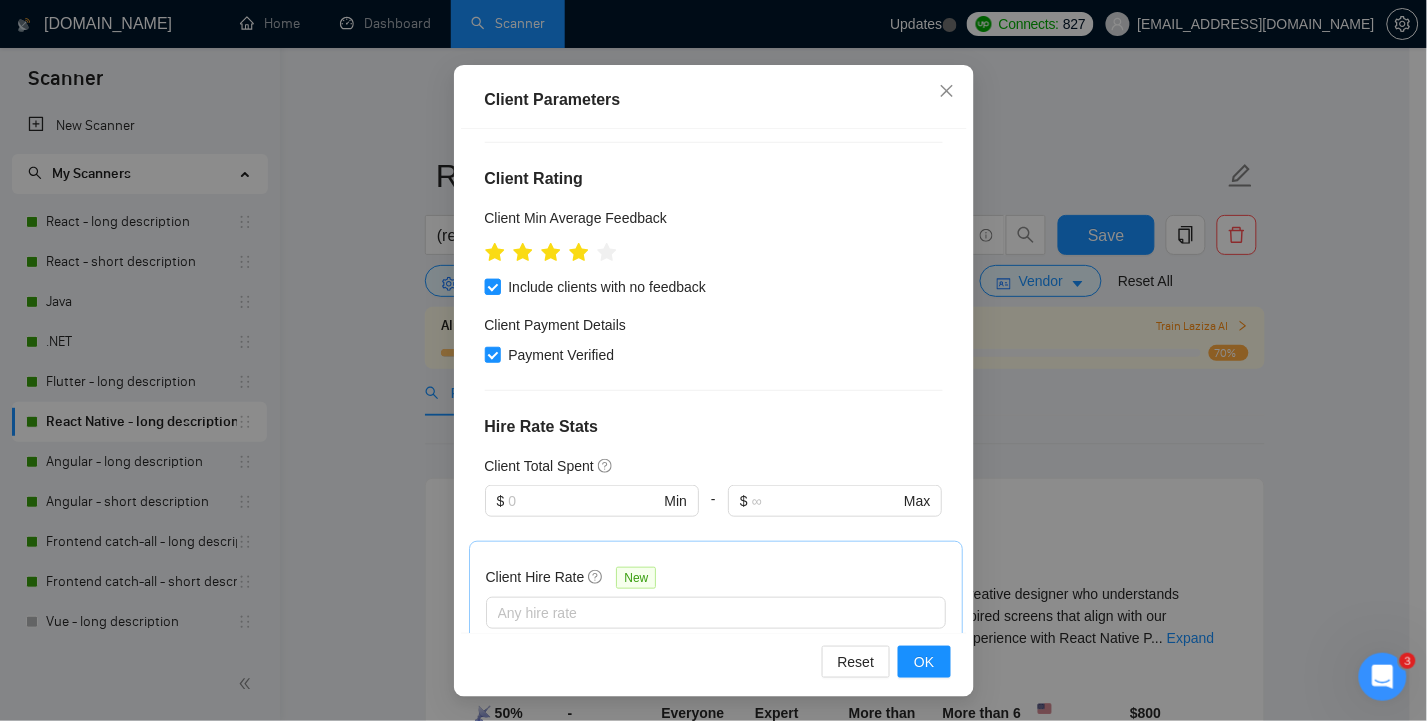 click on "Include clients with no feedback" at bounding box center [492, 286] 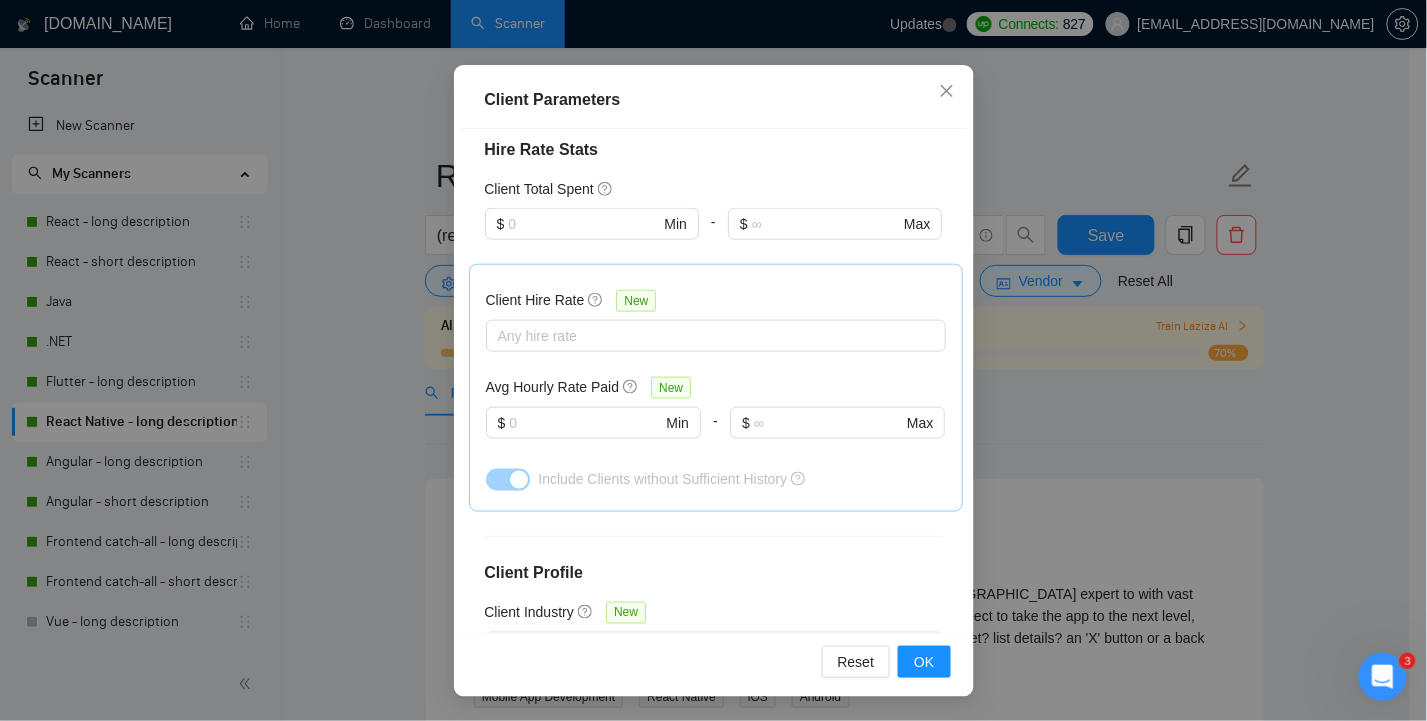 scroll, scrollTop: 748, scrollLeft: 0, axis: vertical 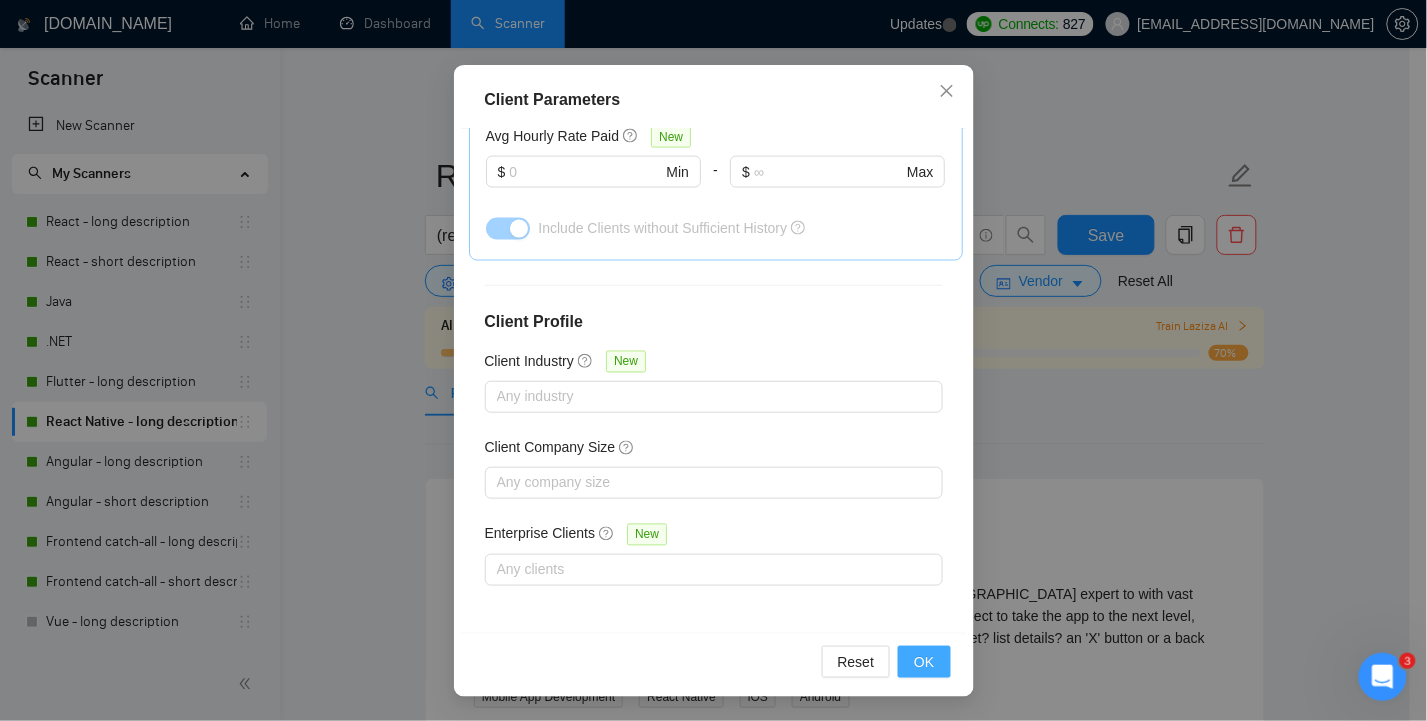 click on "OK" at bounding box center (924, 662) 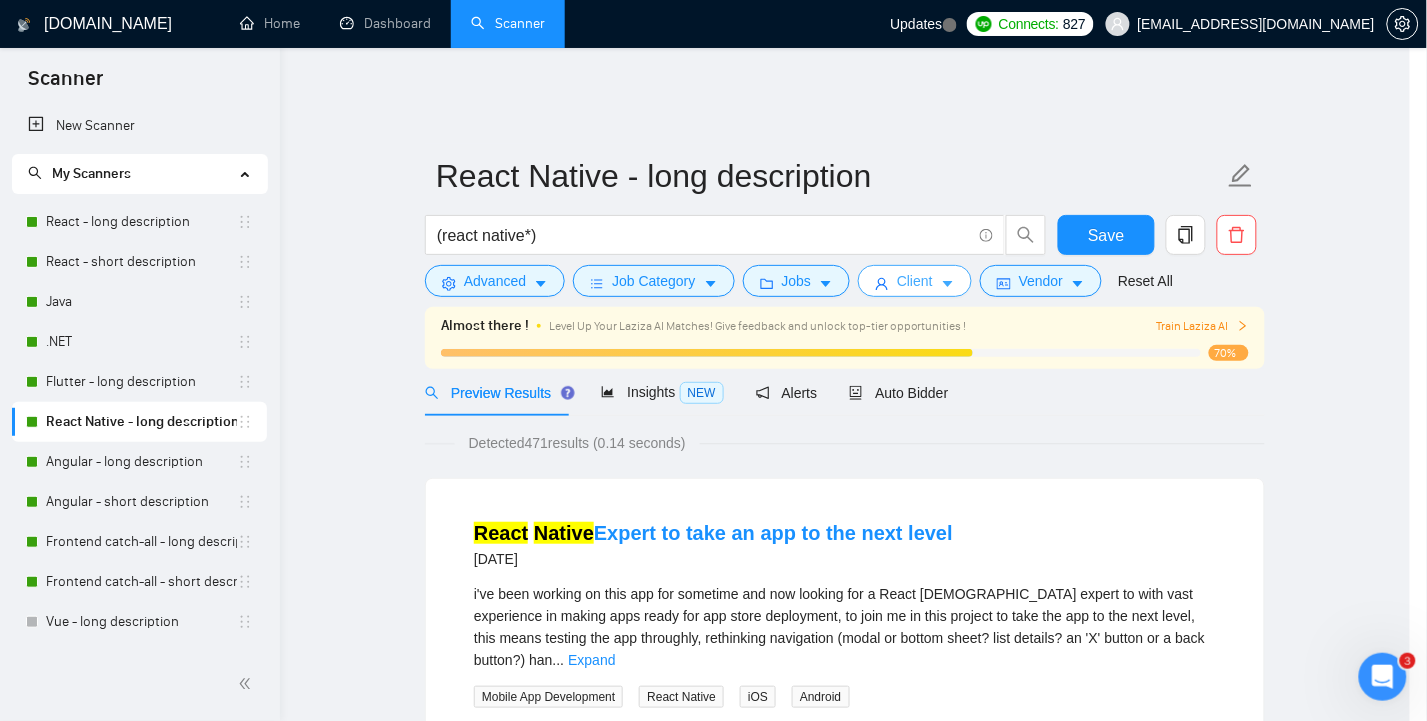 scroll, scrollTop: 0, scrollLeft: 0, axis: both 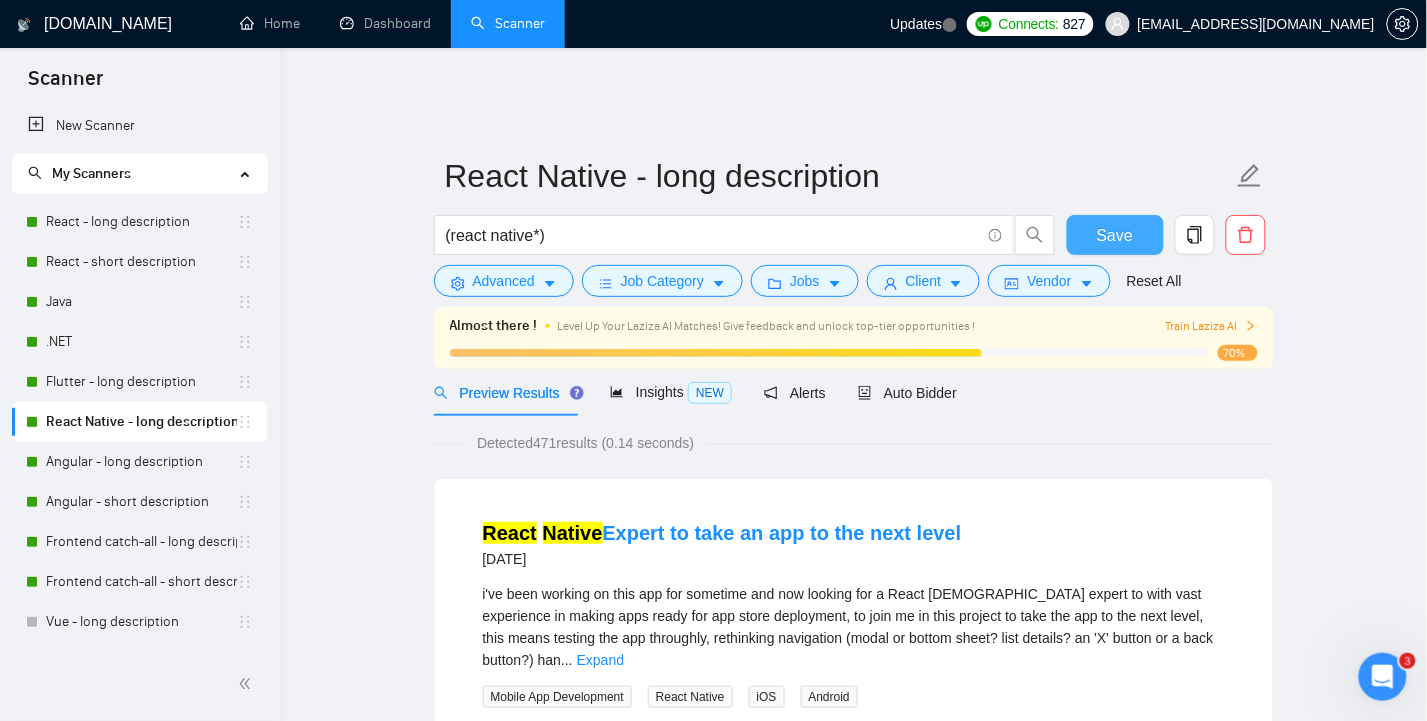 click on "Save" at bounding box center (1115, 235) 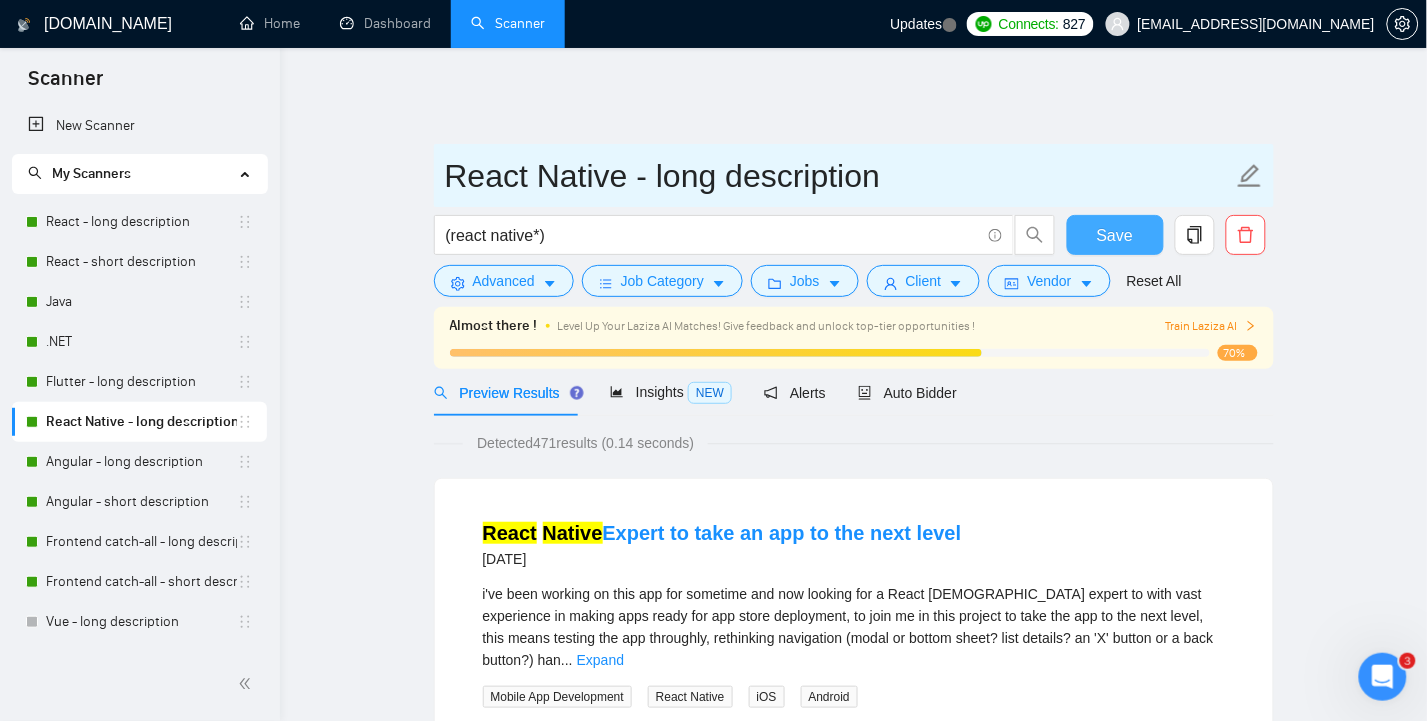 click on "Save" at bounding box center [1115, 235] 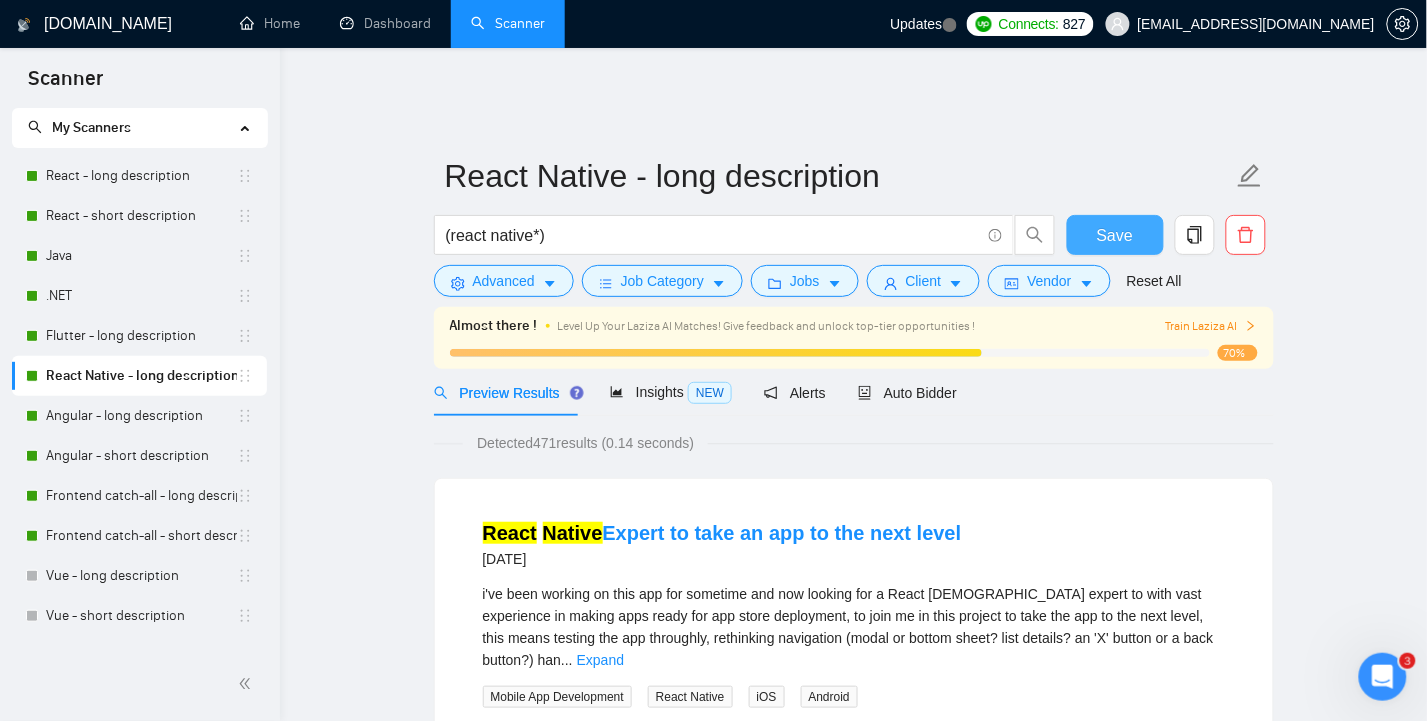 scroll, scrollTop: 0, scrollLeft: 0, axis: both 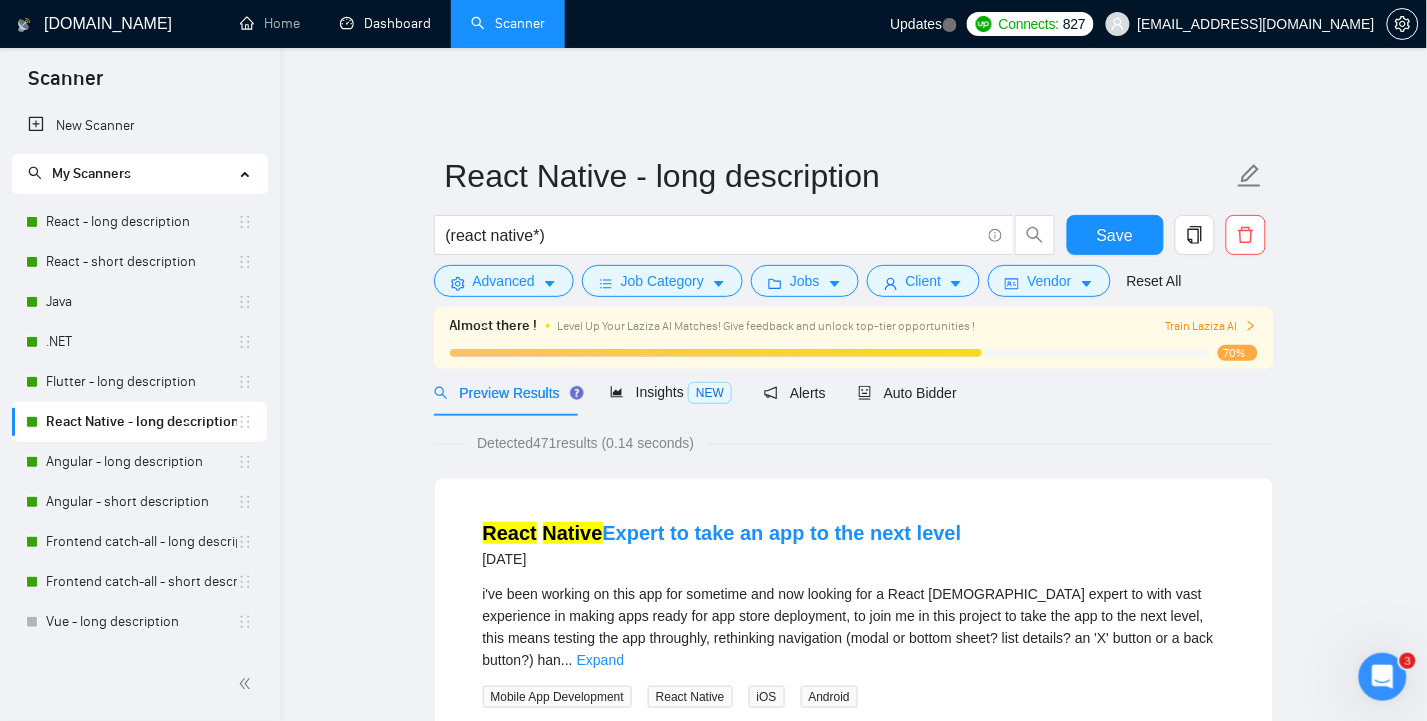click on "Dashboard" at bounding box center [385, 23] 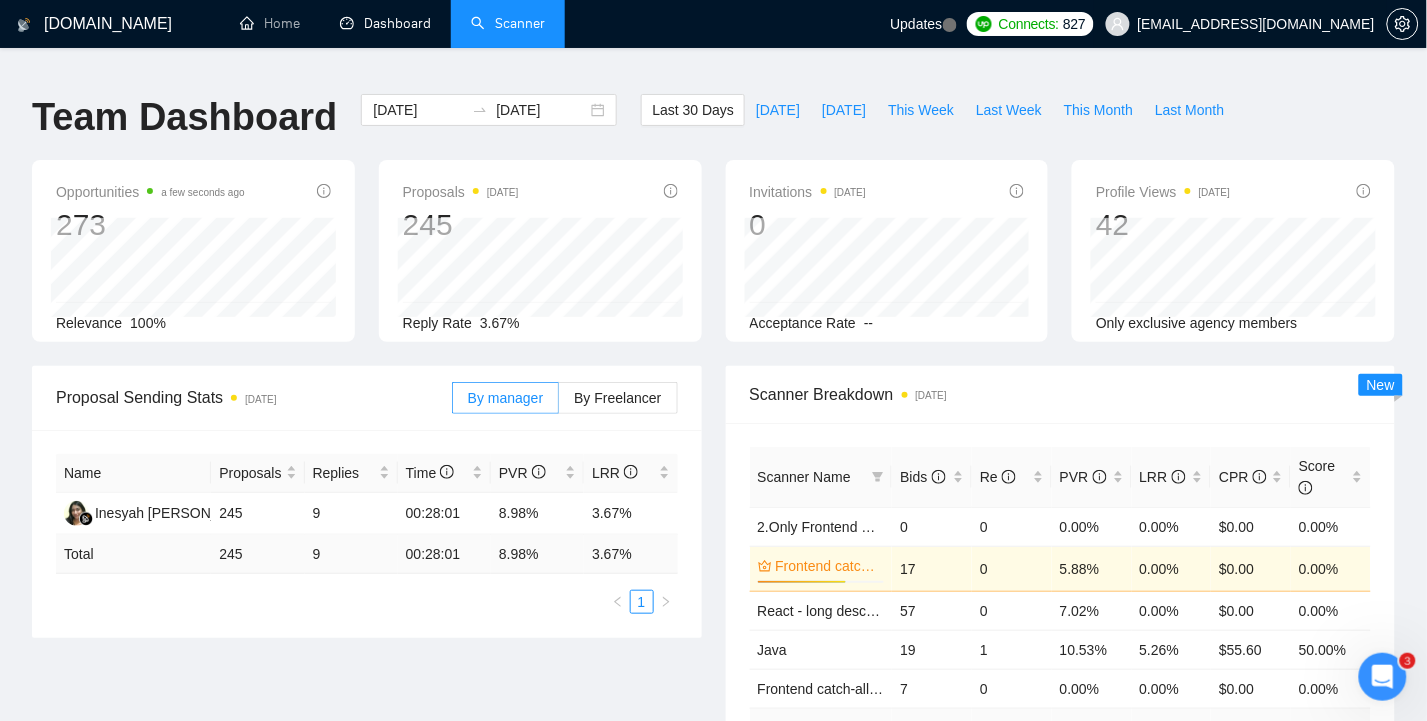click on "[EMAIL_ADDRESS][DOMAIN_NAME]" at bounding box center (1256, 24) 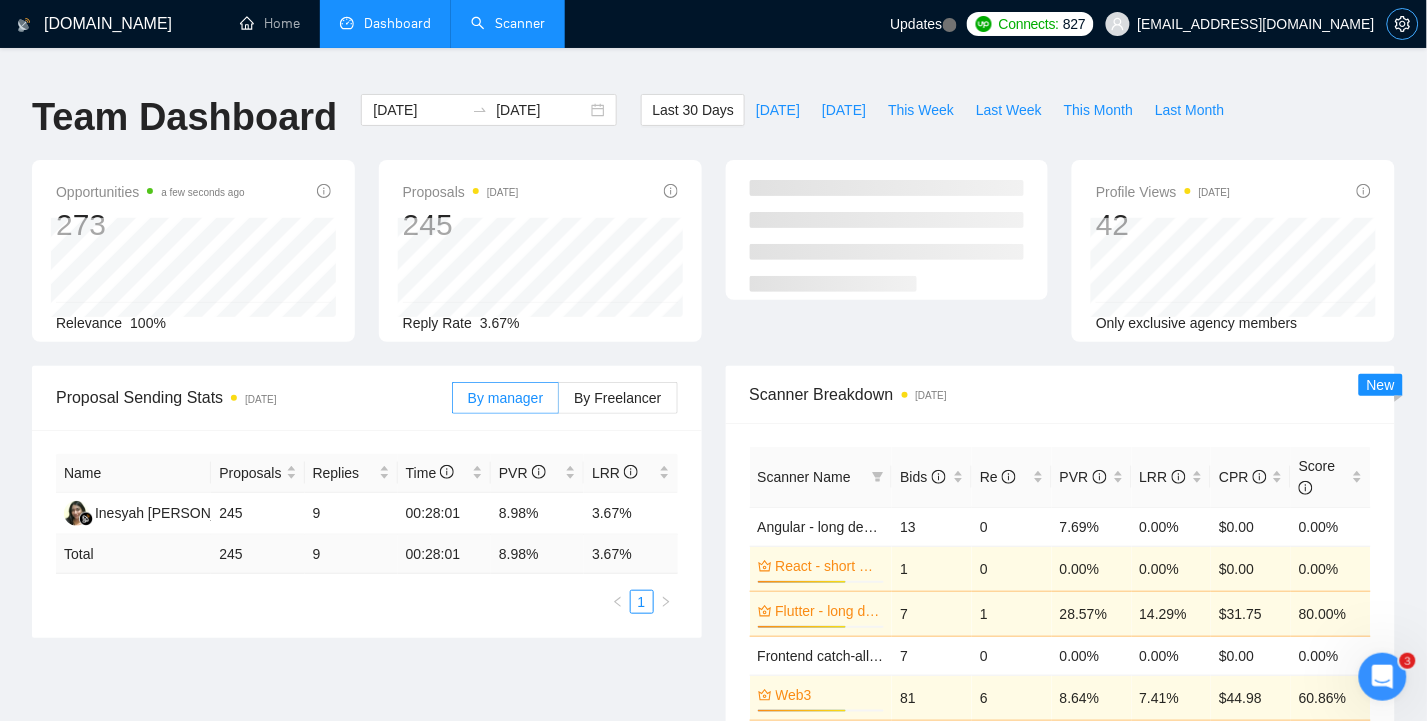 click 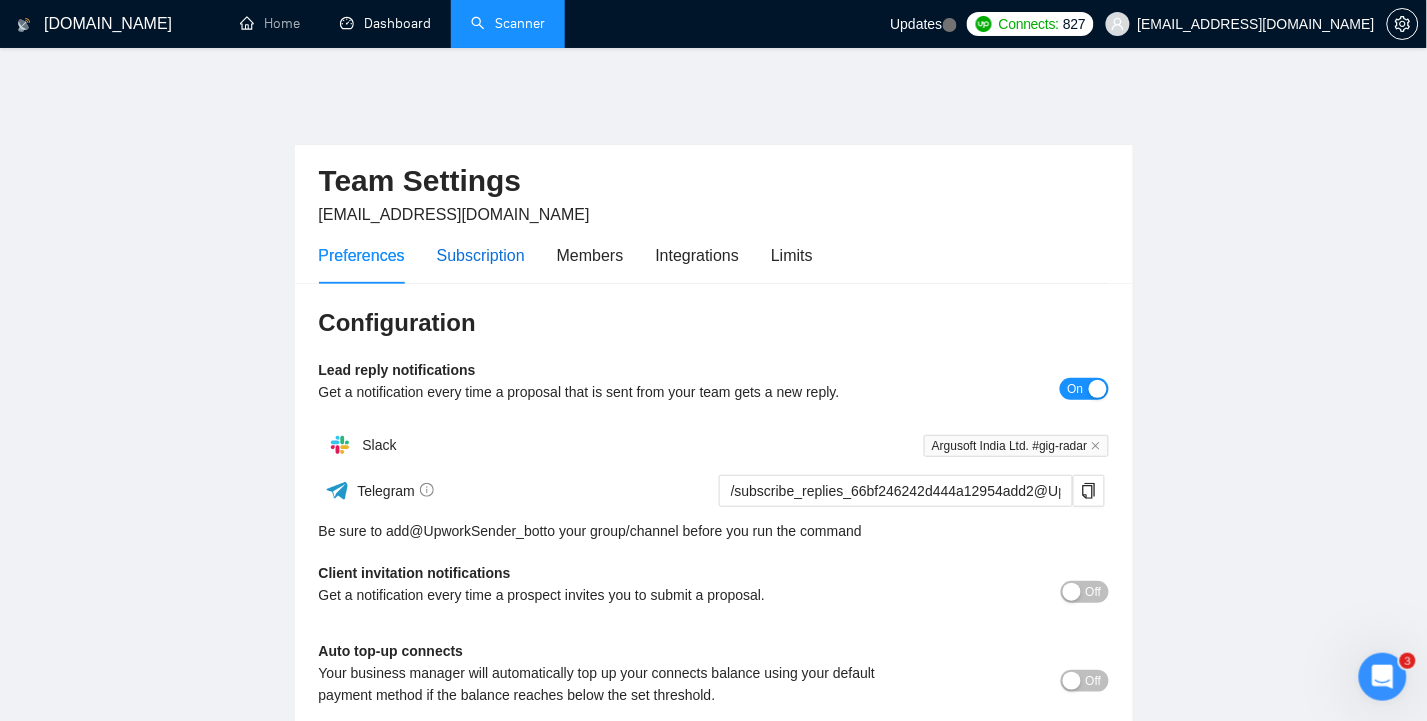 click on "Subscription" at bounding box center [481, 255] 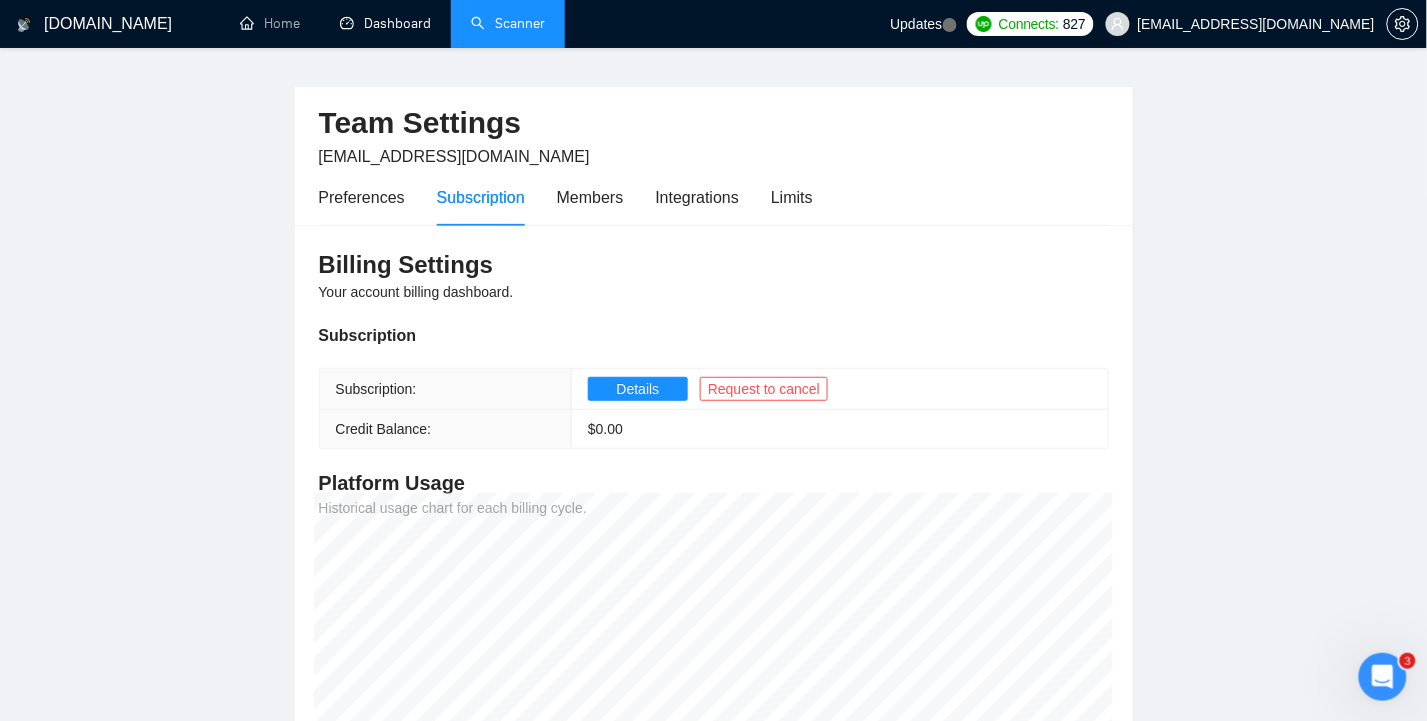 scroll, scrollTop: 54, scrollLeft: 0, axis: vertical 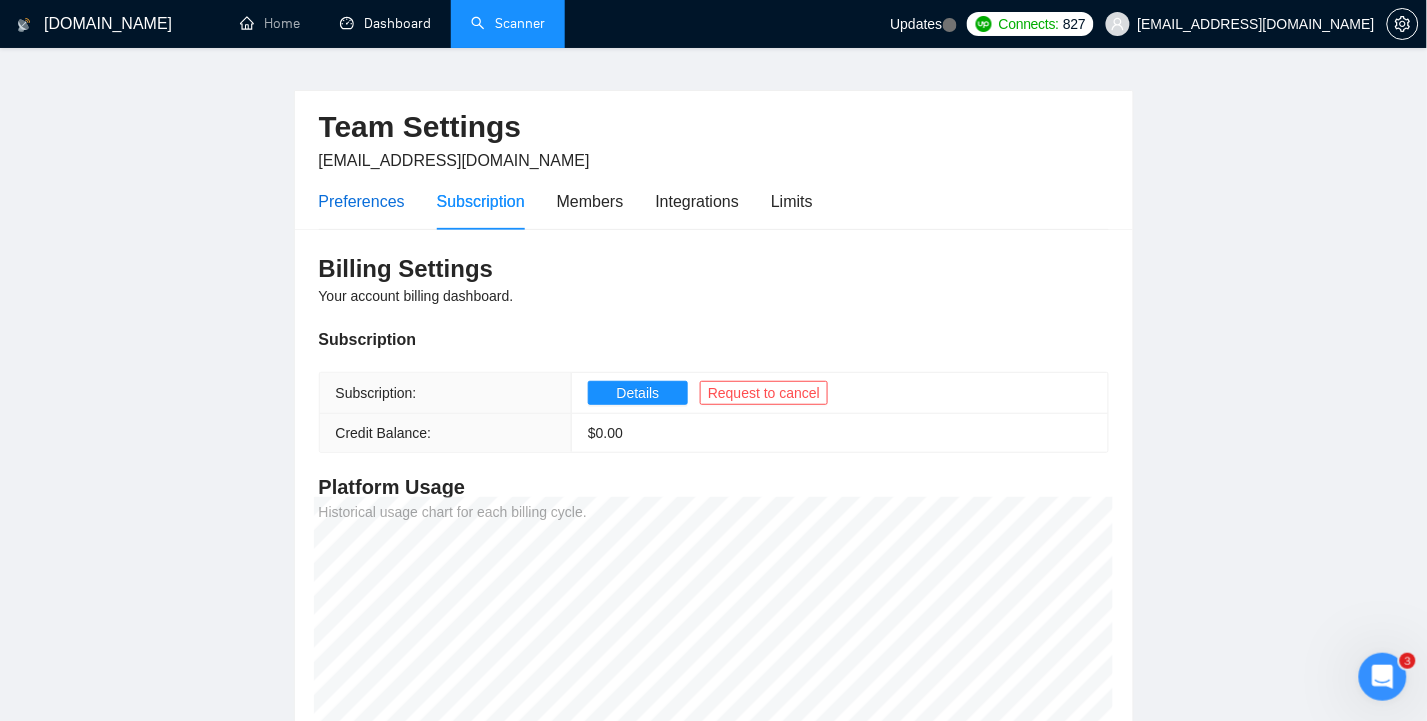 click on "Preferences" at bounding box center [362, 201] 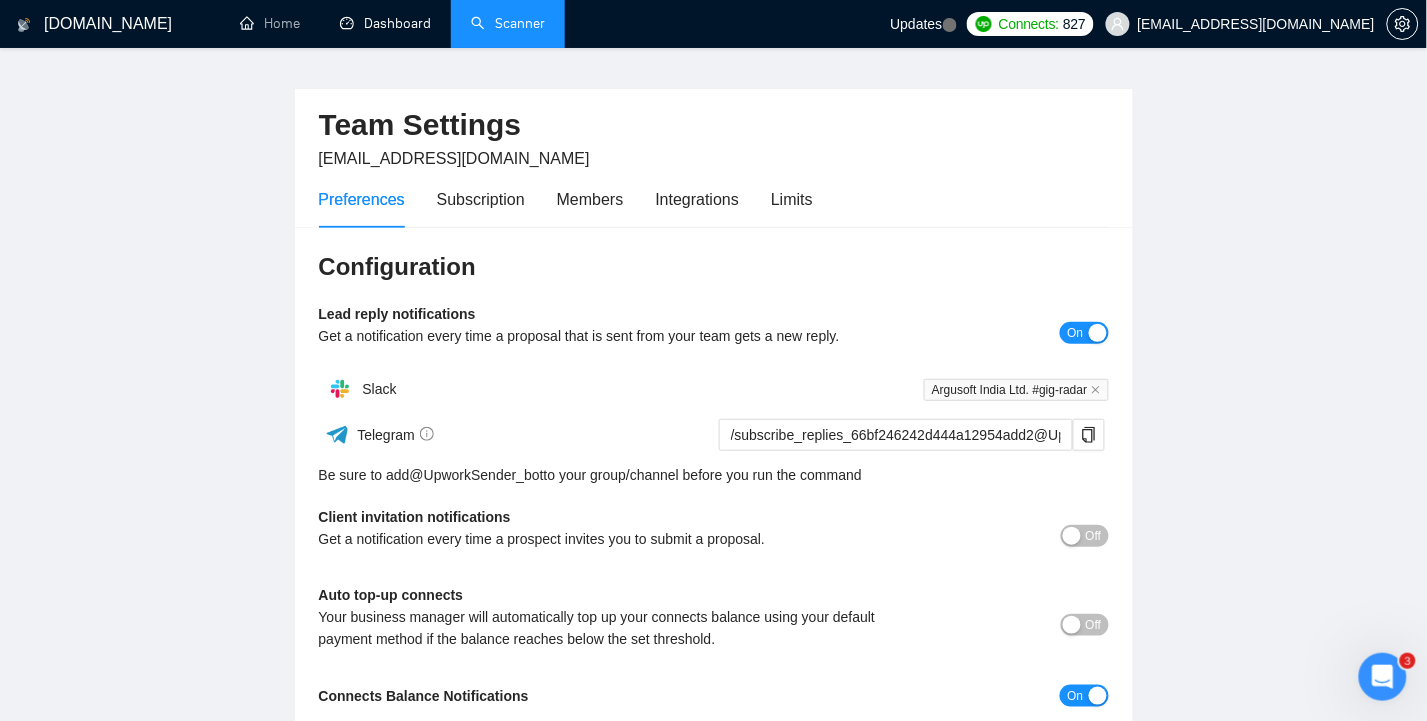 scroll, scrollTop: 44, scrollLeft: 0, axis: vertical 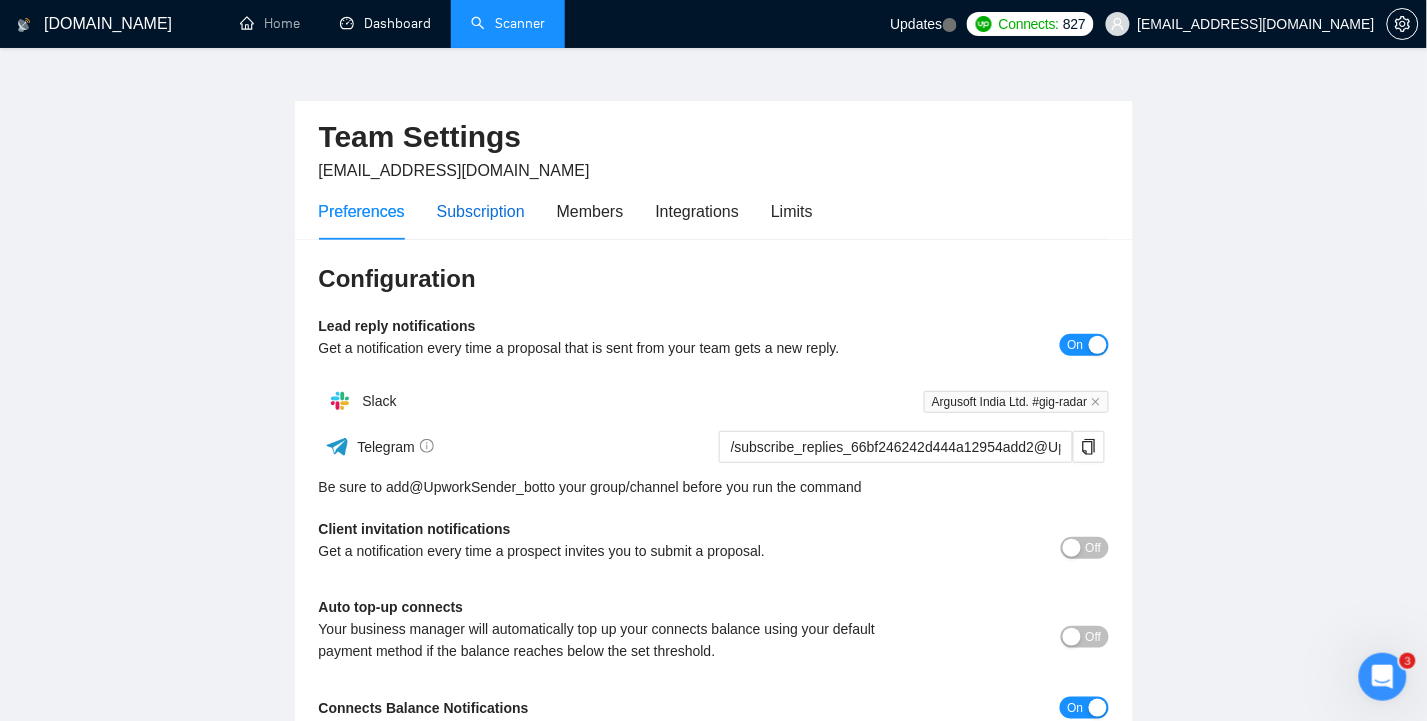 click on "Subscription" at bounding box center [481, 211] 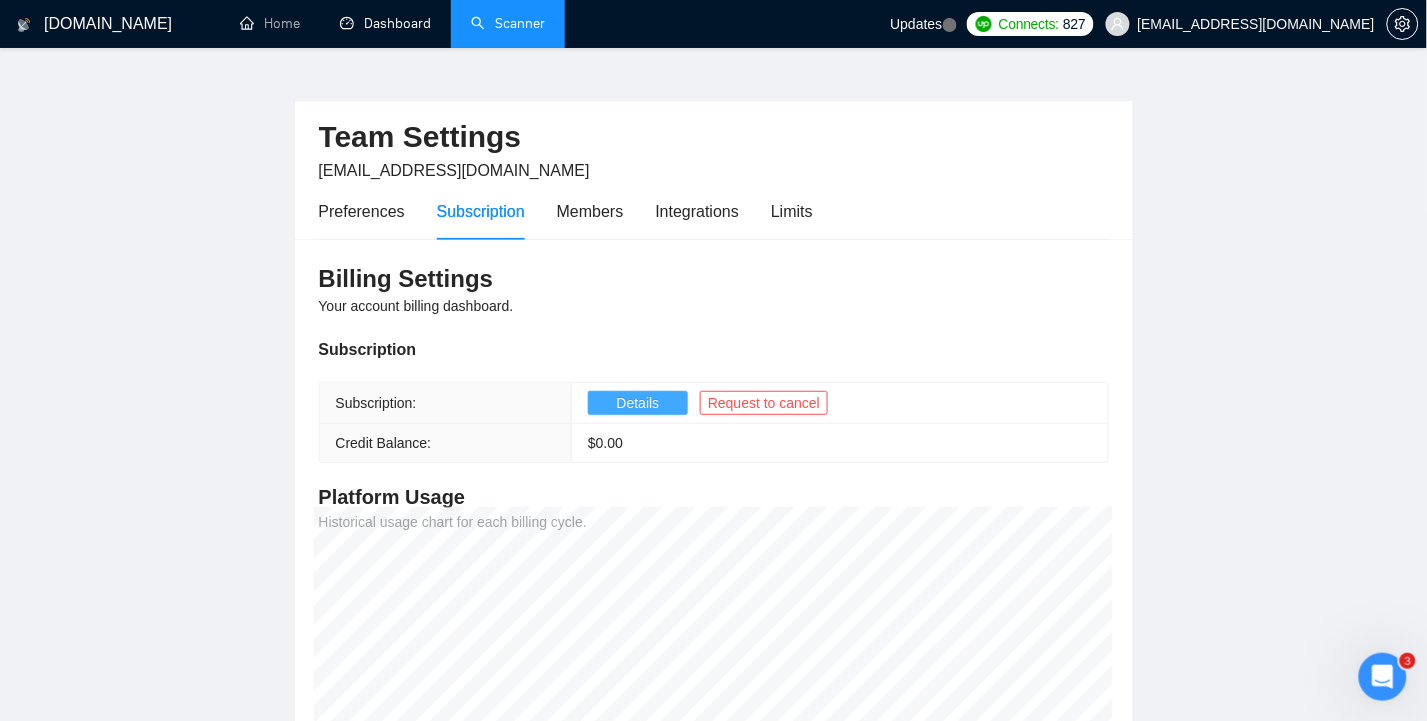 click on "Details" at bounding box center (638, 403) 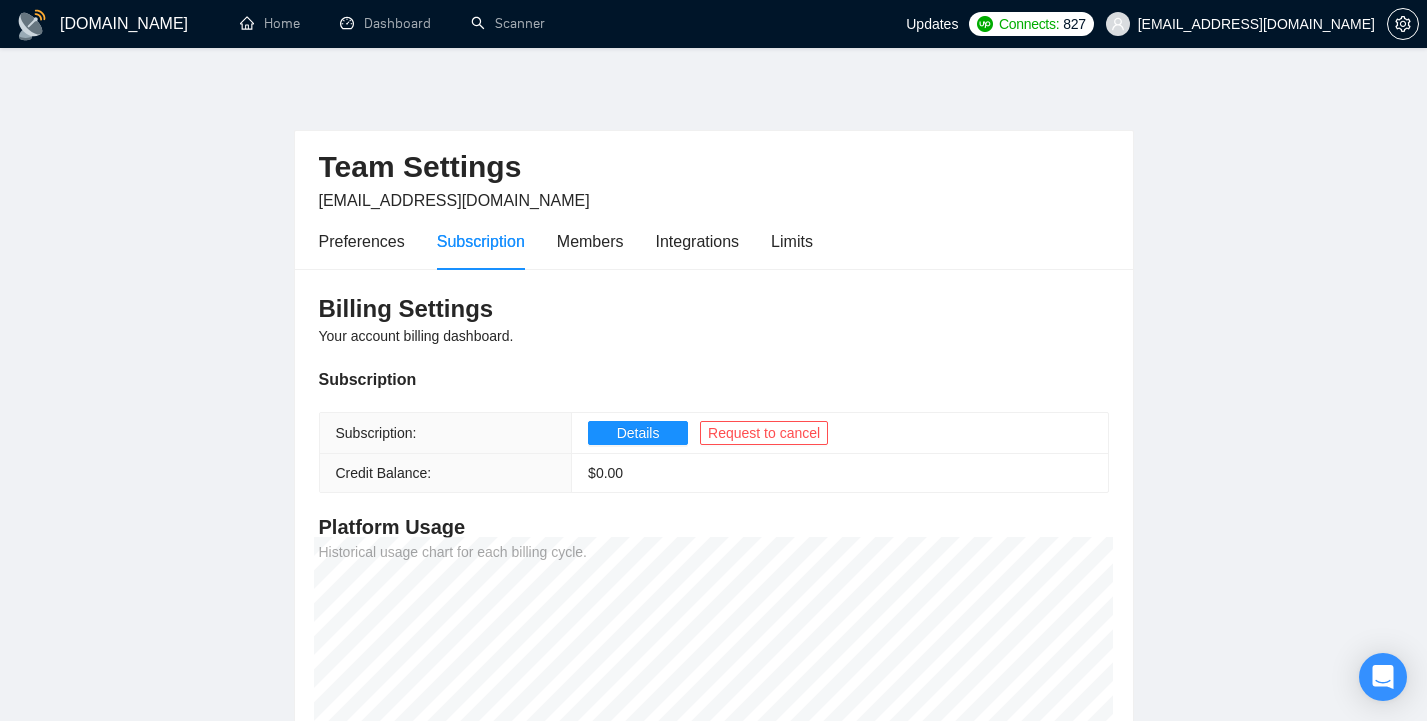 scroll, scrollTop: 44, scrollLeft: 0, axis: vertical 